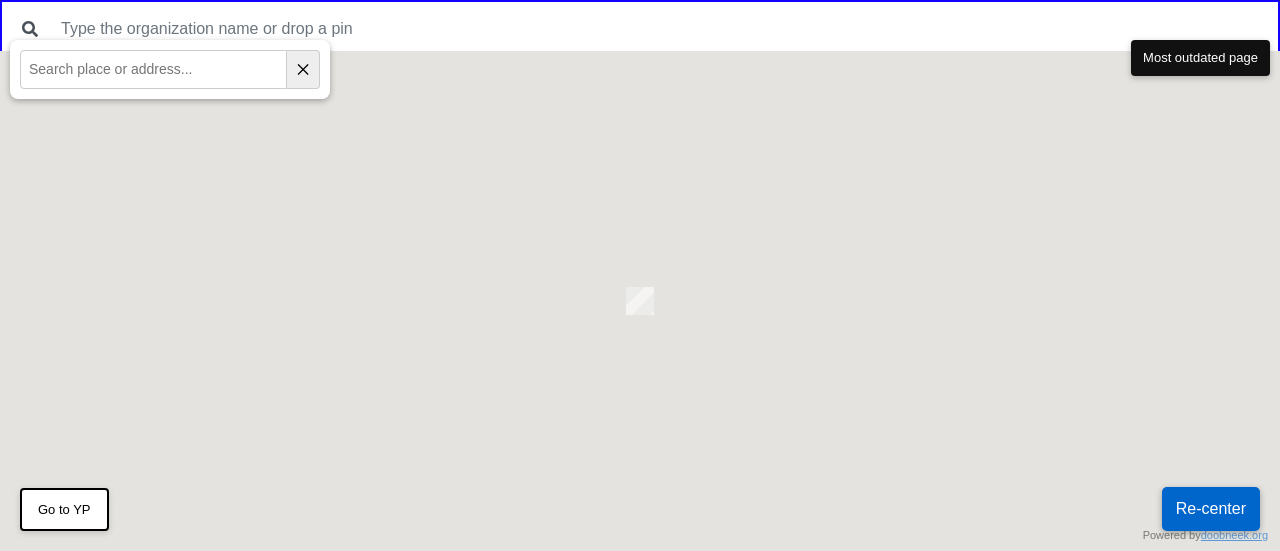 scroll, scrollTop: 0, scrollLeft: 0, axis: both 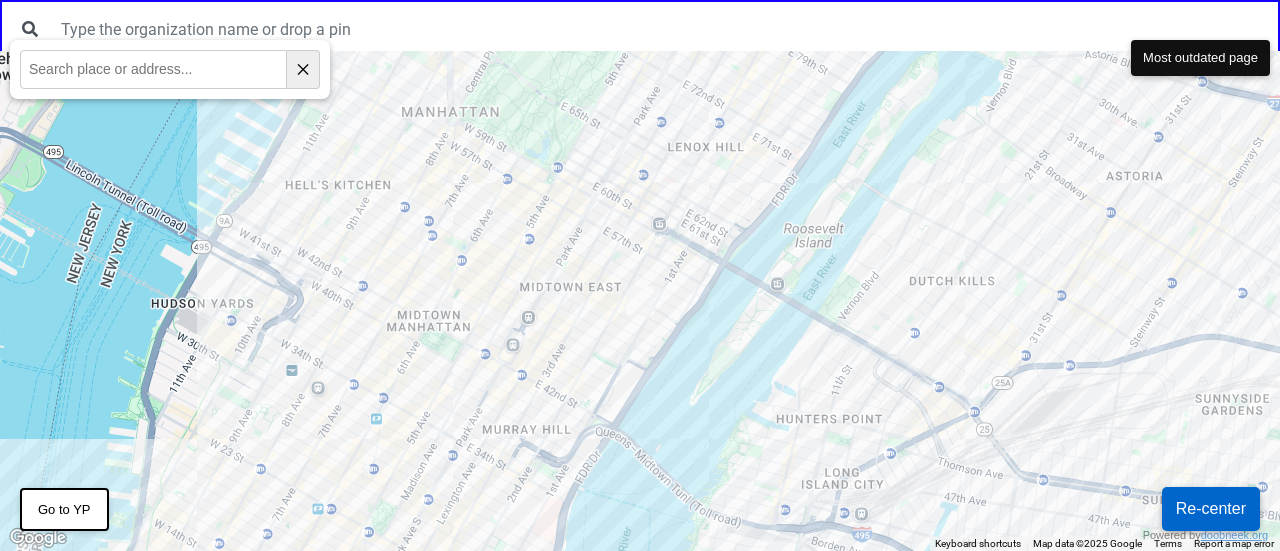 click on "Most outdated page" at bounding box center [1200, 58] 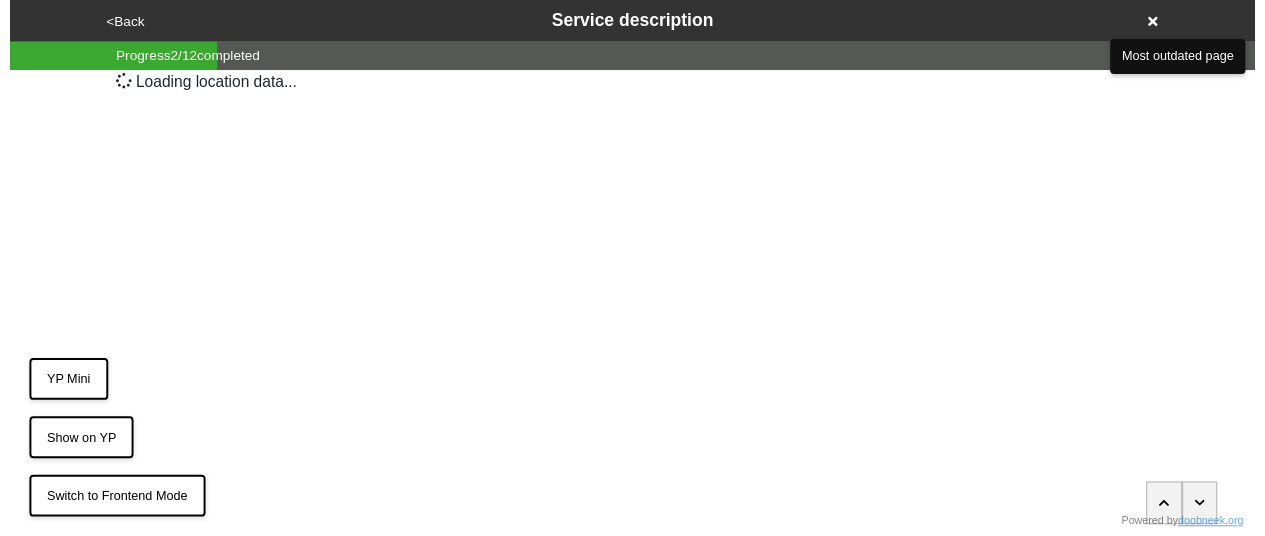 scroll, scrollTop: 0, scrollLeft: 0, axis: both 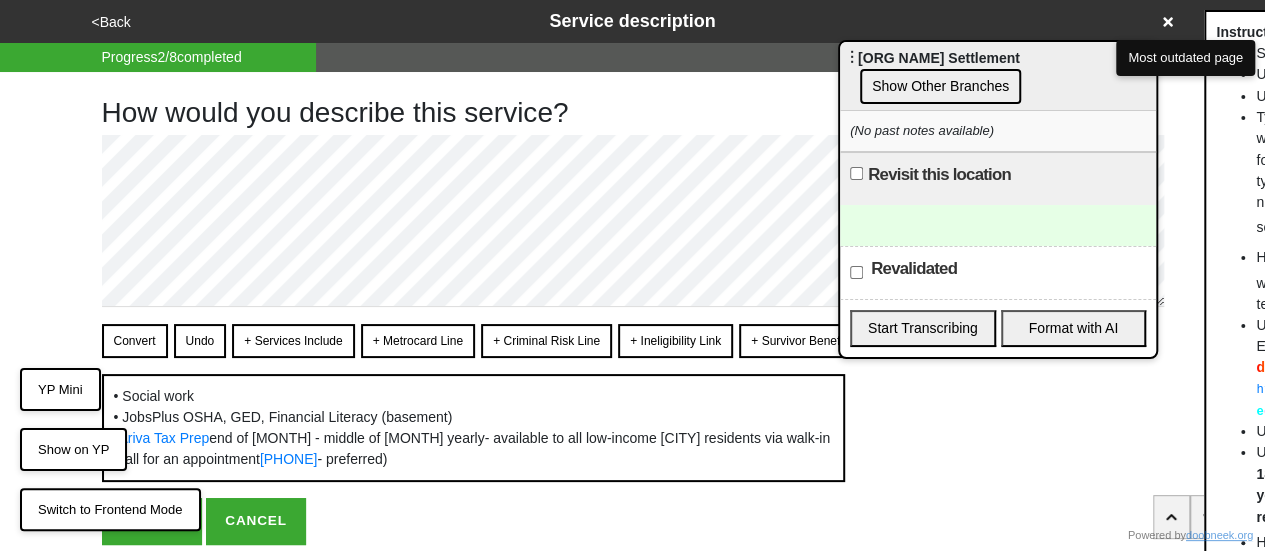 click at bounding box center [998, 225] 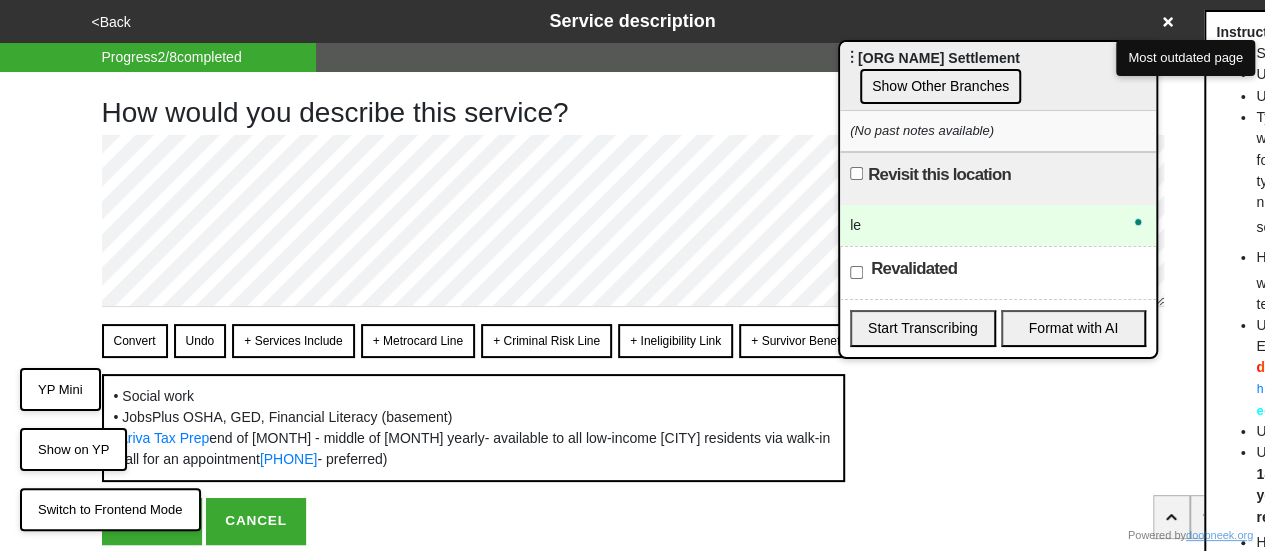 type 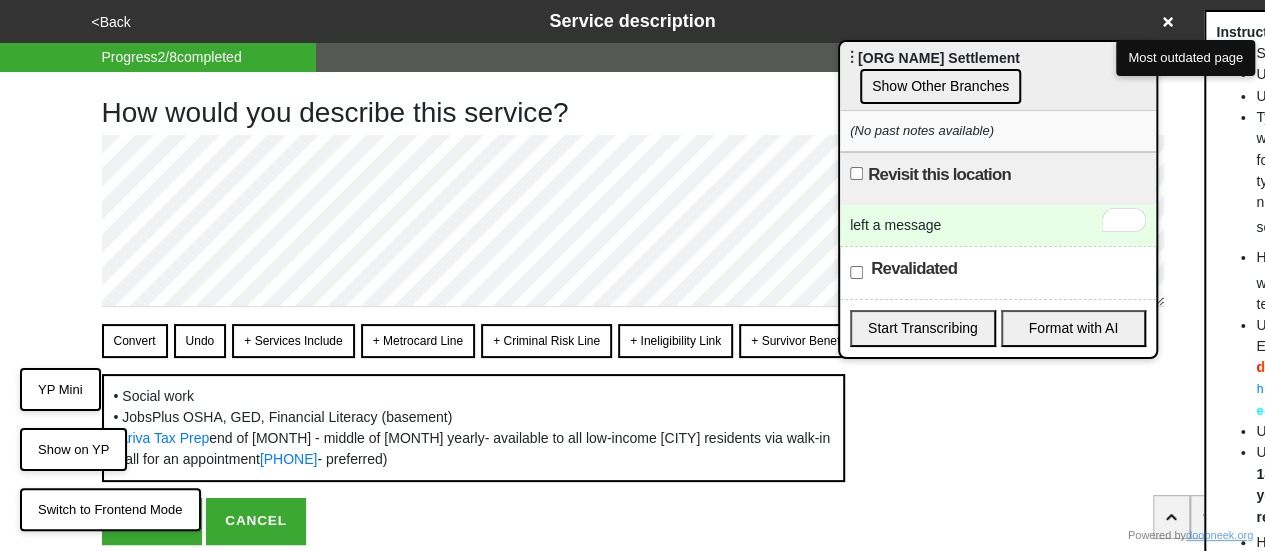 click on "+ Services Include" at bounding box center [293, 341] 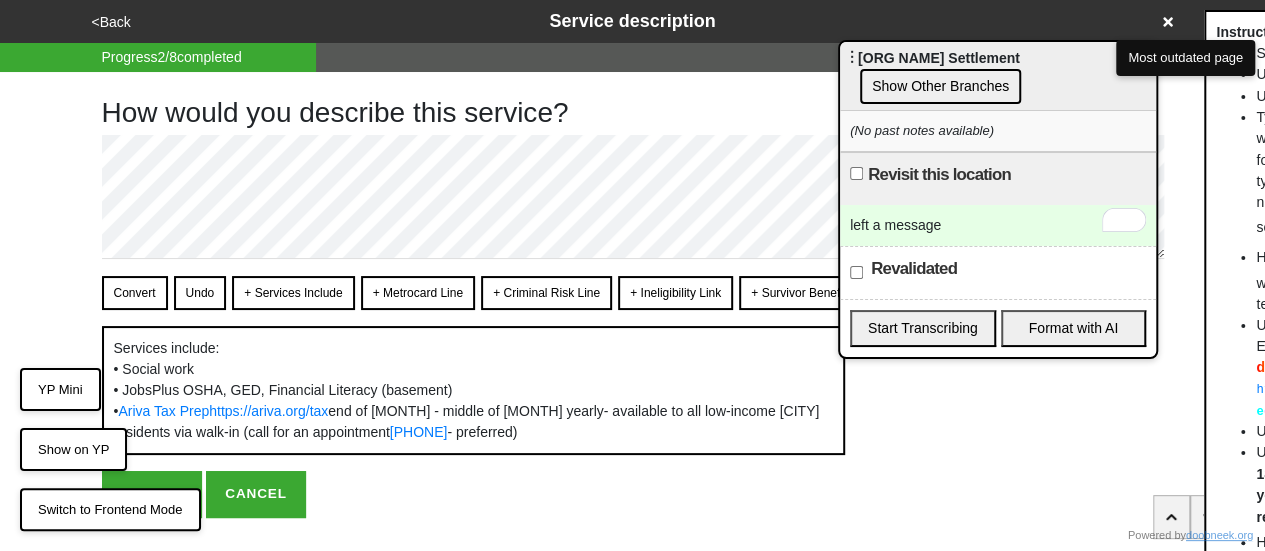 click on "Convert" at bounding box center (135, 293) 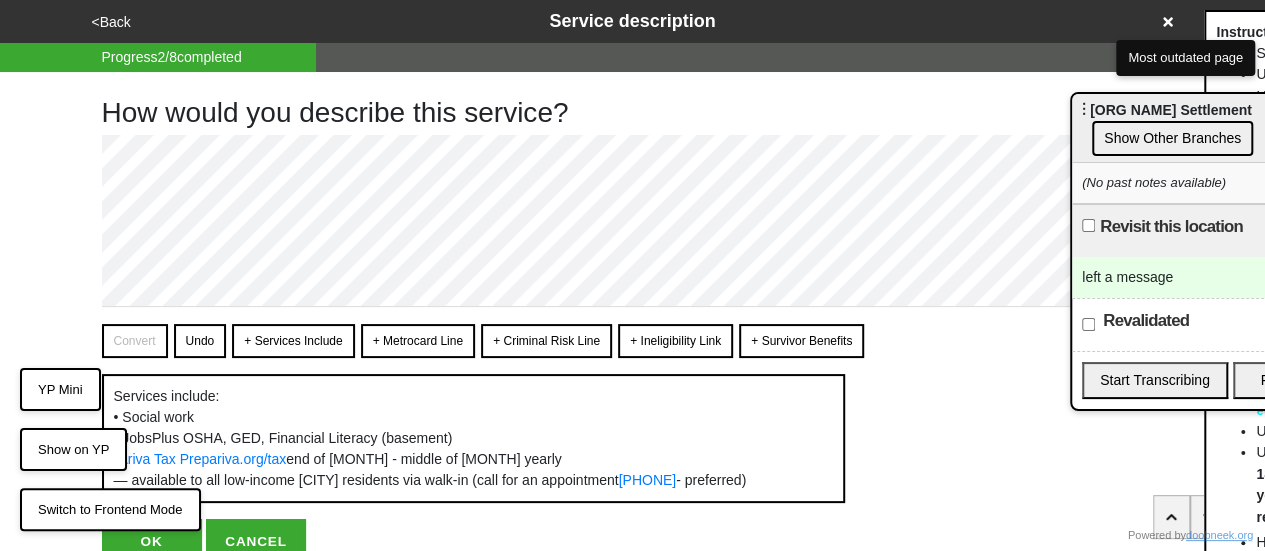 drag, startPoint x: 921, startPoint y: 63, endPoint x: 1010, endPoint y: 128, distance: 110.20889 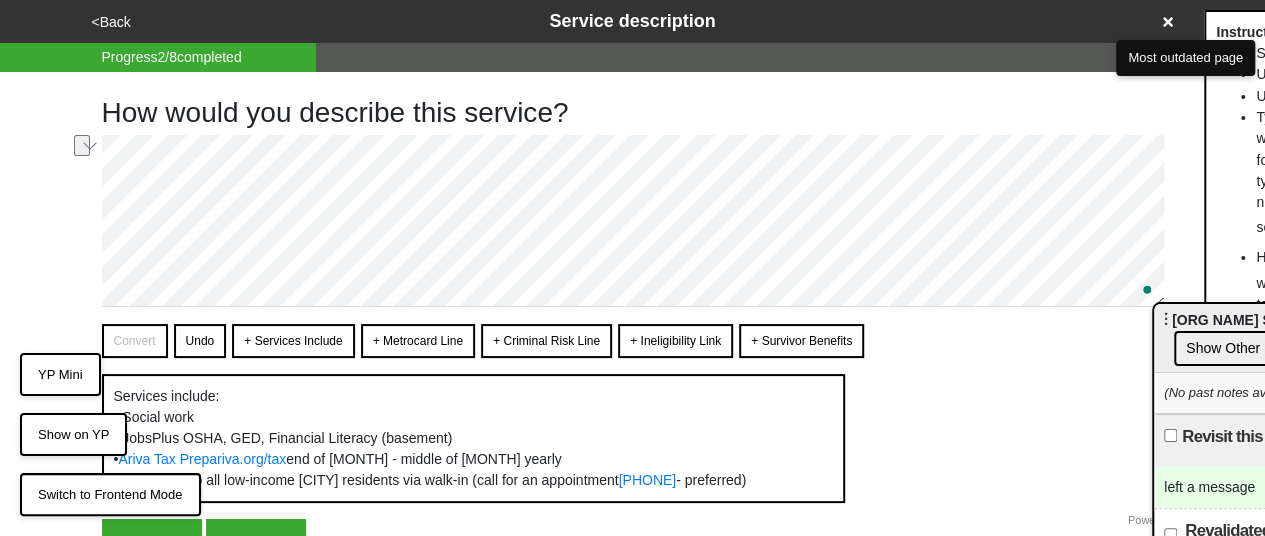 drag, startPoint x: 1173, startPoint y: 205, endPoint x: 1196, endPoint y: 325, distance: 122.18429 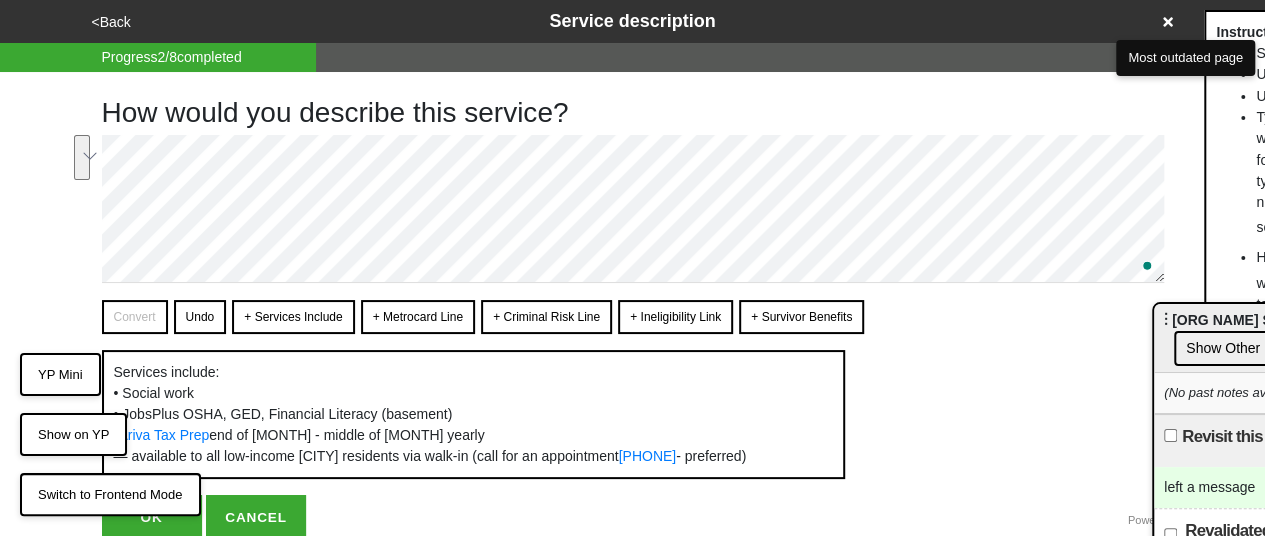 click on "How would you describe this service? Convert Undo + Services Include + Metrocard Line + Criminal Risk Line + Ineligibility Link + Survivor Benefits Services include: • Social work • JobsPlus OSHA, GED, Financial Literacy (basement) •  Ariva Tax Prep  end of January - middle of April yearly  — available to all low-income NYC residents via walk-in (call for an appointment (718) 665-5250  - preferred)
Instructions:
Start lines with  -  for em-dash bullets  <br> —
Use double line breaks to insert  <br>
Use single line breaks to insert  •
Type links (with or without  https:// ,  http://  or  www. ), numbers (any format, but if you wnat to add extension, type  ,extension_number  immediatley after the number), and emails and it all will be converted as soon as you hit  Convert
Hit  + Services Include  or other buttons starting with  +  to inject commonly used sentences into your text
Use  |(label) d o" at bounding box center [633, 307] 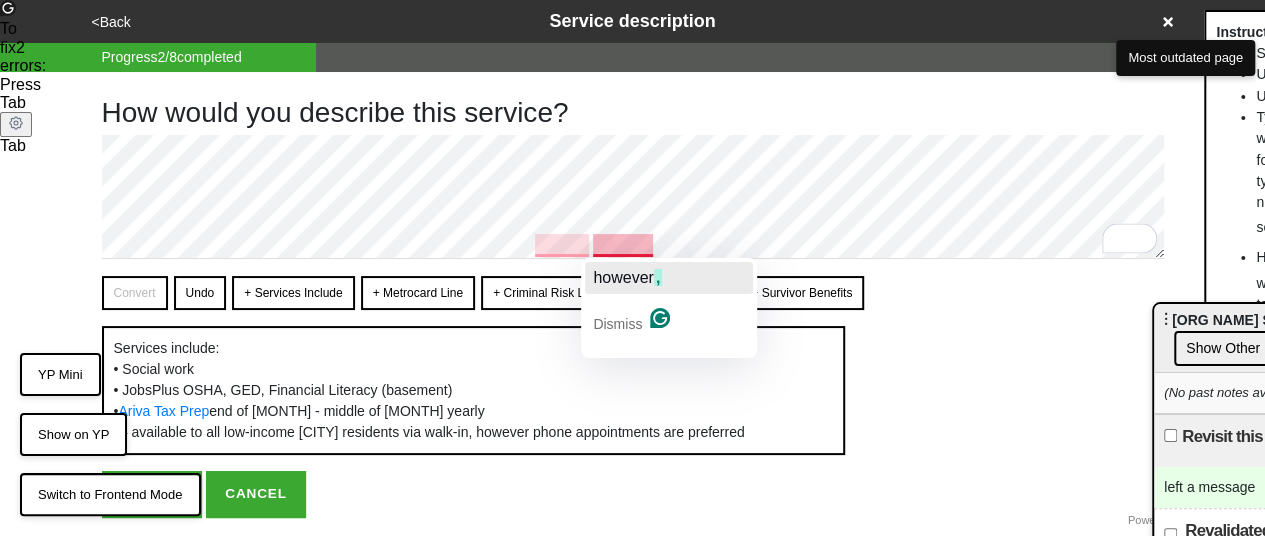 click on "however ," 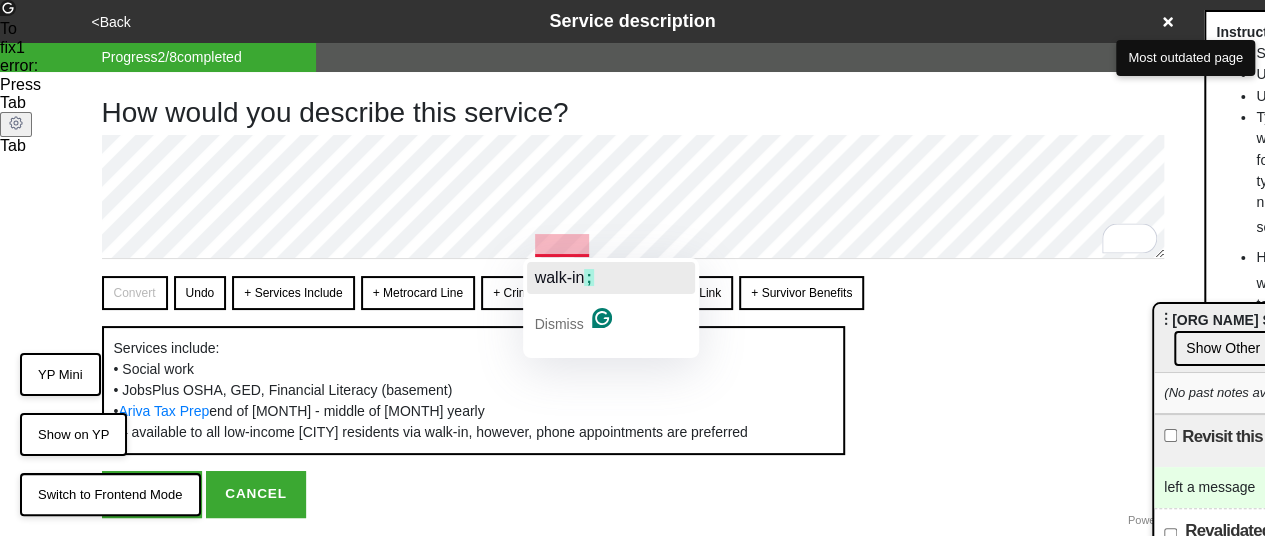 click on "walk-in" 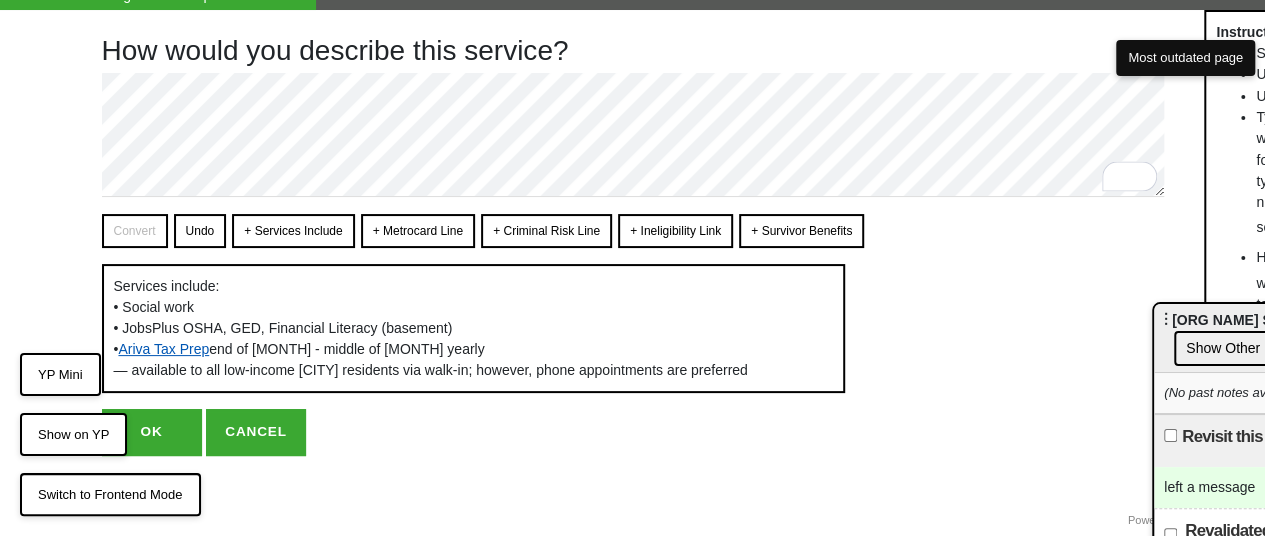 scroll, scrollTop: 80, scrollLeft: 0, axis: vertical 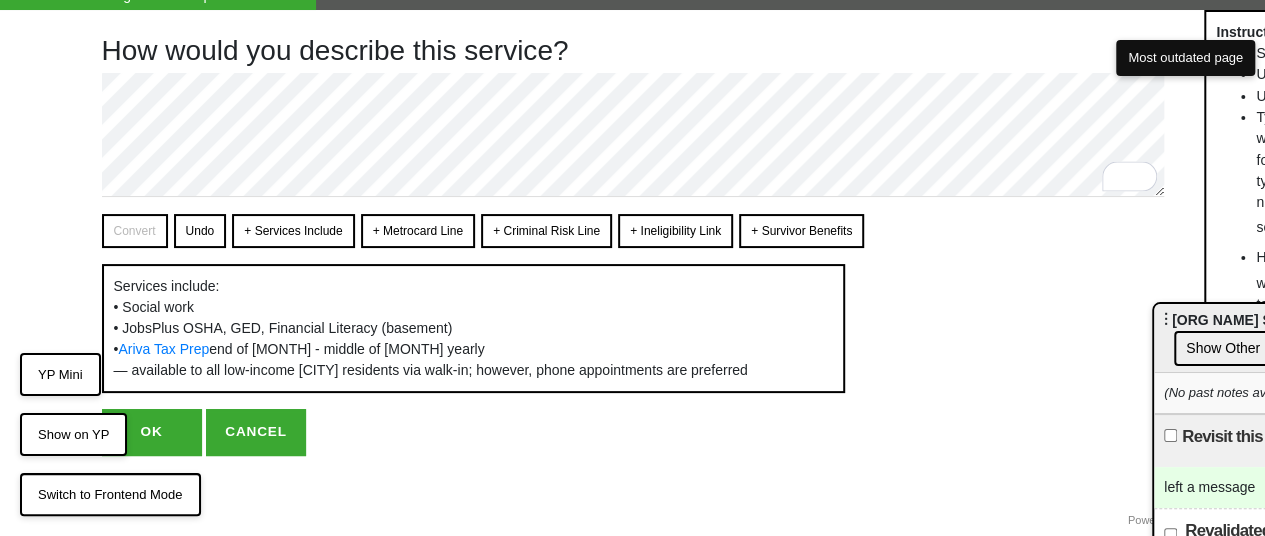 click on "OK" at bounding box center [152, 432] 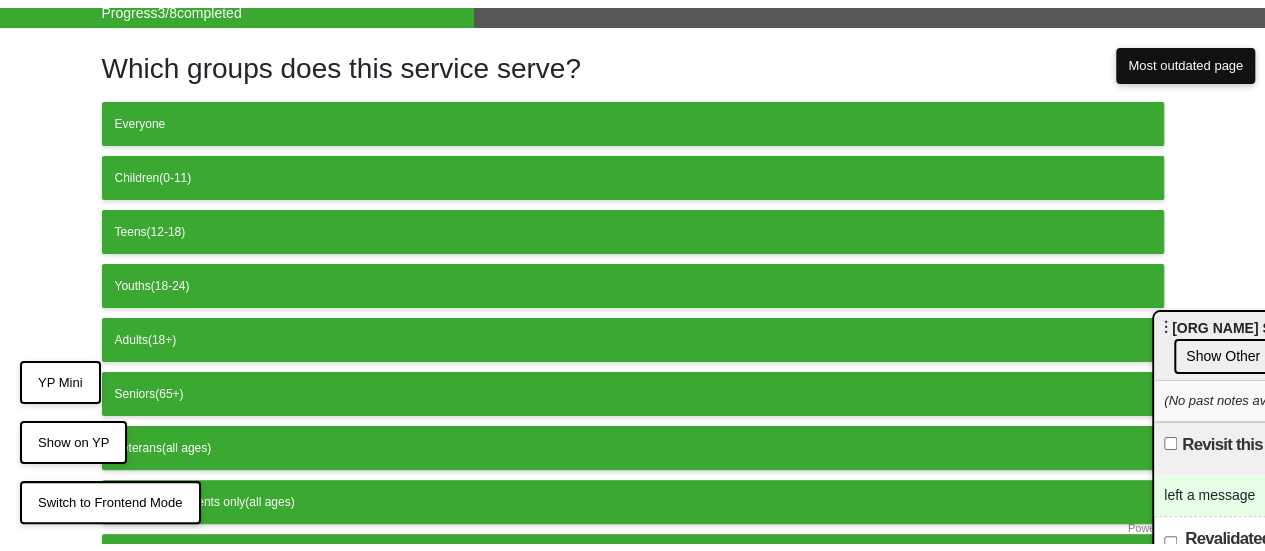 scroll, scrollTop: 0, scrollLeft: 0, axis: both 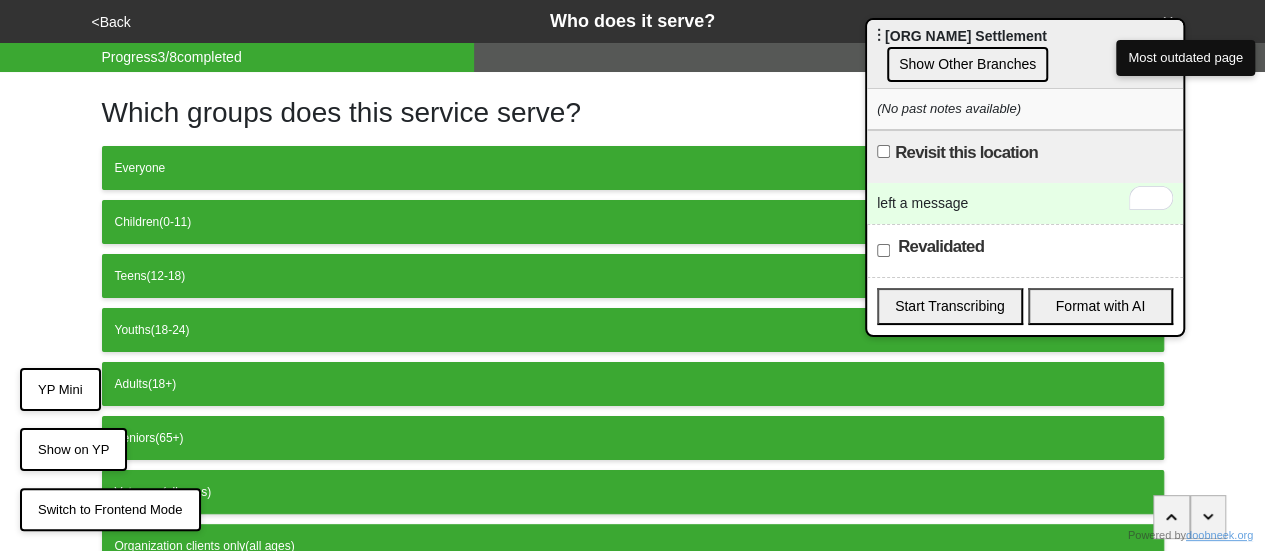 drag, startPoint x: 1217, startPoint y: 325, endPoint x: 930, endPoint y: 41, distance: 403.76355 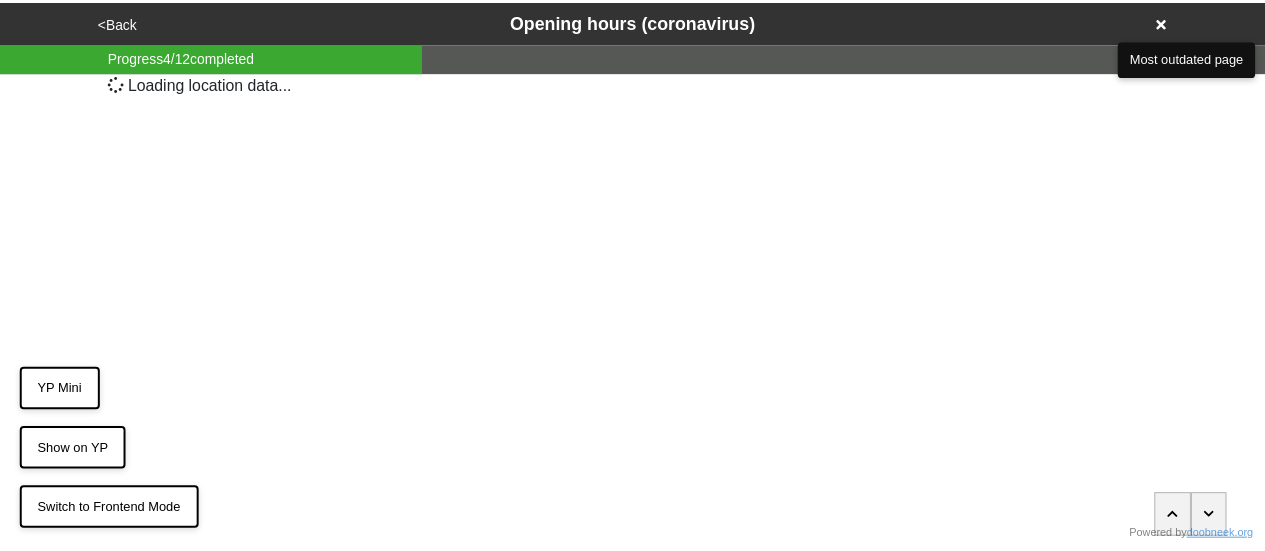 scroll, scrollTop: 0, scrollLeft: 0, axis: both 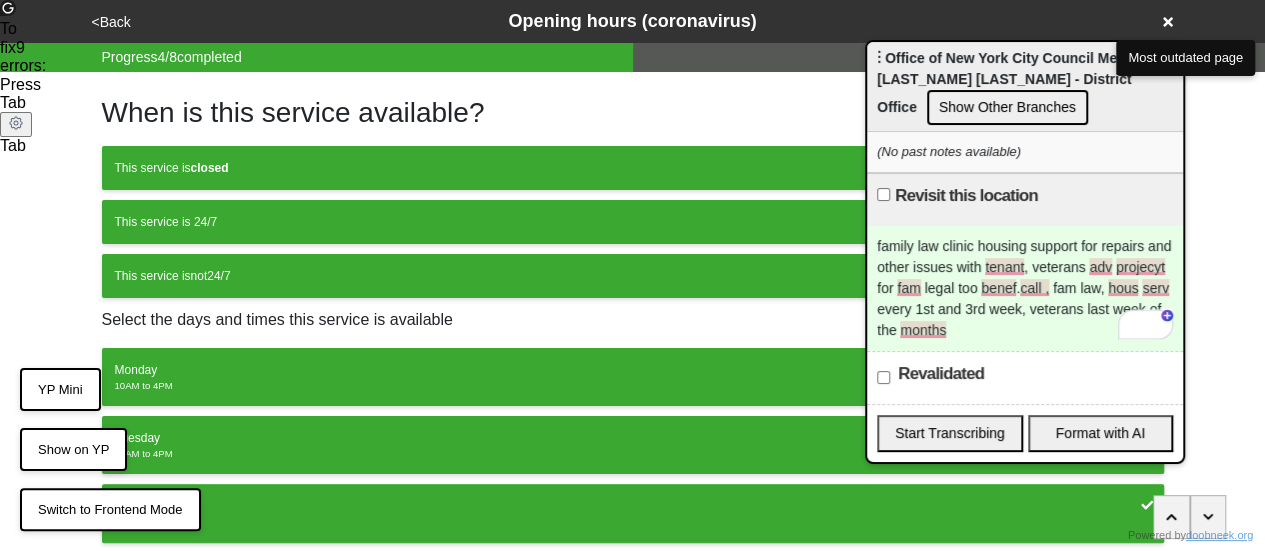 type 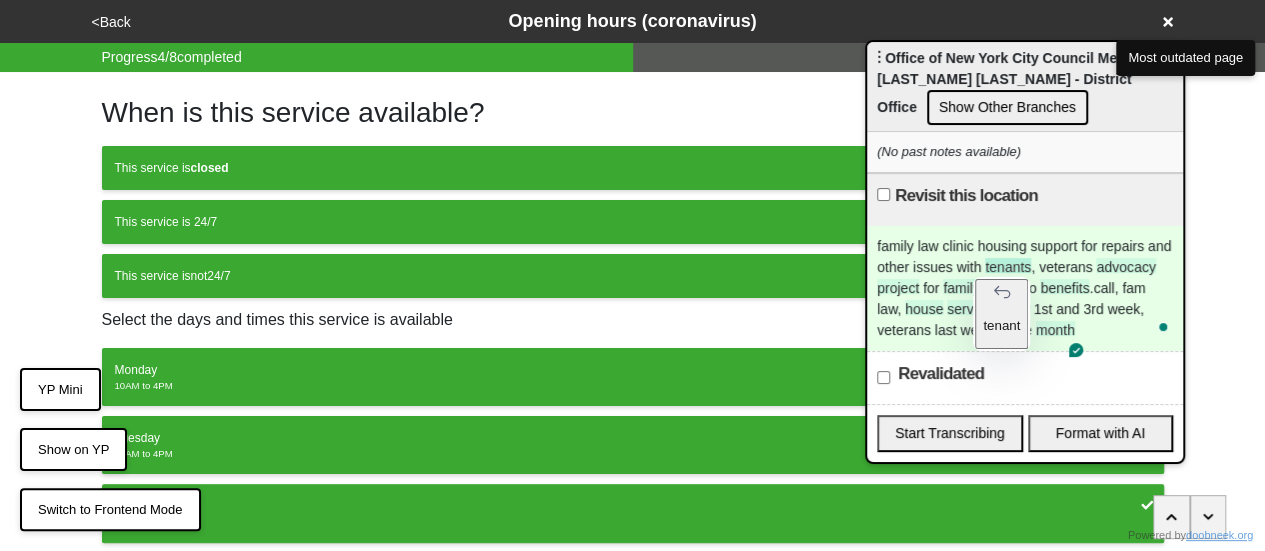 click on "family law clinic housing support for repairs and other issues with tenants, veterans advocacy project for family legal too benefits.call, fam law, house service every 1st and 3rd week, veterans last week of the month" at bounding box center (1025, 288) 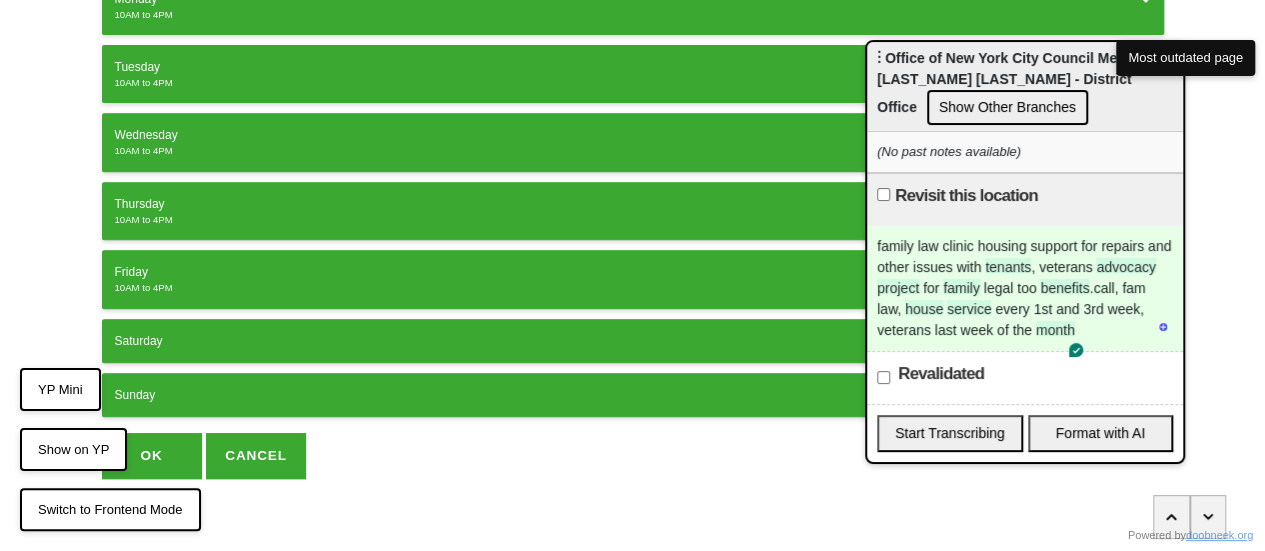 scroll, scrollTop: 0, scrollLeft: 0, axis: both 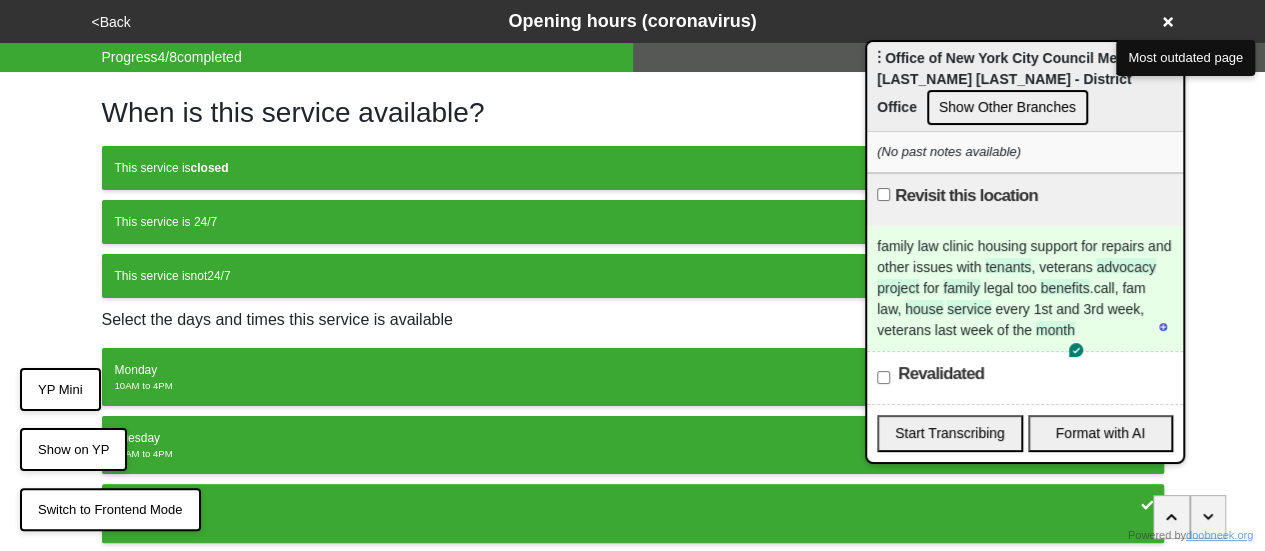 click on "<Back" at bounding box center (111, 22) 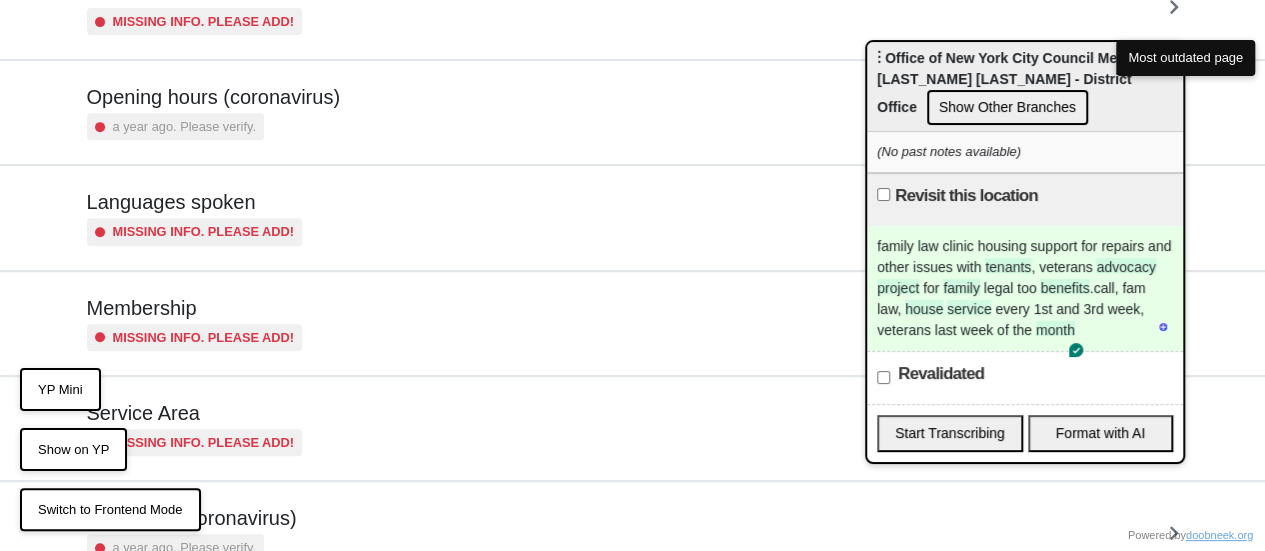 scroll, scrollTop: 484, scrollLeft: 0, axis: vertical 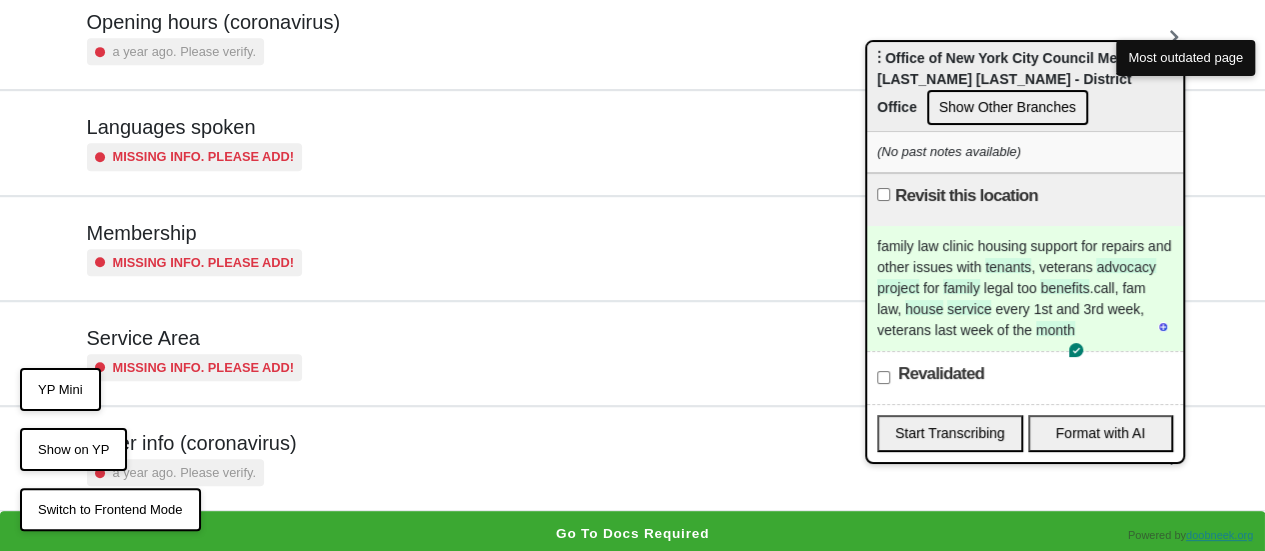 click on "Other info (coronavirus) a year ago. Please verify." at bounding box center (192, 458) 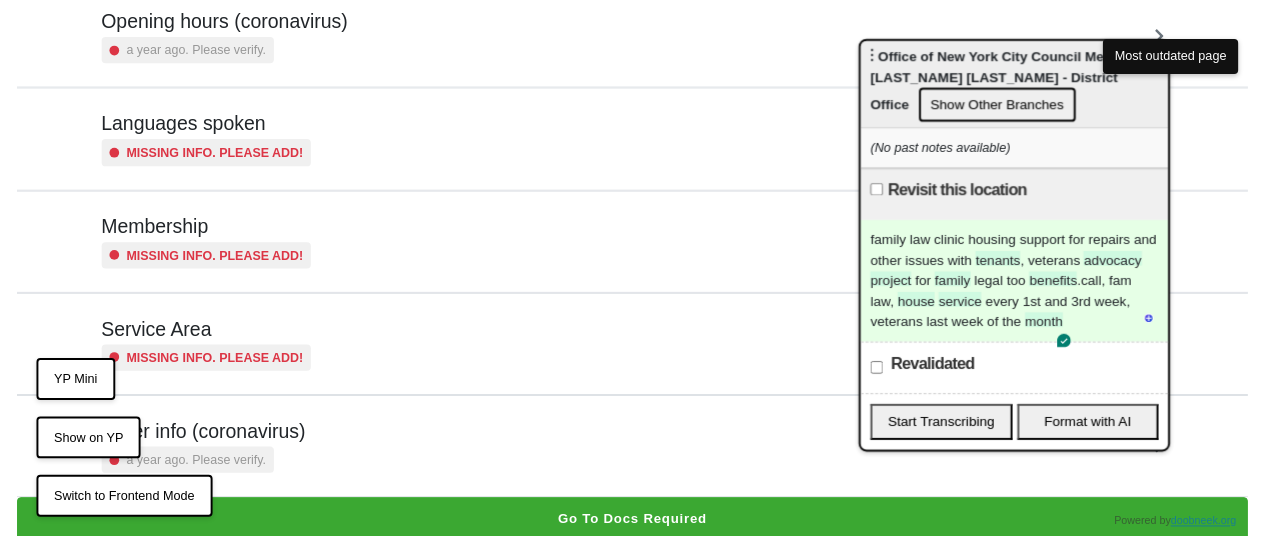 scroll, scrollTop: 0, scrollLeft: 0, axis: both 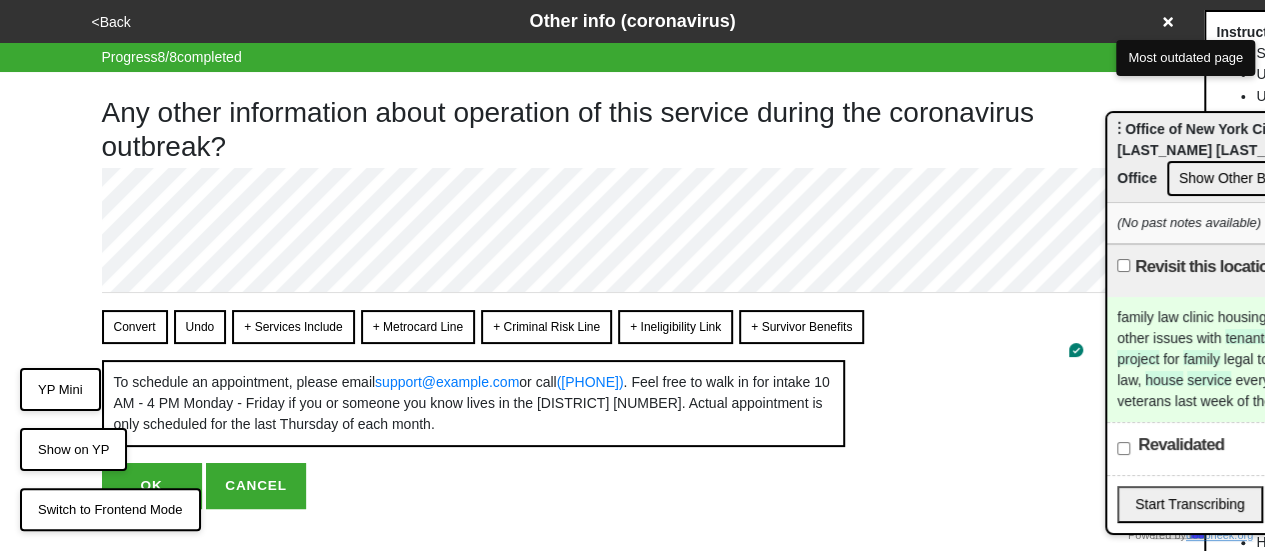 drag, startPoint x: 892, startPoint y: 61, endPoint x: 1196, endPoint y: 175, distance: 324.67215 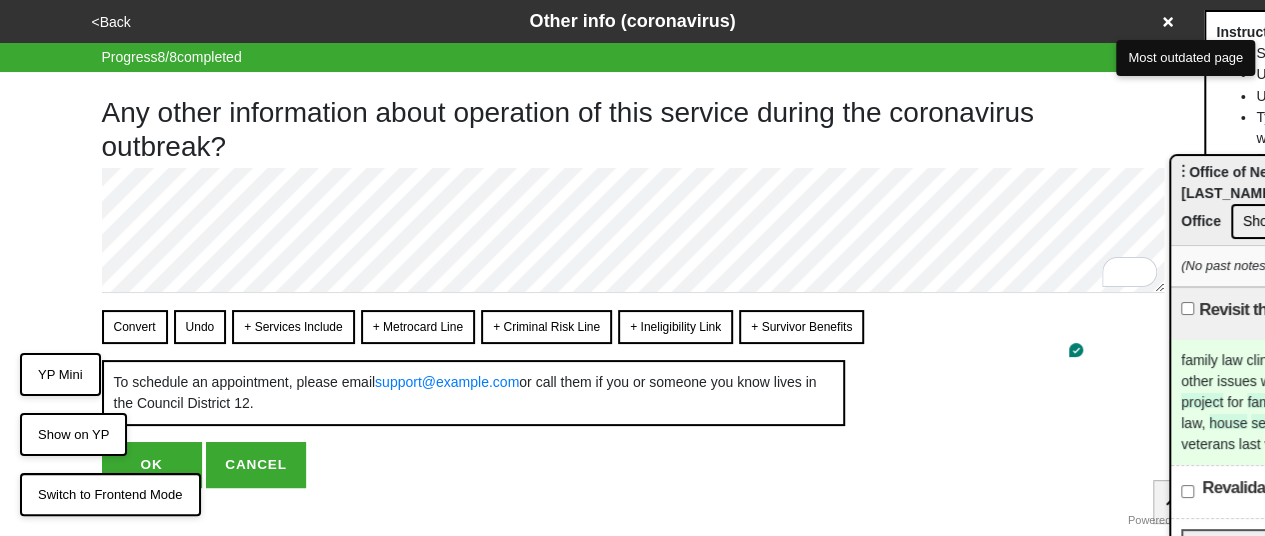 click on "OK" at bounding box center (152, 465) 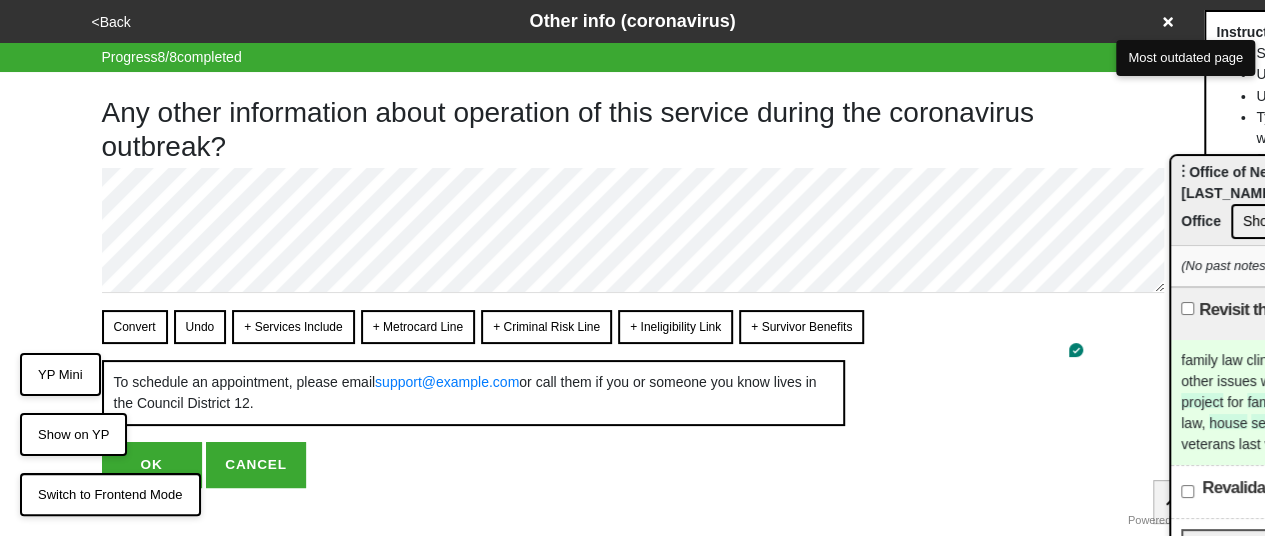 click on "OK" at bounding box center (152, 465) 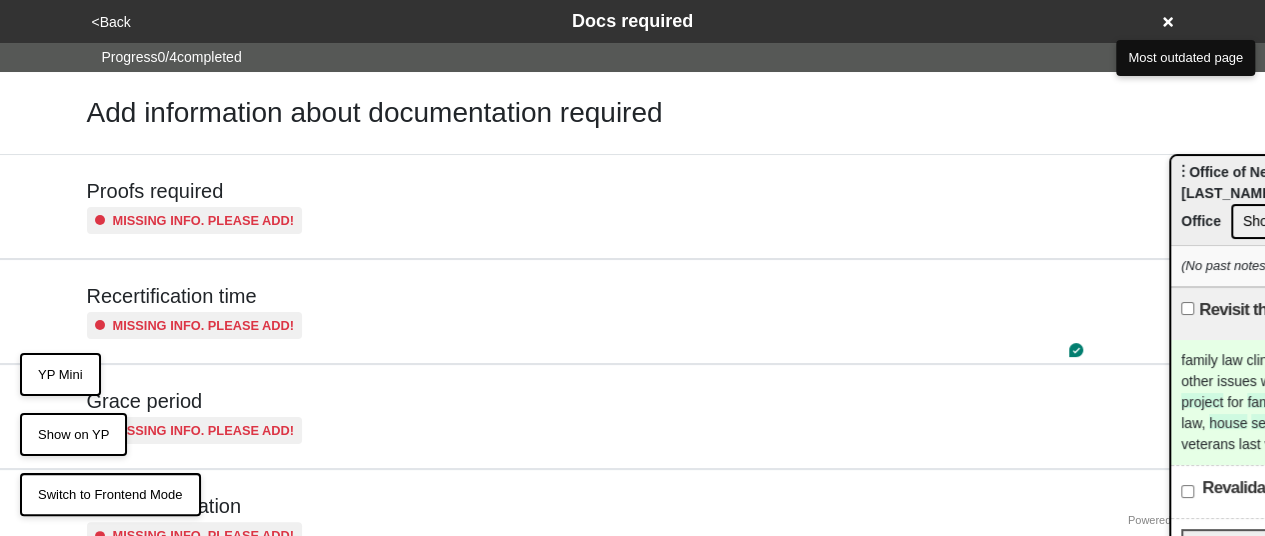 click on "<Back Docs required" at bounding box center [633, 21] 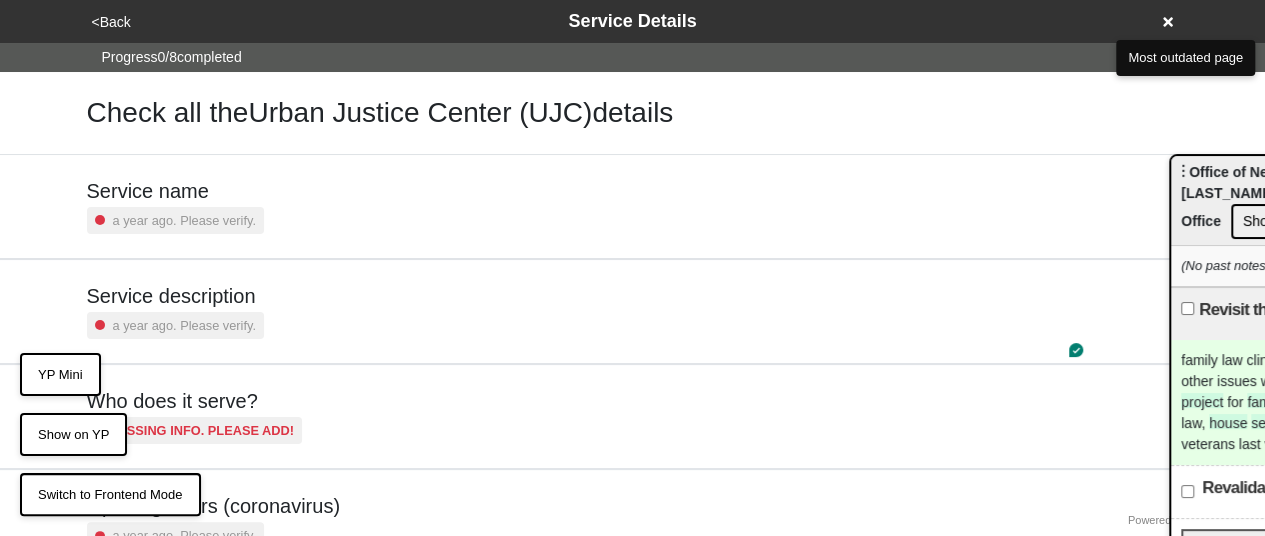 click on "Service name a year ago. Please verify." at bounding box center [633, 206] 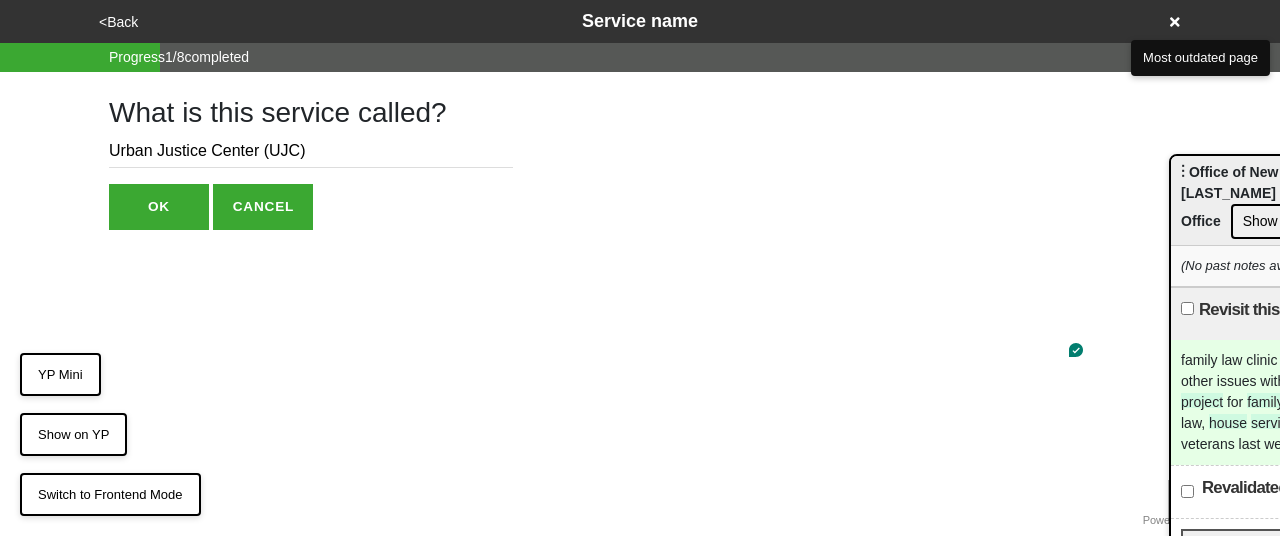 click on "Urban Justice Center (UJC)" at bounding box center [311, 151] 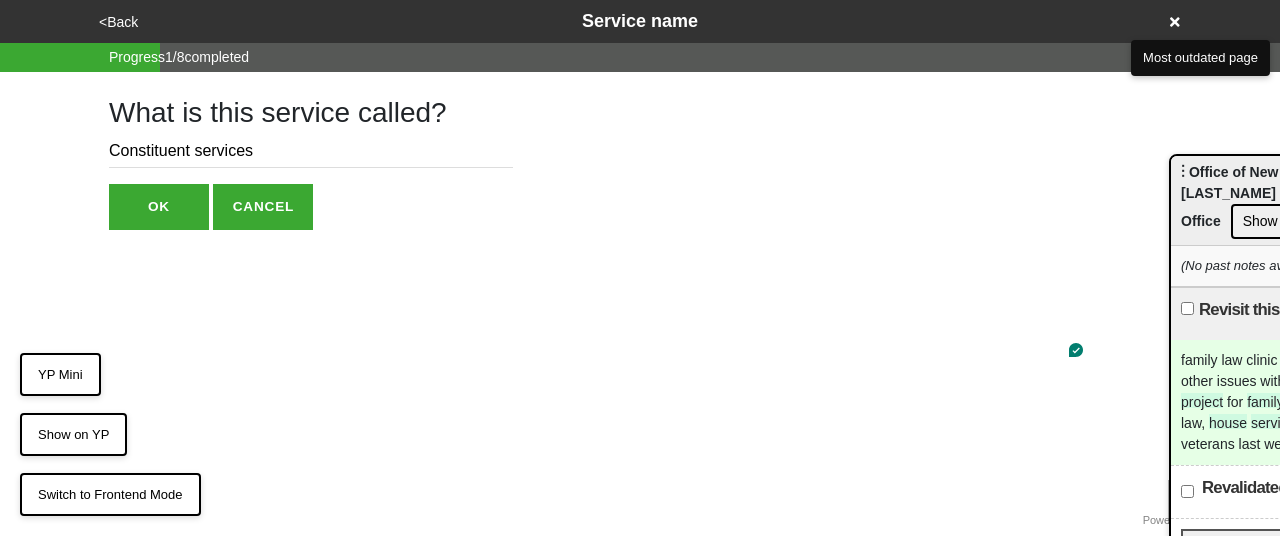 click on "Constituent services" at bounding box center [311, 151] 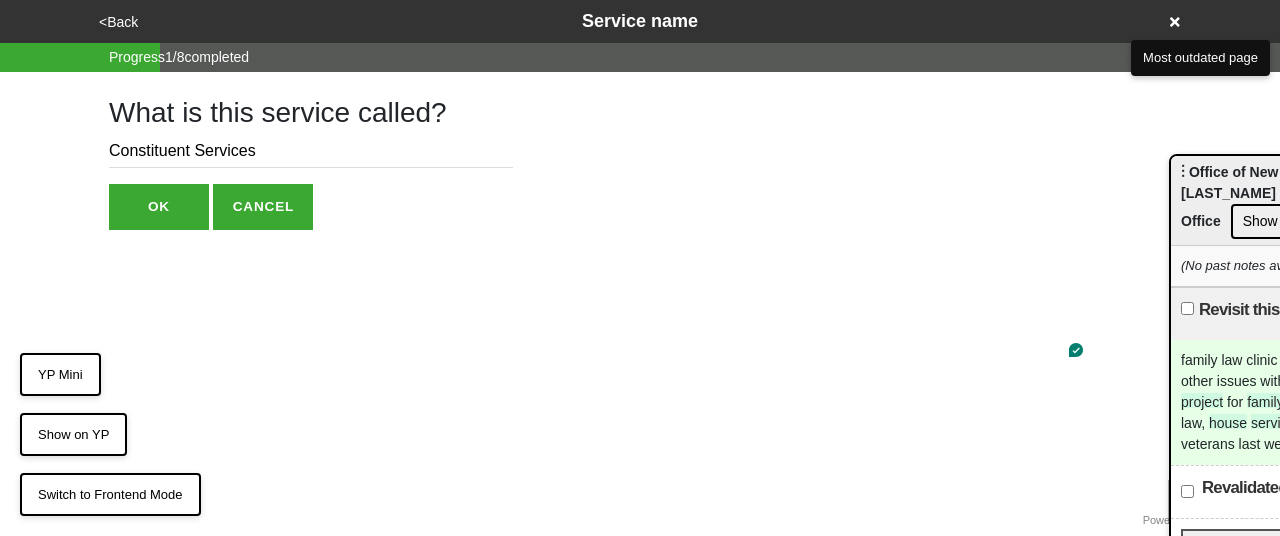type on "Constituent Services" 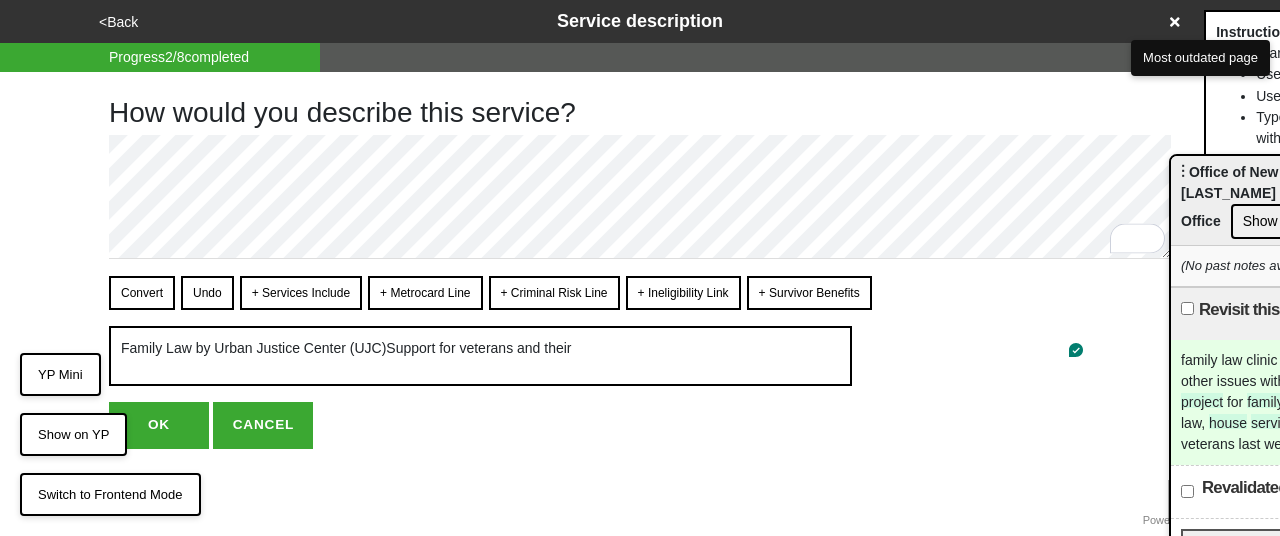 drag, startPoint x: 340, startPoint y: 289, endPoint x: 229, endPoint y: 295, distance: 111.16204 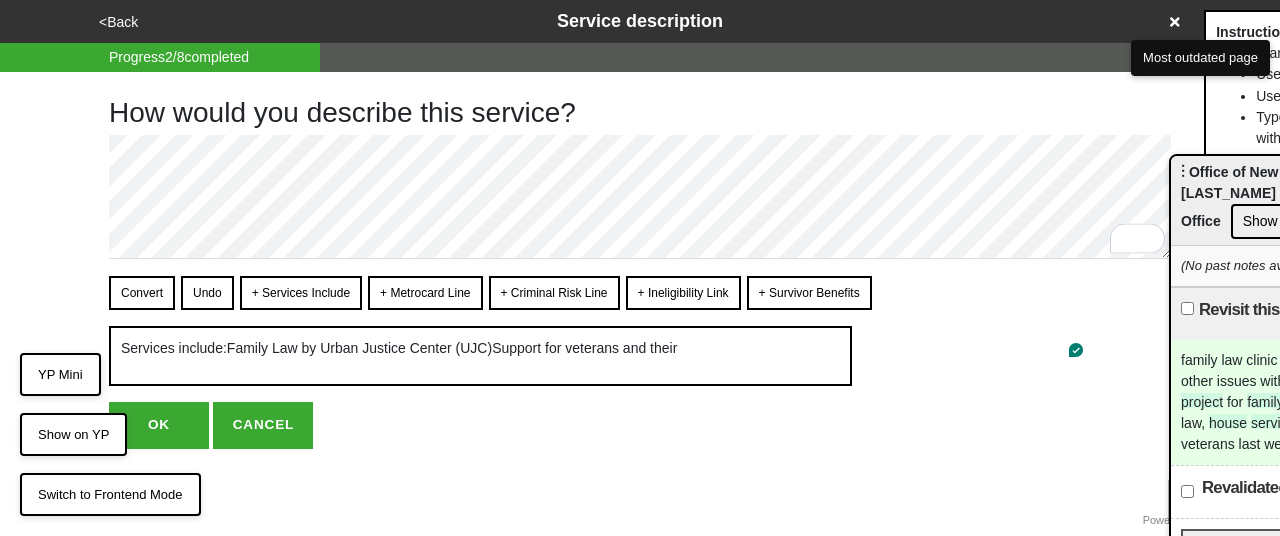 click on "Convert" at bounding box center (142, 293) 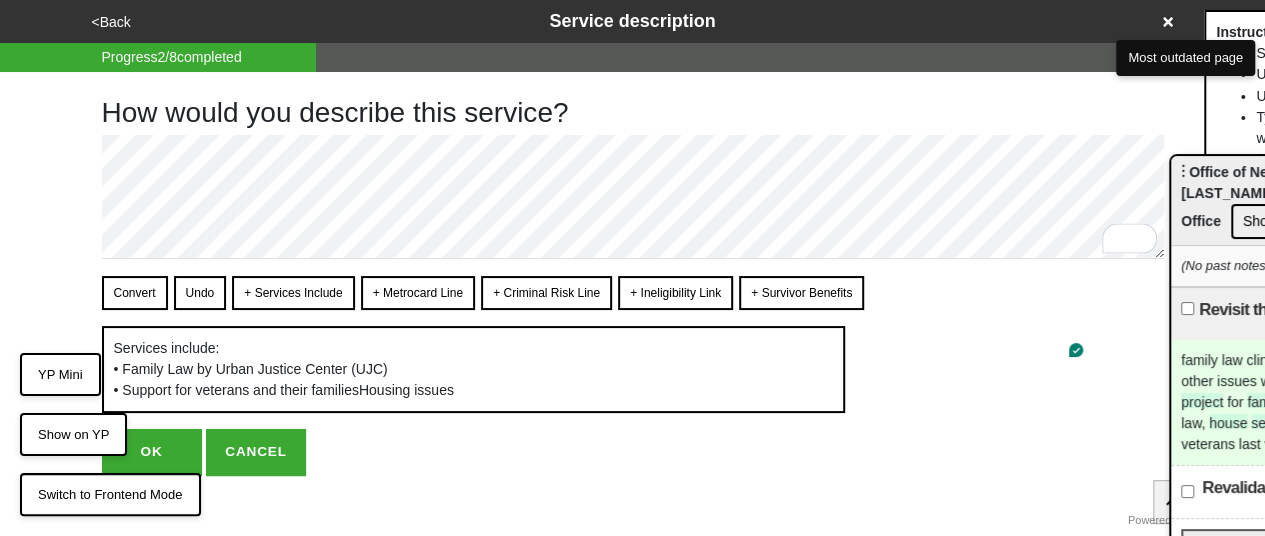 click on "Convert" at bounding box center [135, 293] 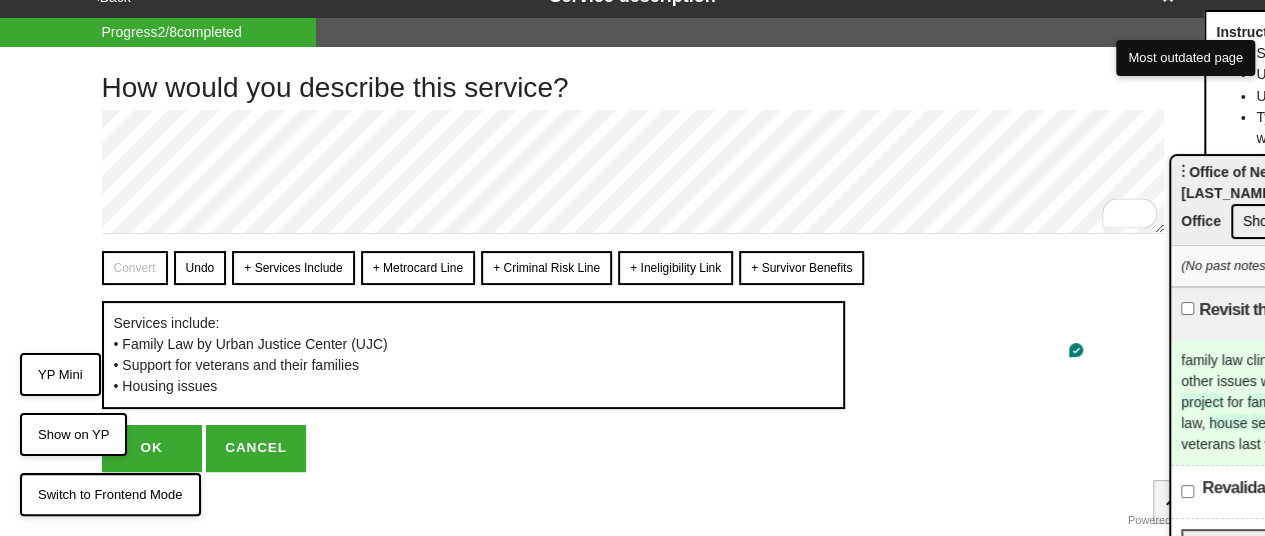 scroll, scrollTop: 38, scrollLeft: 0, axis: vertical 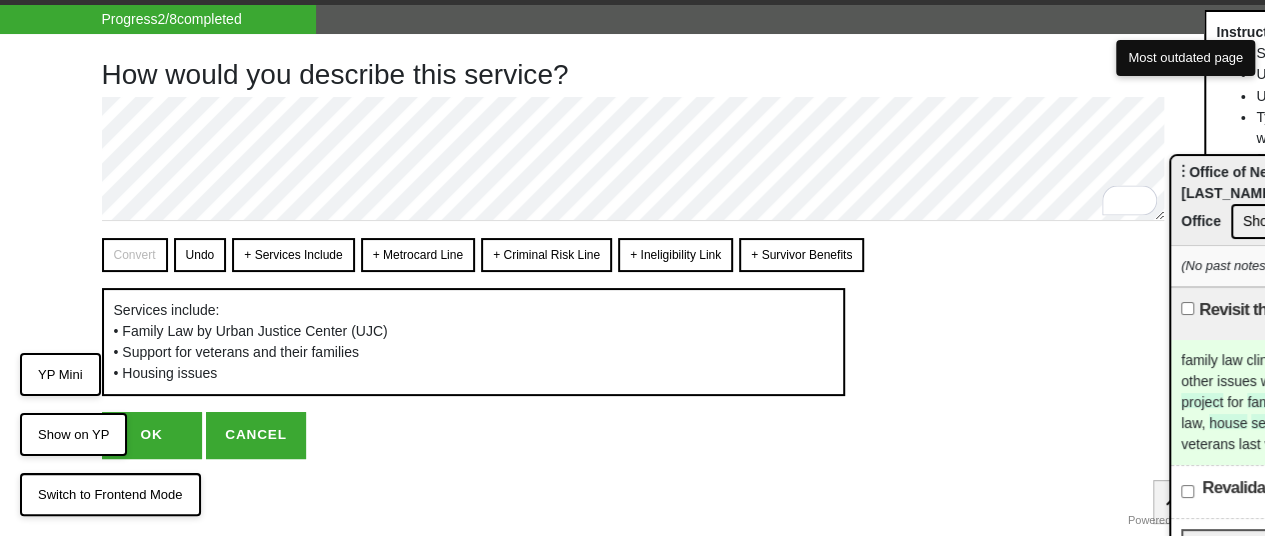 click on "OK" at bounding box center (152, 435) 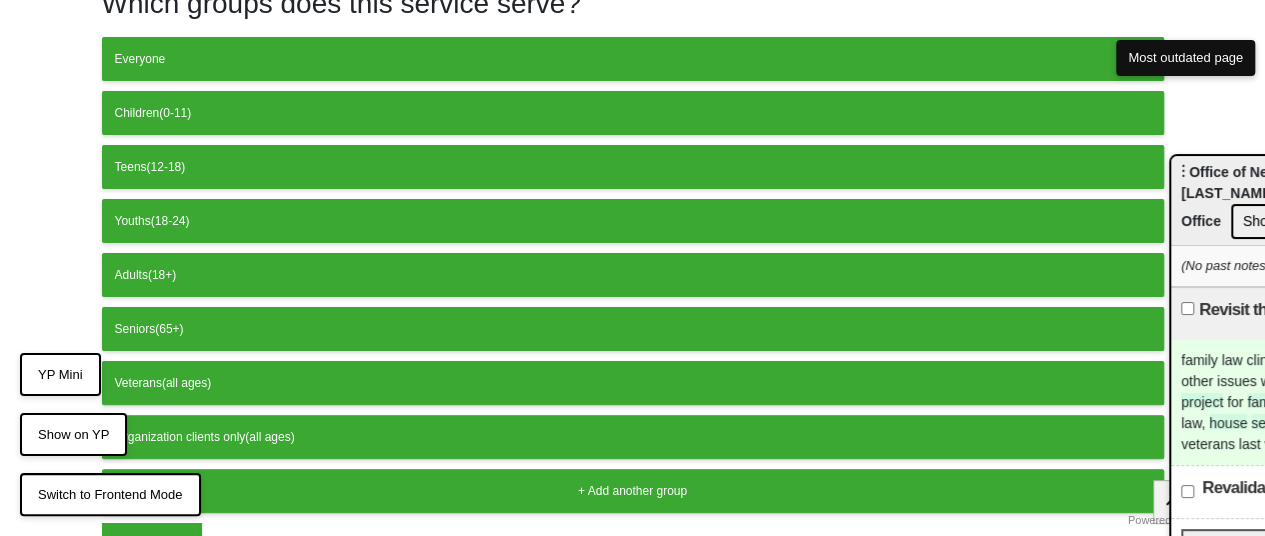 scroll, scrollTop: 215, scrollLeft: 0, axis: vertical 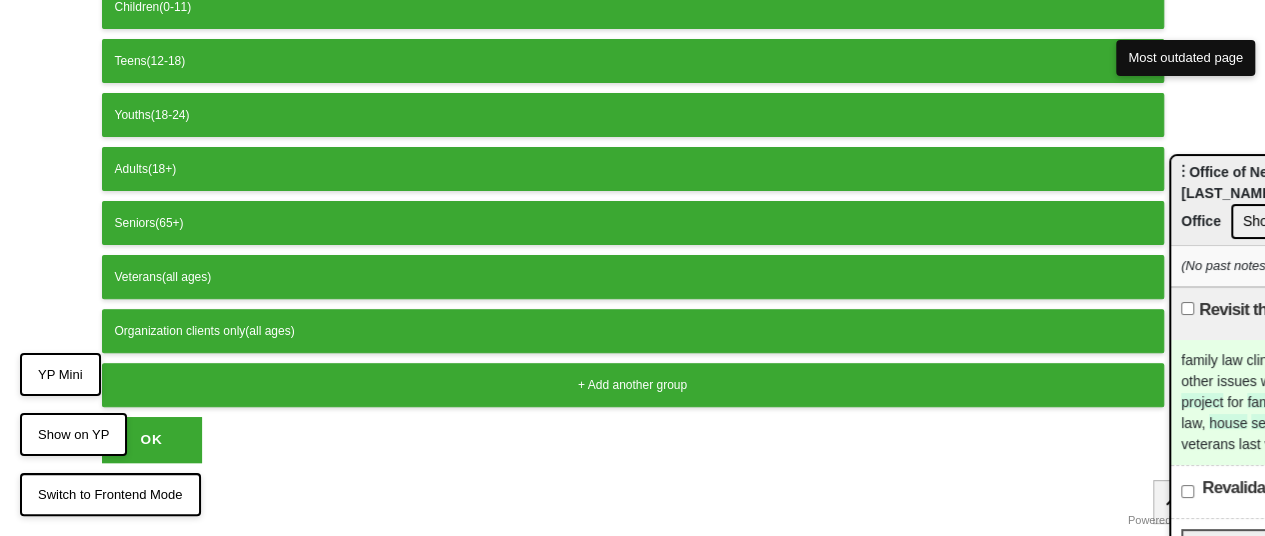 click on "OK" at bounding box center (152, 440) 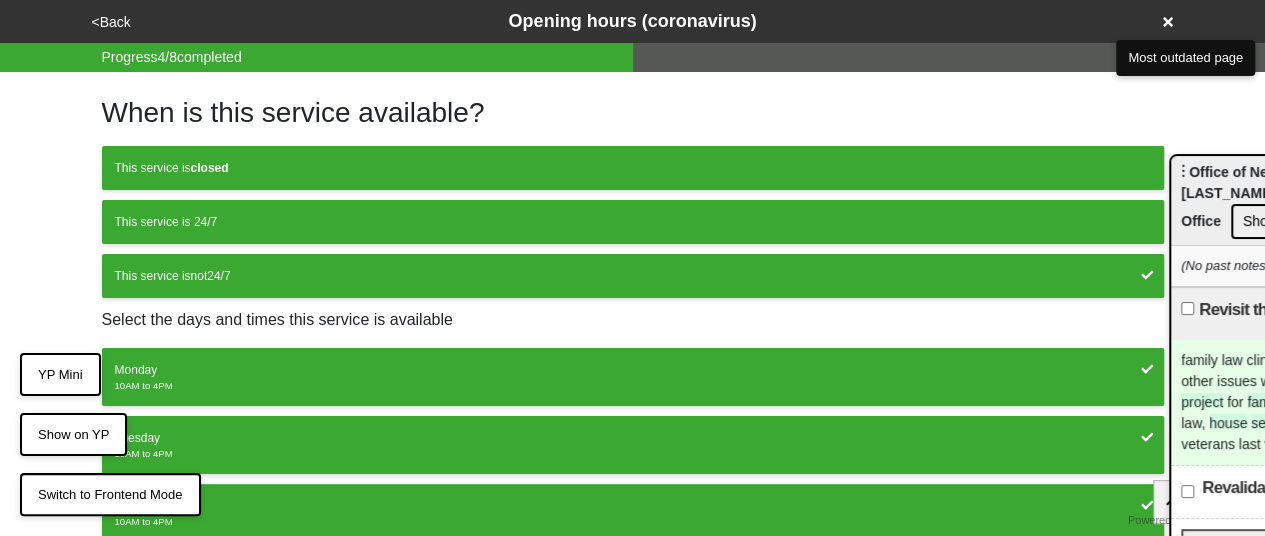 click on "<Back" at bounding box center [111, 22] 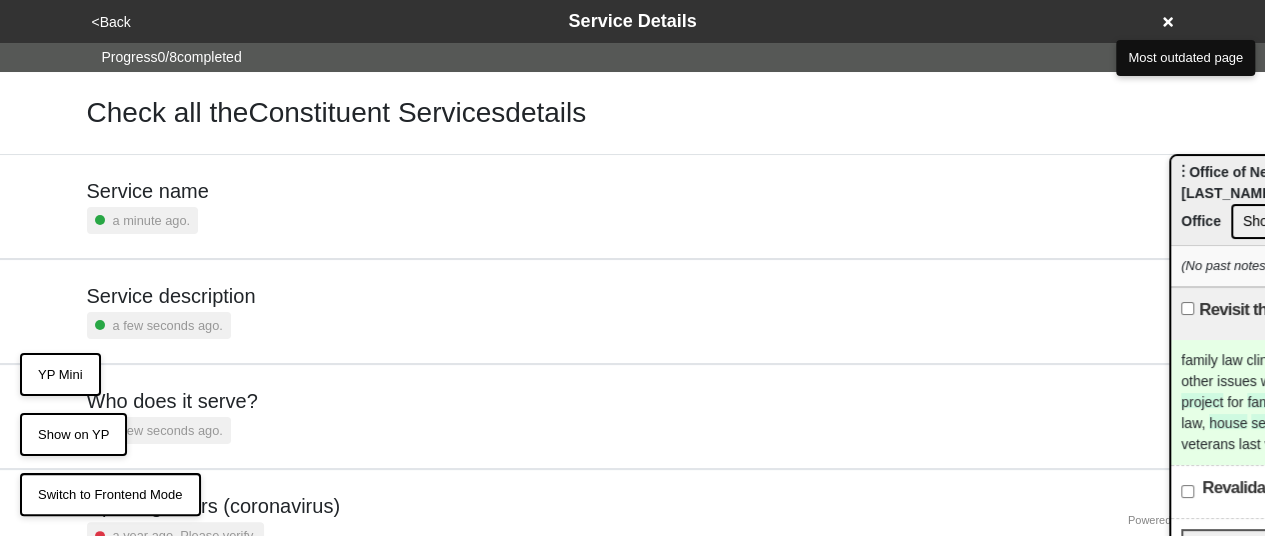 click on "Service description a few seconds ago." at bounding box center (633, 311) 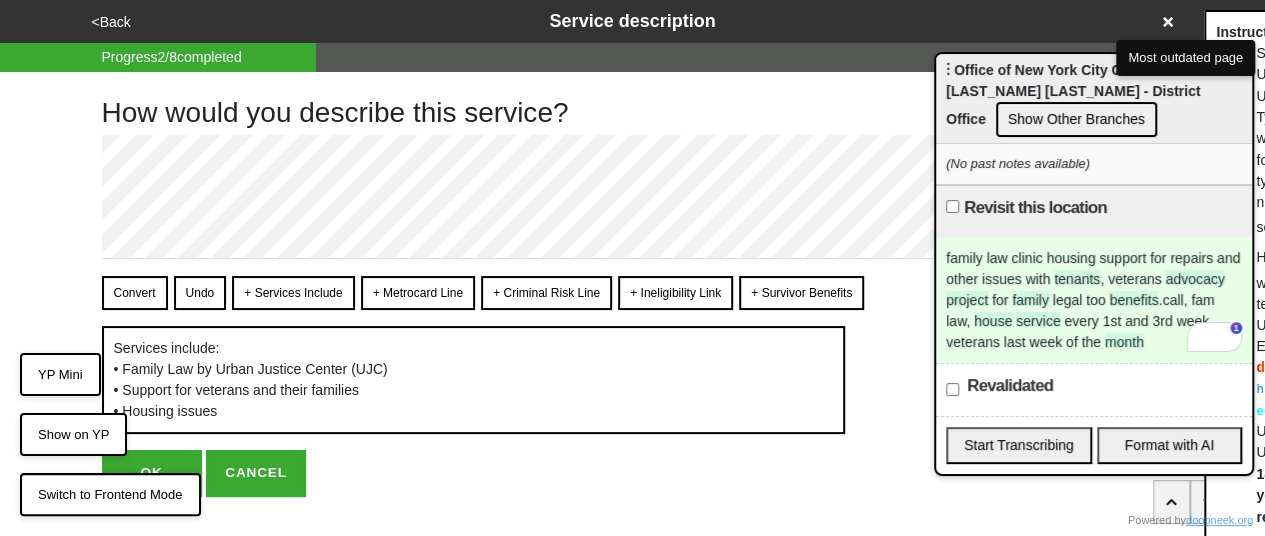drag, startPoint x: 1228, startPoint y: 188, endPoint x: 711, endPoint y: 50, distance: 535.10095 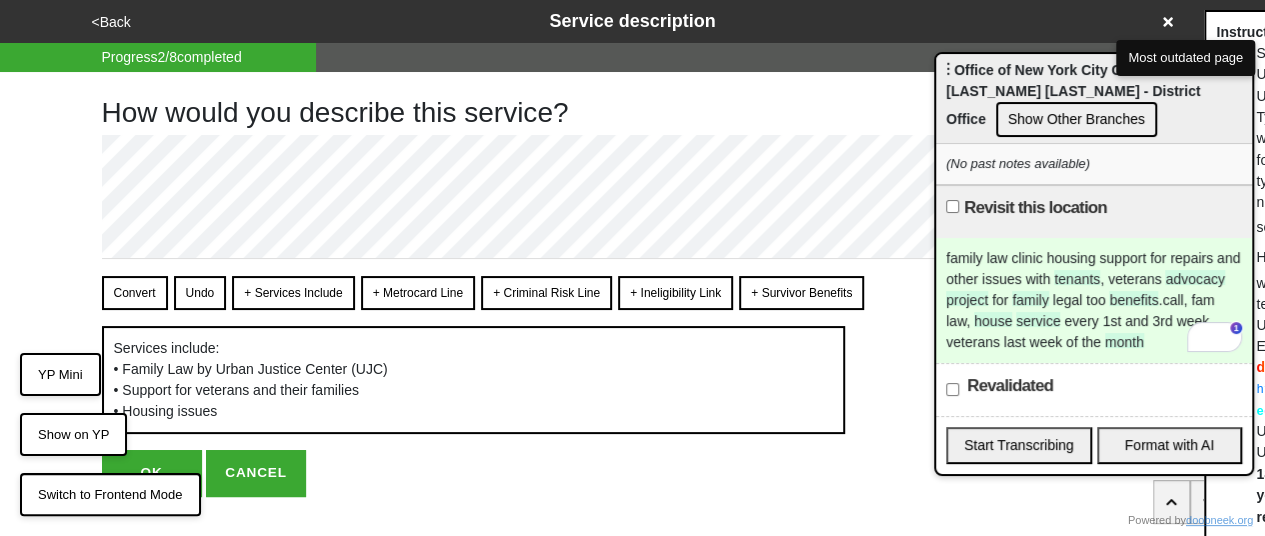 click on "⋮ Office of New York City Council Member Kevin C. Riley - District Office Show Other Branches" at bounding box center (1094, 99) 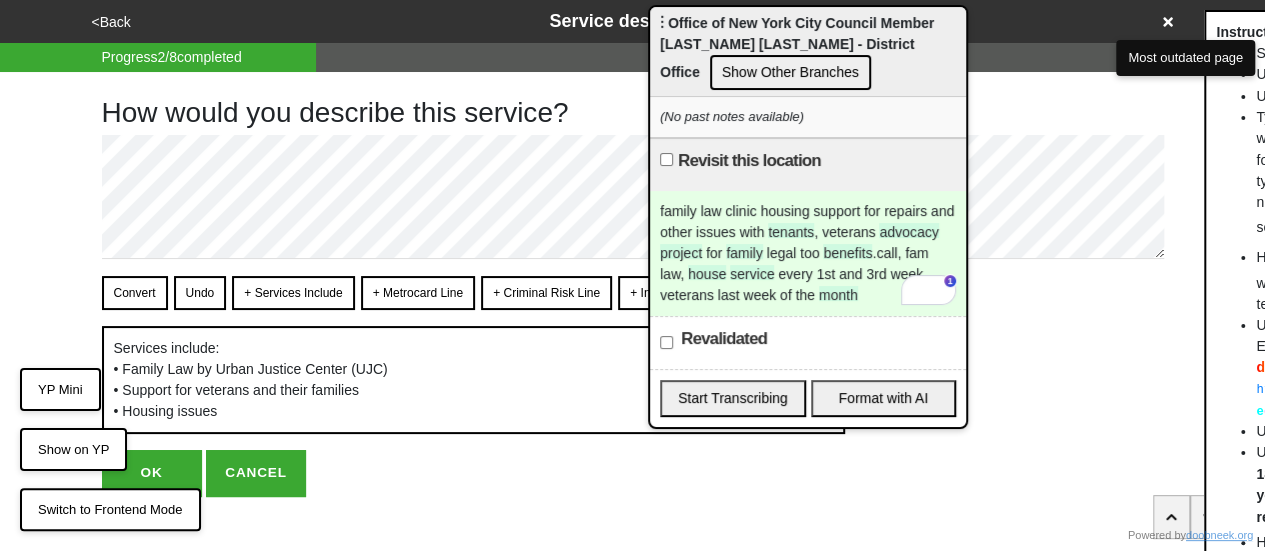 click on "family law clinic housing support for repairs and other issues with tenants, veterans advocacy project for family legal too benefits.call, fam law, house service every 1st and 3rd week, veterans last week of the month" at bounding box center (808, 253) 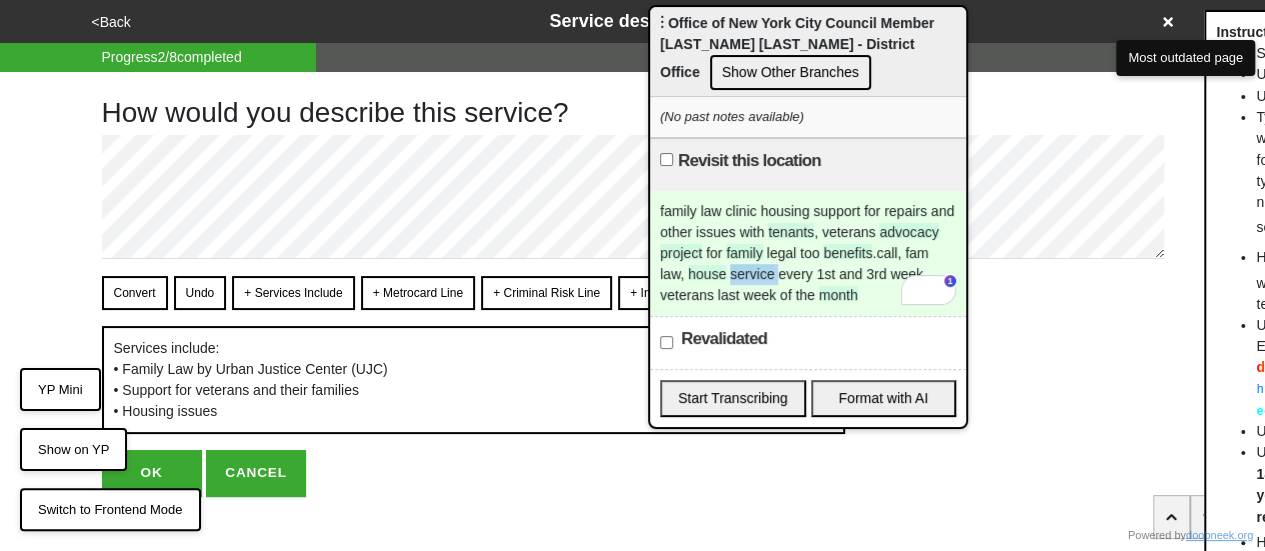 click on "family law clinic housing support for repairs and other issues with tenants, veterans advocacy project for family legal too benefits.call, fam law, house service every 1st and 3rd week, veterans last week of the month" at bounding box center [808, 253] 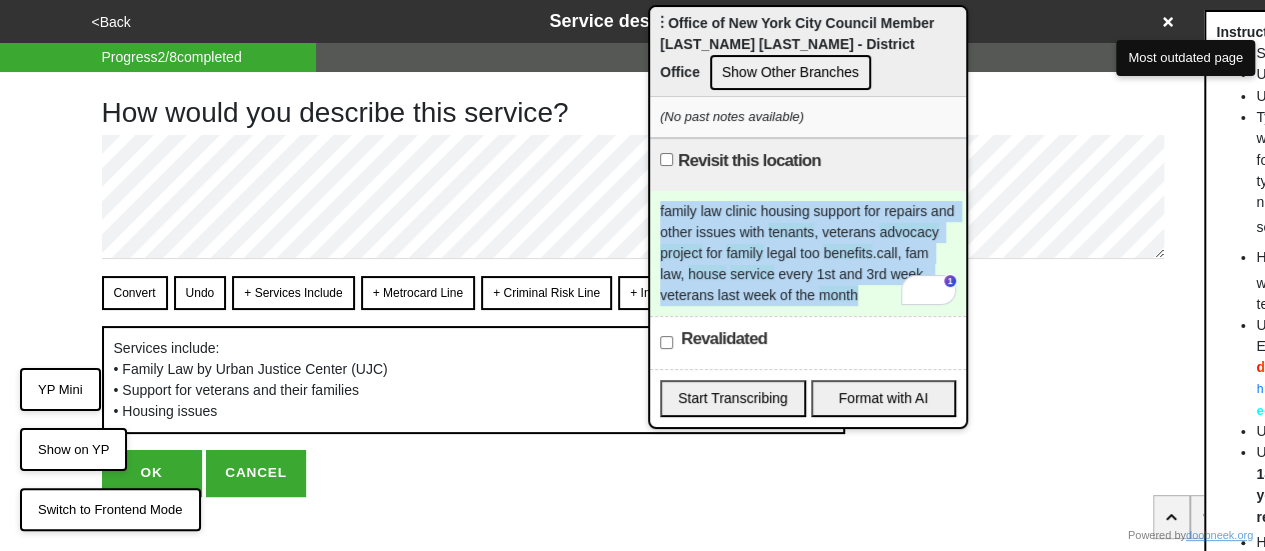 click on "family law clinic housing support for repairs and other issues with tenants, veterans advocacy project for family legal too benefits.call, fam law, house service every 1st and 3rd week, veterans last week of the month" at bounding box center [808, 253] 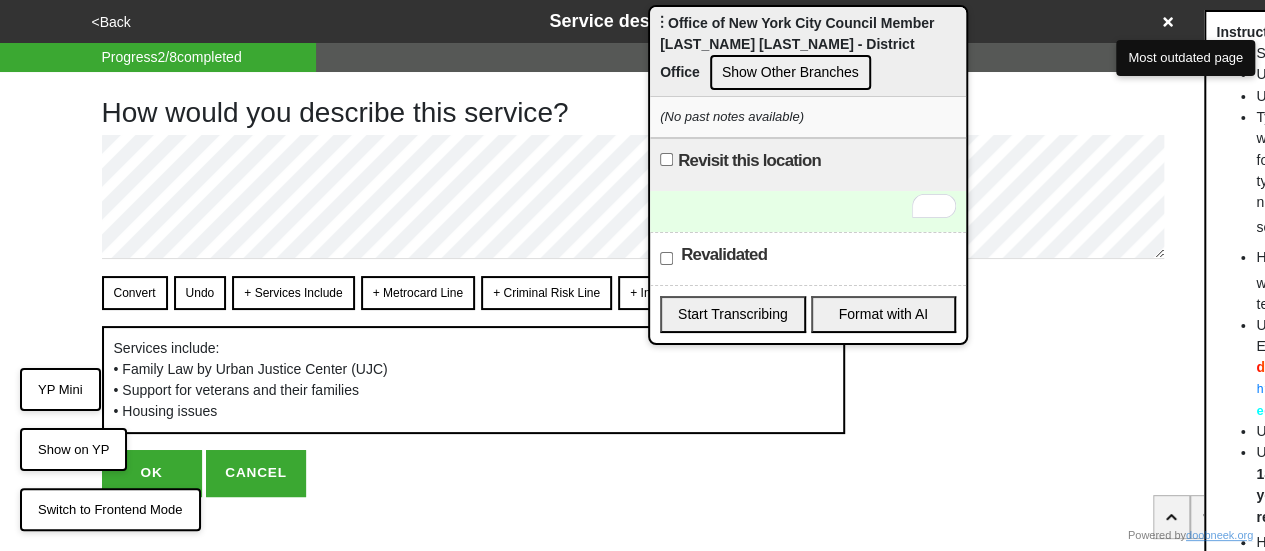 click on "Revalidated" at bounding box center [808, 258] 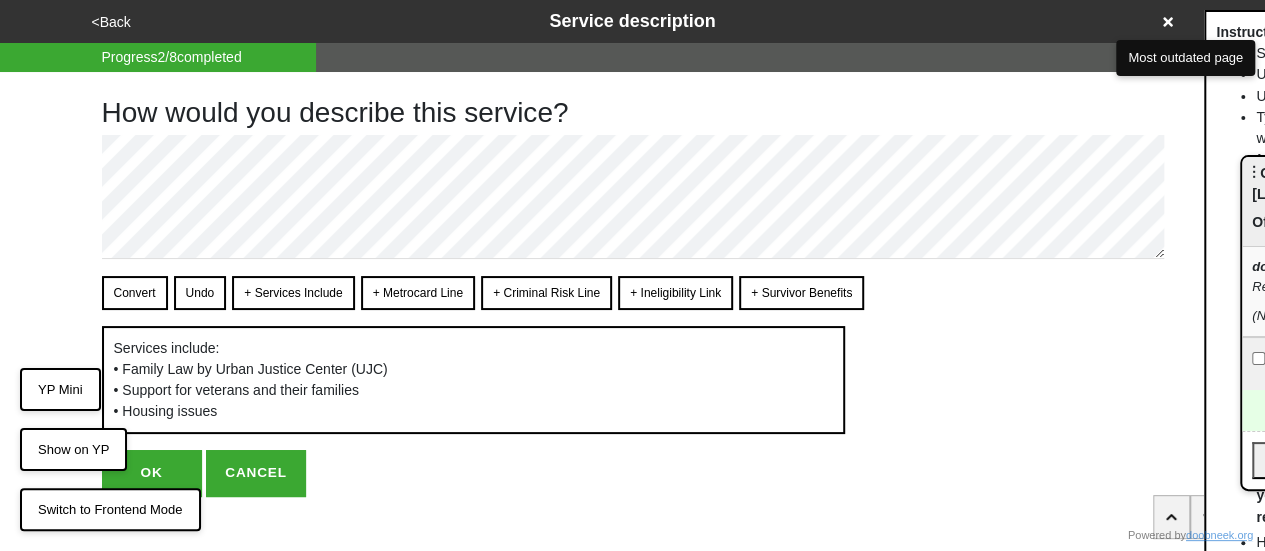 drag, startPoint x: 687, startPoint y: 41, endPoint x: 1279, endPoint y: 191, distance: 610.70776 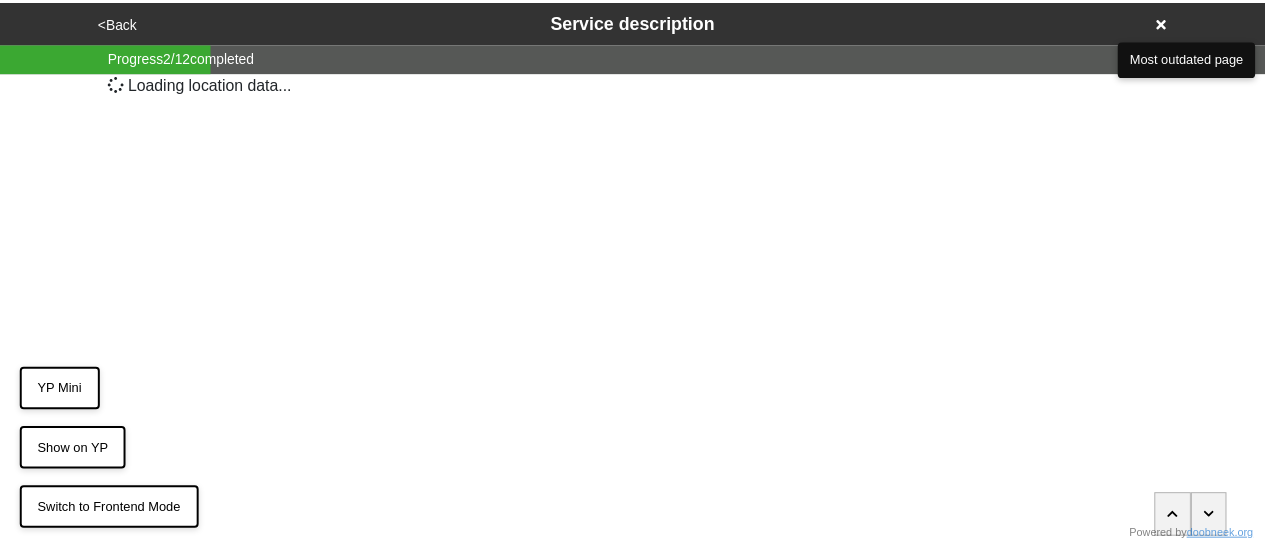 scroll, scrollTop: 0, scrollLeft: 0, axis: both 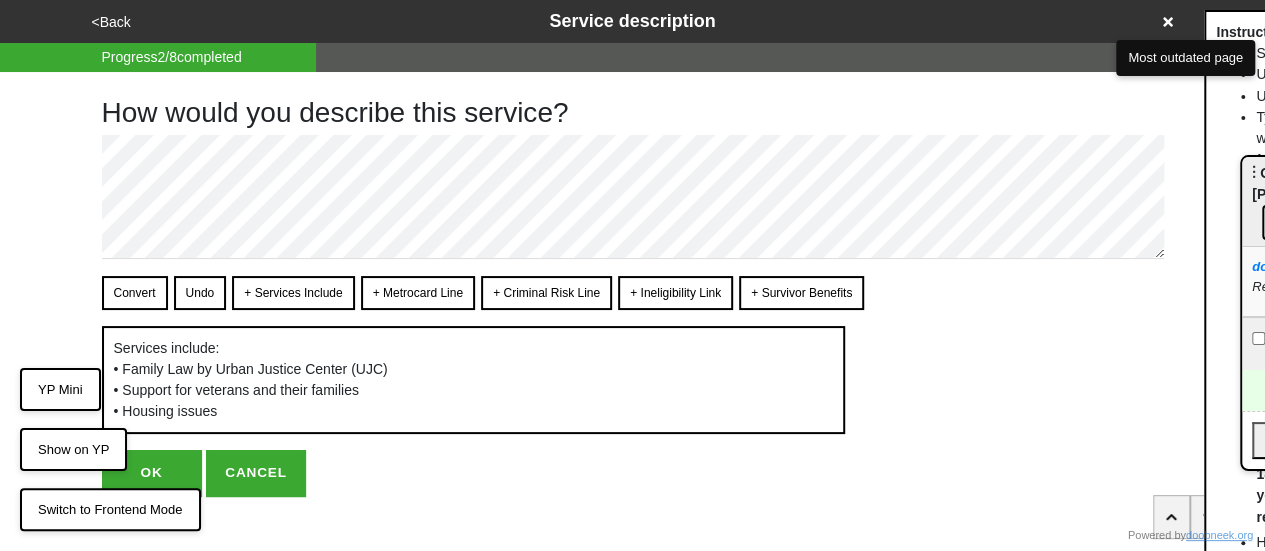 click on "YP Mini" at bounding box center [60, 390] 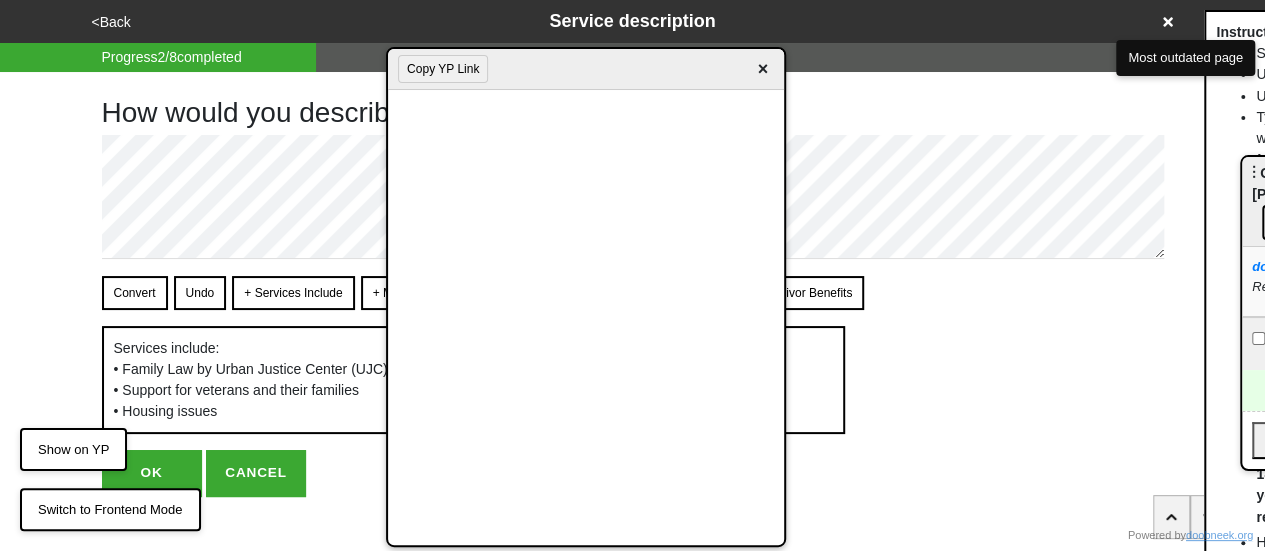 click on "Copy YP Link" at bounding box center (443, 69) 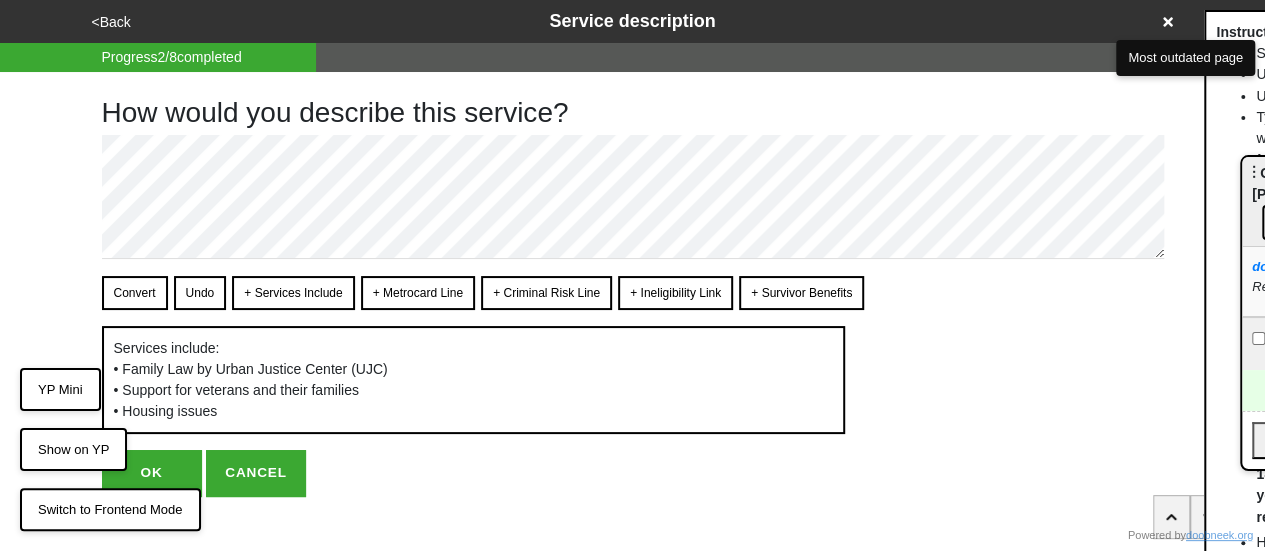 click on "<Back" at bounding box center [111, 22] 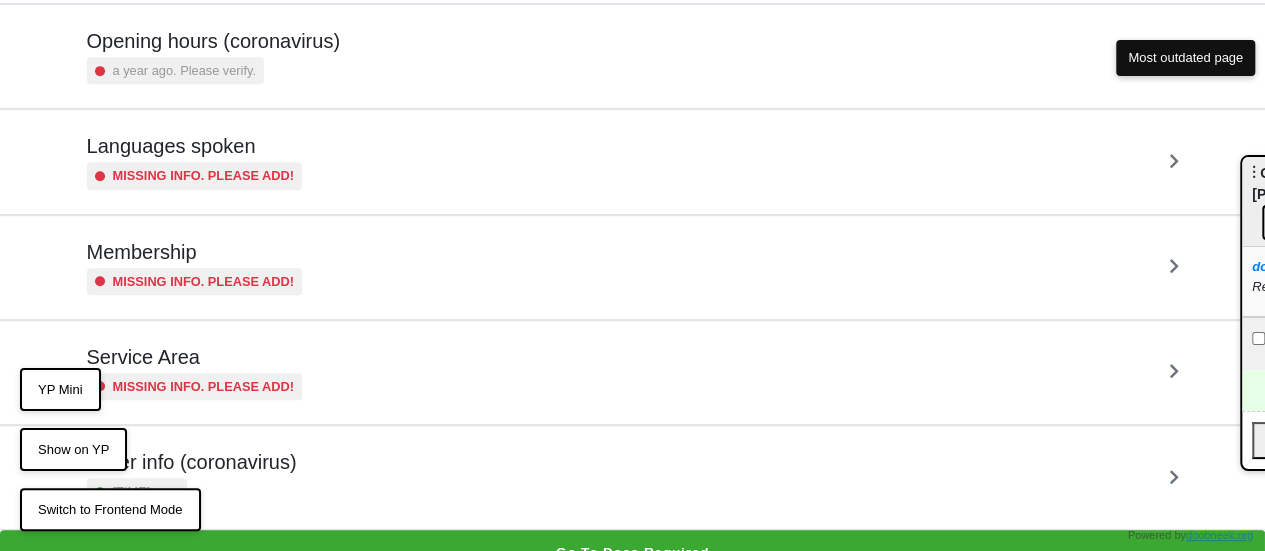 scroll, scrollTop: 484, scrollLeft: 0, axis: vertical 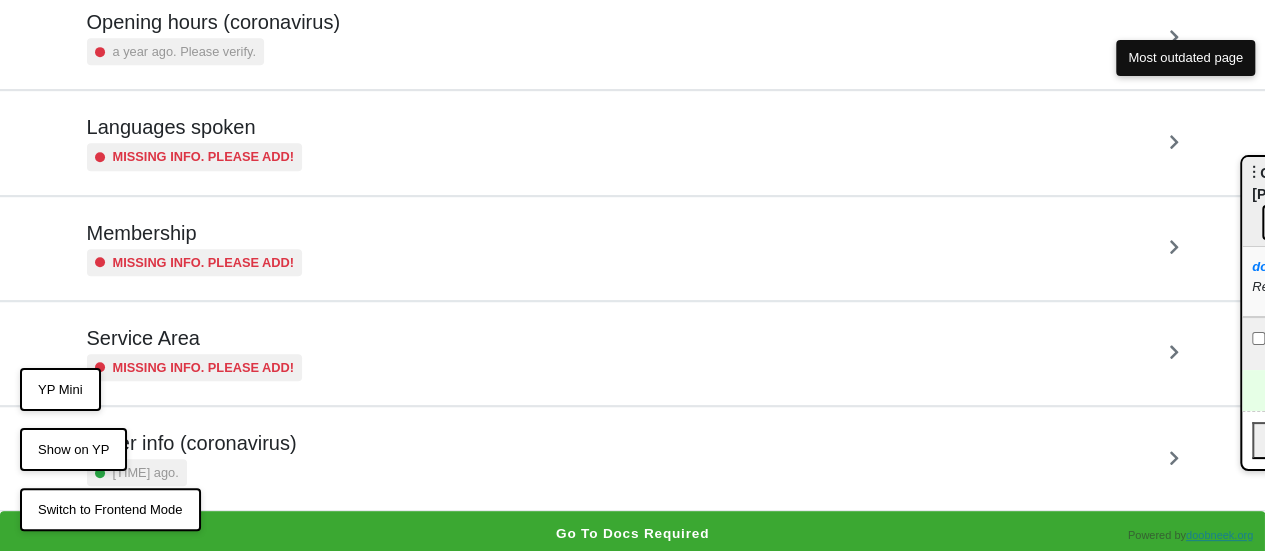 click on "Other info (coronavirus) 9 minutes ago." at bounding box center [633, 458] 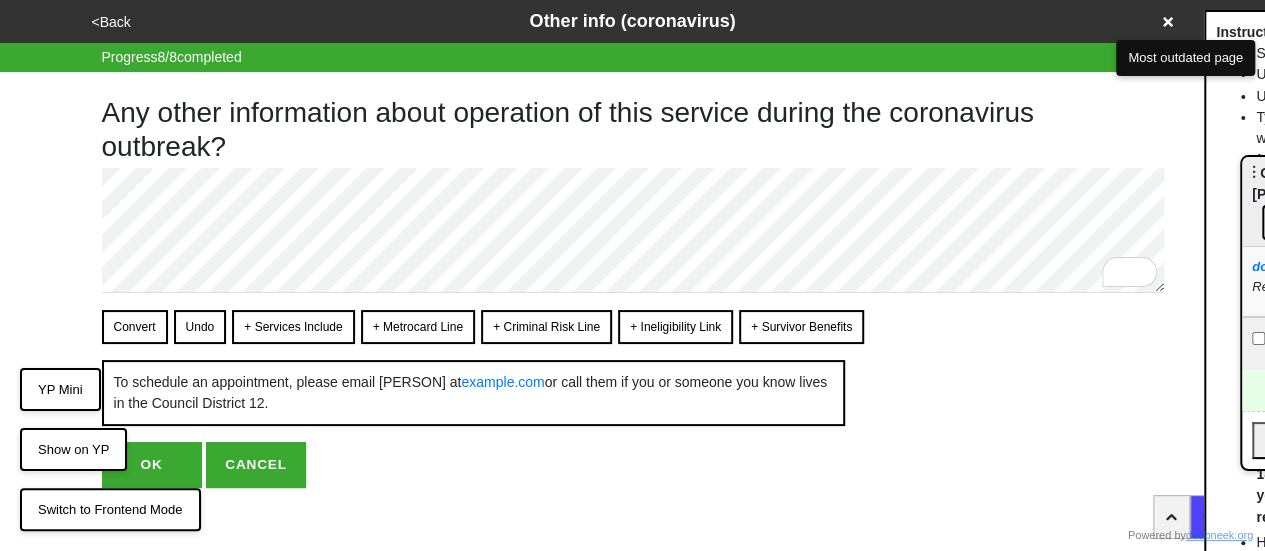 click on "OK" at bounding box center [152, 465] 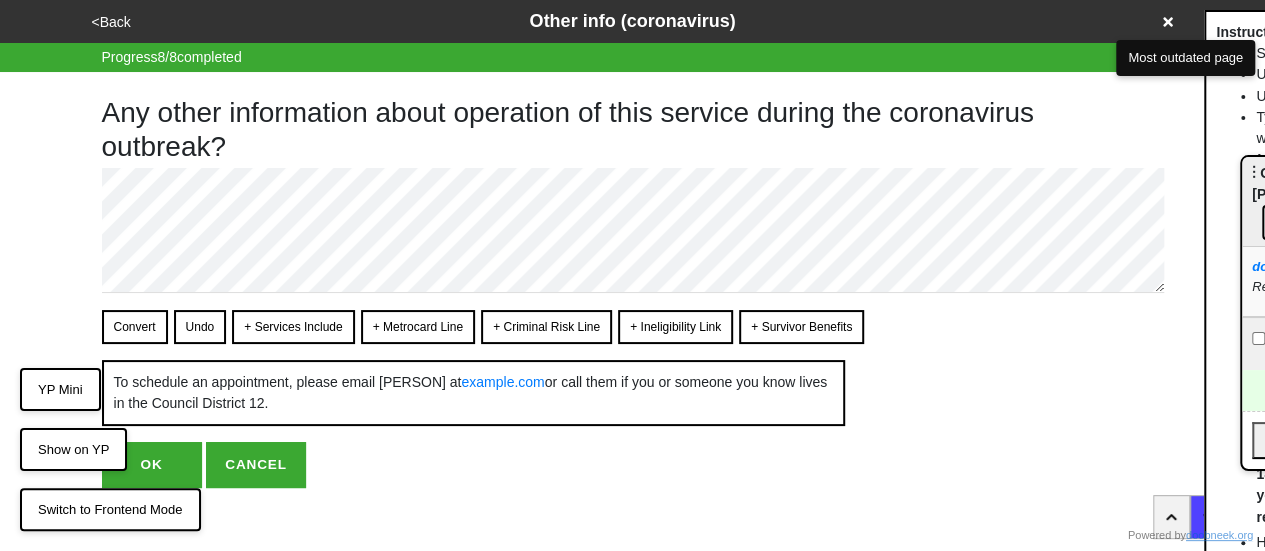 click 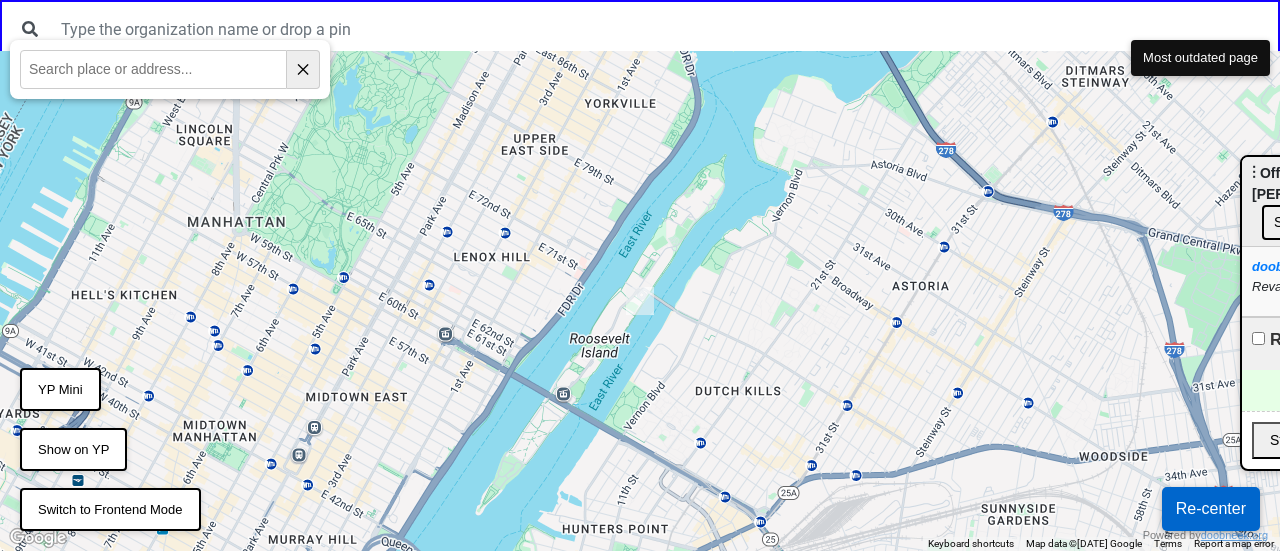 click on "✕" at bounding box center (303, 69) 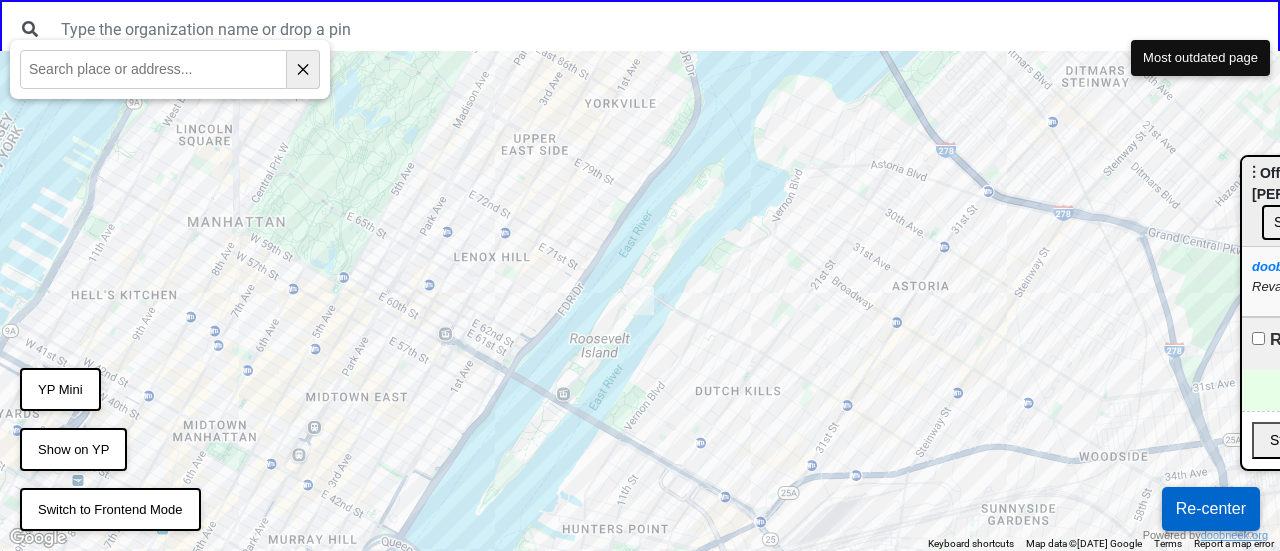 paste on "114 West 14th St btw 6th and 7th Ave" 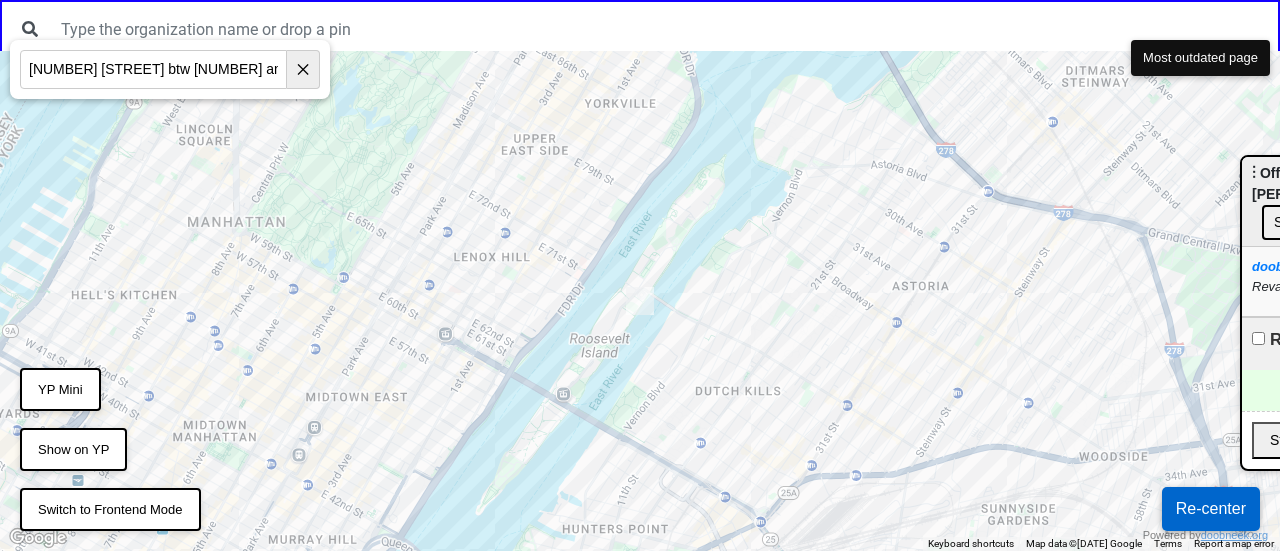 type on "114 West 14th St btw 6th and 7th Ave" 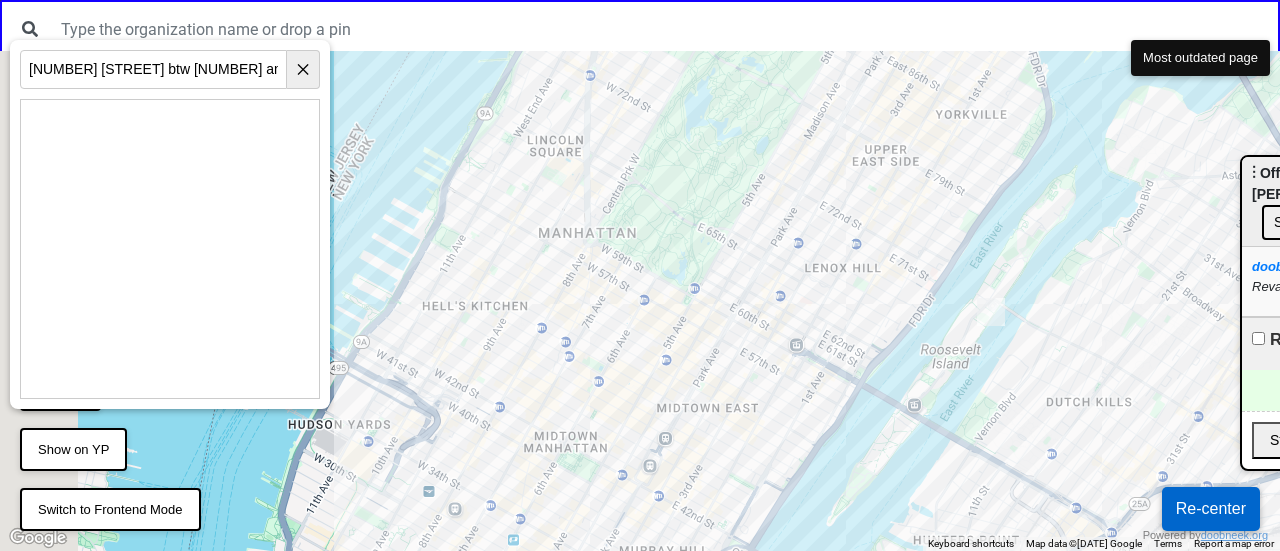 drag, startPoint x: 635, startPoint y: 284, endPoint x: 792, endPoint y: 280, distance: 157.05095 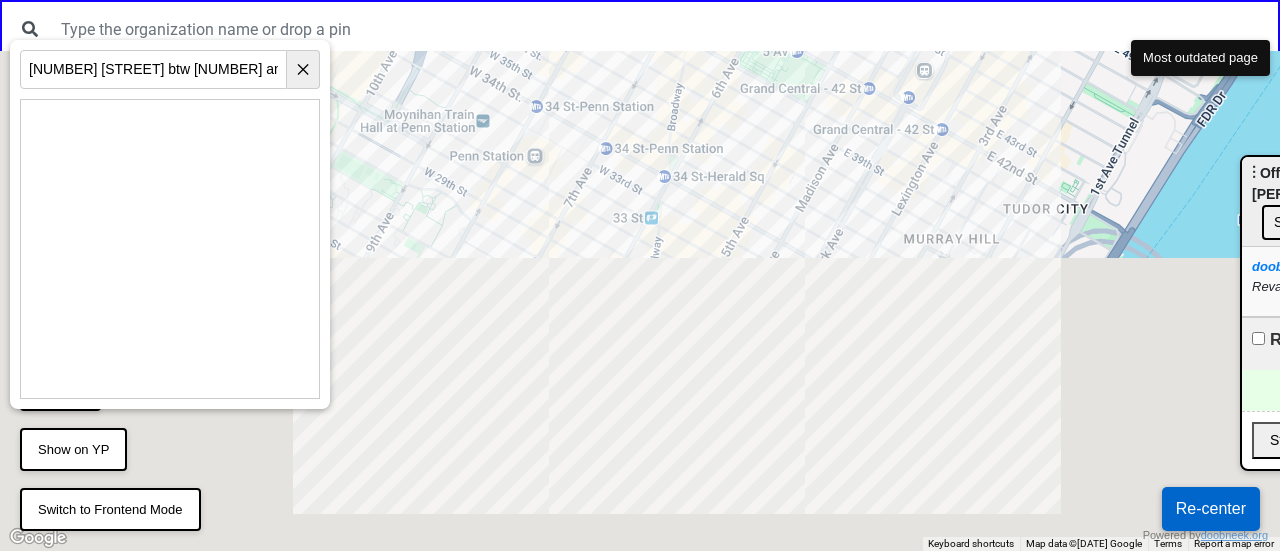 drag, startPoint x: 435, startPoint y: 498, endPoint x: 486, endPoint y: 89, distance: 412.16745 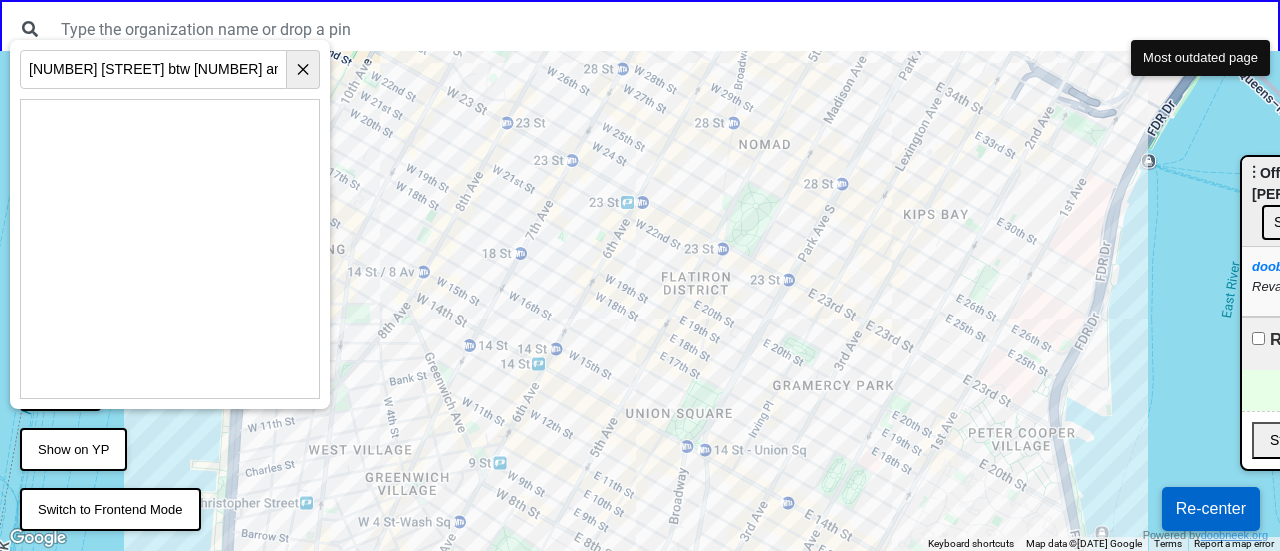 drag, startPoint x: 438, startPoint y: 463, endPoint x: 566, endPoint y: 199, distance: 293.39392 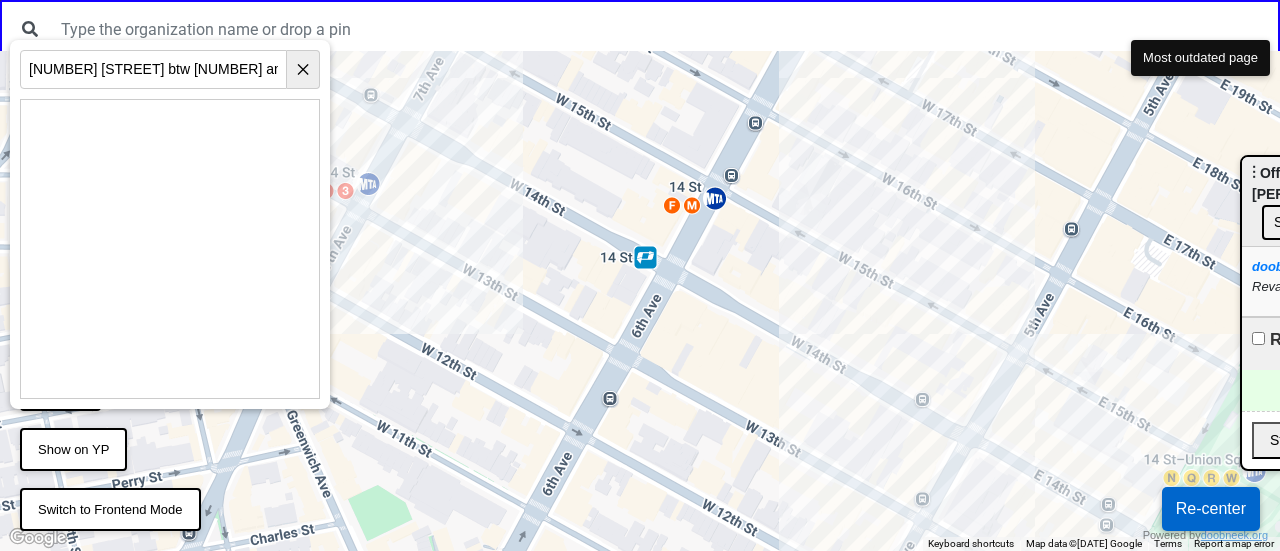 click at bounding box center [640, 301] 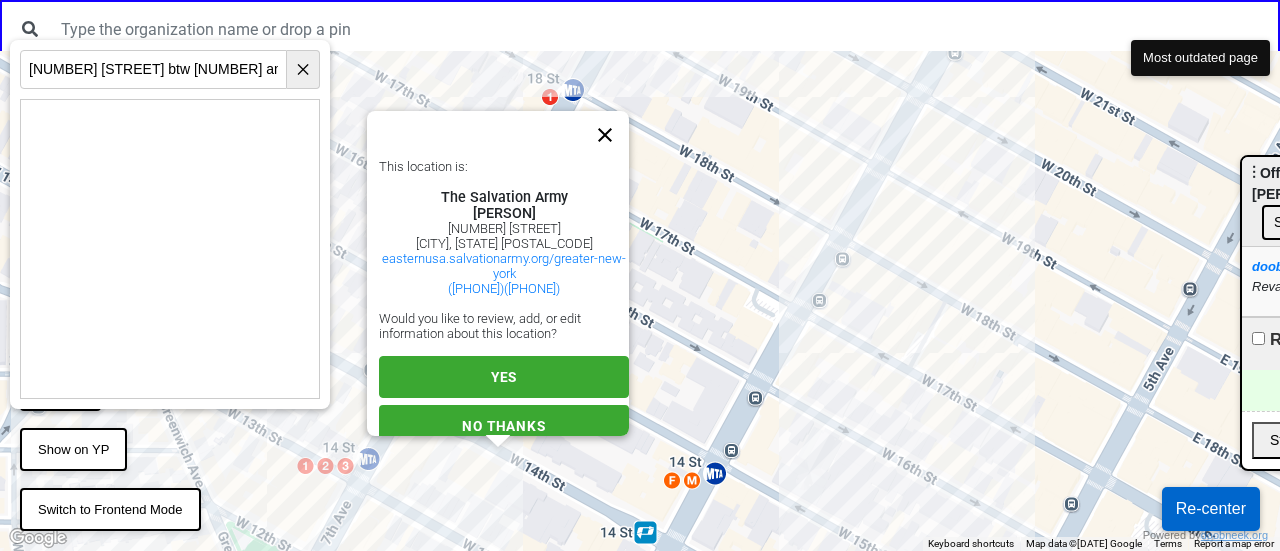 click at bounding box center (605, 135) 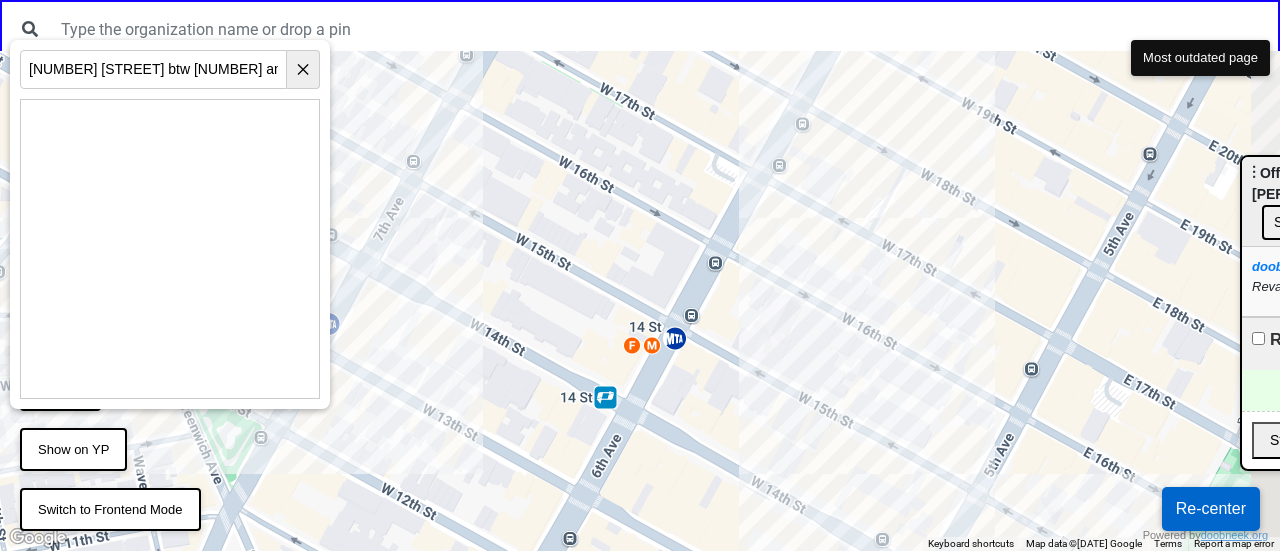 drag, startPoint x: 490, startPoint y: 387, endPoint x: 450, endPoint y: 245, distance: 147.52628 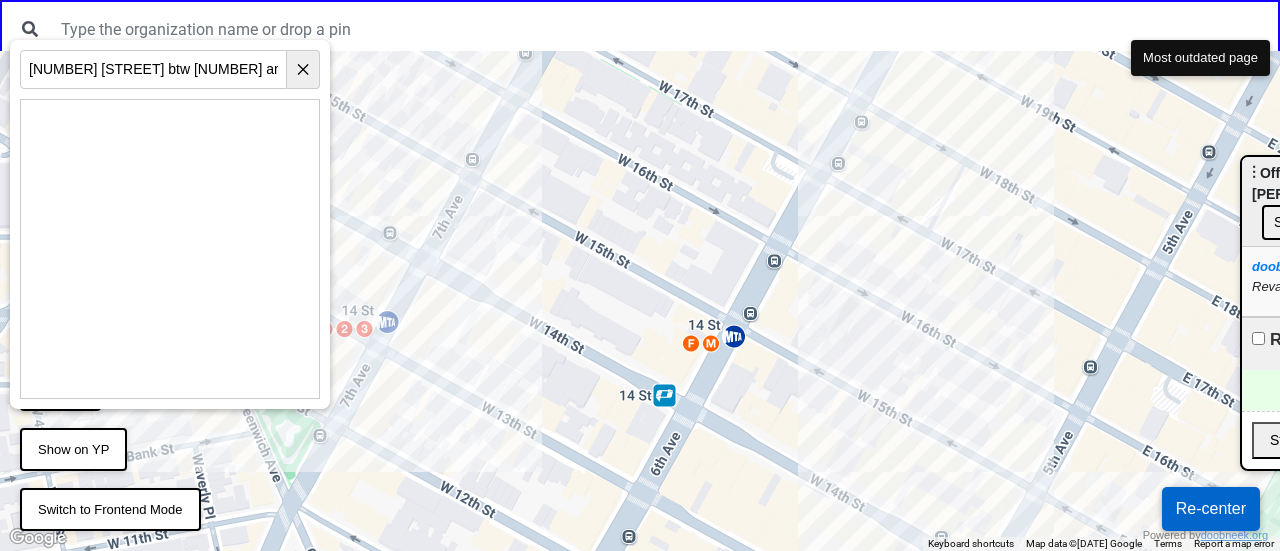 drag, startPoint x: 442, startPoint y: 349, endPoint x: 507, endPoint y: 359, distance: 65.76473 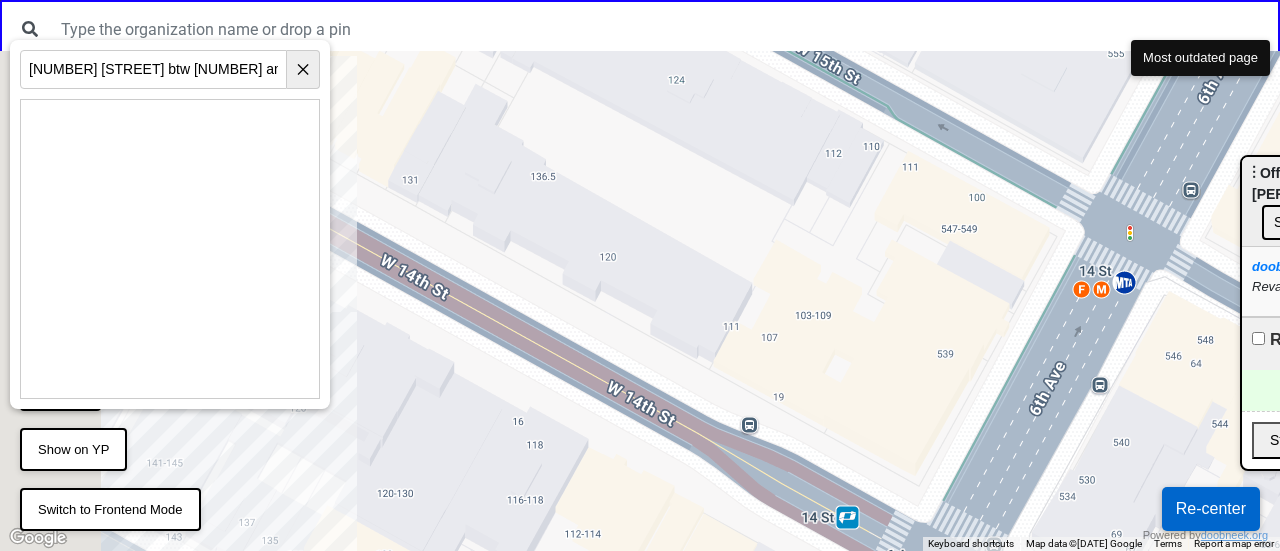 drag, startPoint x: 541, startPoint y: 288, endPoint x: 573, endPoint y: 213, distance: 81.5414 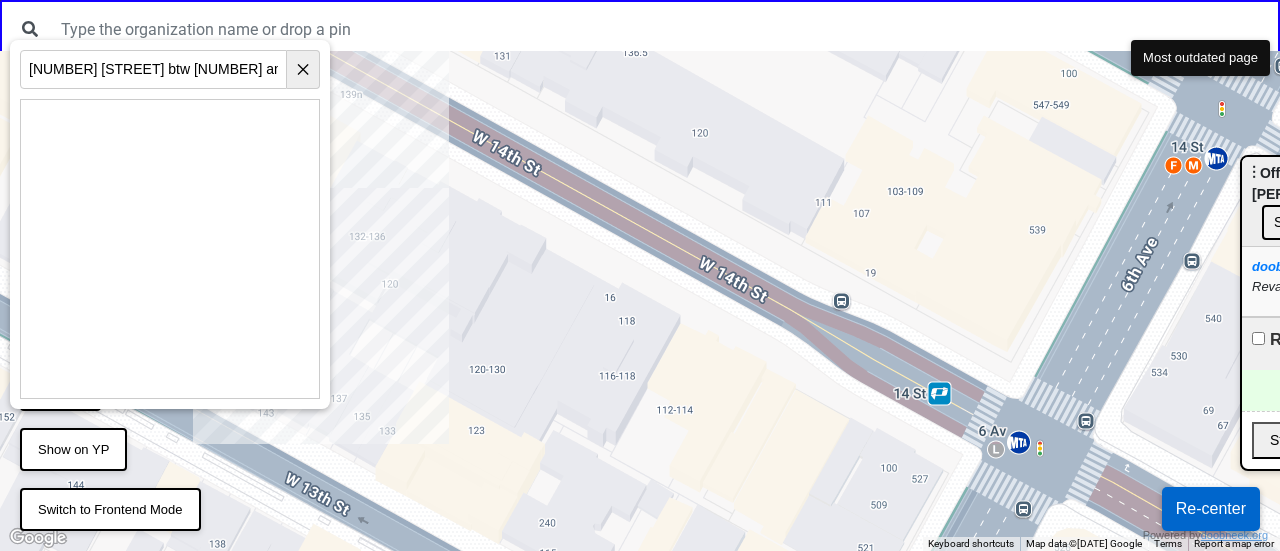 drag, startPoint x: 468, startPoint y: 385, endPoint x: 535, endPoint y: 328, distance: 87.965904 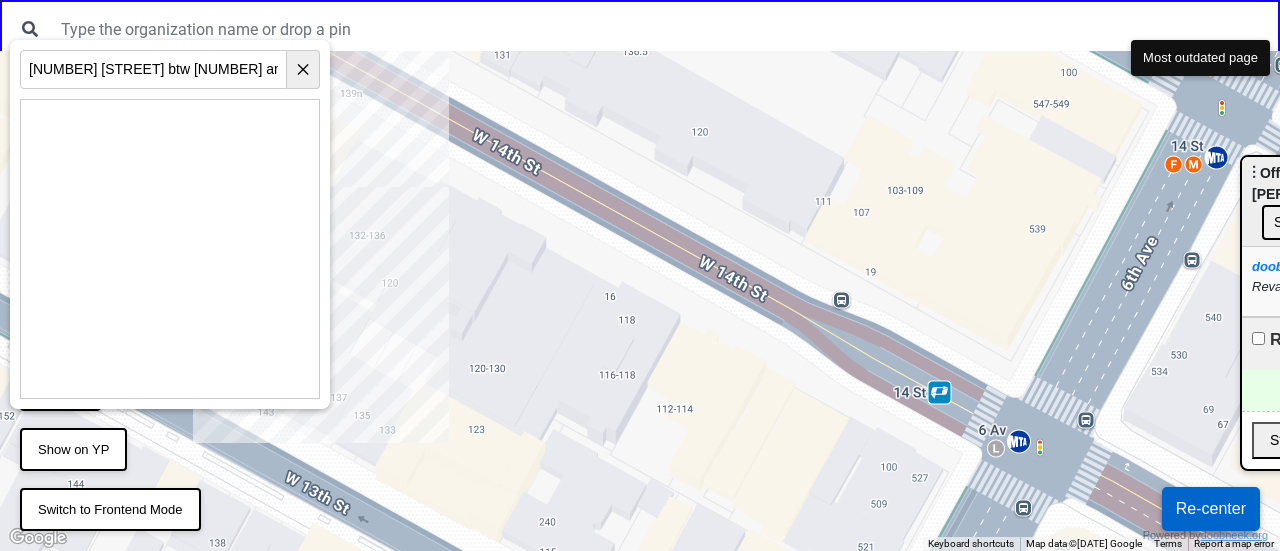 click at bounding box center [640, 301] 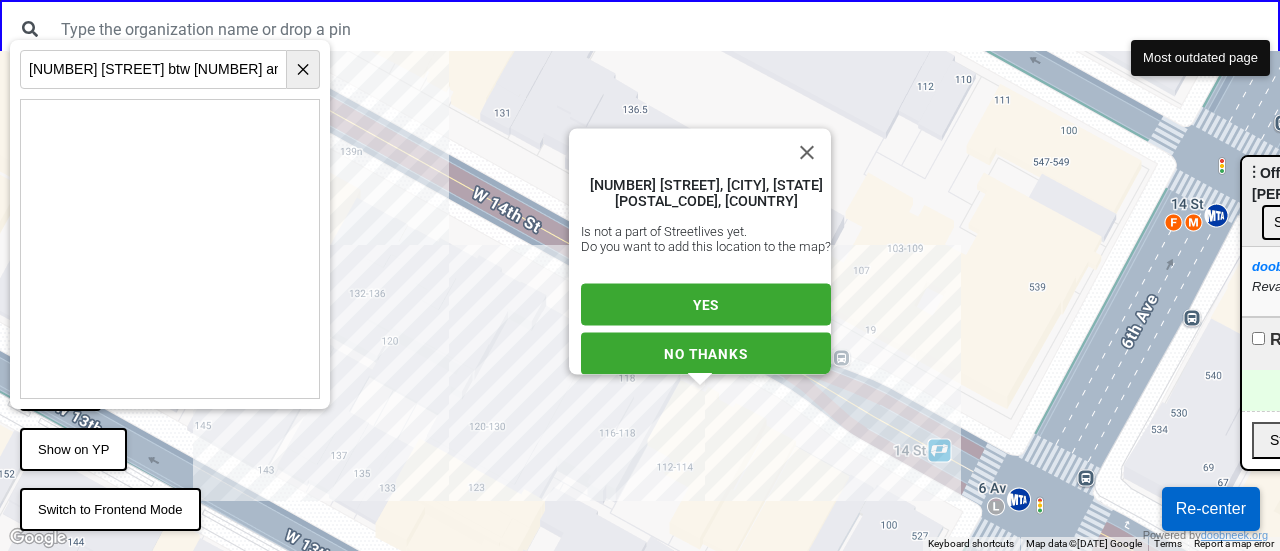 click on "YES" at bounding box center [706, 305] 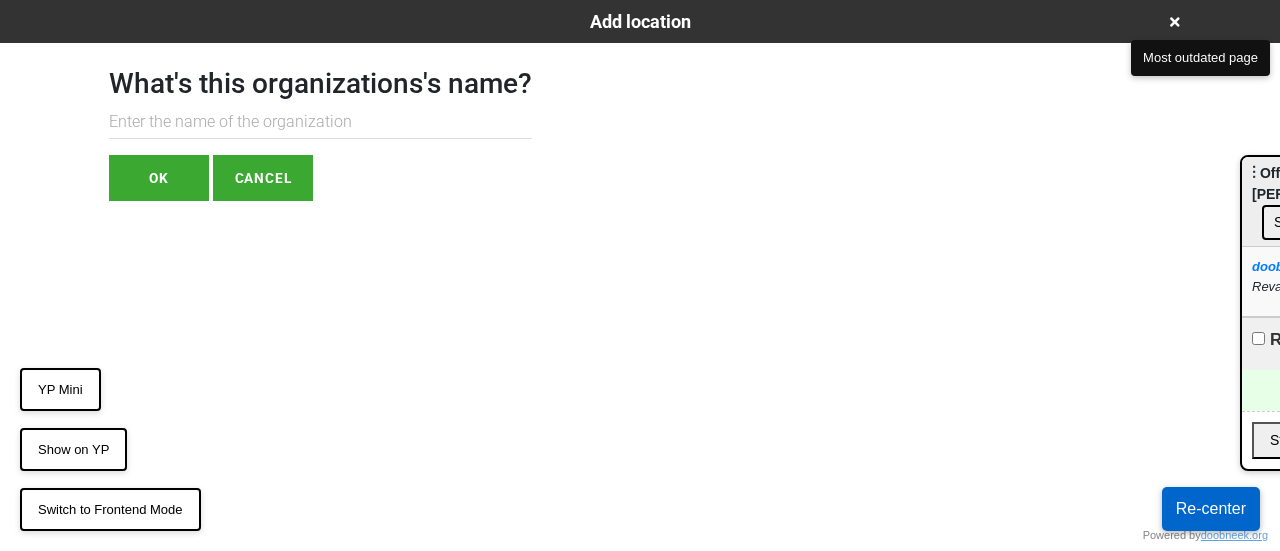 paste on "Center for Urban Community Services" 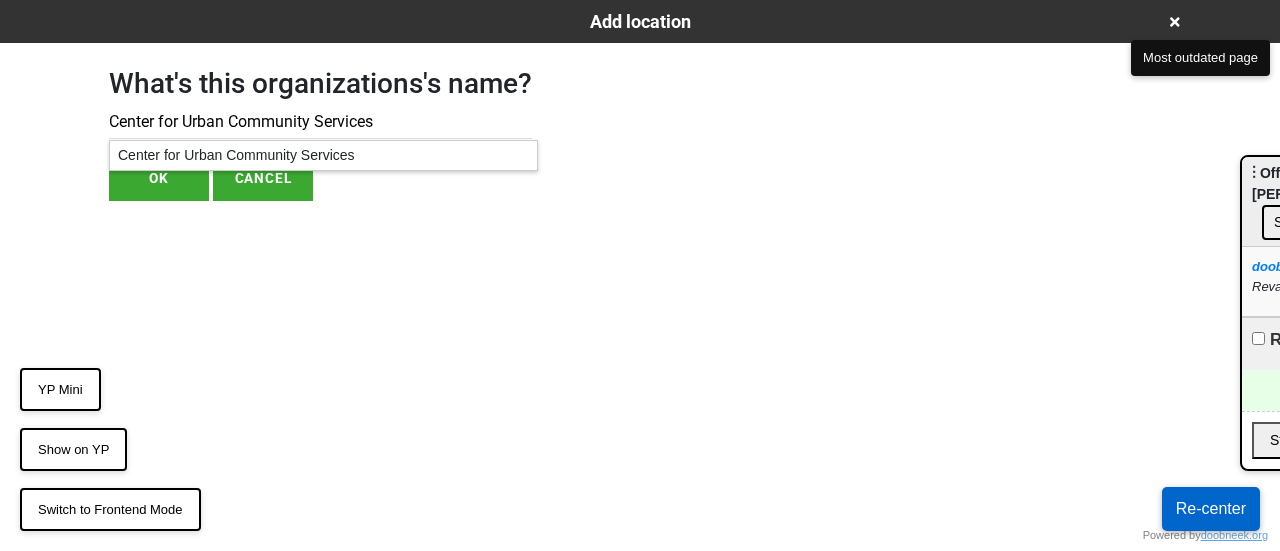 click on "Center for Urban Community Services" at bounding box center (323, 155) 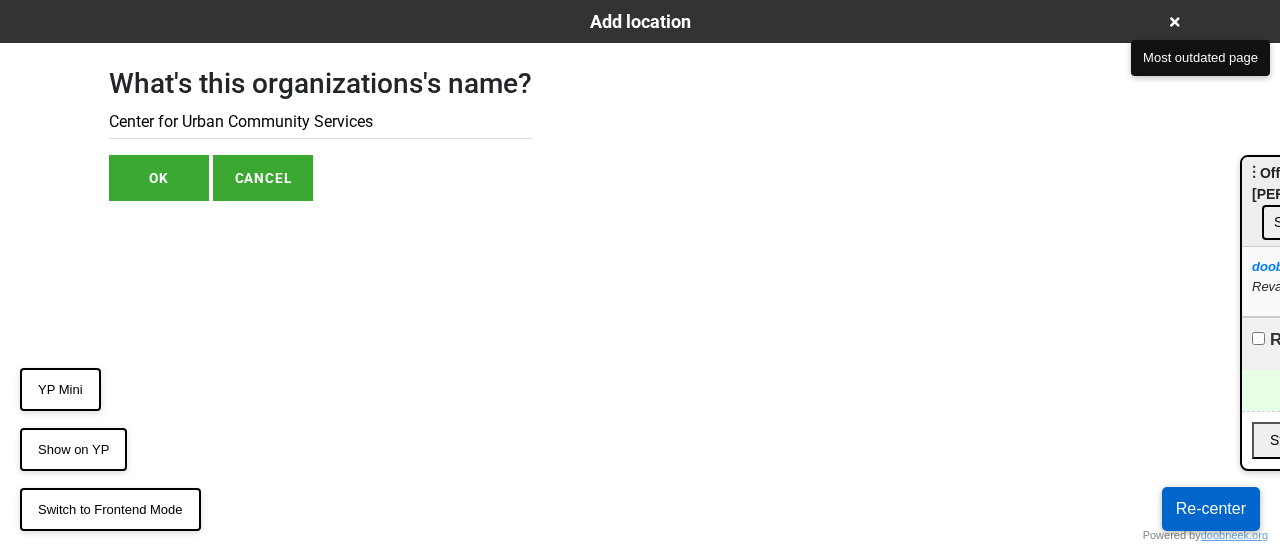 click on "Center for Urban Community Services" at bounding box center [320, 122] 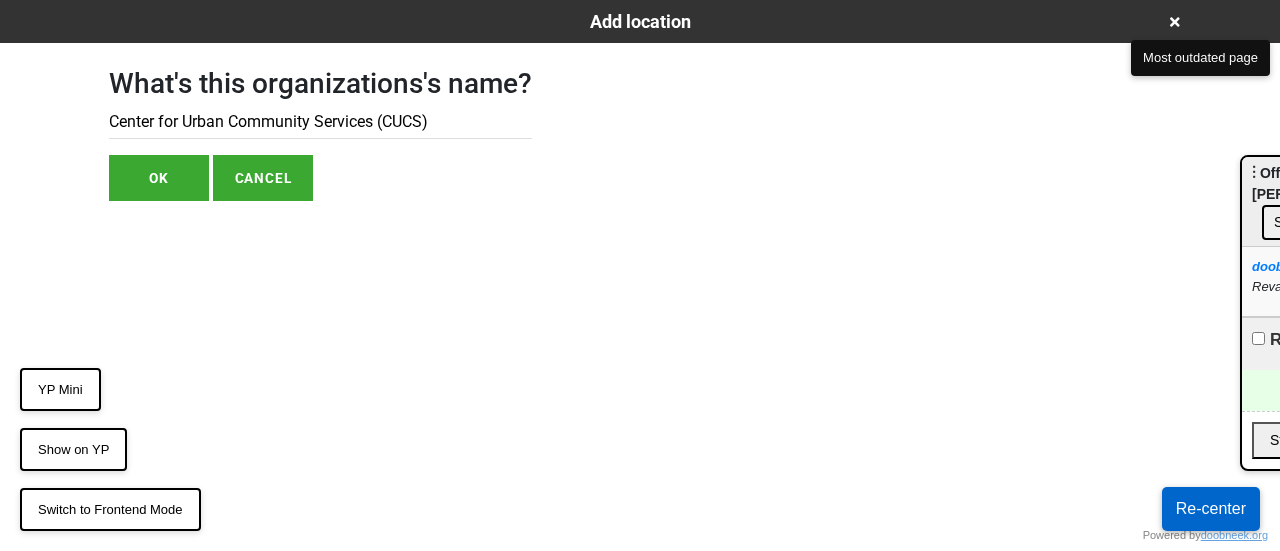 type on "Center for Urban Community Services (CUCS)" 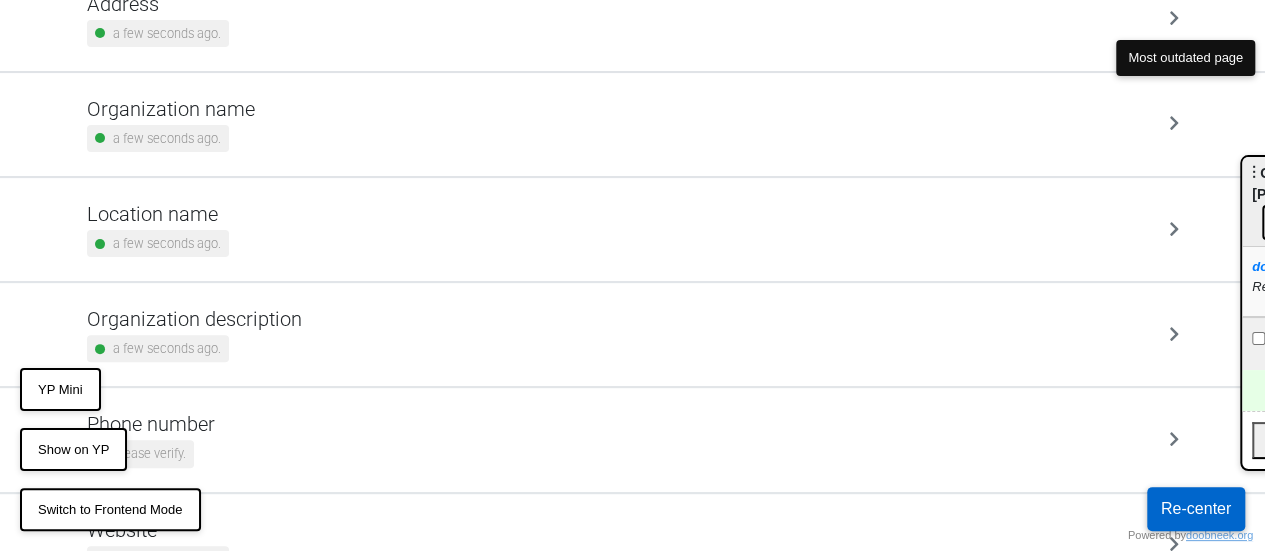 scroll, scrollTop: 200, scrollLeft: 0, axis: vertical 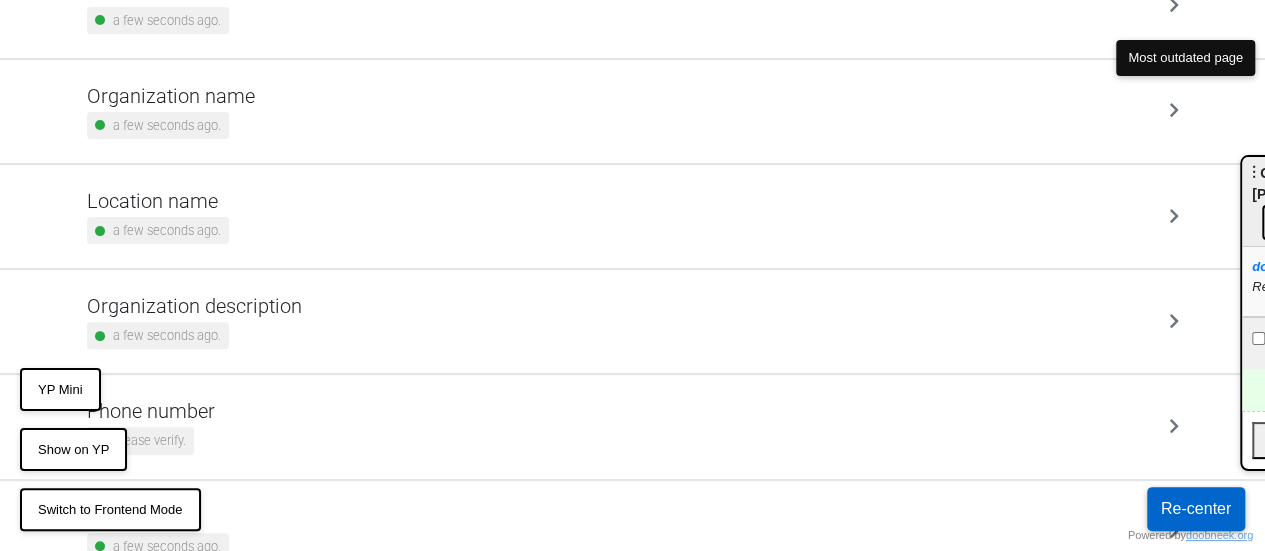 click on "Location name a few seconds ago." at bounding box center (633, 216) 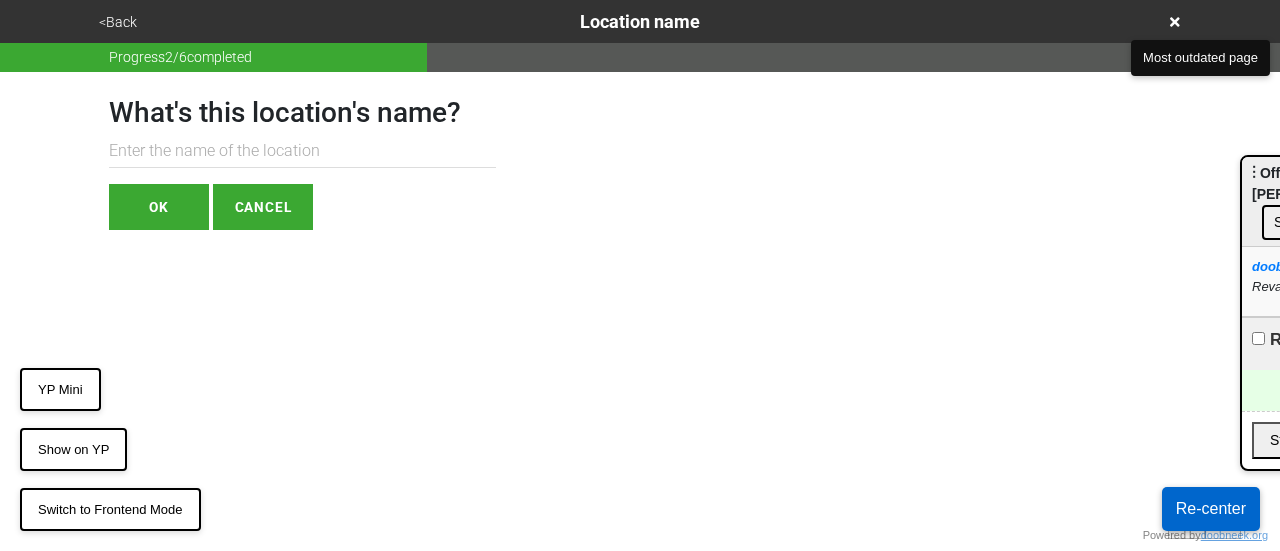 drag, startPoint x: 276, startPoint y: 169, endPoint x: 285, endPoint y: 162, distance: 11.401754 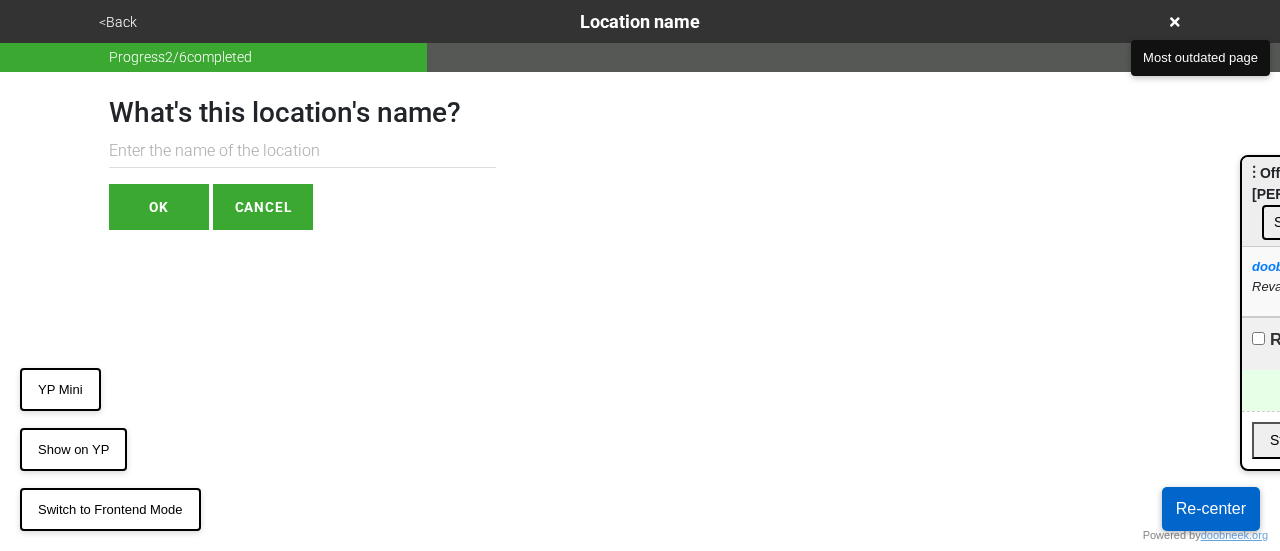 paste on "Paul's Place" 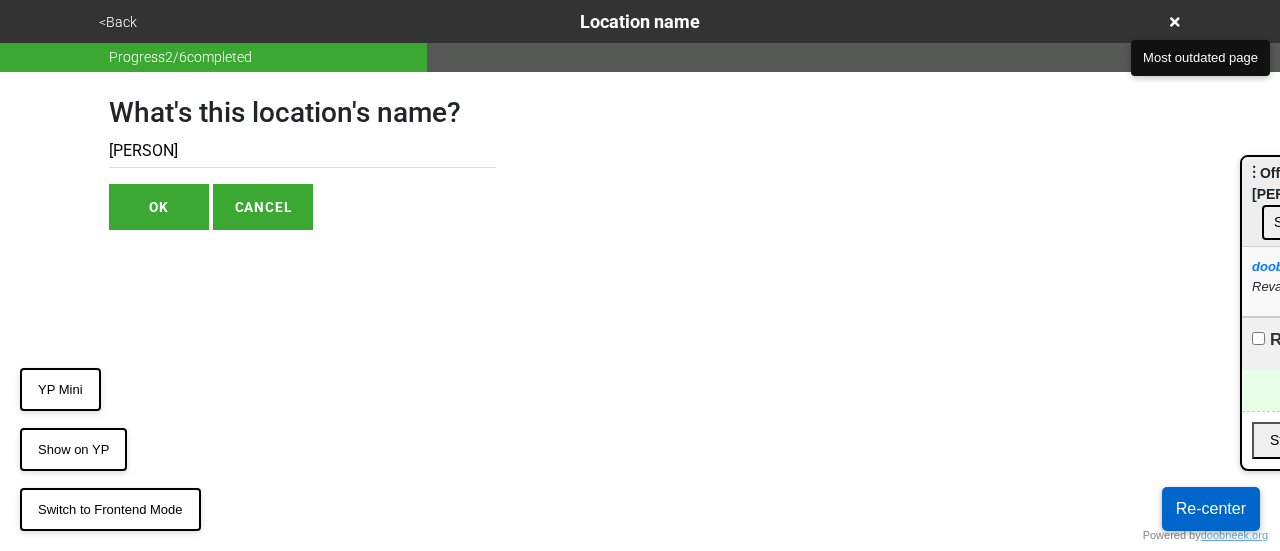 type on "Paul's Place" 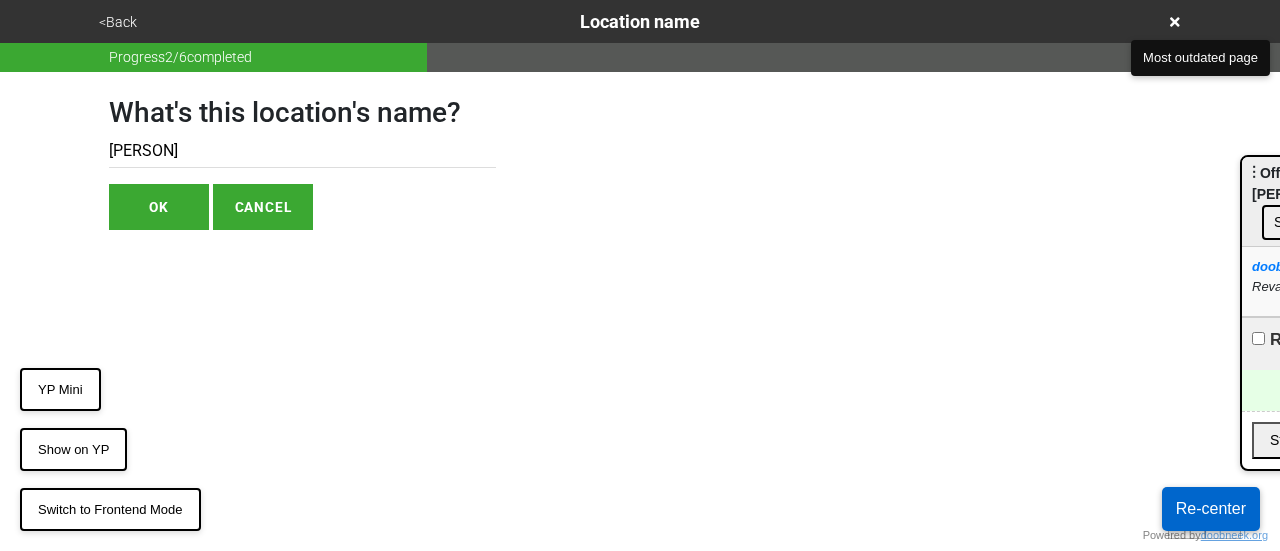 click on "OK" at bounding box center [159, 207] 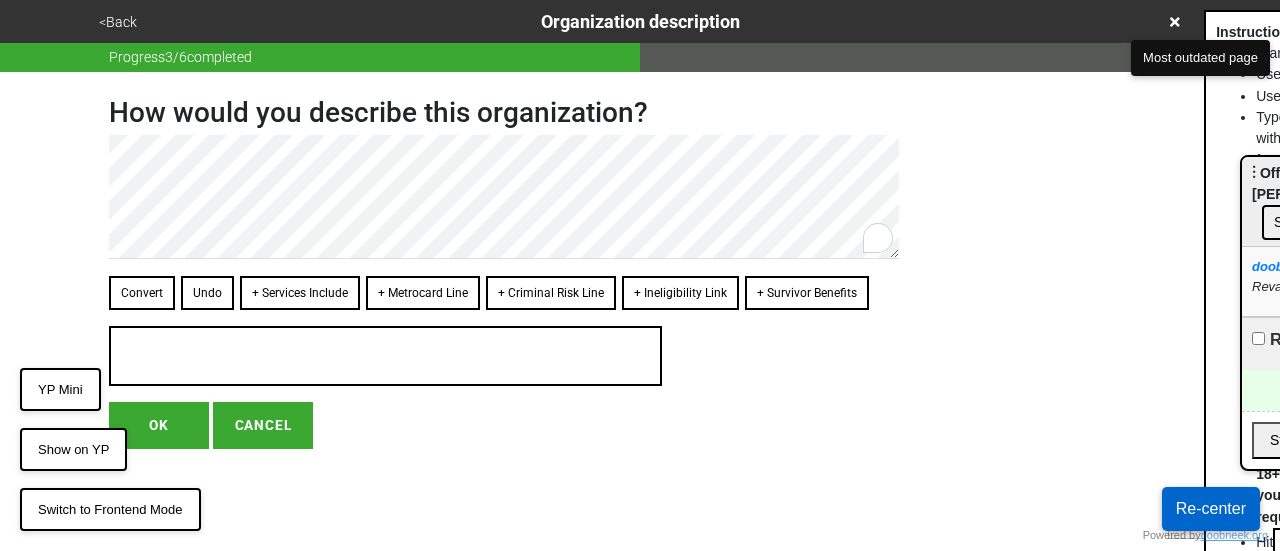 click on "<Back" at bounding box center (118, 22) 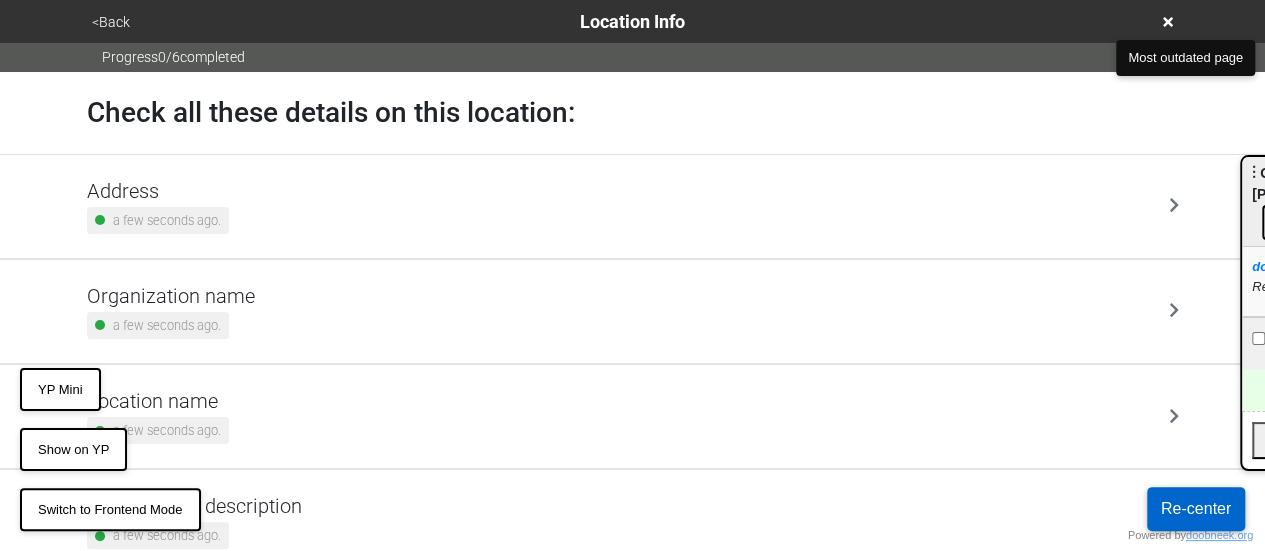 click on "a few seconds ago." at bounding box center (167, 220) 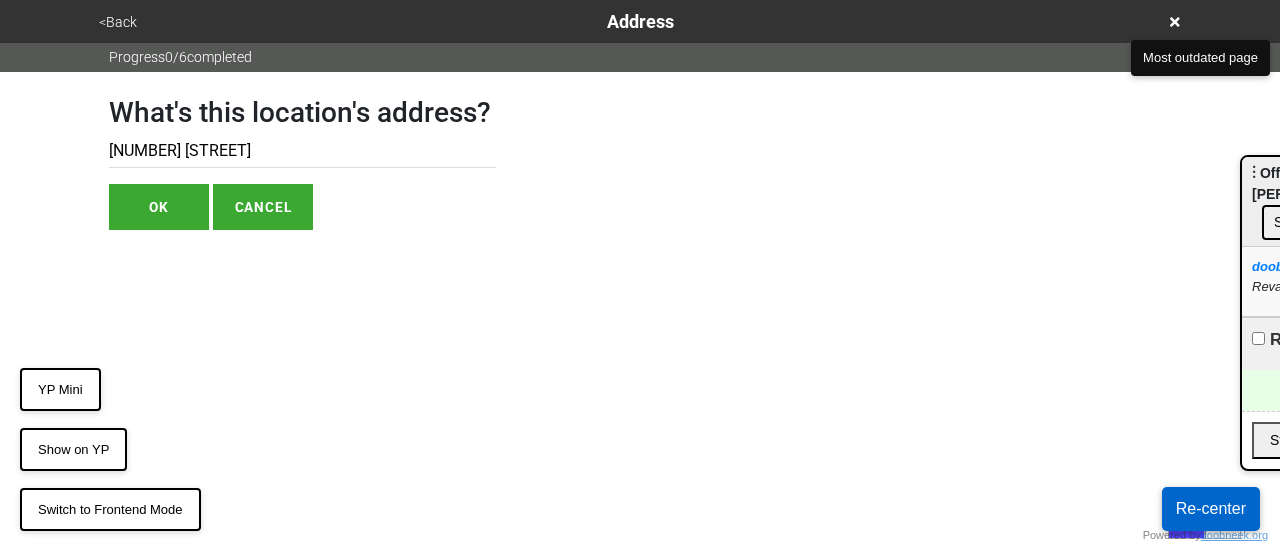 click on "<Back" at bounding box center (118, 22) 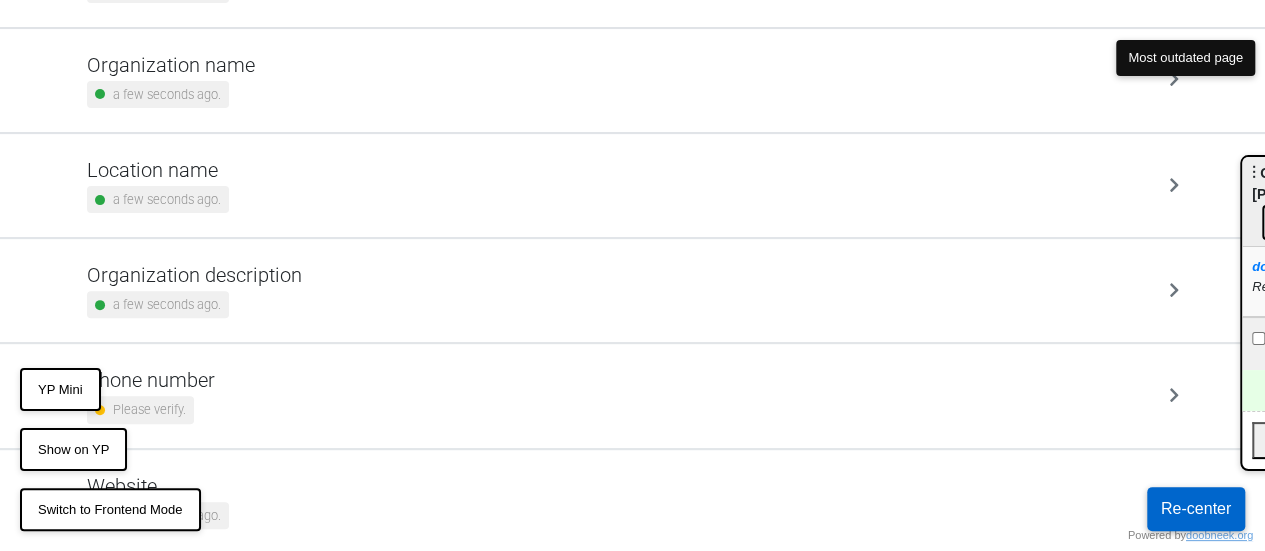 scroll, scrollTop: 275, scrollLeft: 0, axis: vertical 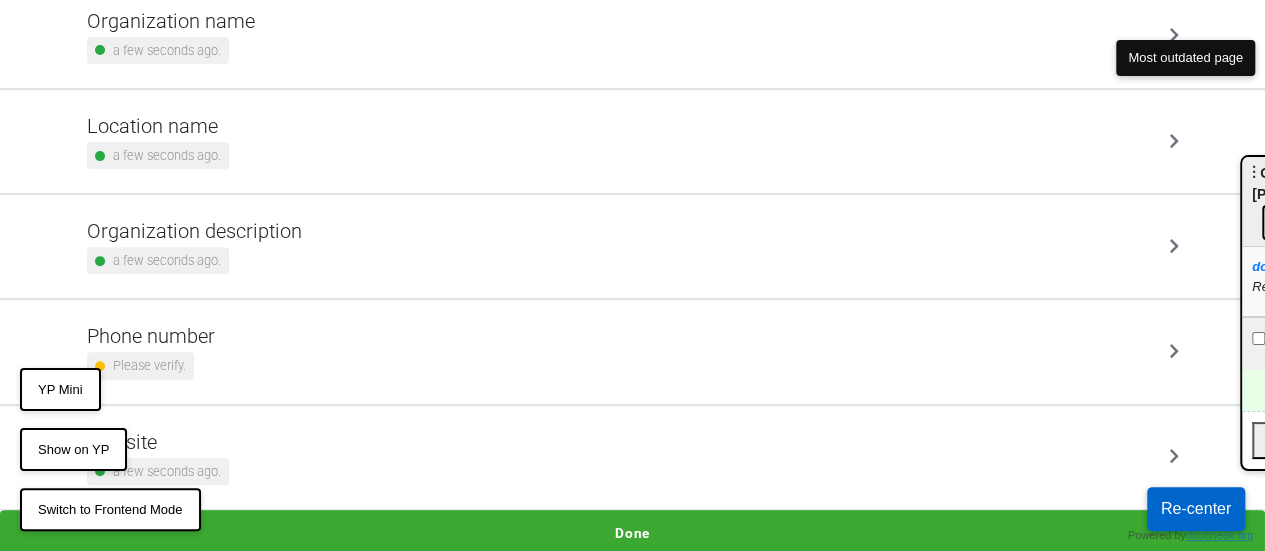 click on "Phone number  Please verify." at bounding box center [633, 351] 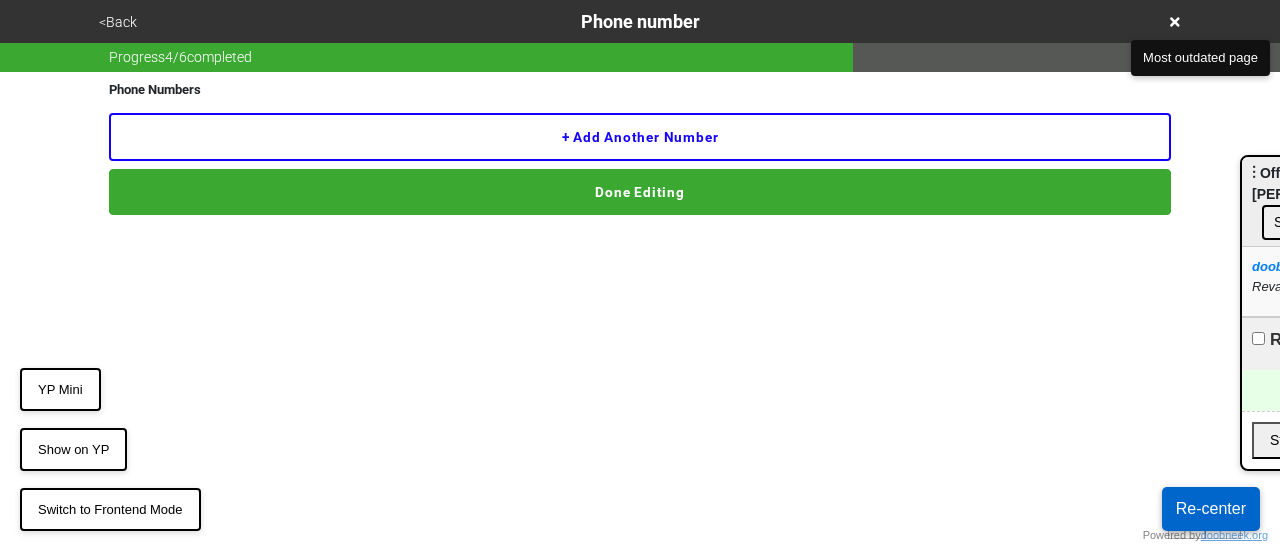 click on "+ Add another number" at bounding box center (640, 137) 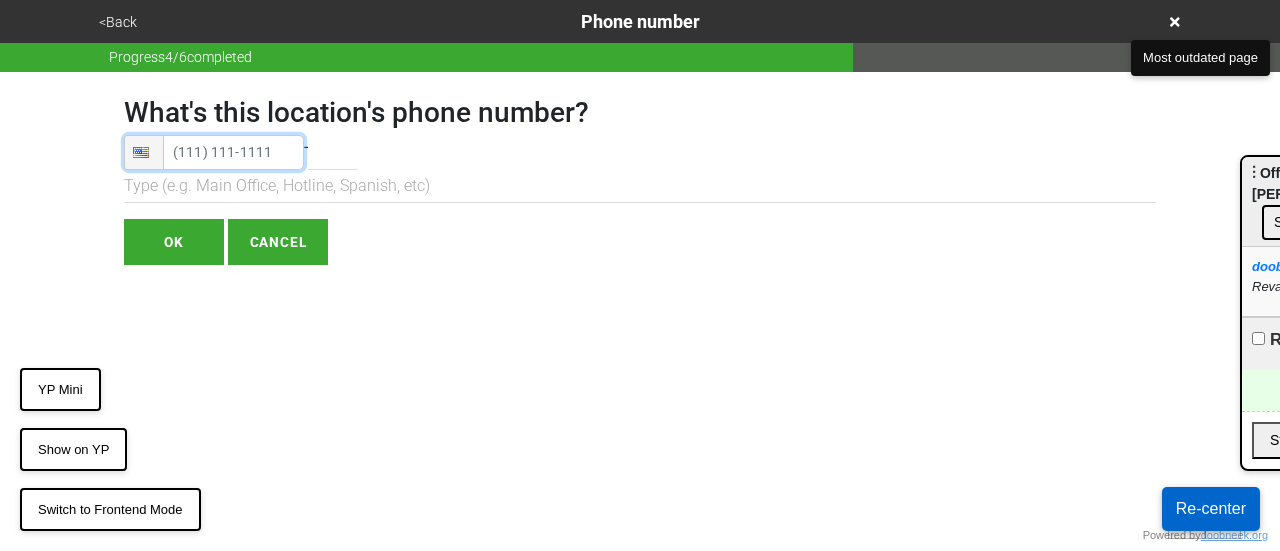 click at bounding box center [214, 152] 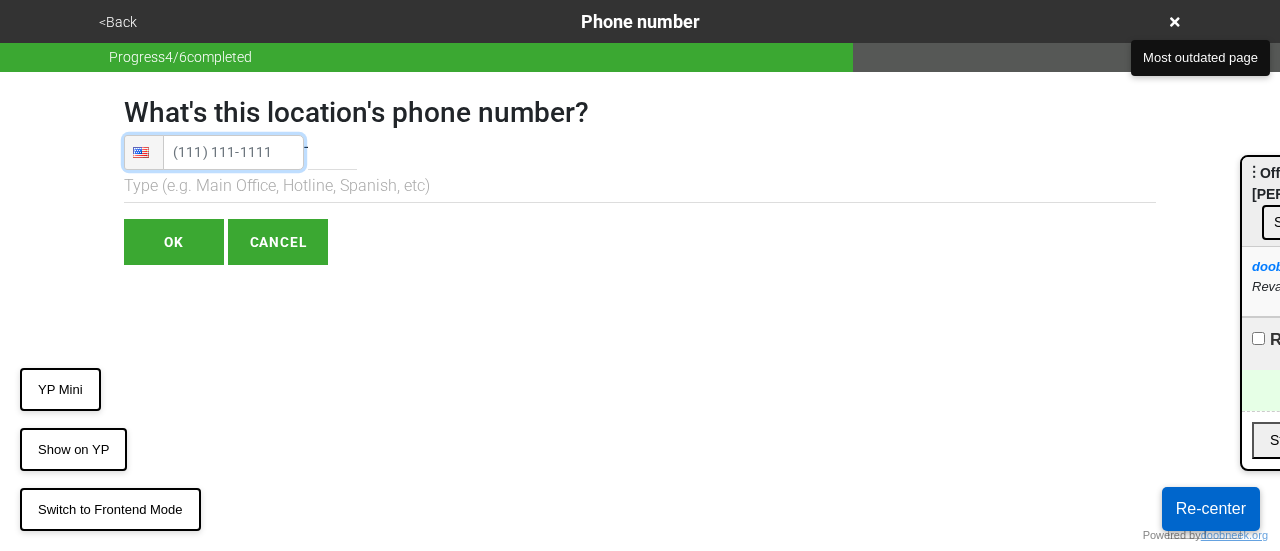 type on "(332) 895-6860" 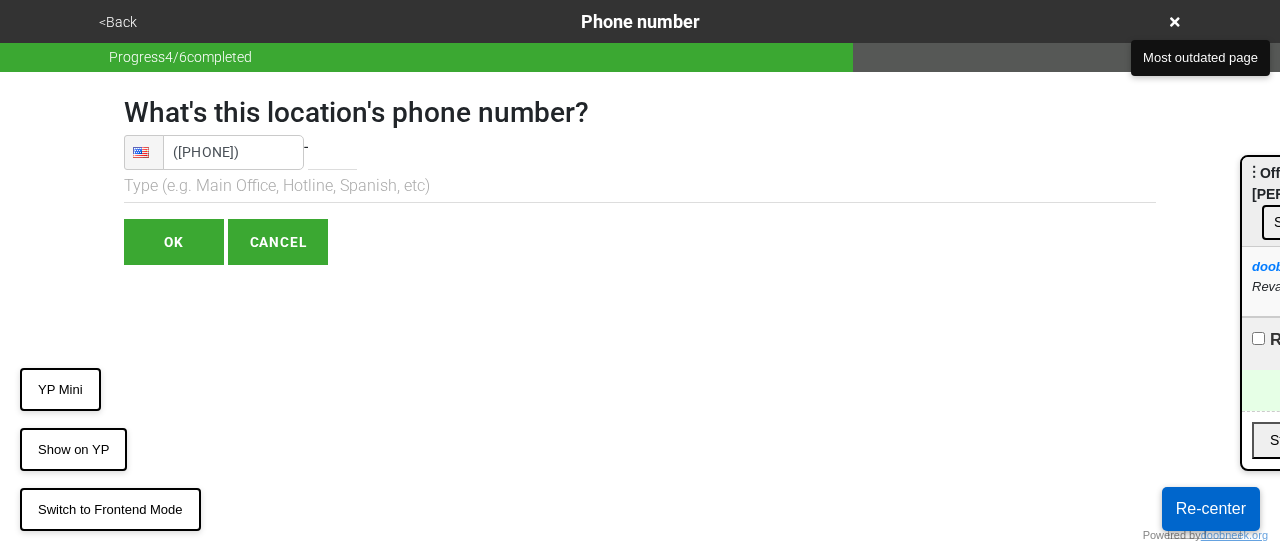 drag, startPoint x: 199, startPoint y: 154, endPoint x: 167, endPoint y: 235, distance: 87.0919 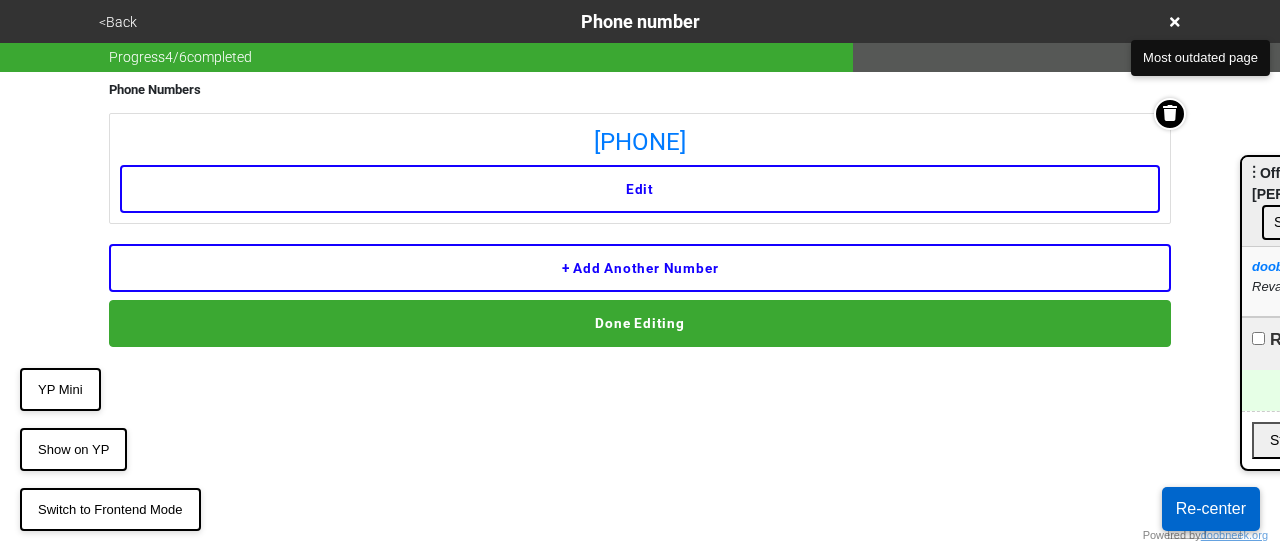 click on "Done Editing" at bounding box center (640, 323) 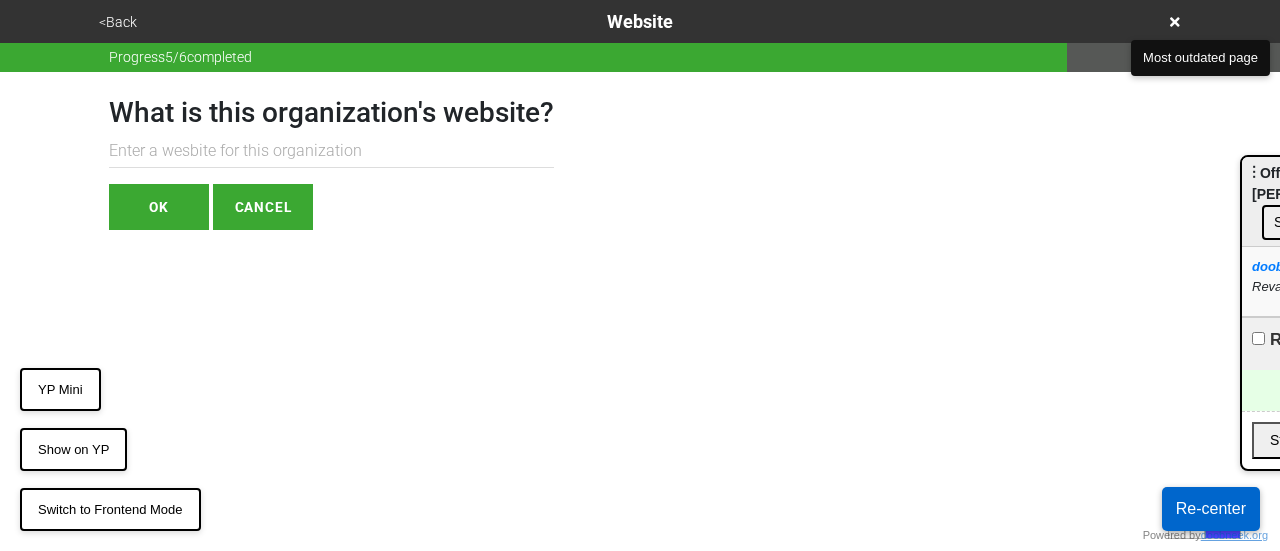 drag, startPoint x: 188, startPoint y: 133, endPoint x: 182, endPoint y: 145, distance: 13.416408 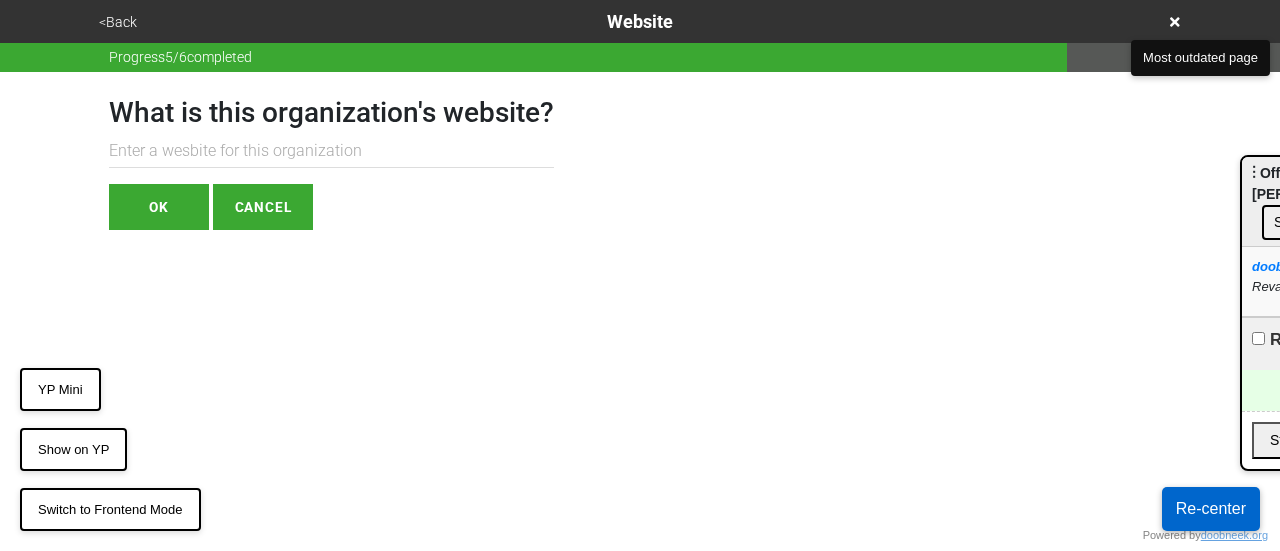 paste on "cucs.org" 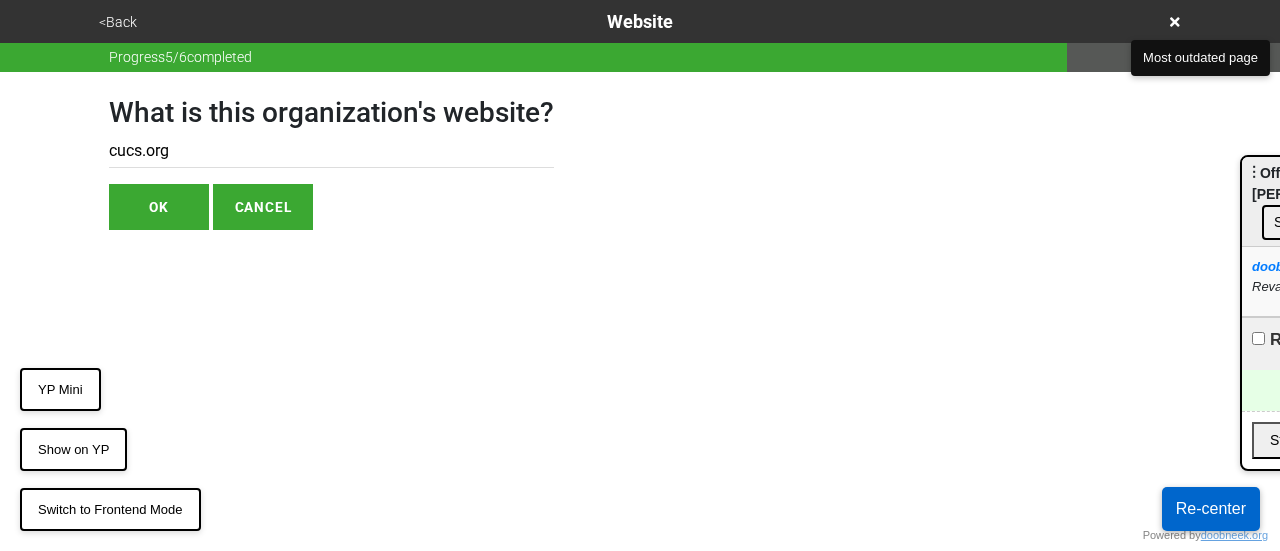 type on "cucs.org" 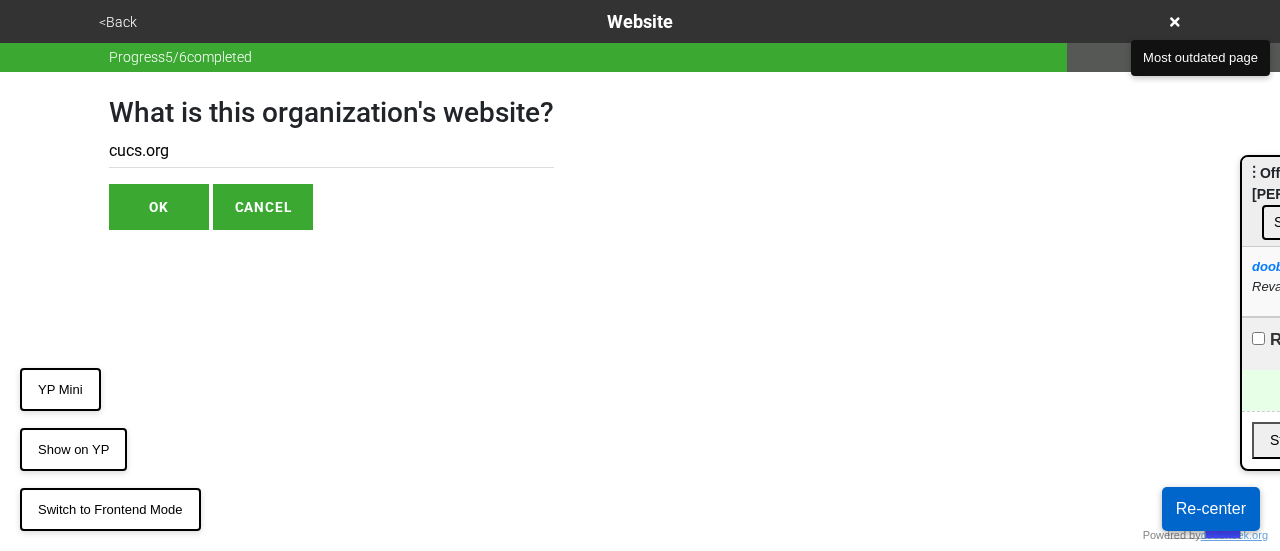 click on "OK" at bounding box center (159, 207) 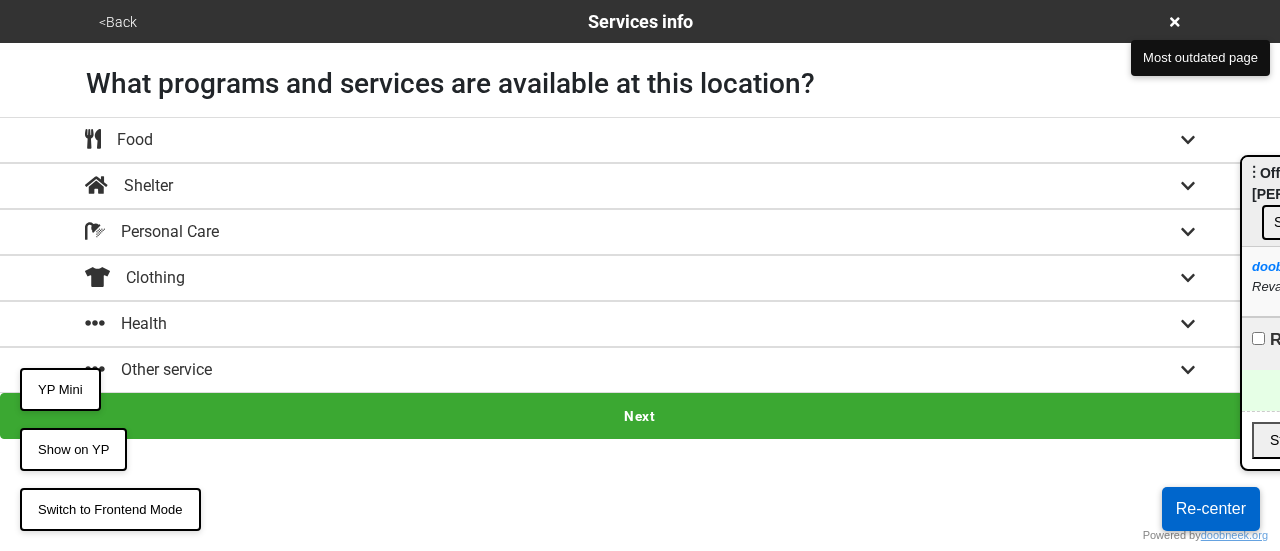 click on "<Back" at bounding box center [118, 22] 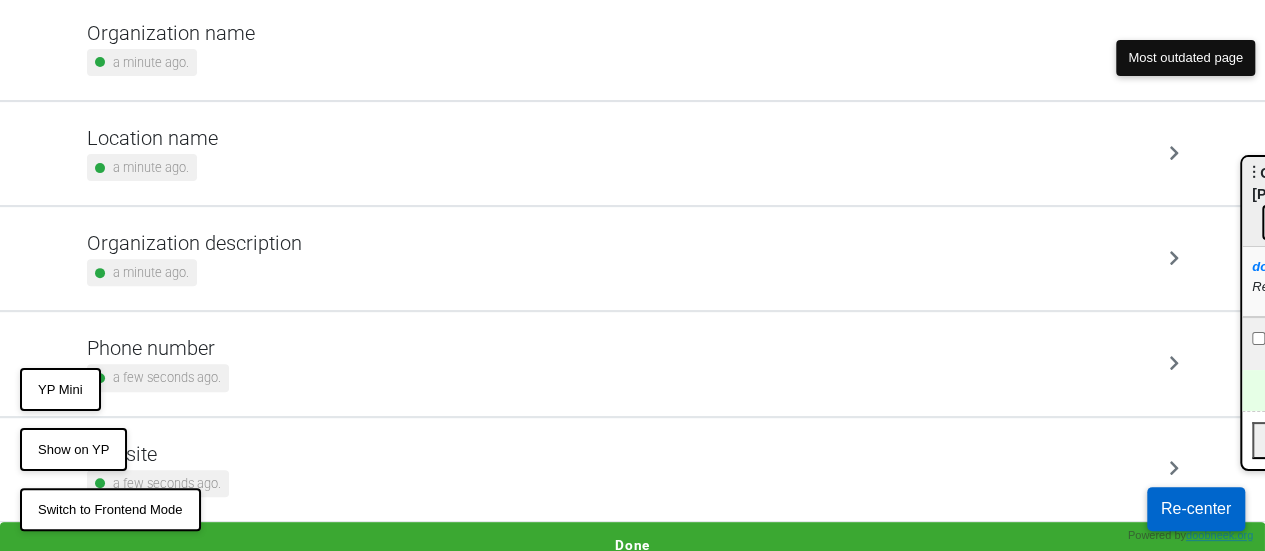 scroll, scrollTop: 275, scrollLeft: 0, axis: vertical 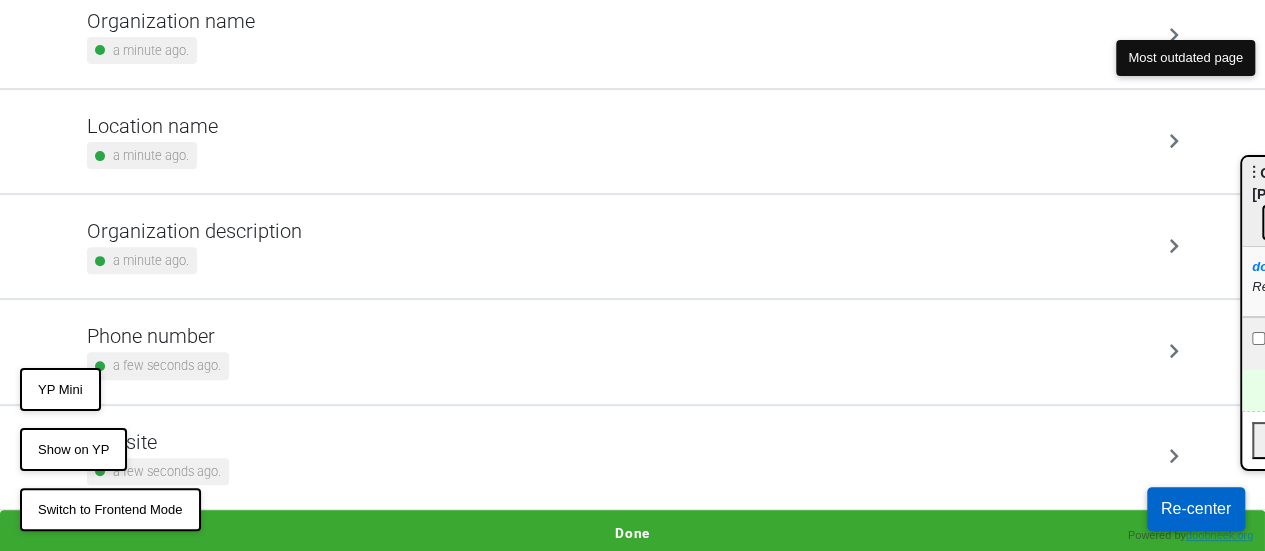 click on "Done" at bounding box center (632, 533) 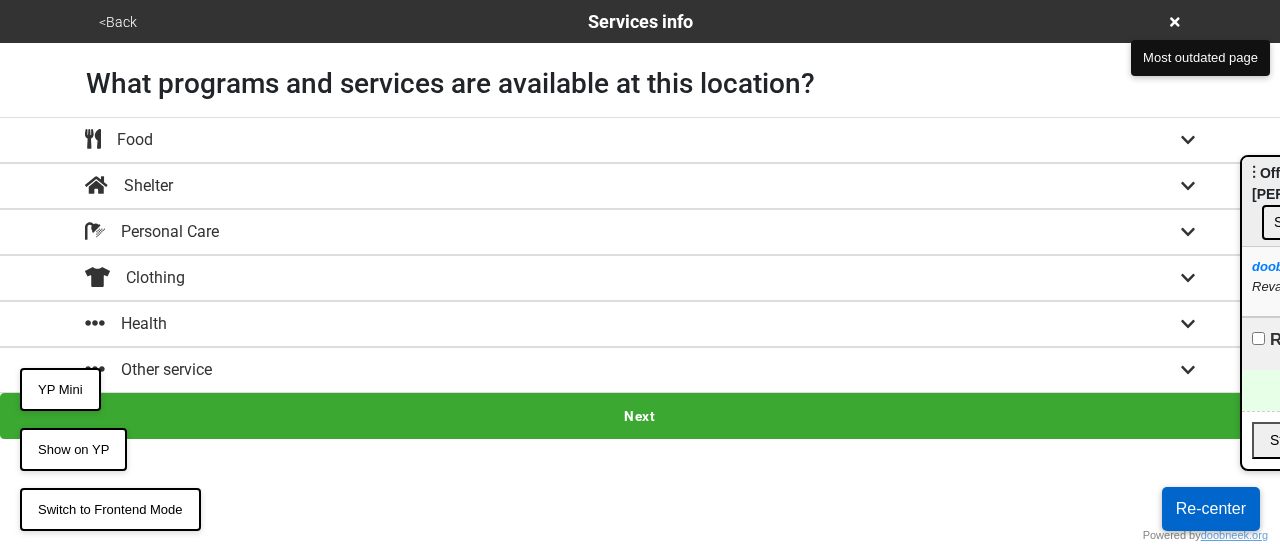 click on "Other service" at bounding box center [640, 370] 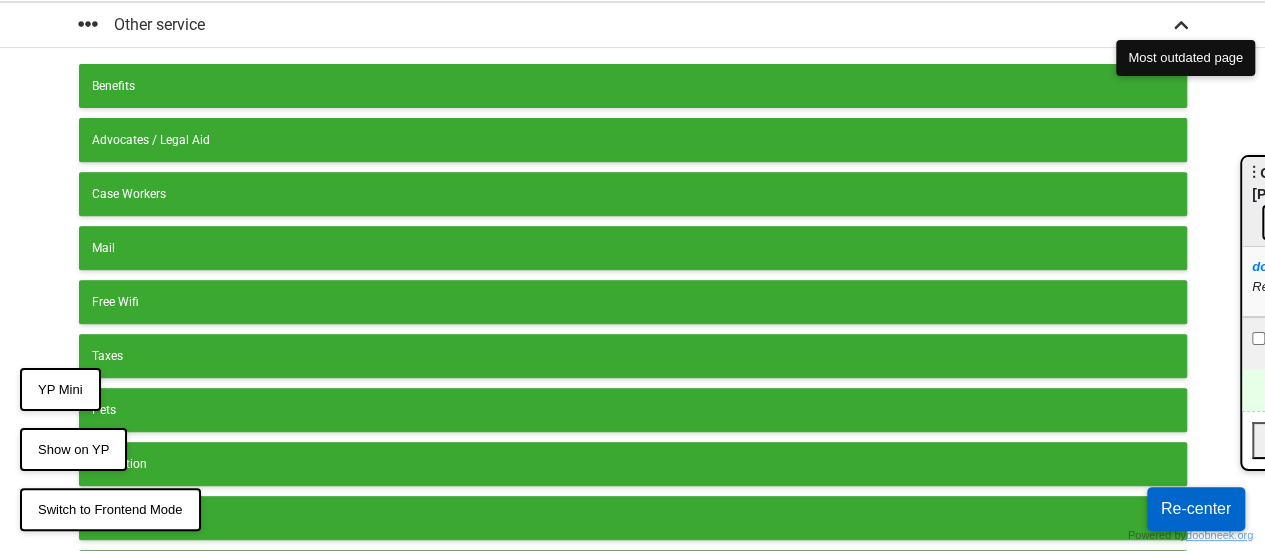 scroll, scrollTop: 502, scrollLeft: 0, axis: vertical 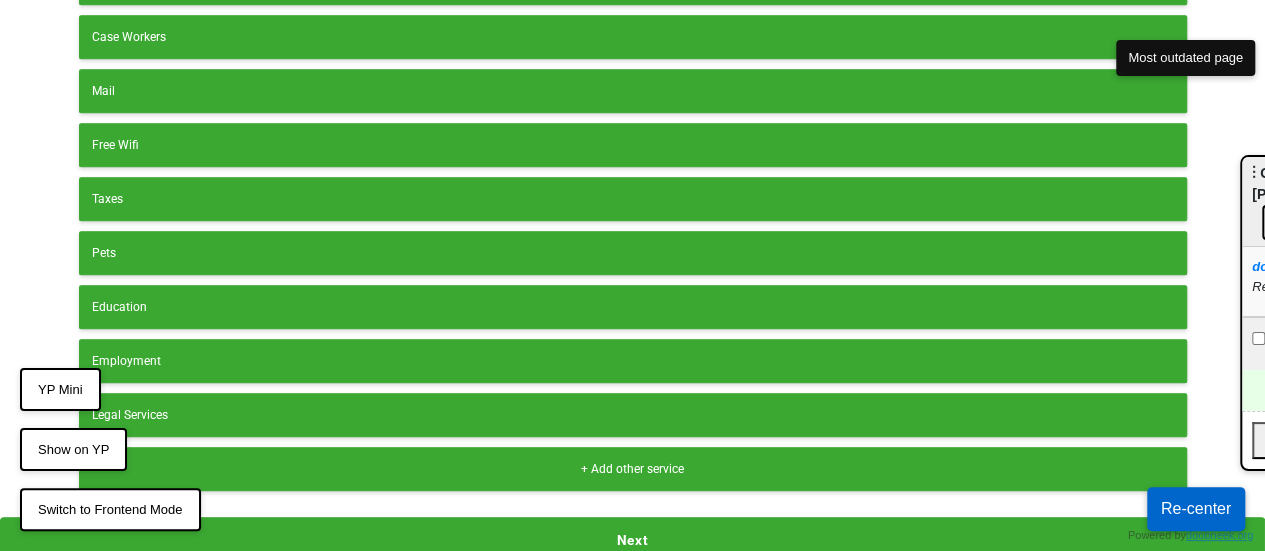 click on "+ Add other service" at bounding box center (633, 469) 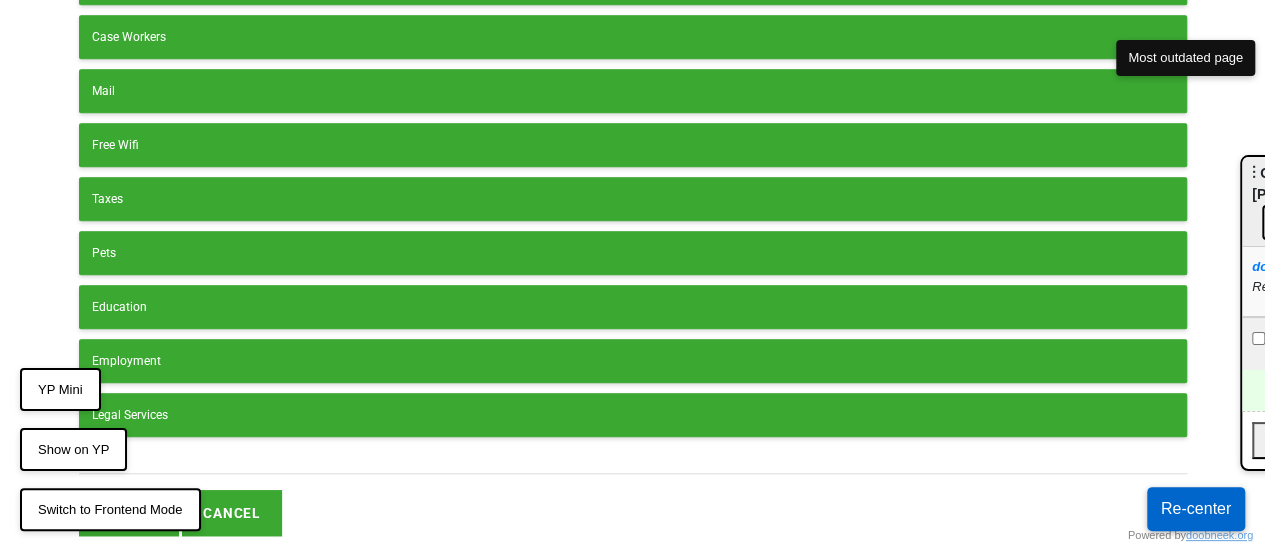 click at bounding box center (633, 460) 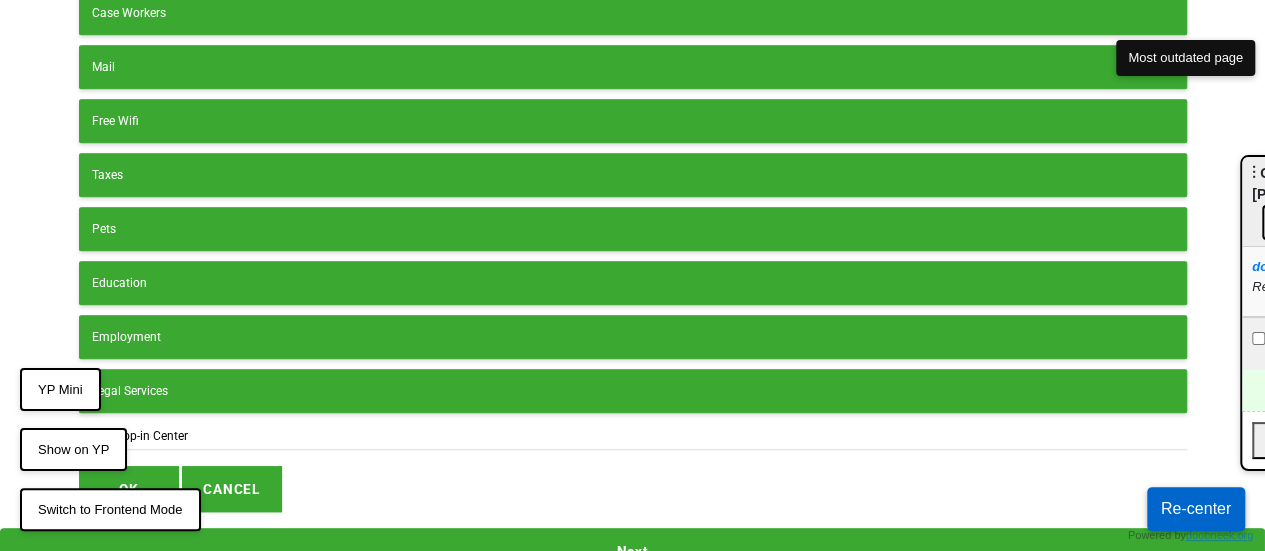 scroll, scrollTop: 536, scrollLeft: 0, axis: vertical 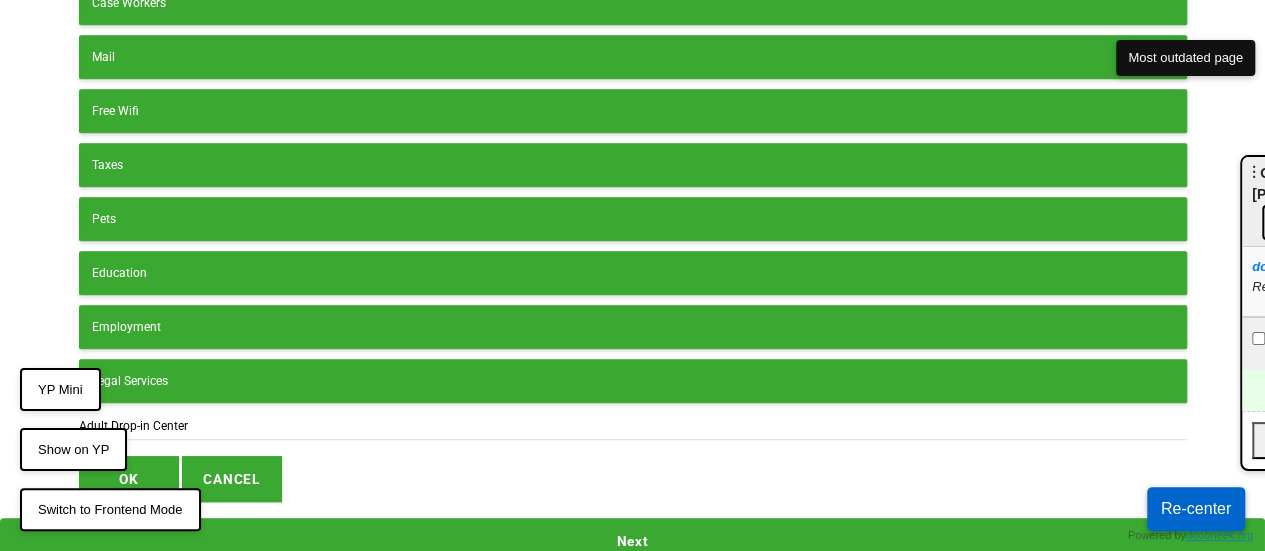 type on "Adult Drop-in Center" 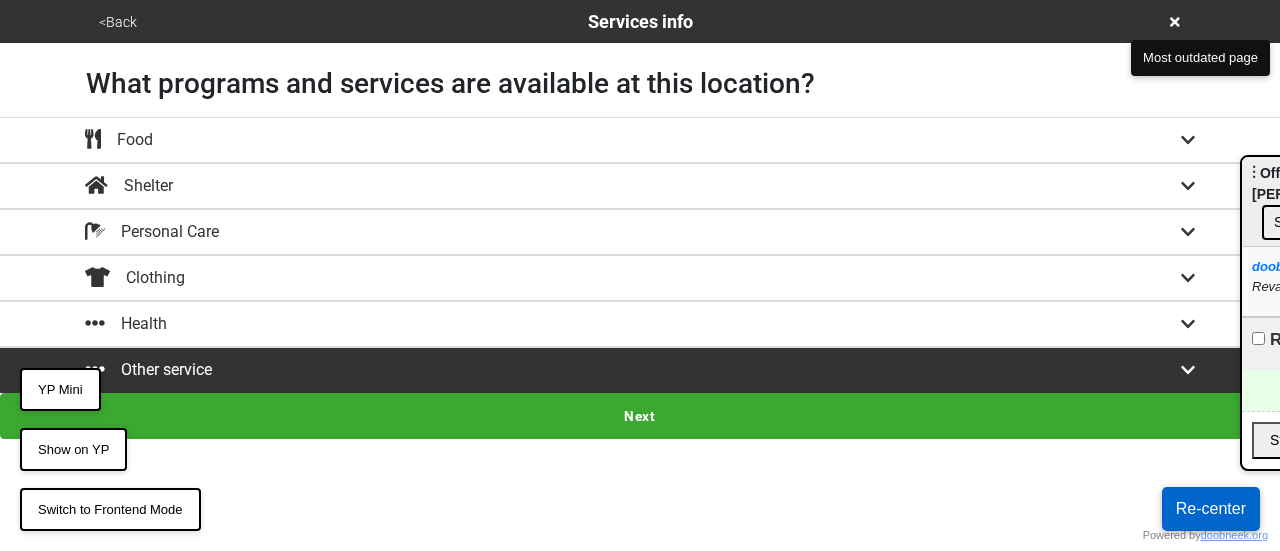 click on "Next" at bounding box center (640, 416) 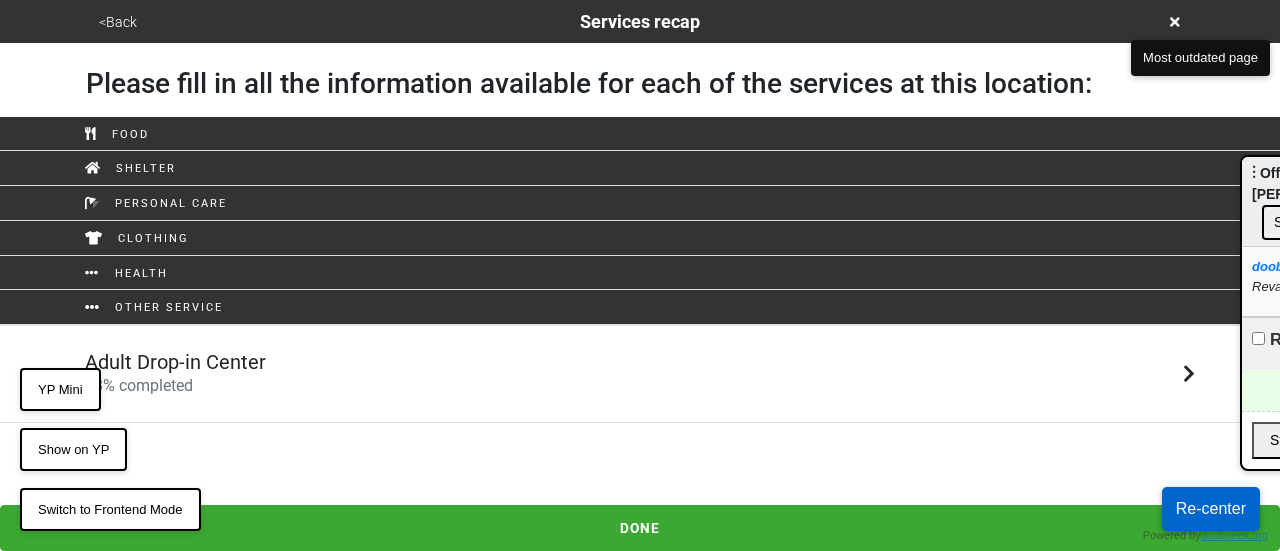 click on "Adult Drop-in Center 13 % completed" at bounding box center [640, 374] 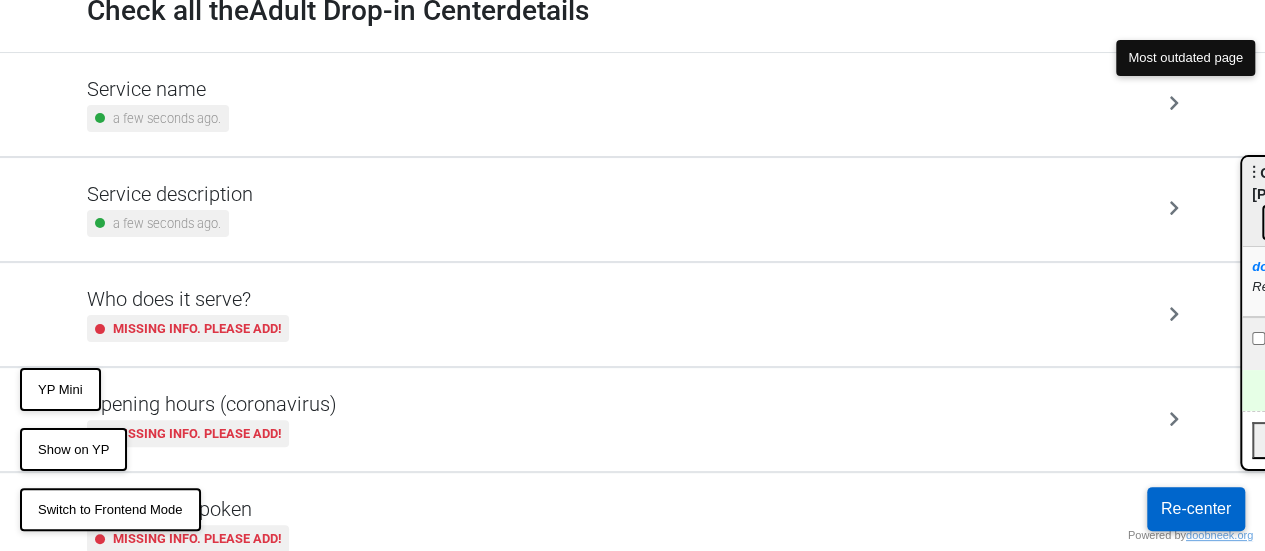 scroll, scrollTop: 200, scrollLeft: 0, axis: vertical 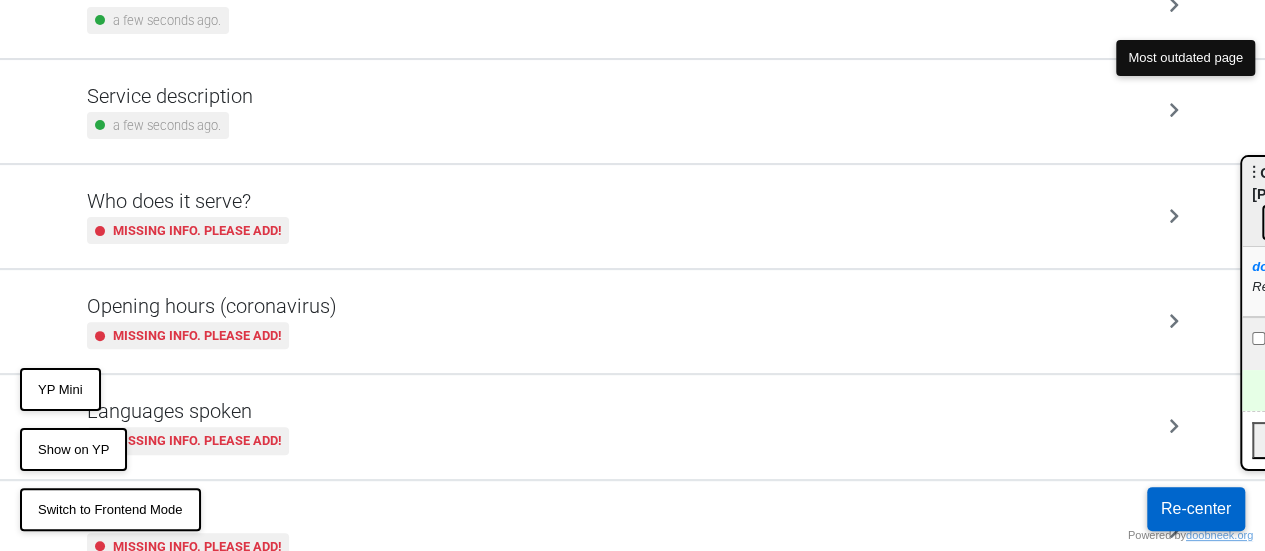 click on "Opening hours (coronavirus) Missing info. Please add!" at bounding box center [212, 321] 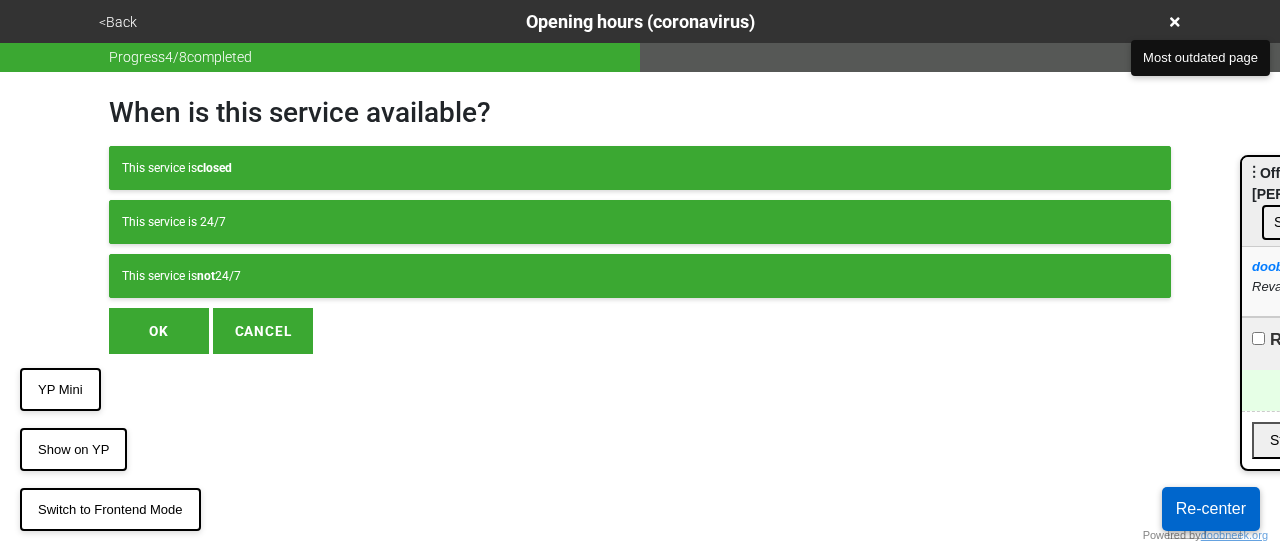 click on "This service is 24/7" at bounding box center [640, 222] 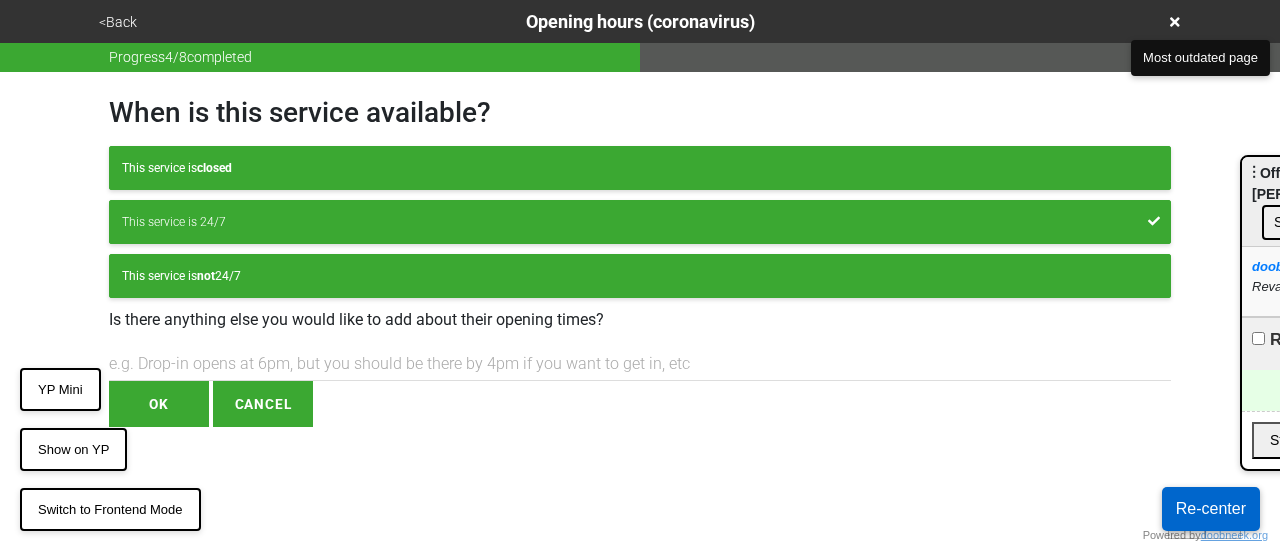 click on "OK" at bounding box center [159, 404] 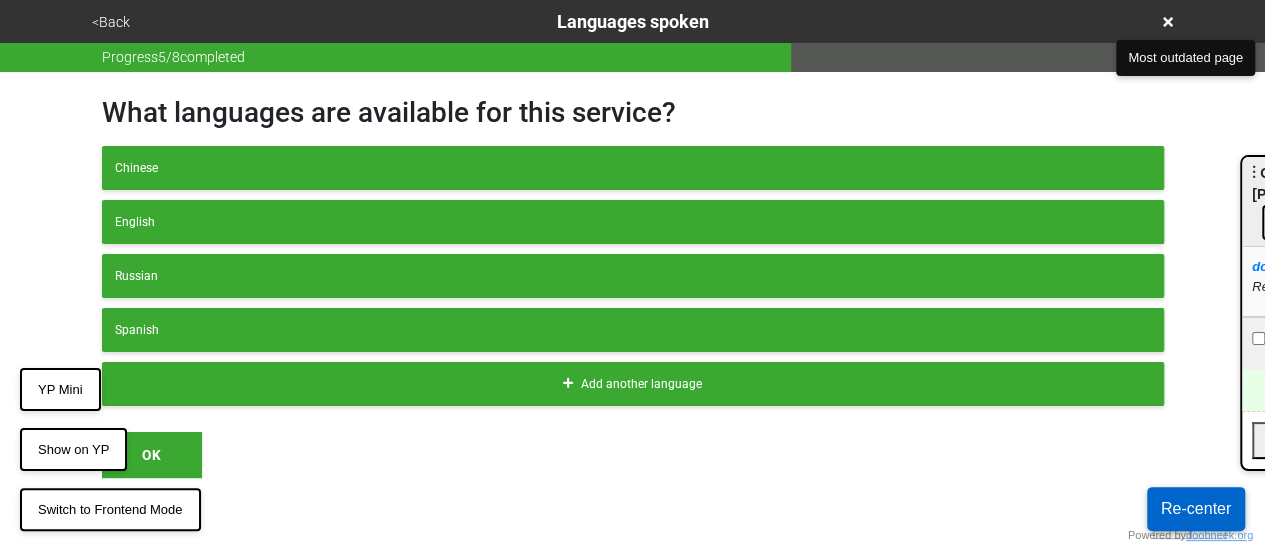 click on "<Back" at bounding box center [111, 22] 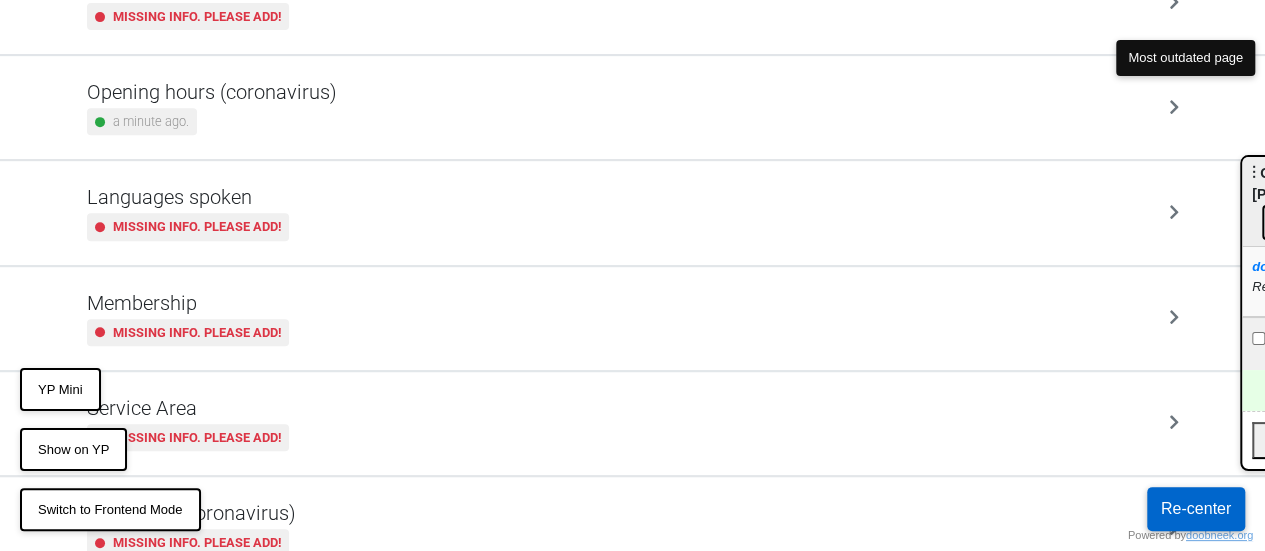 scroll, scrollTop: 484, scrollLeft: 0, axis: vertical 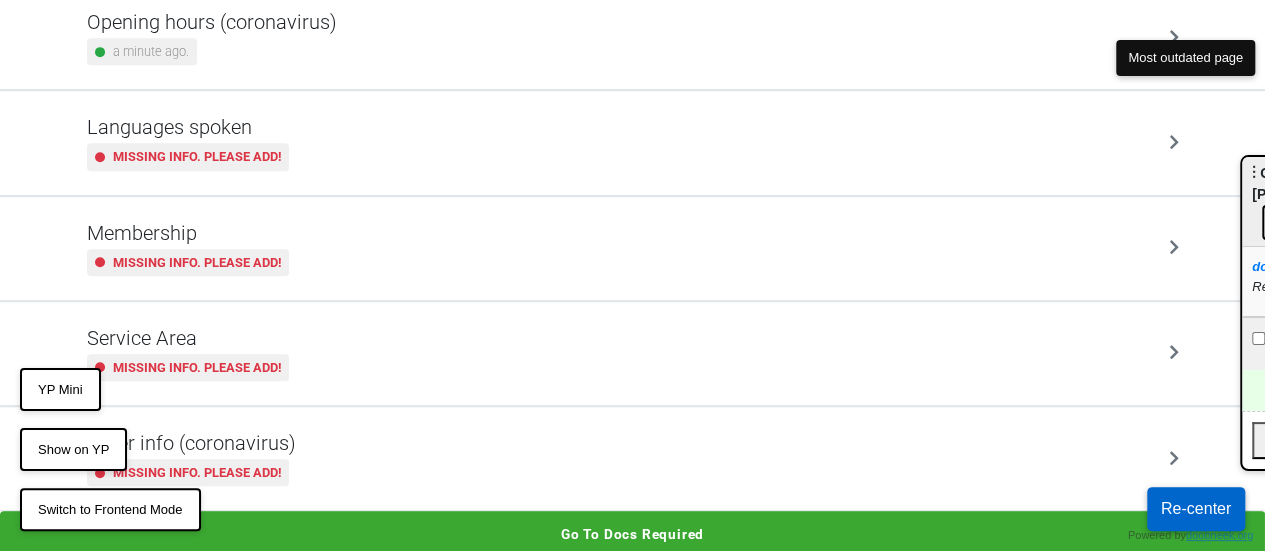click on "Other info (coronavirus) Missing info. Please add!" at bounding box center (633, 458) 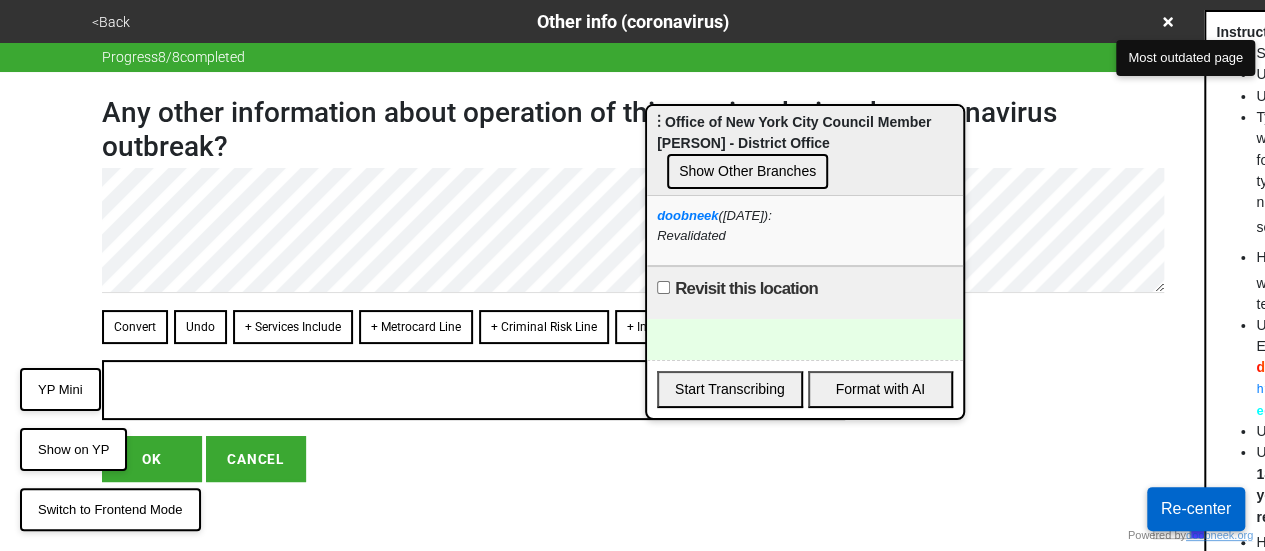 drag, startPoint x: 1263, startPoint y: 178, endPoint x: 668, endPoint y: 127, distance: 597.1817 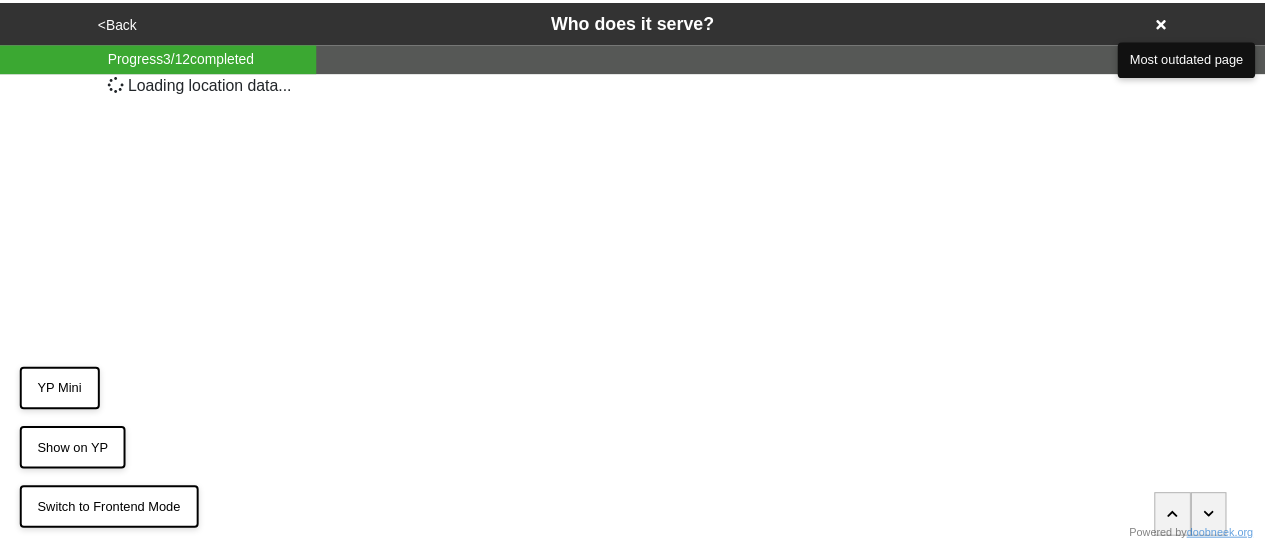scroll, scrollTop: 0, scrollLeft: 0, axis: both 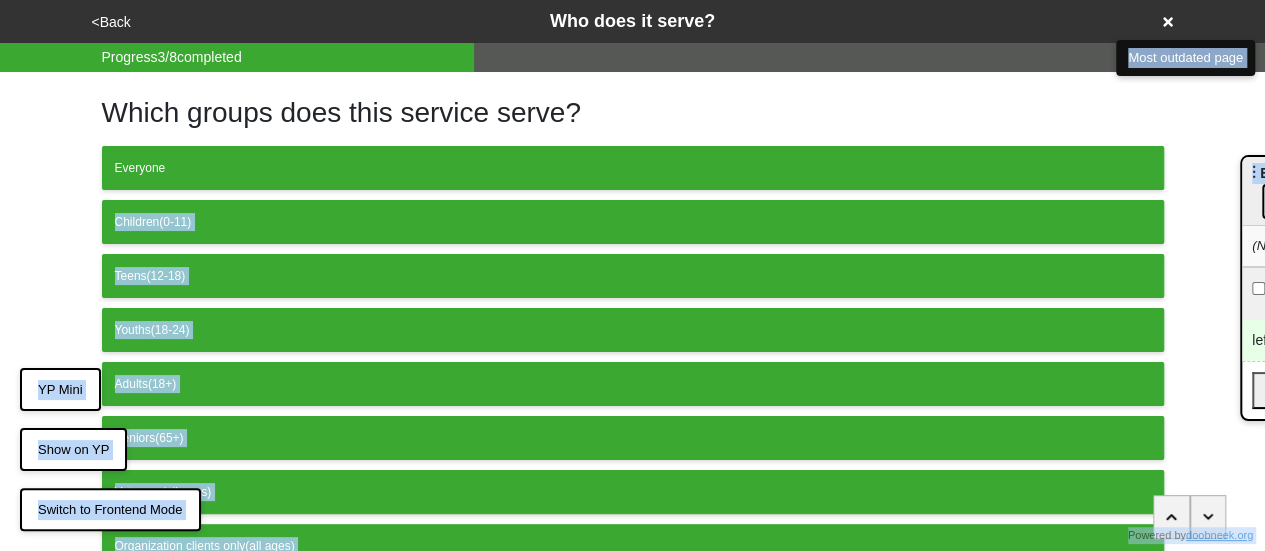 drag, startPoint x: 1252, startPoint y: 225, endPoint x: 797, endPoint y: 181, distance: 457.12253 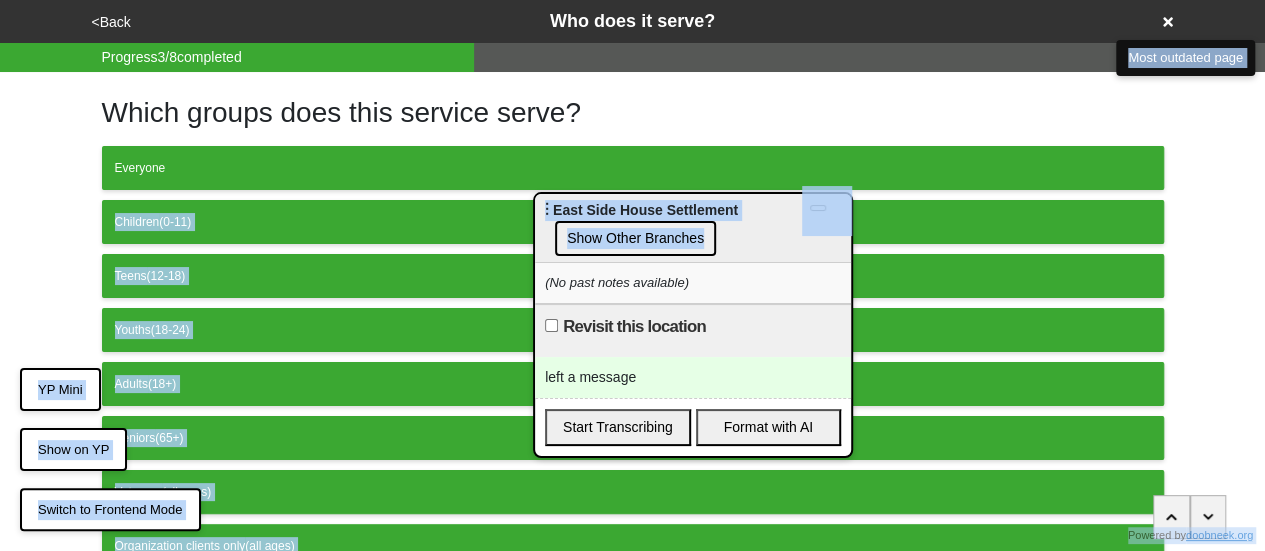 drag, startPoint x: 1251, startPoint y: 183, endPoint x: 544, endPoint y: 219, distance: 707.91595 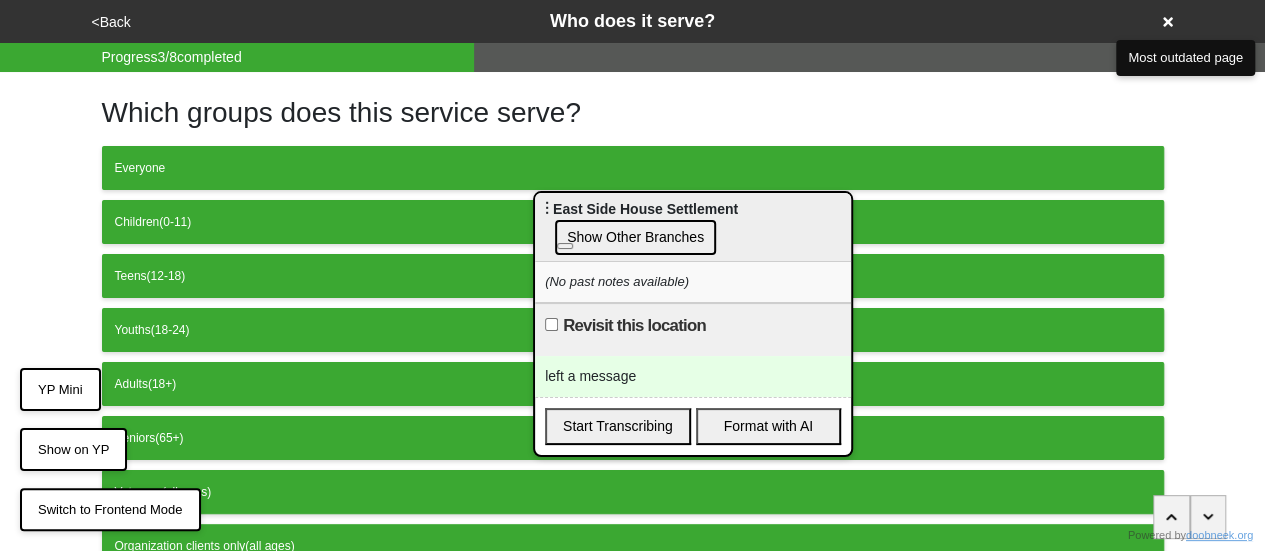 click on "Which groups does this service serve?" at bounding box center (633, 113) 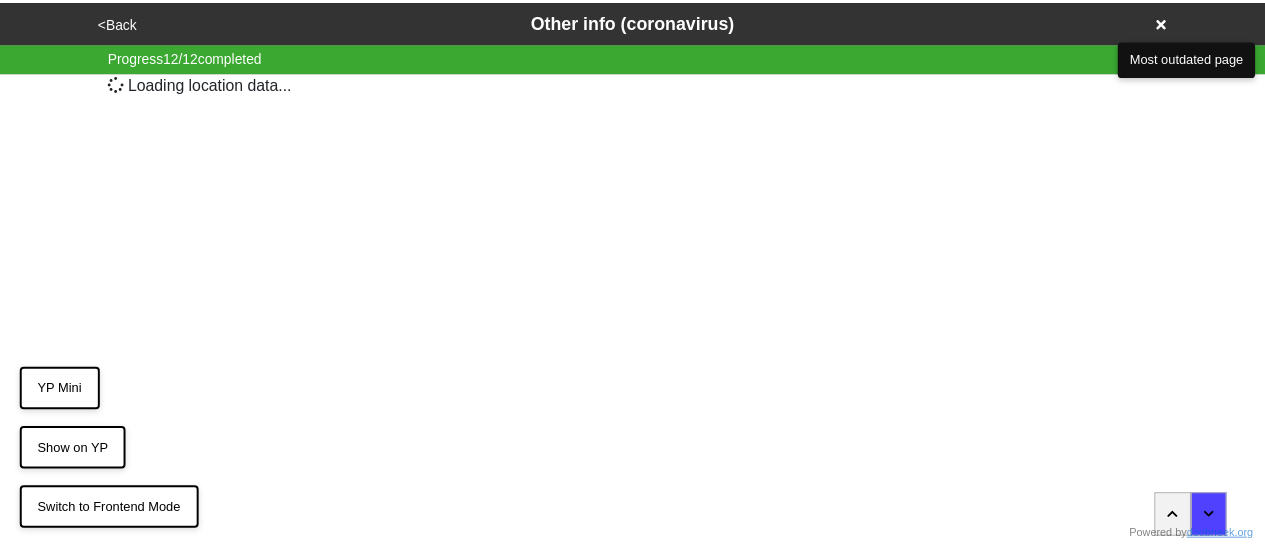 scroll, scrollTop: 0, scrollLeft: 0, axis: both 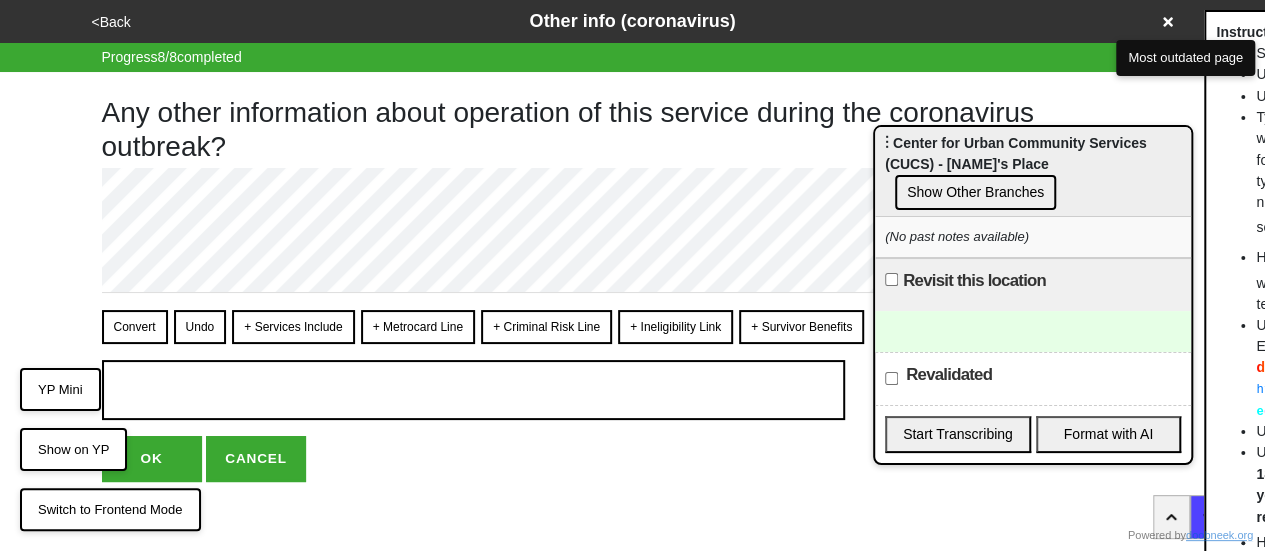 drag, startPoint x: 702, startPoint y: 121, endPoint x: 988, endPoint y: 146, distance: 287.09058 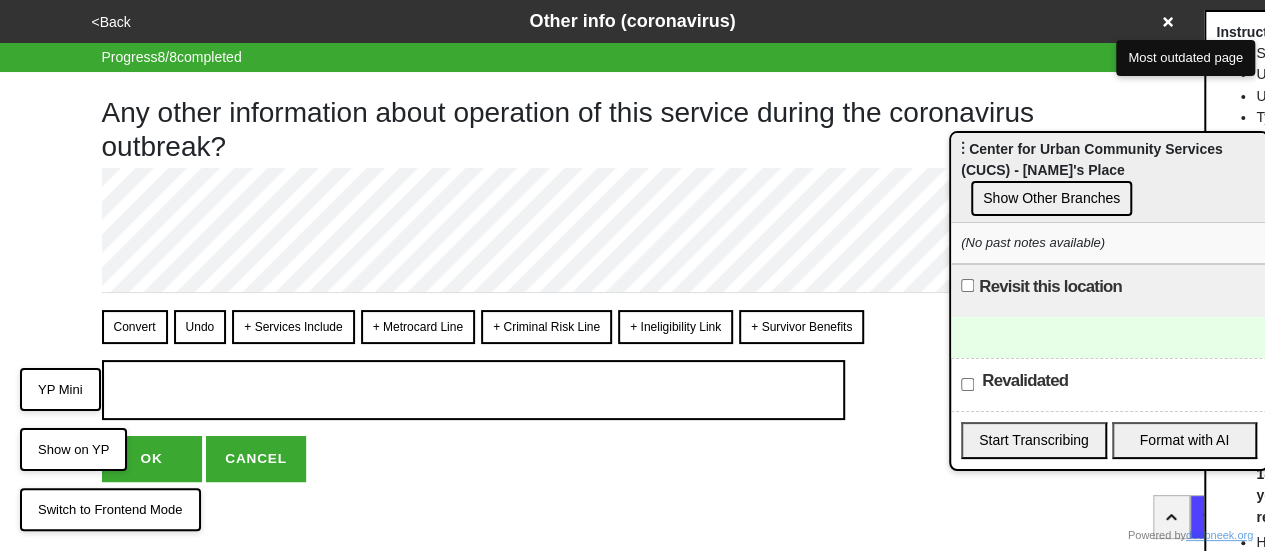 click at bounding box center (1109, 337) 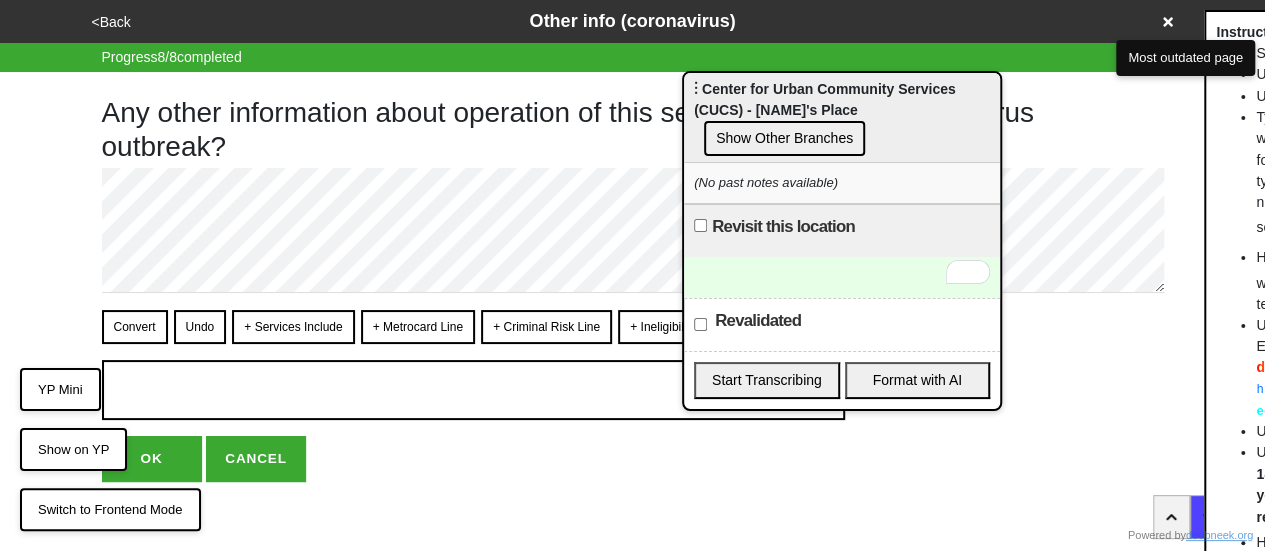 drag, startPoint x: 1141, startPoint y: 165, endPoint x: 874, endPoint y: 105, distance: 273.65854 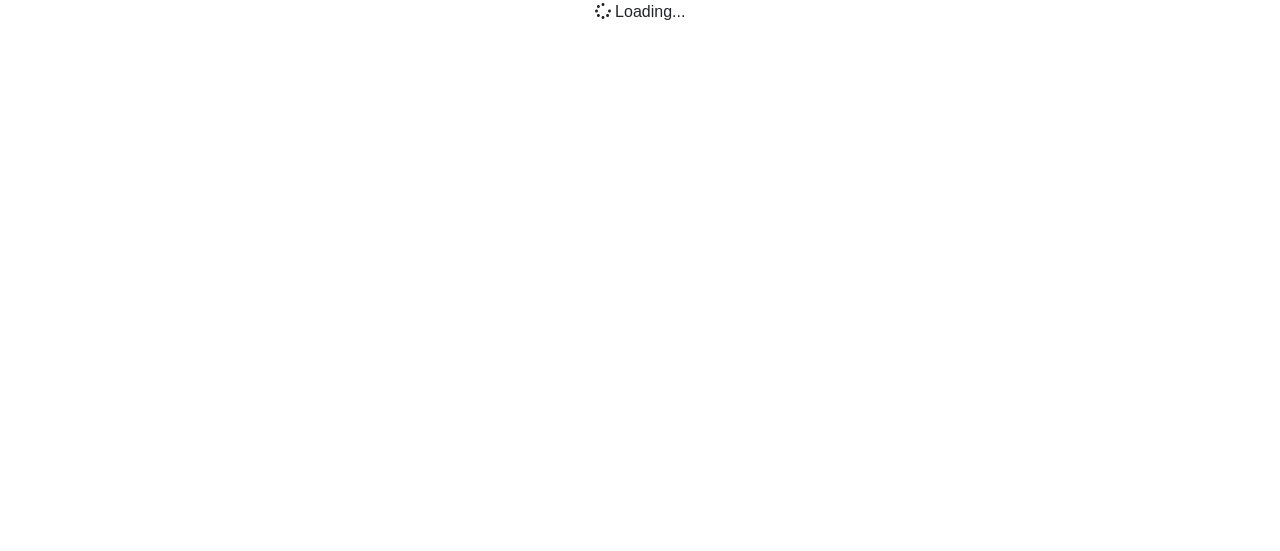 scroll, scrollTop: 0, scrollLeft: 0, axis: both 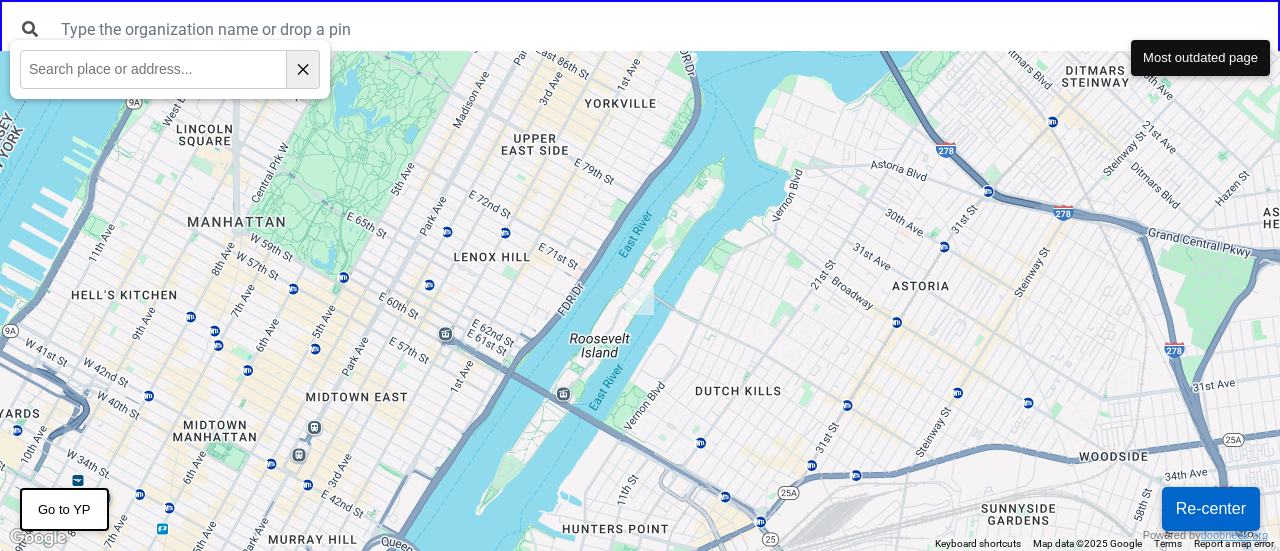 paste on "[NUMBER] [STREET]" 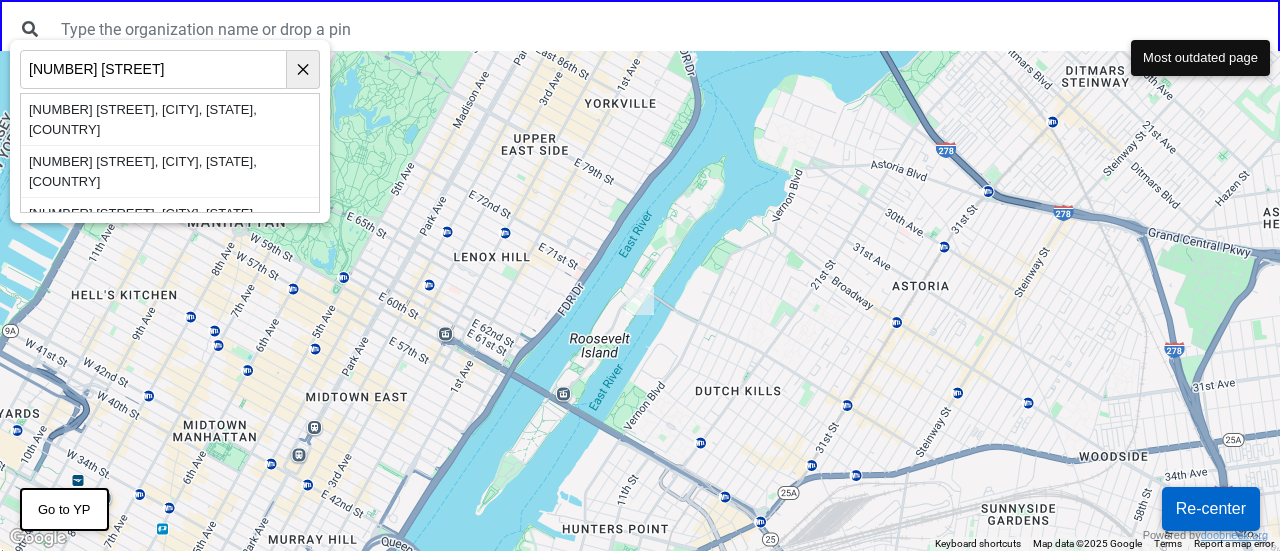 type on "[NUMBER] [STREET]" 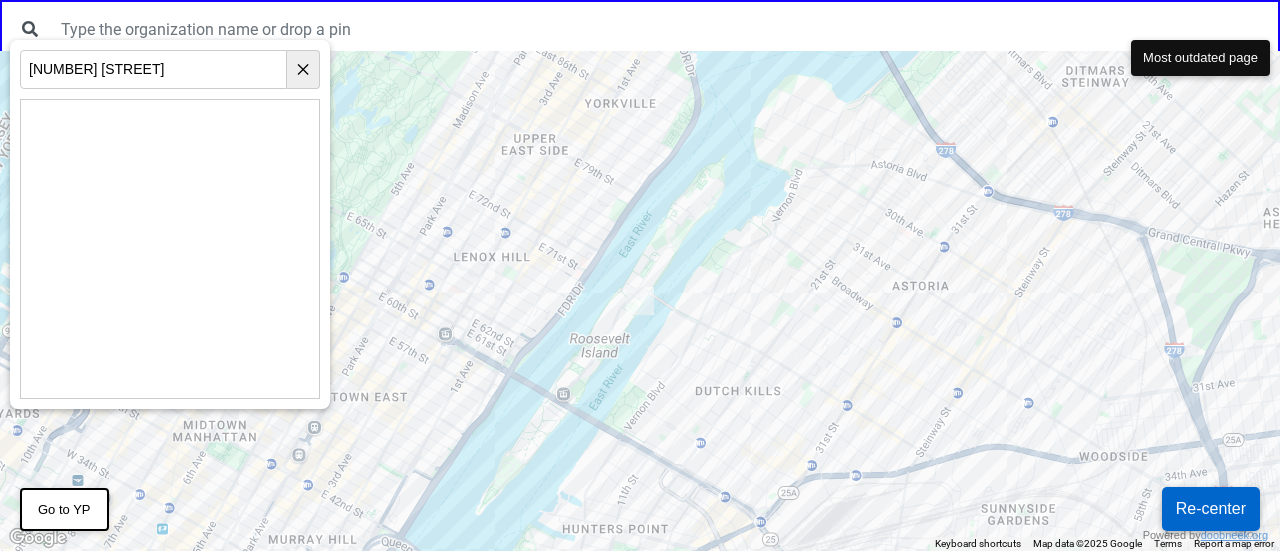 drag, startPoint x: 506, startPoint y: 287, endPoint x: 856, endPoint y: 303, distance: 350.3655 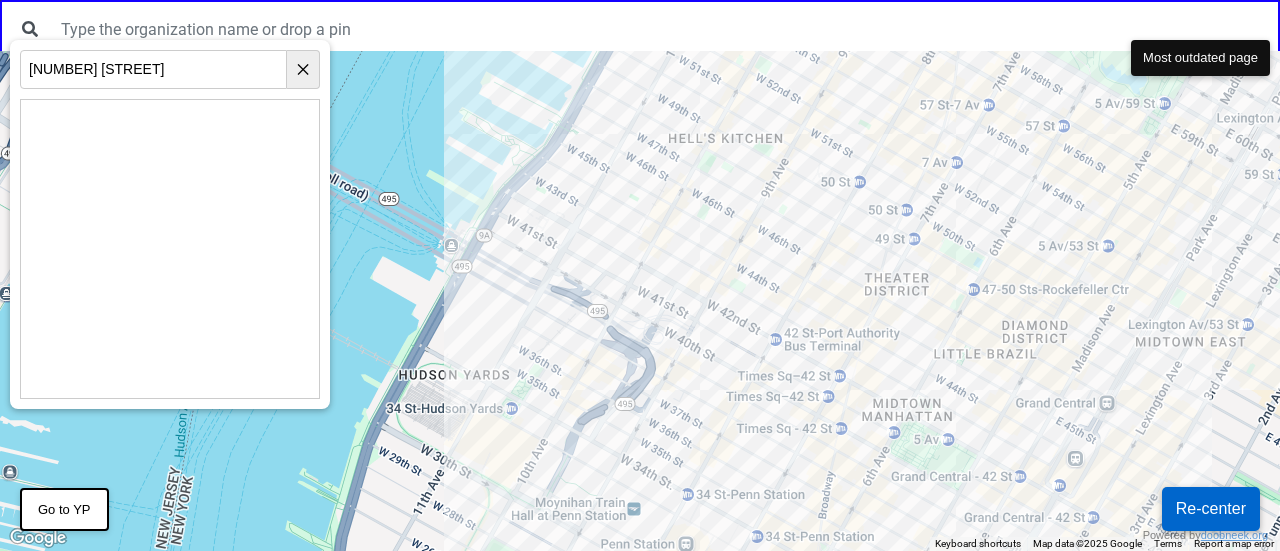 click at bounding box center [640, 301] 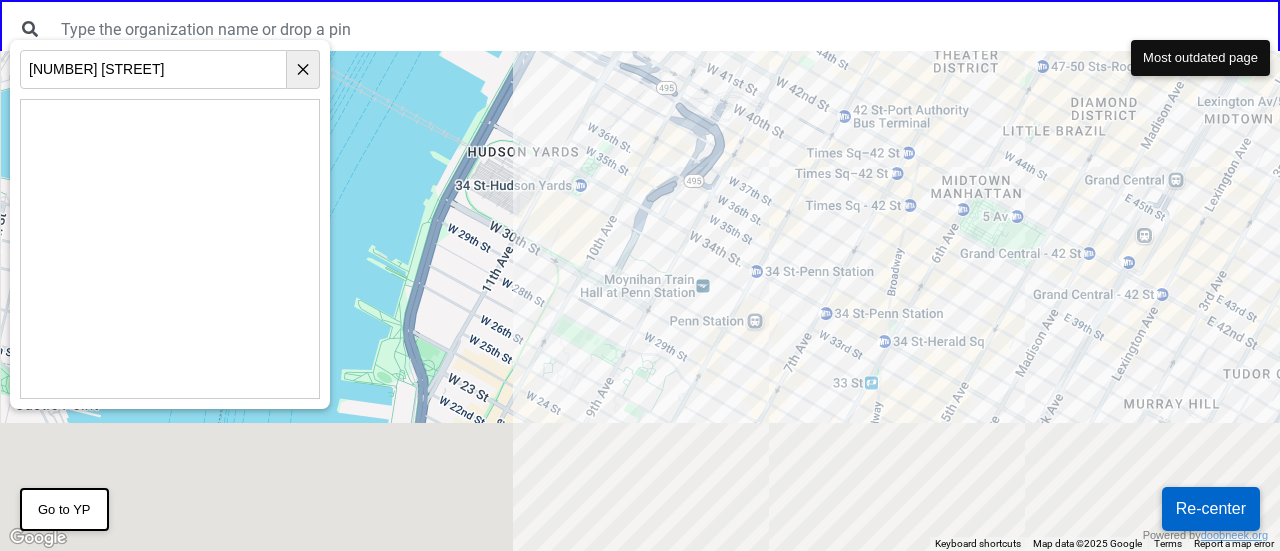 drag, startPoint x: 640, startPoint y: 410, endPoint x: 713, endPoint y: 183, distance: 238.44916 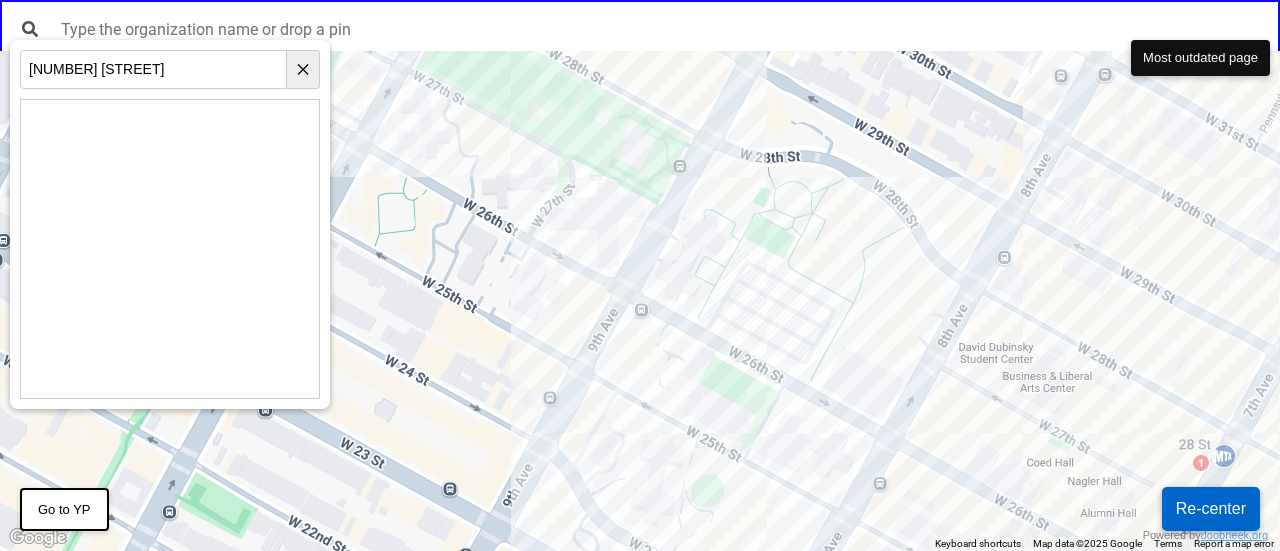 drag, startPoint x: 456, startPoint y: 300, endPoint x: 537, endPoint y: 225, distance: 110.39022 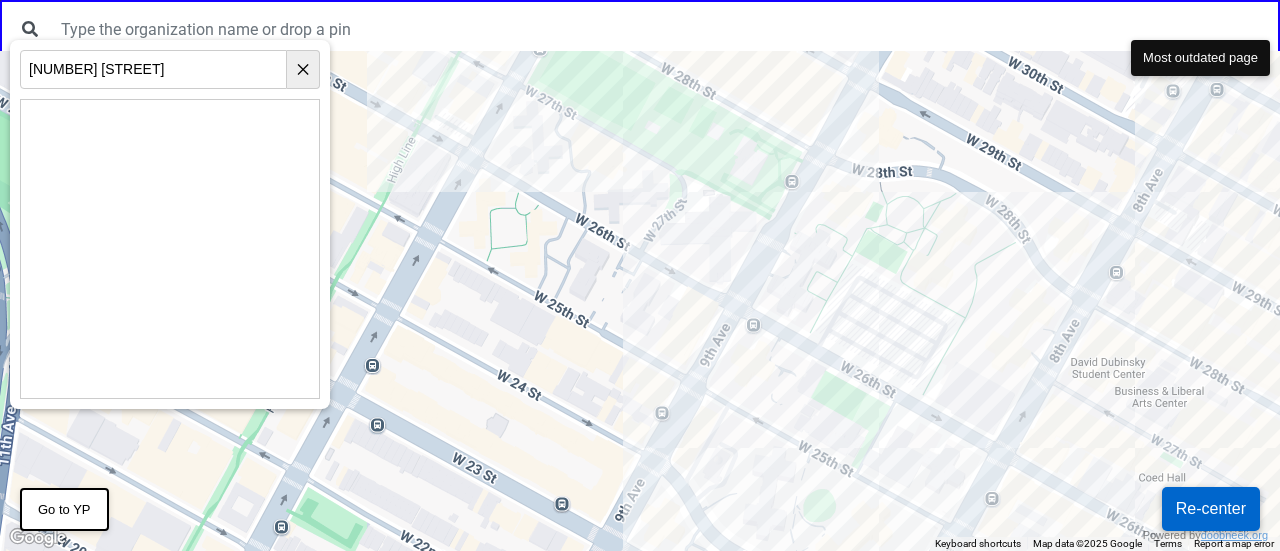 drag, startPoint x: 506, startPoint y: 323, endPoint x: 626, endPoint y: 326, distance: 120.03749 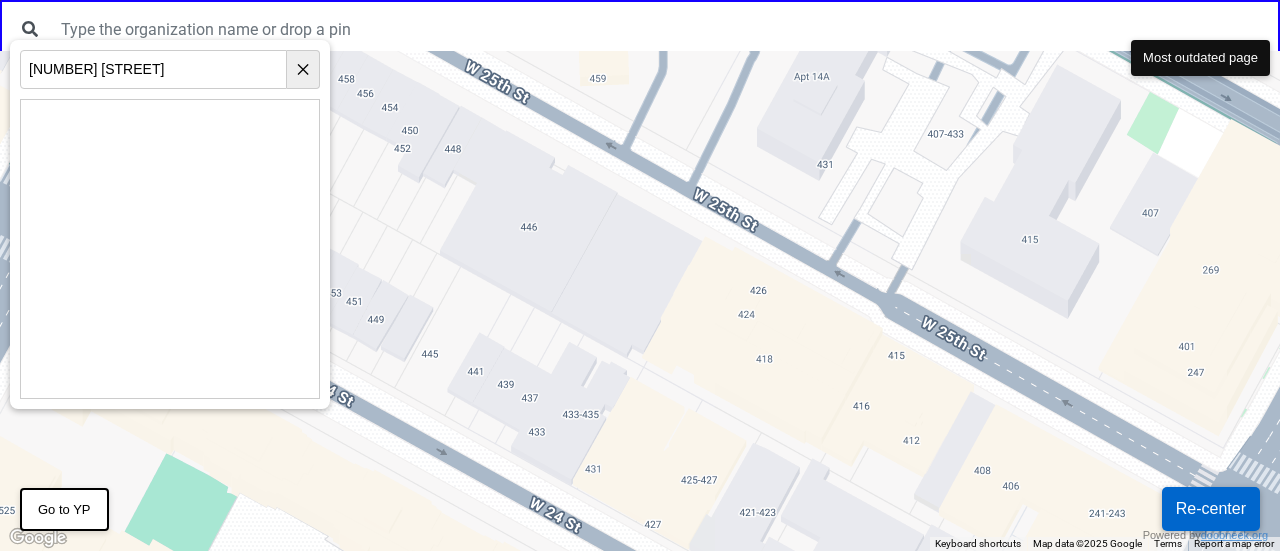 click at bounding box center [640, 301] 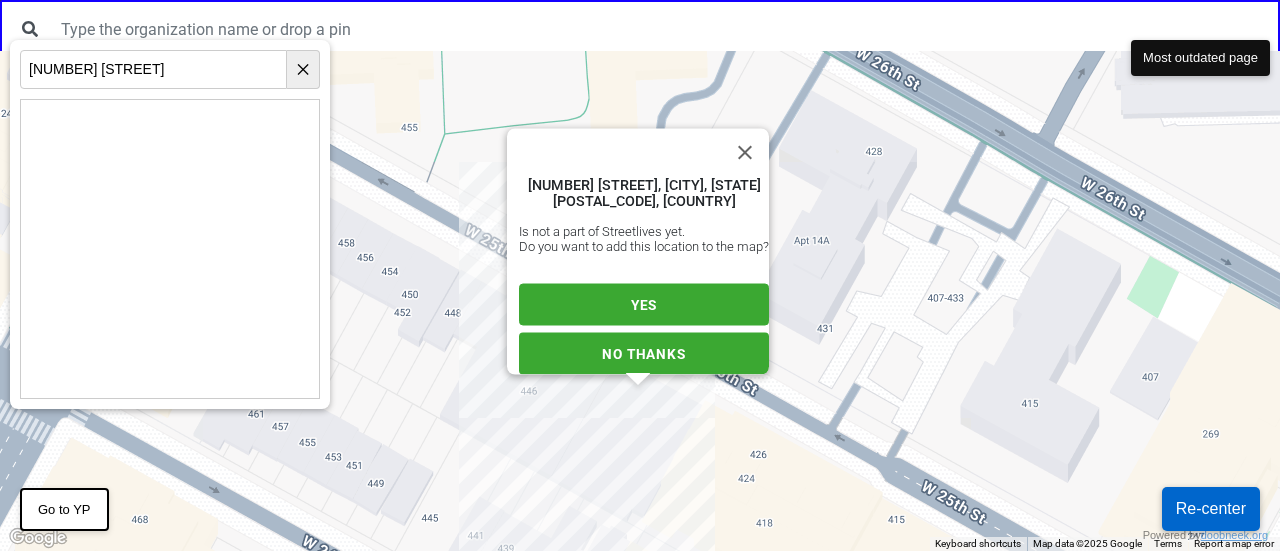 click on "YES" at bounding box center (644, 305) 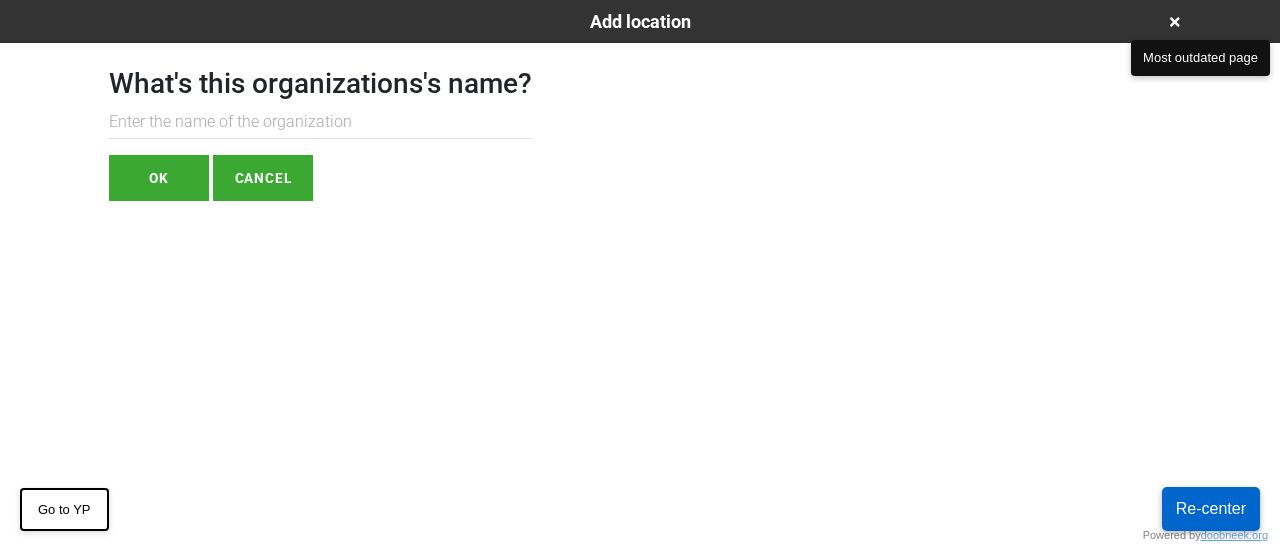 click at bounding box center (320, 122) 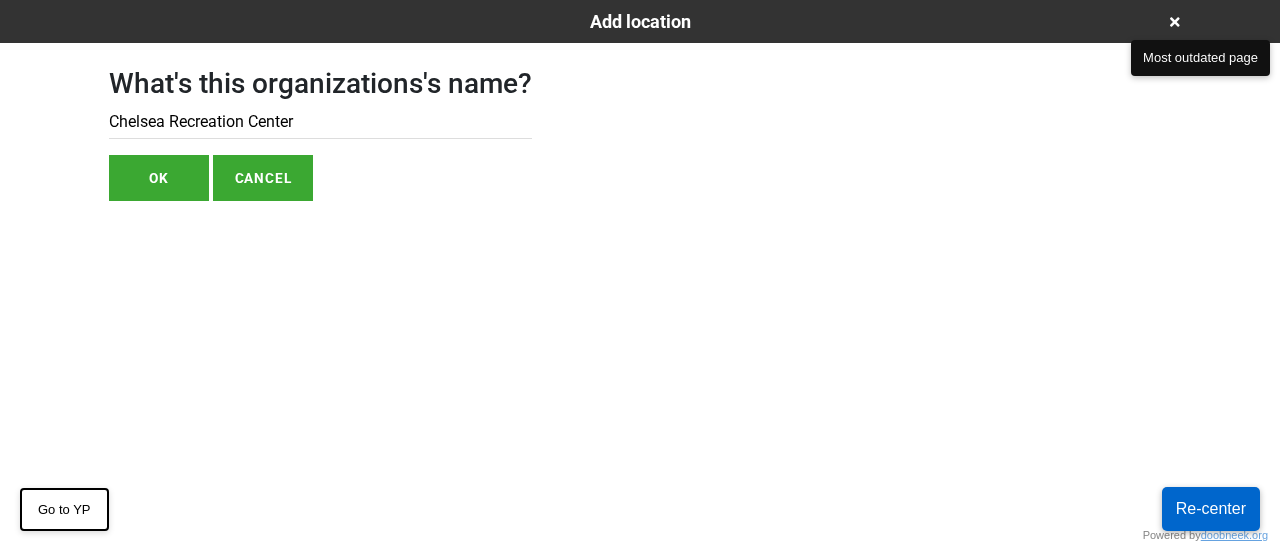 type on "Chelsea Recreation Center" 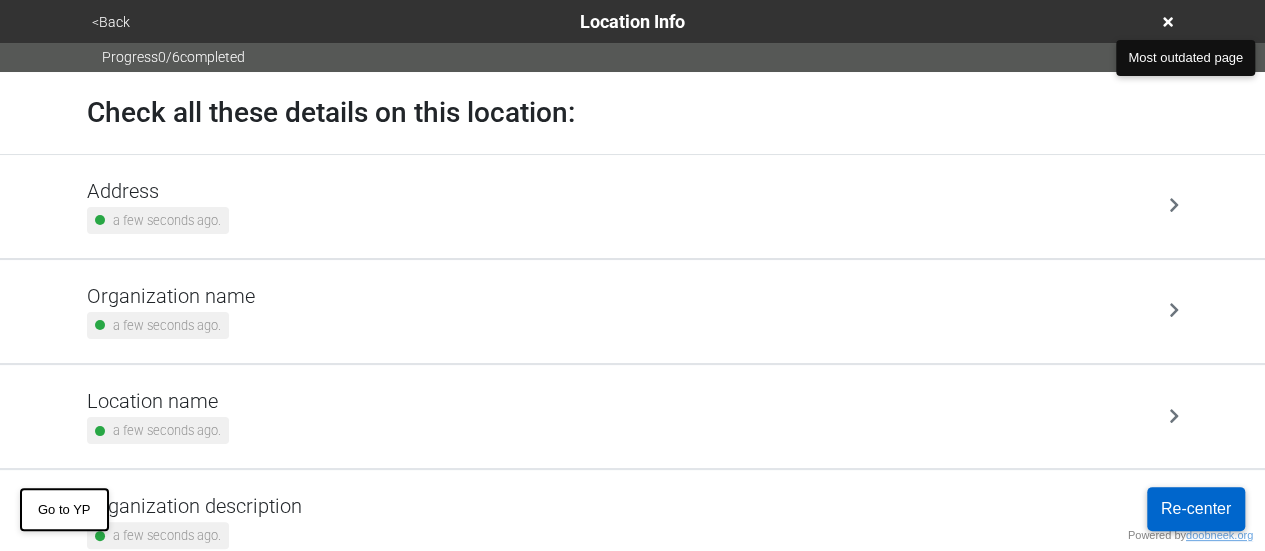 click on "Address" at bounding box center (158, 191) 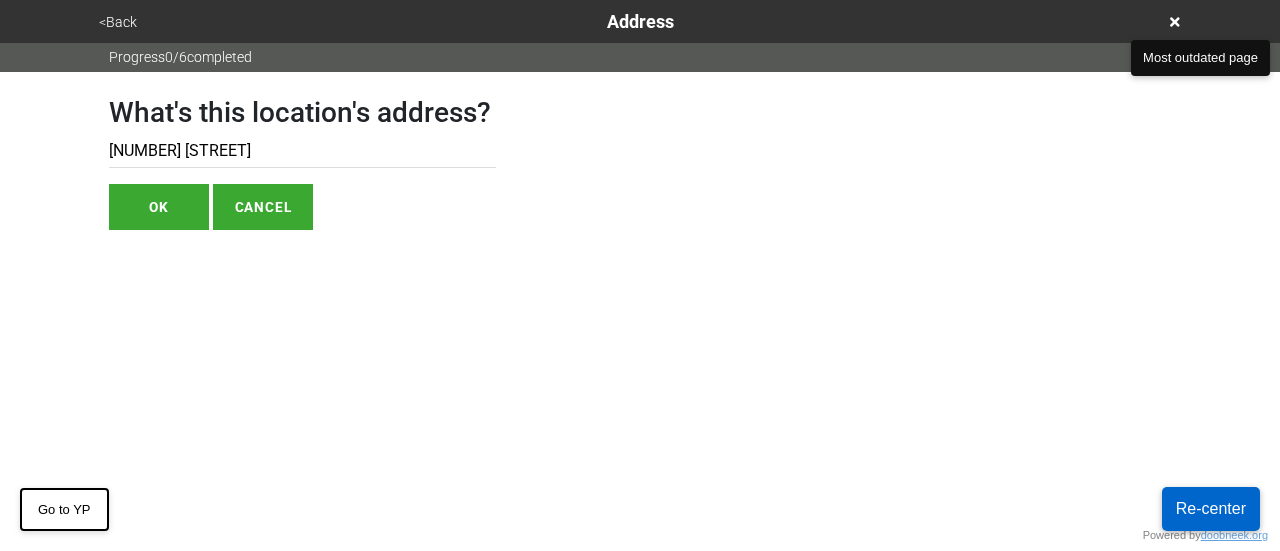click on "430 W 25th St" at bounding box center [302, 151] 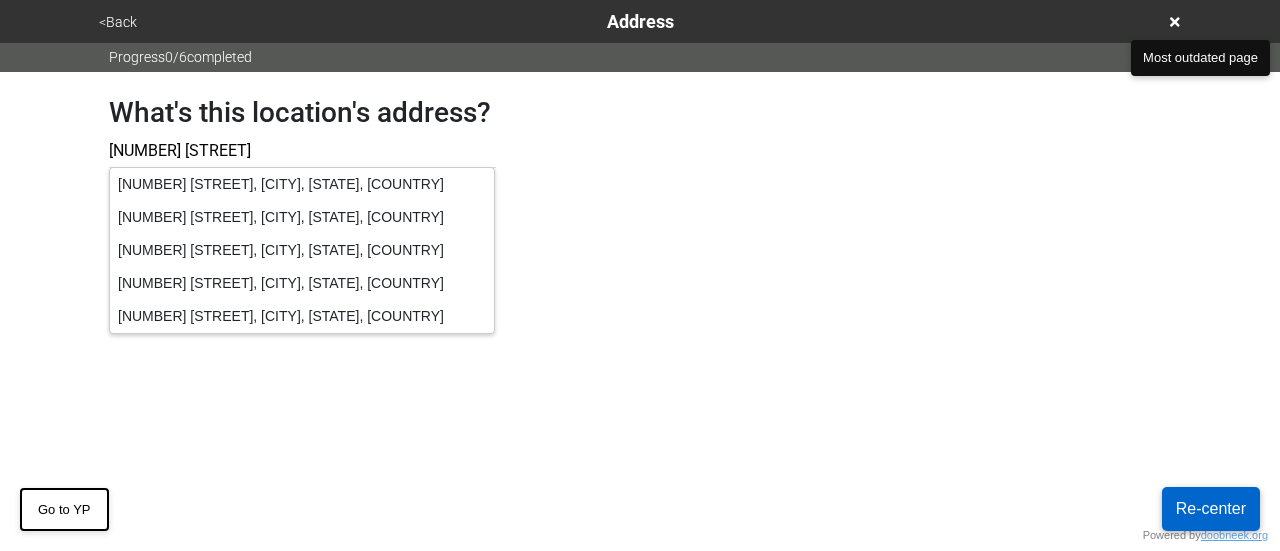 type on "430 West 25th Street" 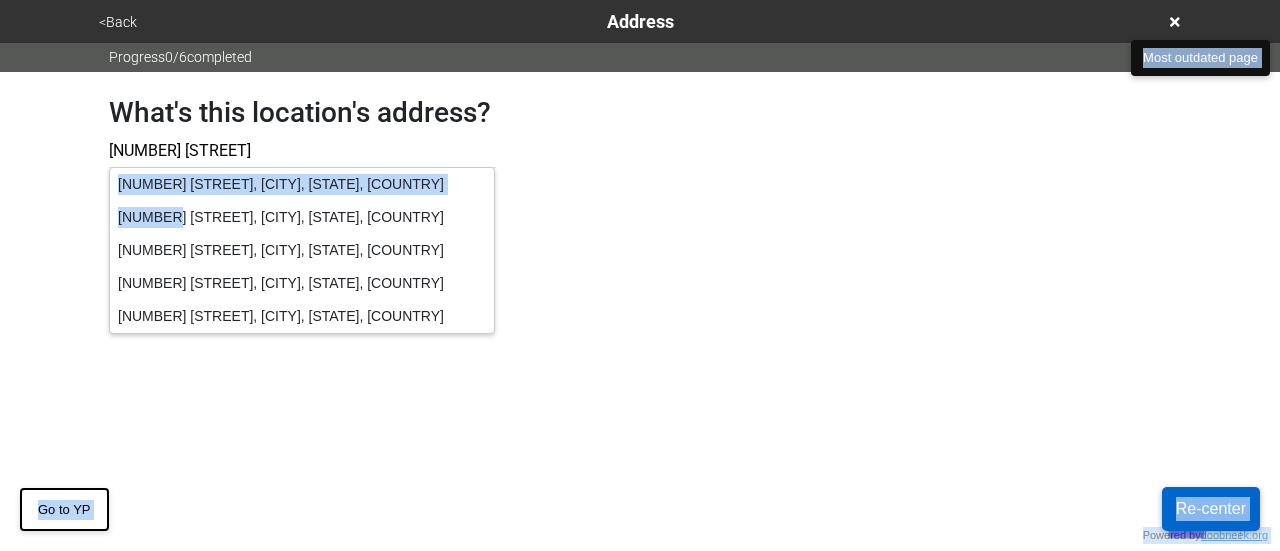 drag, startPoint x: 174, startPoint y: 211, endPoint x: 0, endPoint y: 201, distance: 174.28712 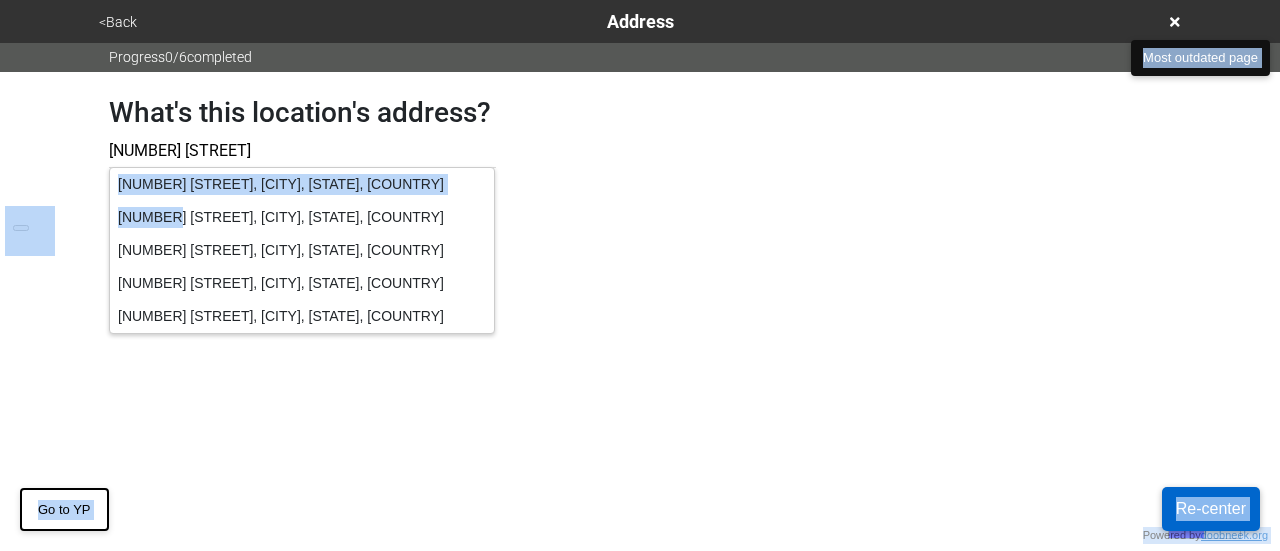 click on "<Back Address Progress  0 / 6  completed What's this location's address? 430 West 25th Street OK   CANCEL" at bounding box center [640, 115] 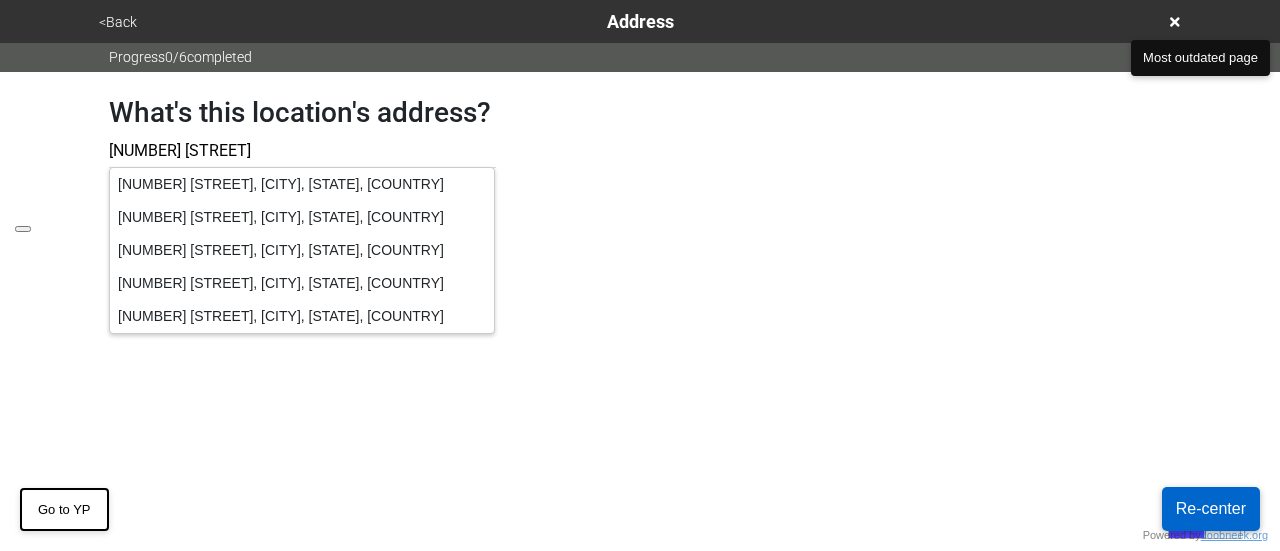 click on "What's this location's address? 430 West 25th Street OK   CANCEL" at bounding box center (640, 151) 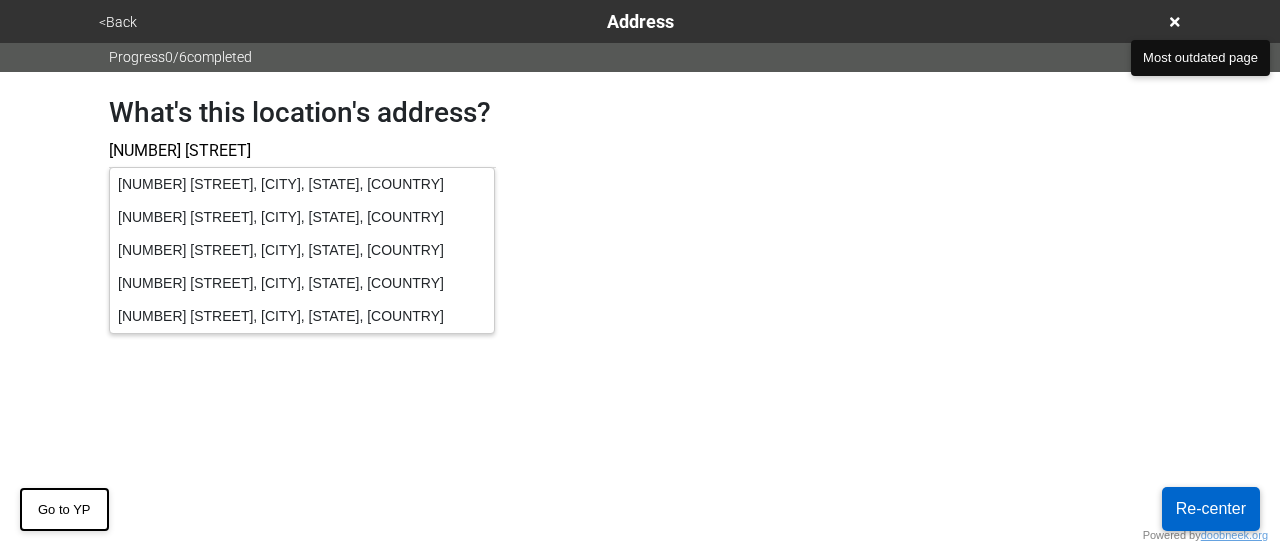click on "430 West 25th Street" at bounding box center [302, 151] 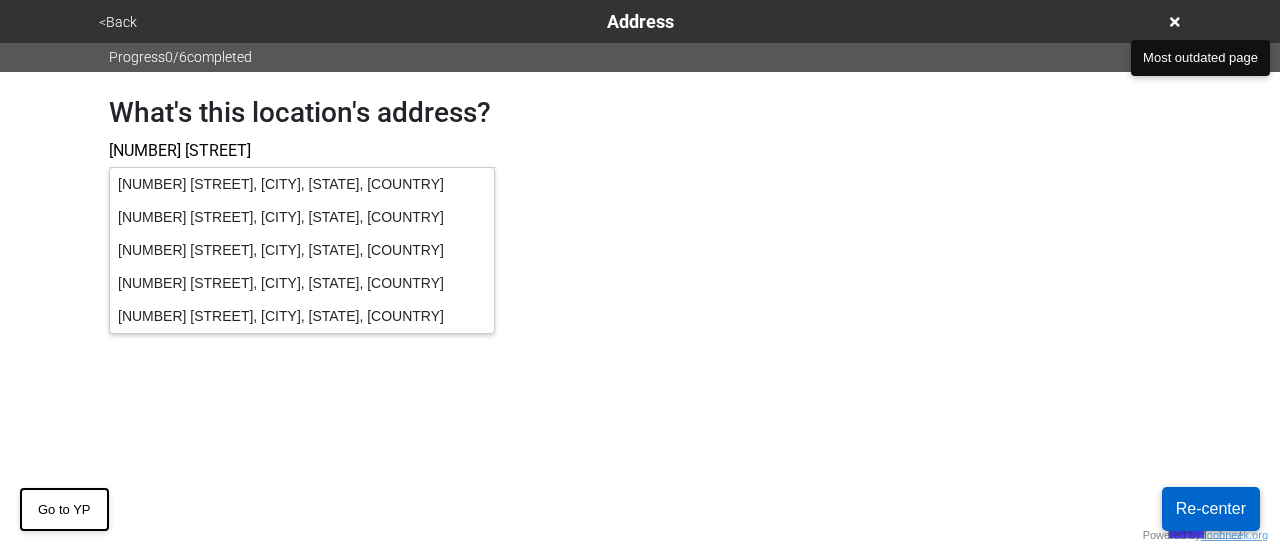 click on "What's this location's address? 430 West 25th Street OK   CANCEL" at bounding box center [640, 151] 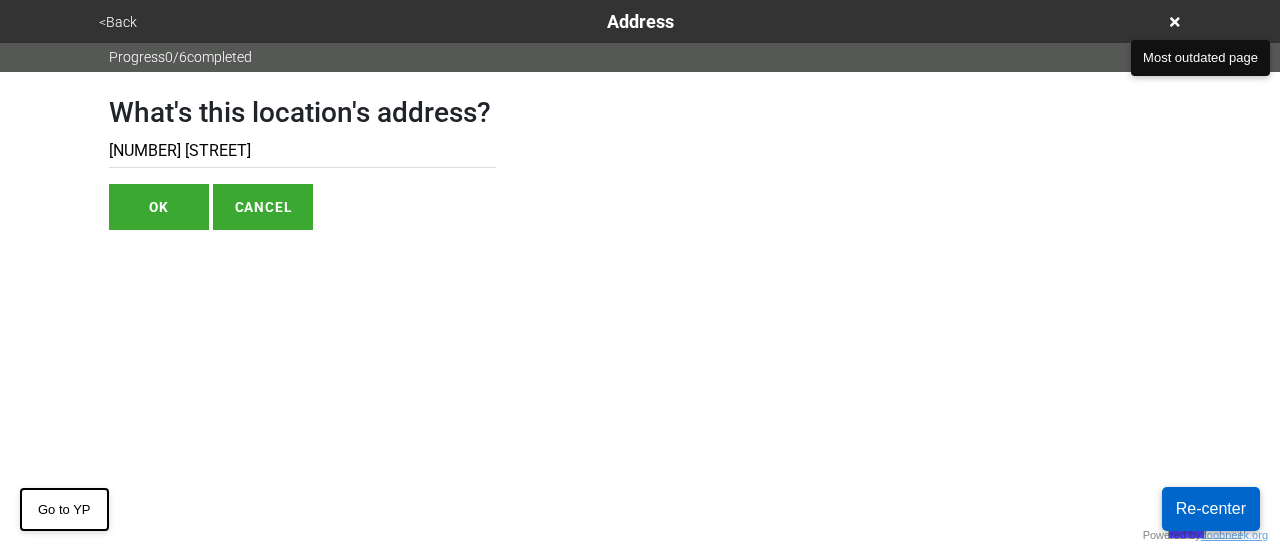 click on "OK" at bounding box center [159, 207] 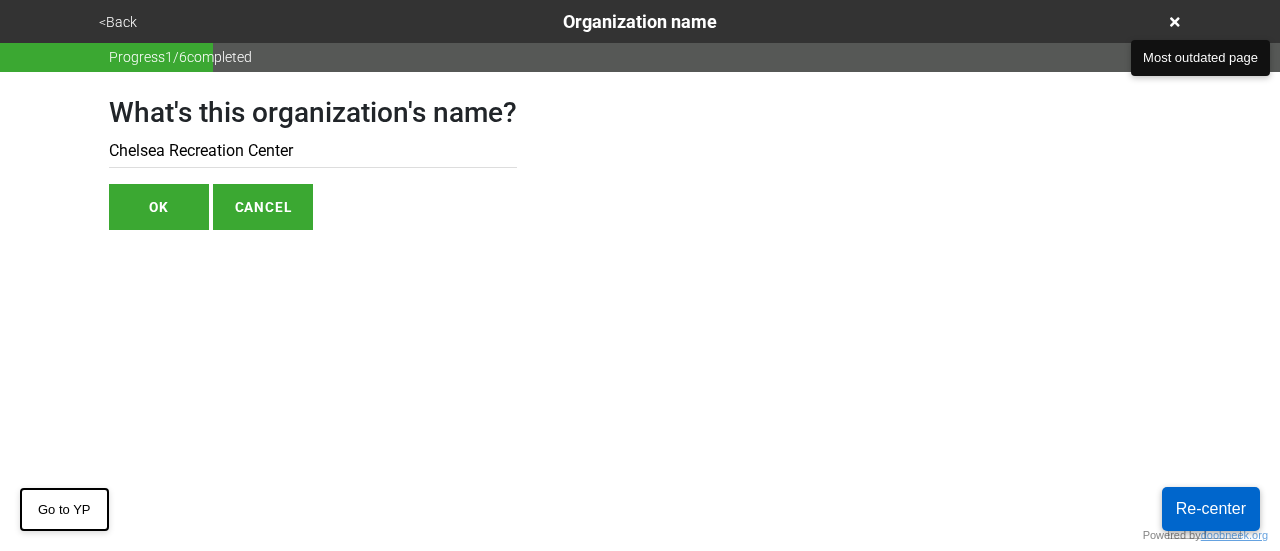 click on "OK" at bounding box center (159, 207) 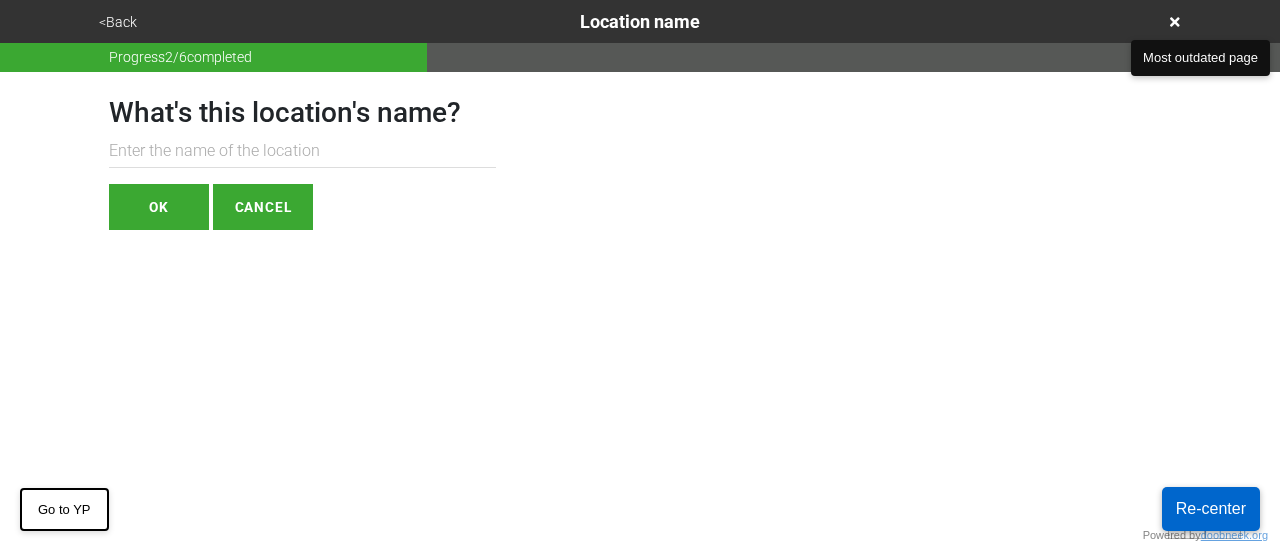 click on "<Back" at bounding box center (118, 22) 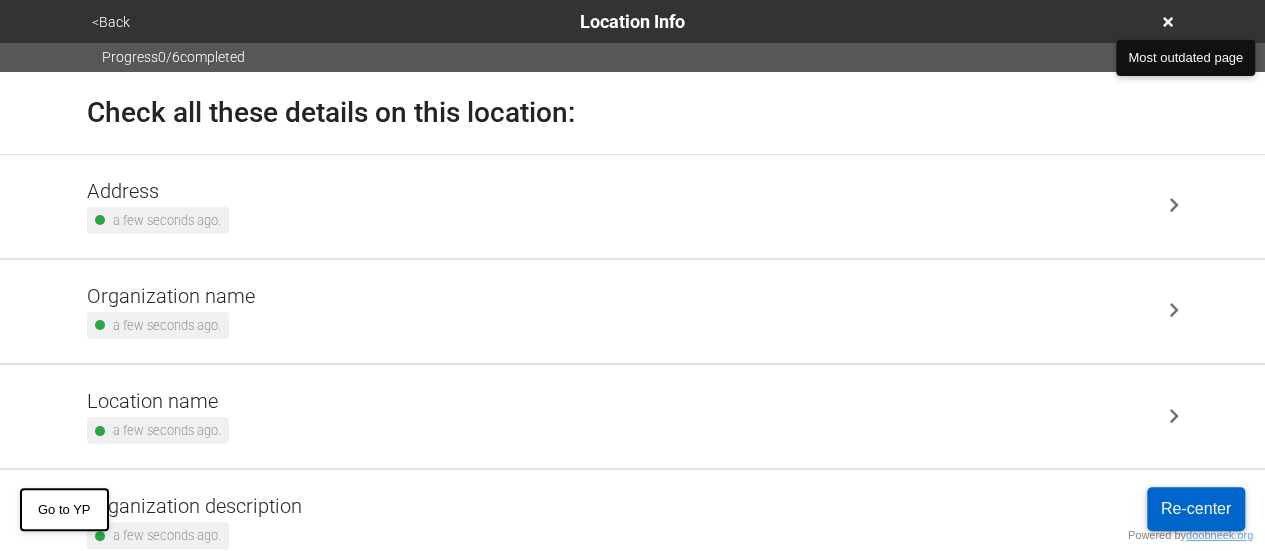 click on "Organization name" at bounding box center (171, 296) 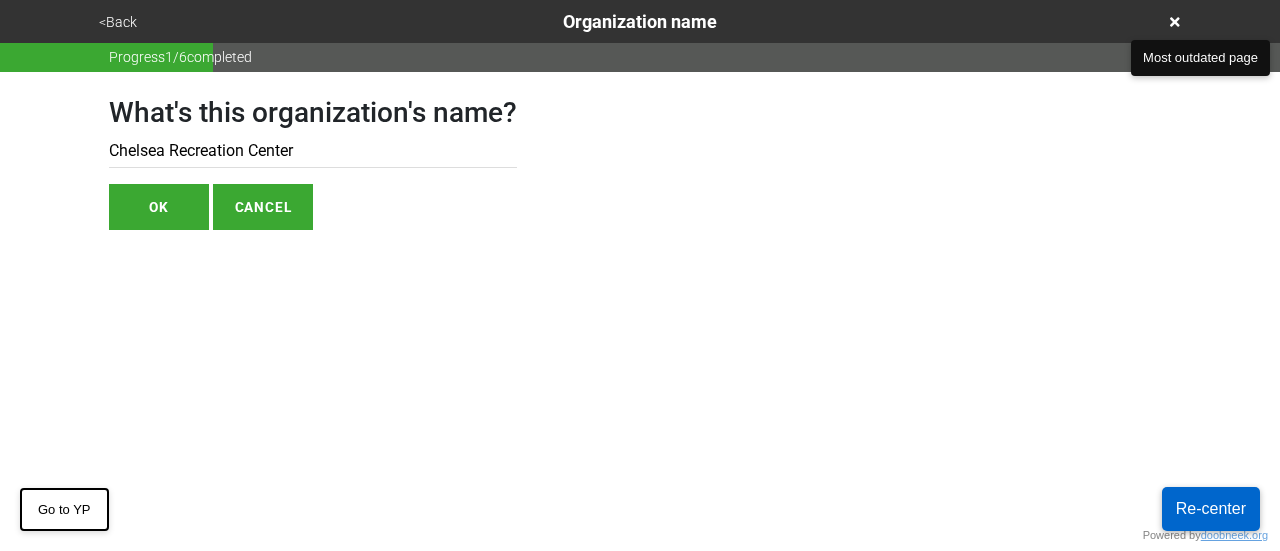 click on "Chelsea Recreation Center" at bounding box center (313, 151) 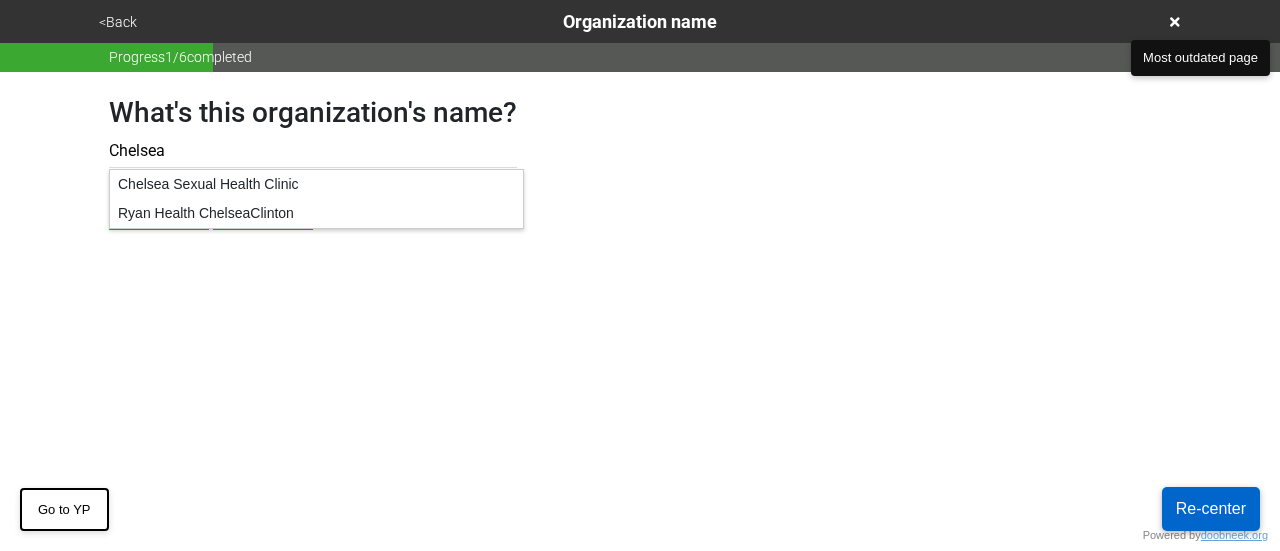click on "Chelsea Sexual Health Clinic" at bounding box center [316, 184] 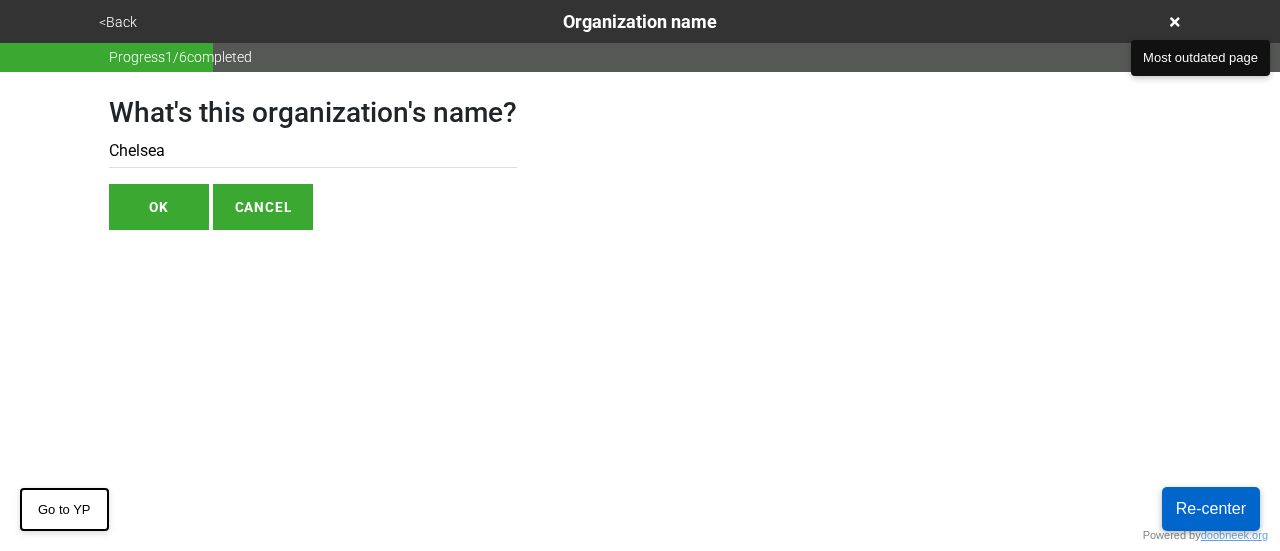 click on "Chelsea" at bounding box center (313, 151) 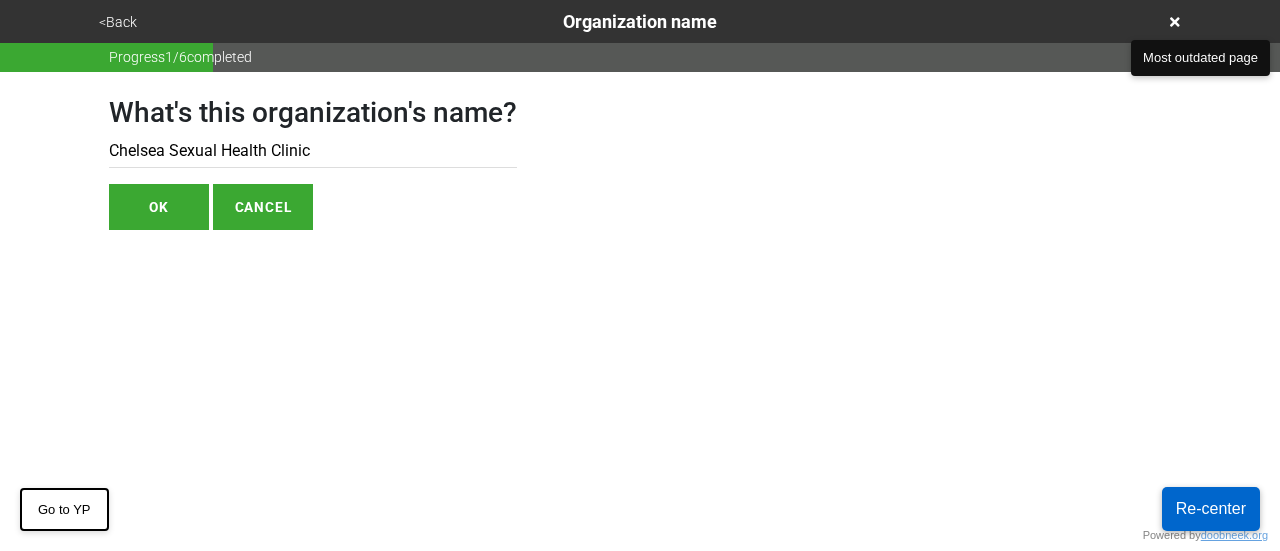 click on "CANCEL" at bounding box center [263, 207] 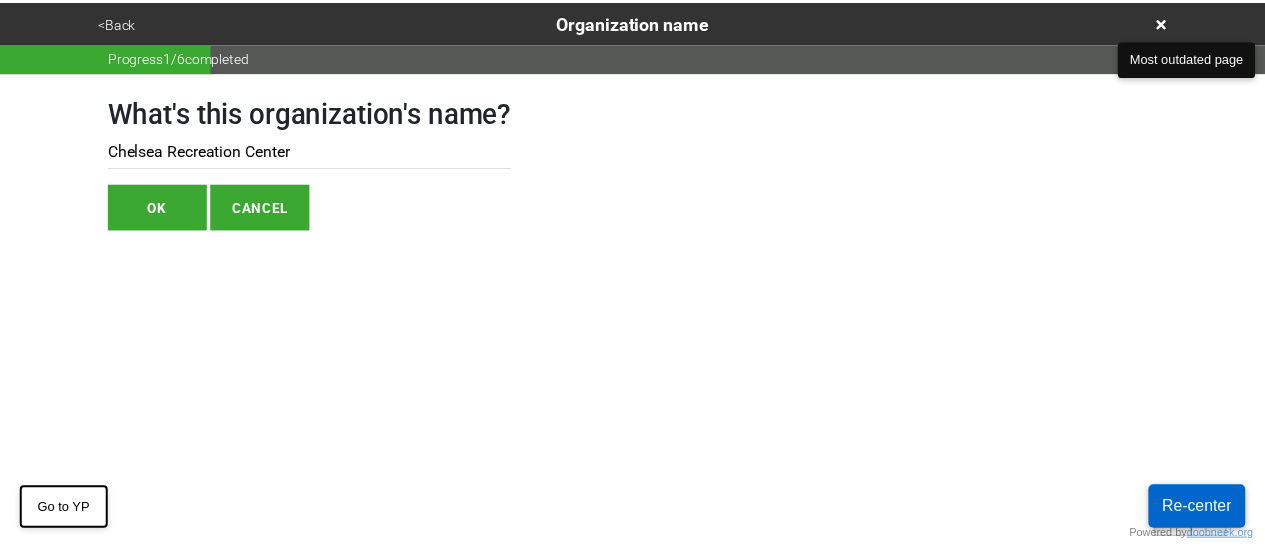 scroll, scrollTop: 43, scrollLeft: 0, axis: vertical 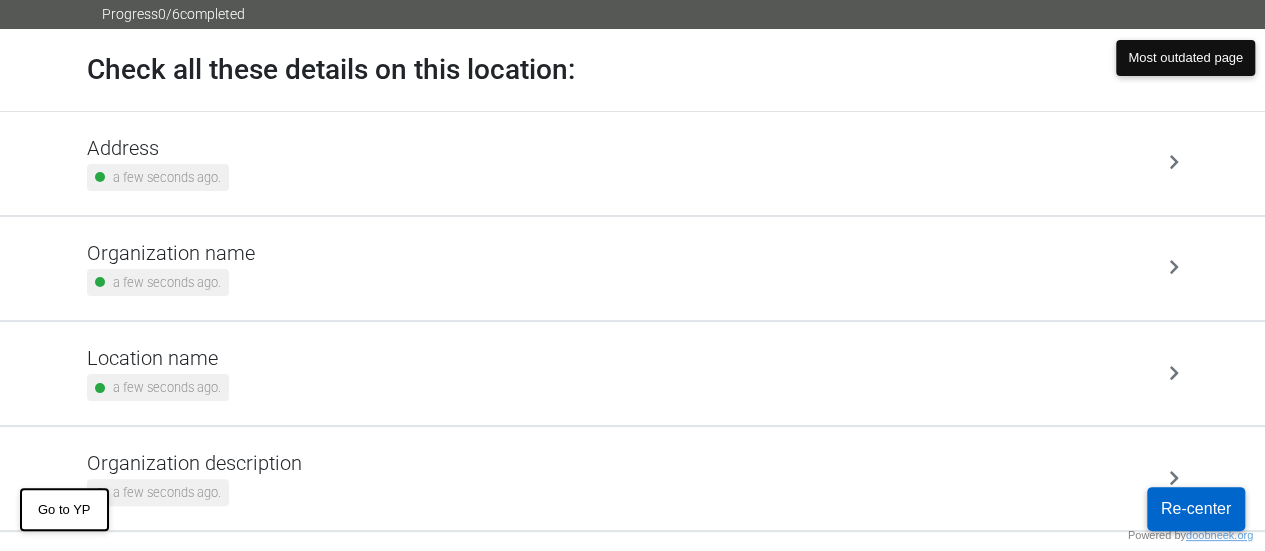 click on "a few seconds ago." at bounding box center (158, 282) 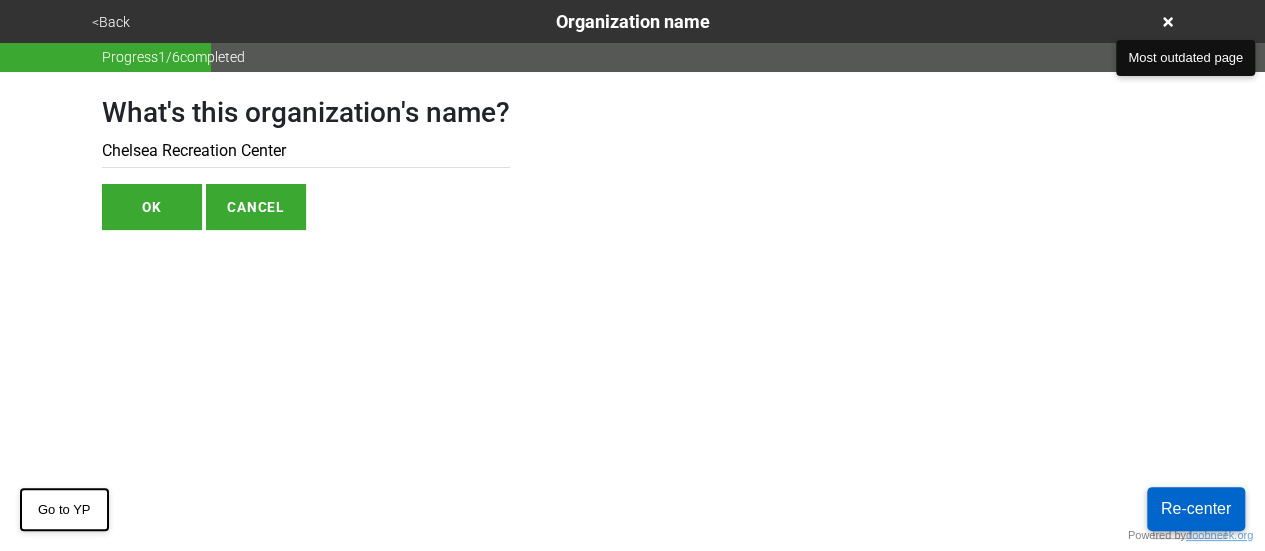 scroll, scrollTop: 0, scrollLeft: 0, axis: both 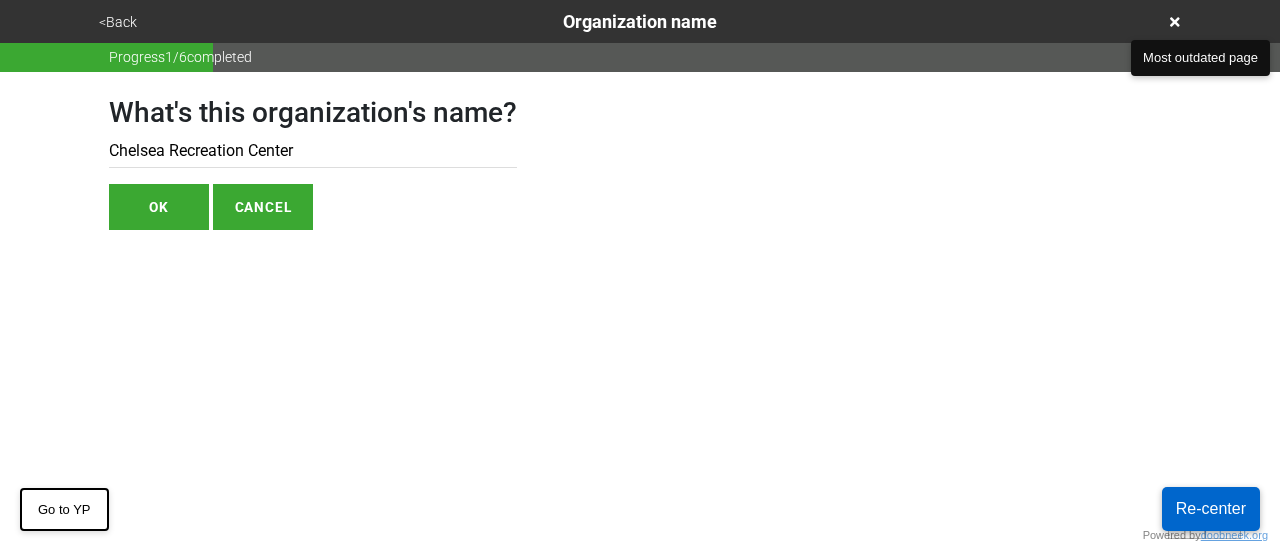 click on "<Back Organization name" at bounding box center (640, 21) 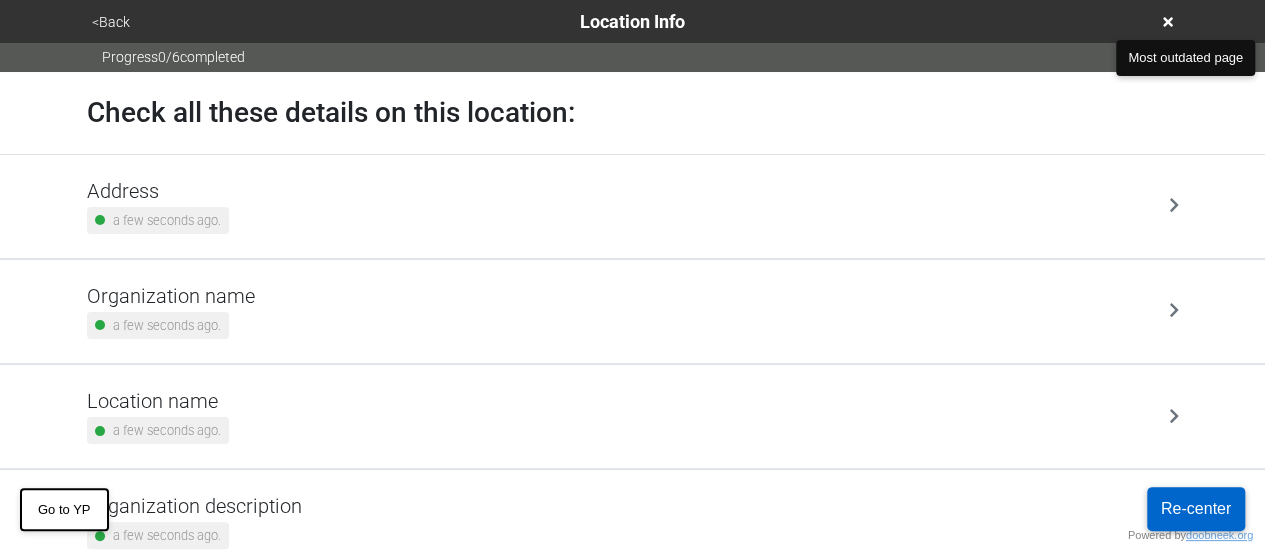 click on "Address" at bounding box center (158, 191) 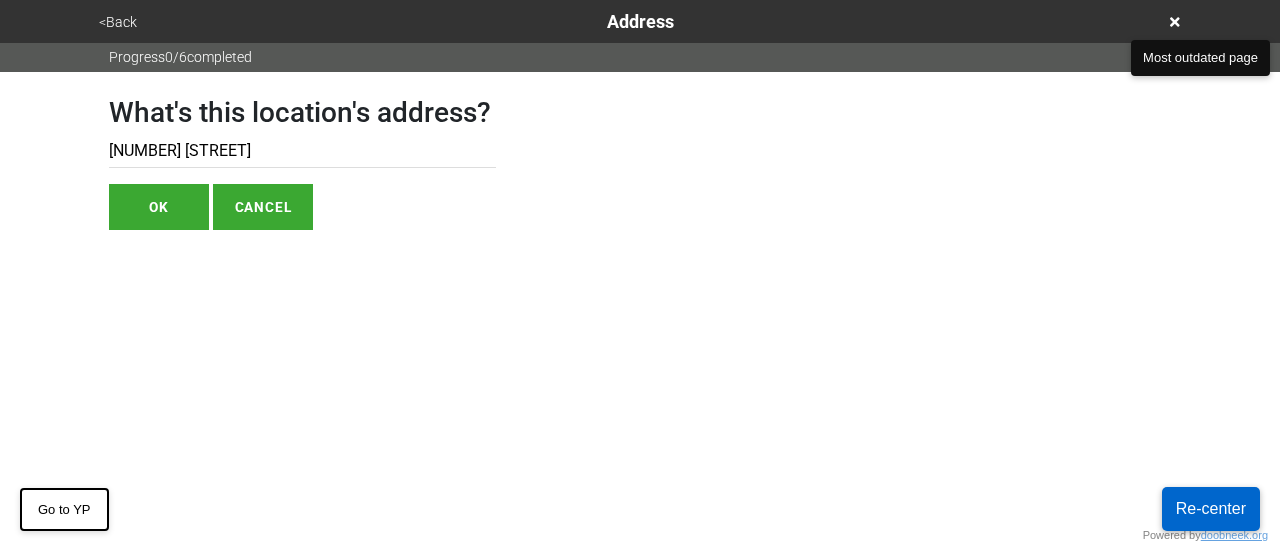 click on "430 West 25th St" at bounding box center (302, 151) 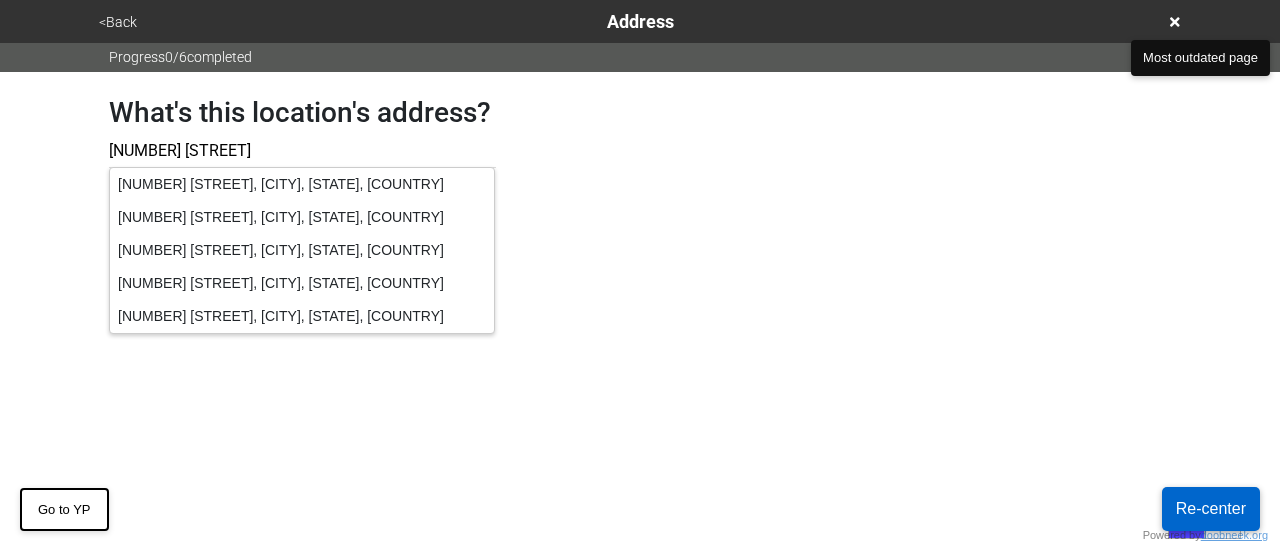 click on "430 West 25th Street, New York, NY, USA" at bounding box center [302, 184] 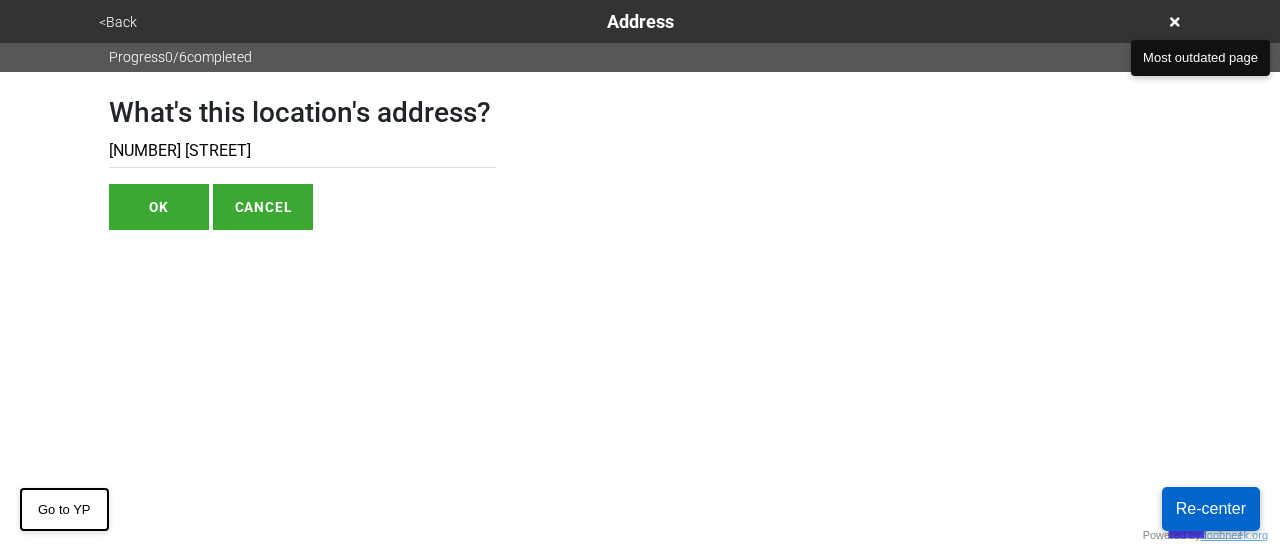 click on "430 West 25th S" at bounding box center (302, 151) 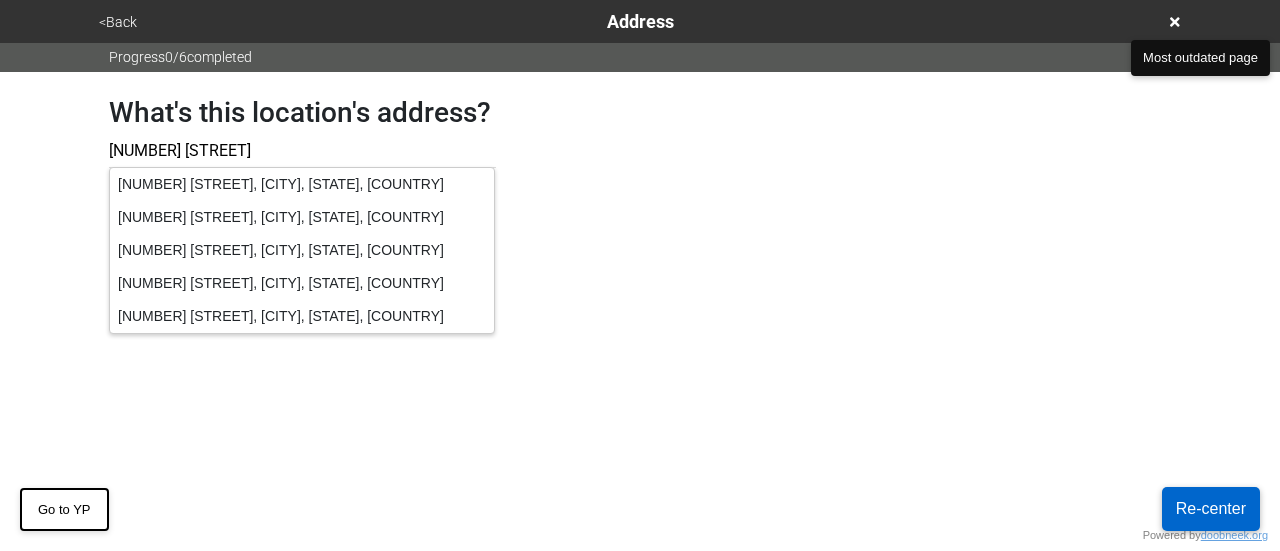 type on "430 West 25th S" 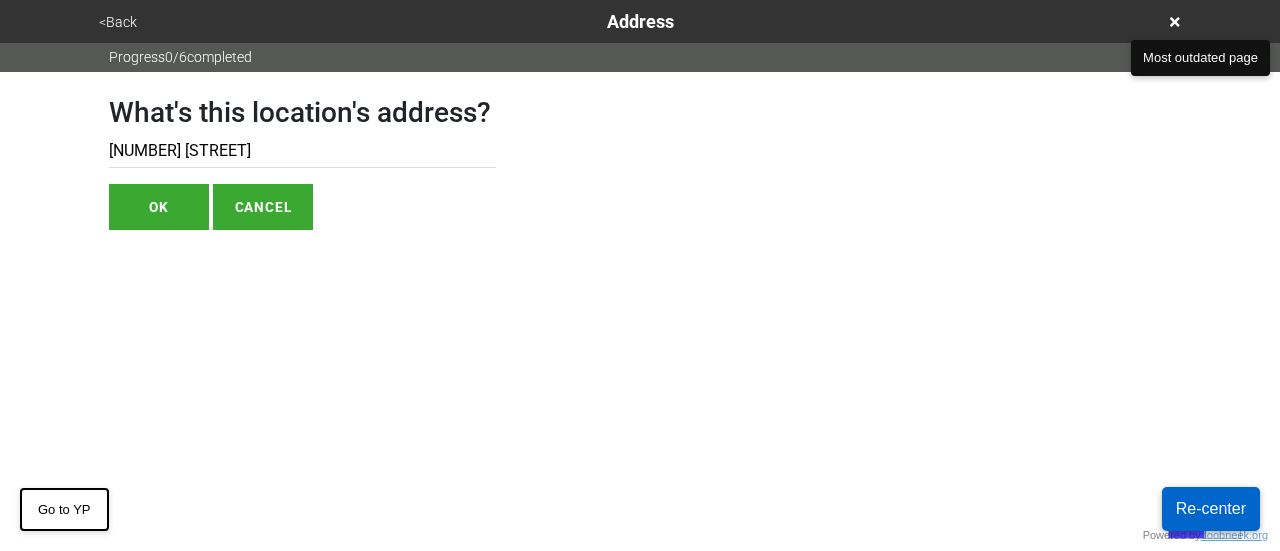 click on "CANCEL" at bounding box center [263, 207] 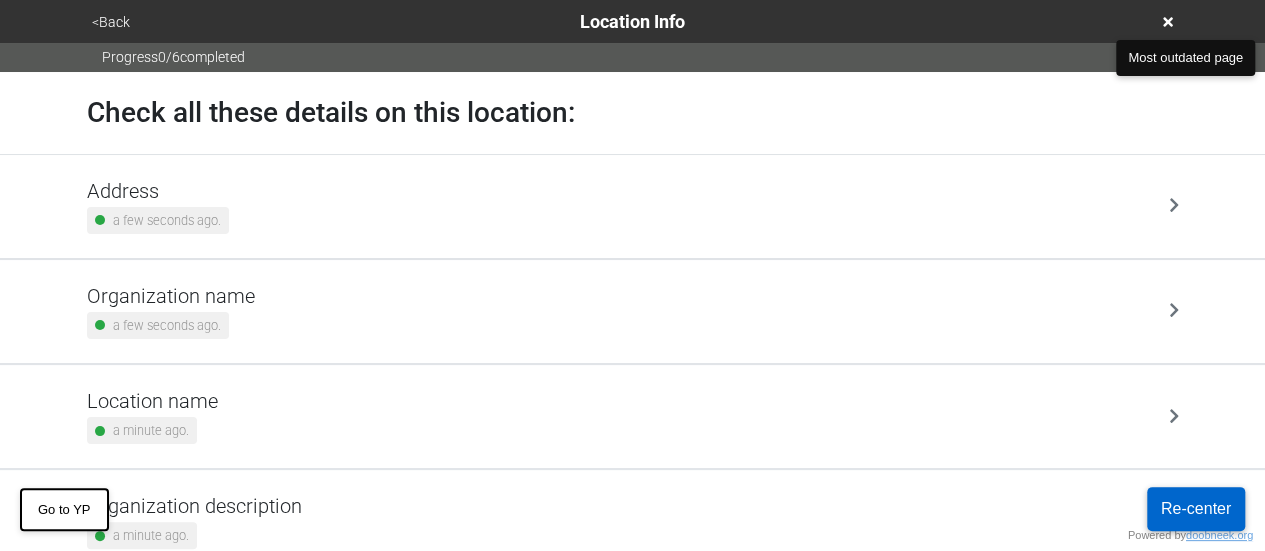 scroll, scrollTop: 275, scrollLeft: 0, axis: vertical 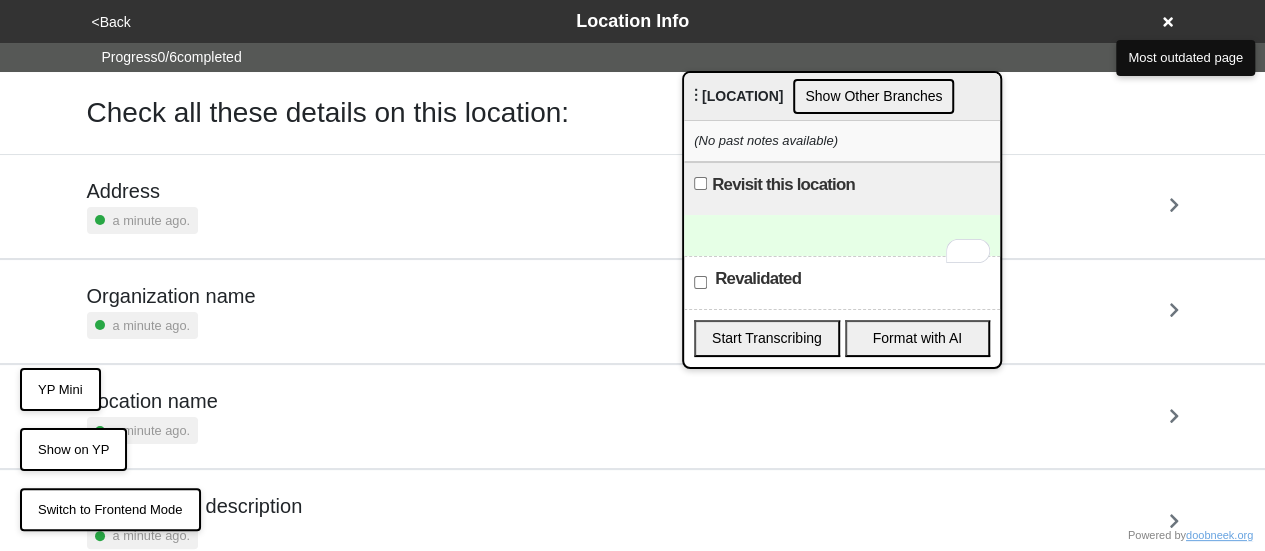 paste 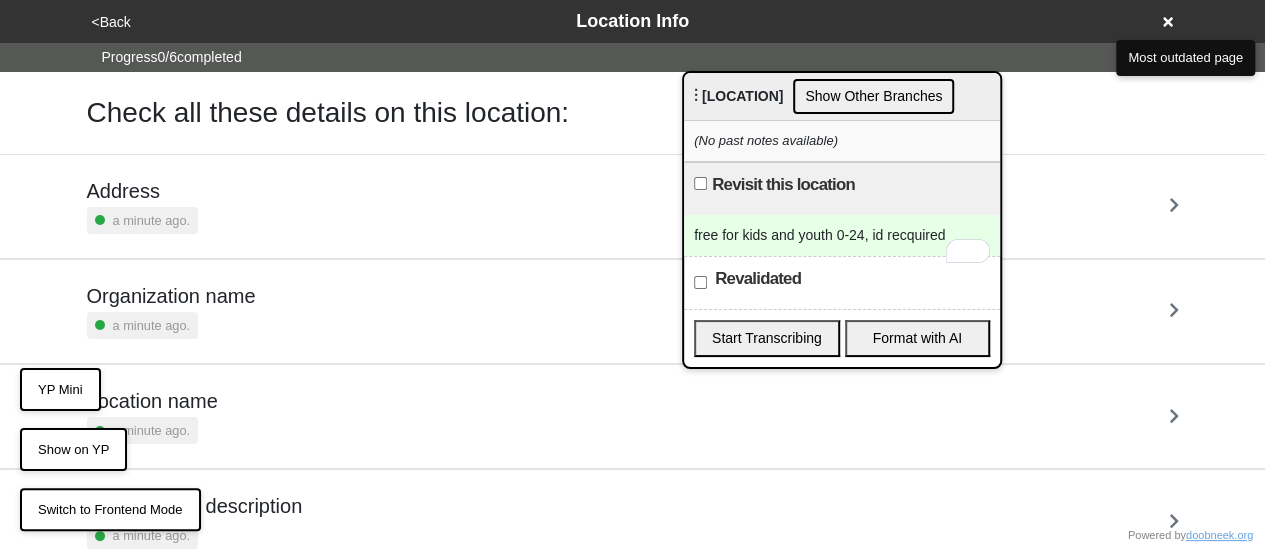 type 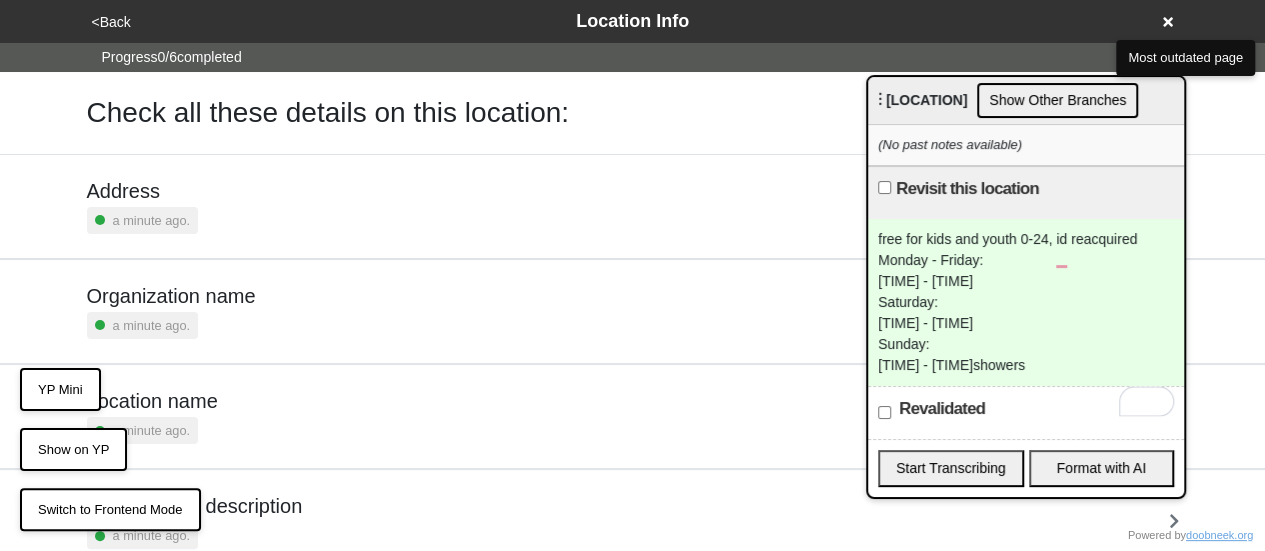 drag, startPoint x: 722, startPoint y: 93, endPoint x: 906, endPoint y: 97, distance: 184.04347 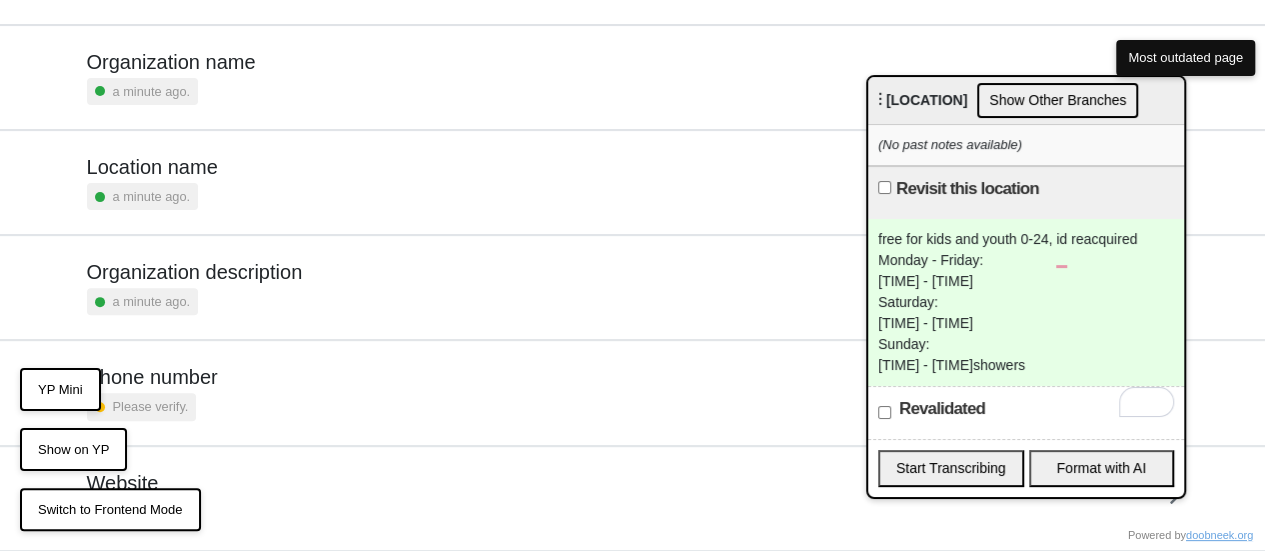 scroll, scrollTop: 275, scrollLeft: 0, axis: vertical 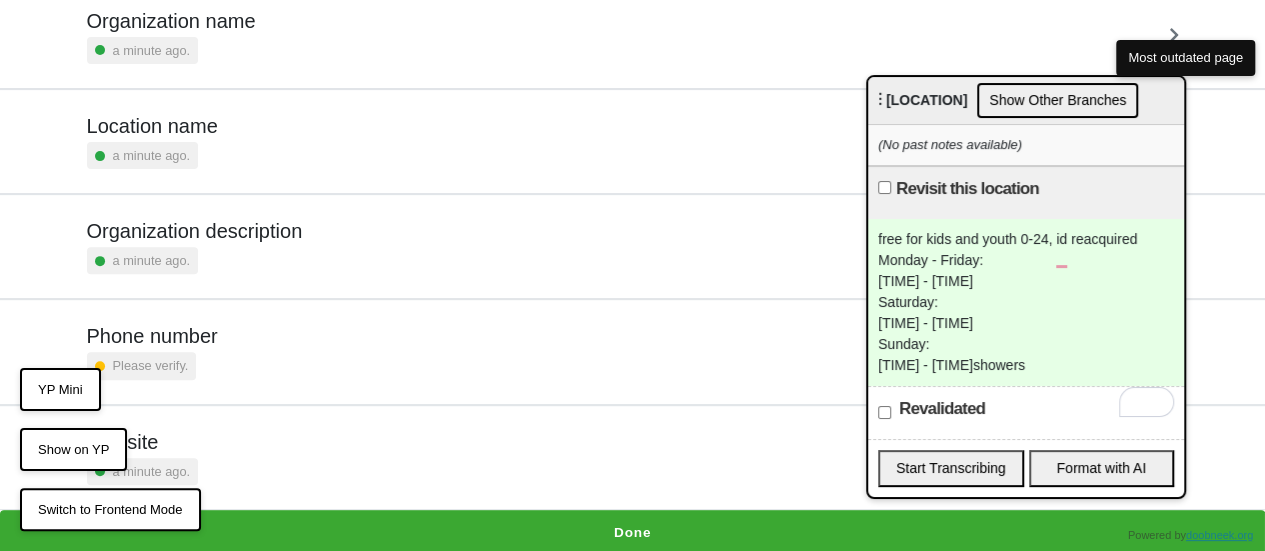 drag, startPoint x: 577, startPoint y: 521, endPoint x: 565, endPoint y: 499, distance: 25.059929 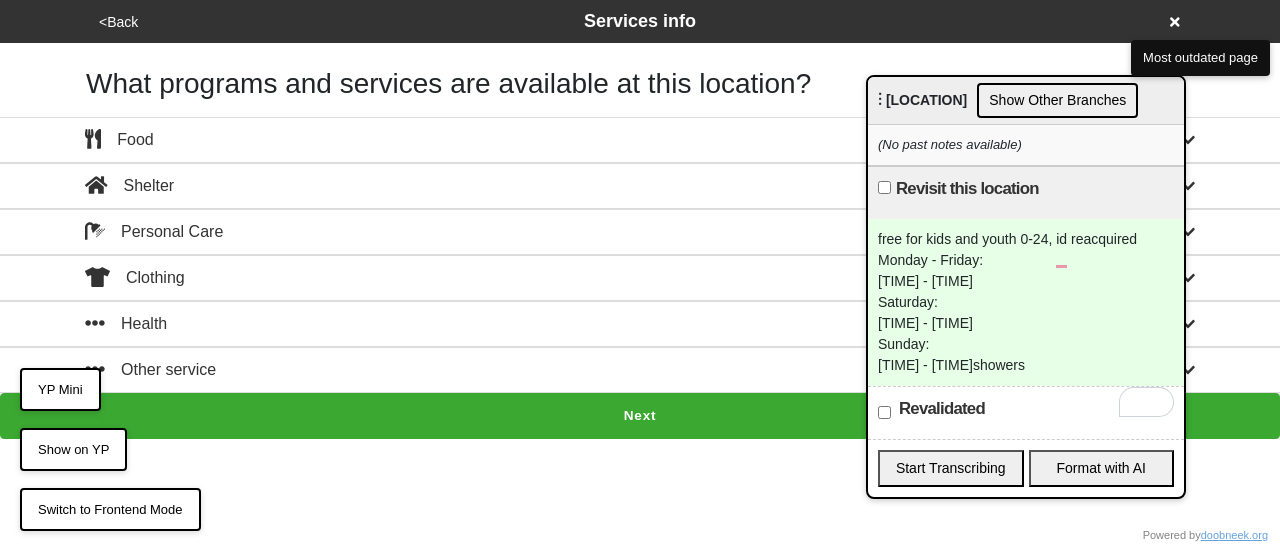 click on "Health" at bounding box center (640, 324) 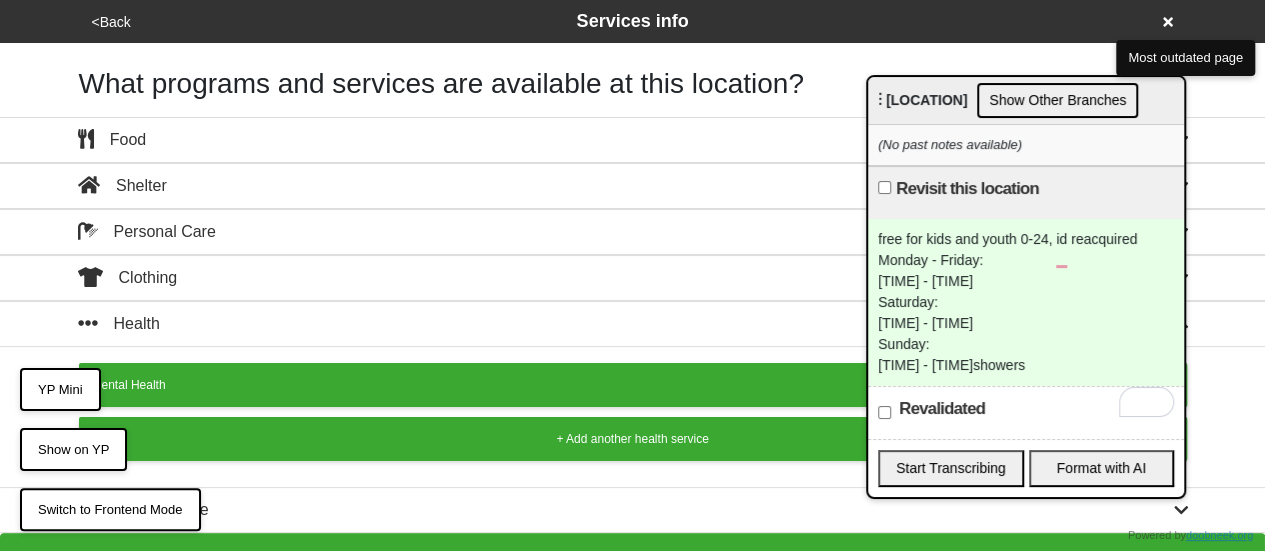 click on "Personal Care" at bounding box center (147, 232) 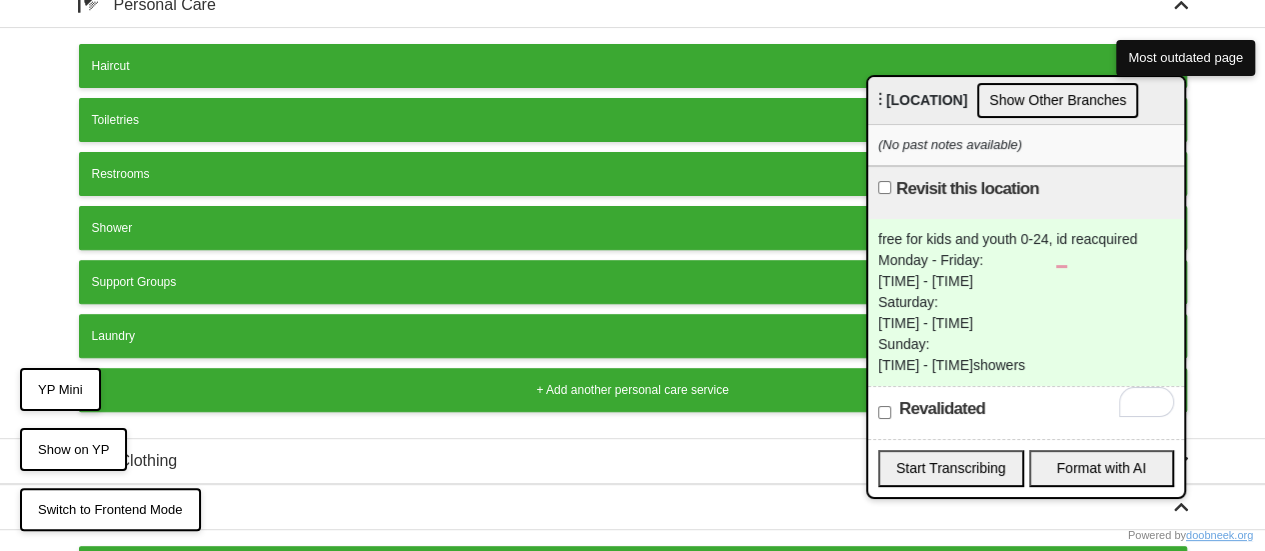 click on "Shower" at bounding box center (633, 228) 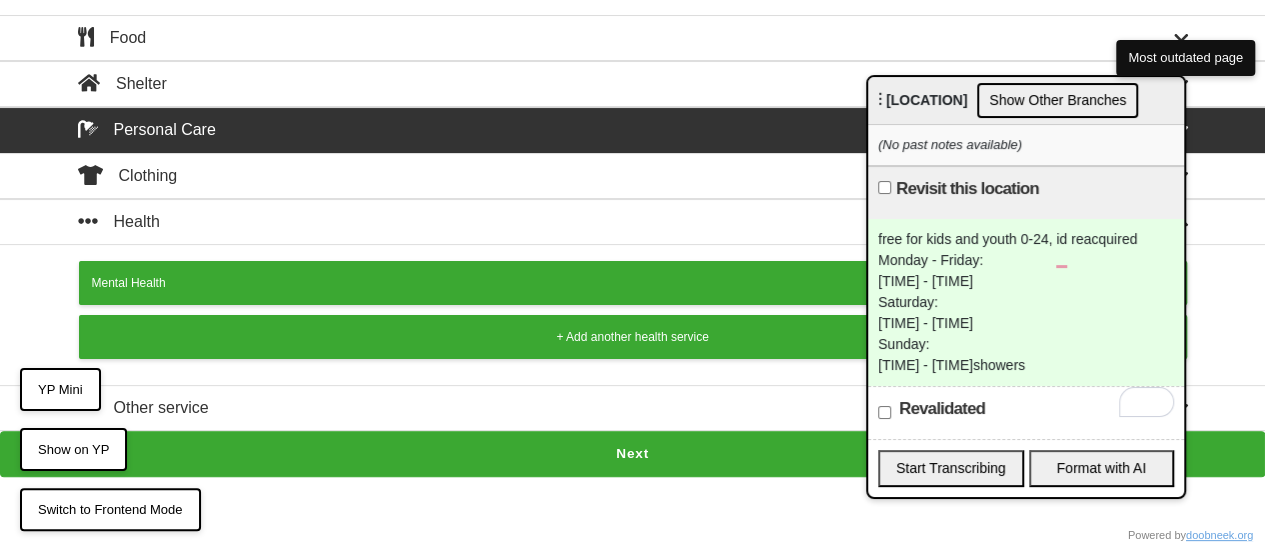 scroll, scrollTop: 22, scrollLeft: 0, axis: vertical 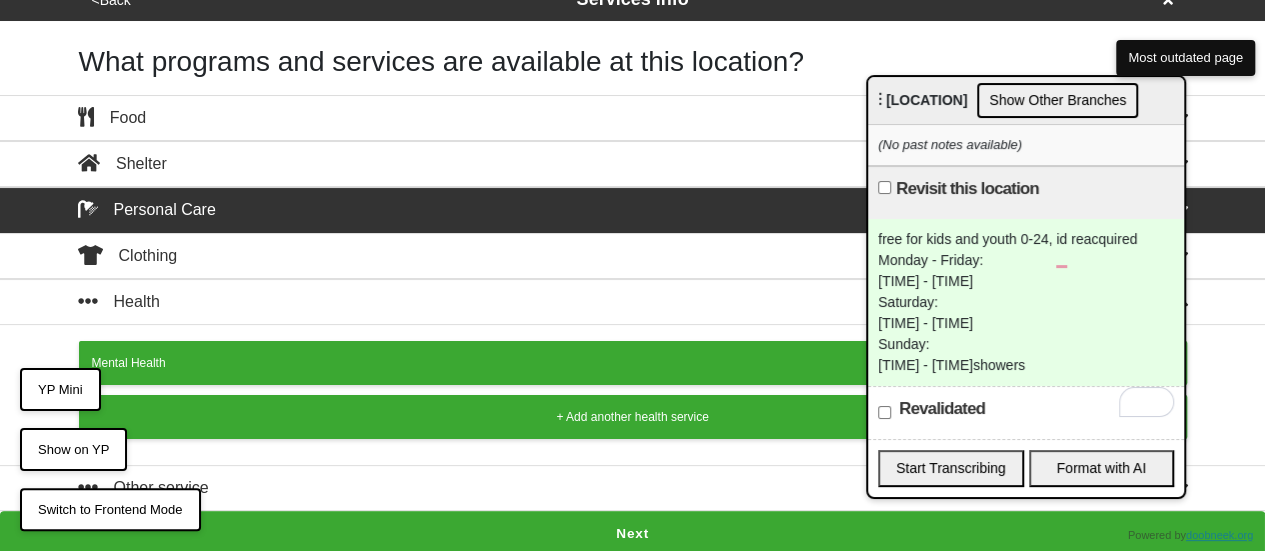 click on "Next" at bounding box center (632, 534) 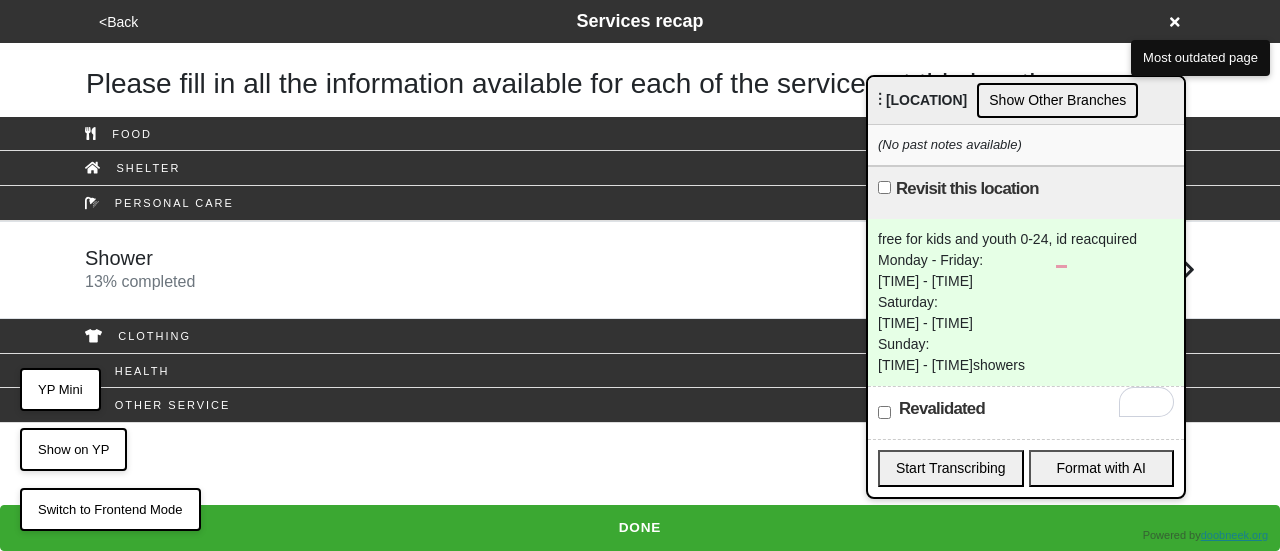 click on "Shower 13 % completed" at bounding box center (640, 270) 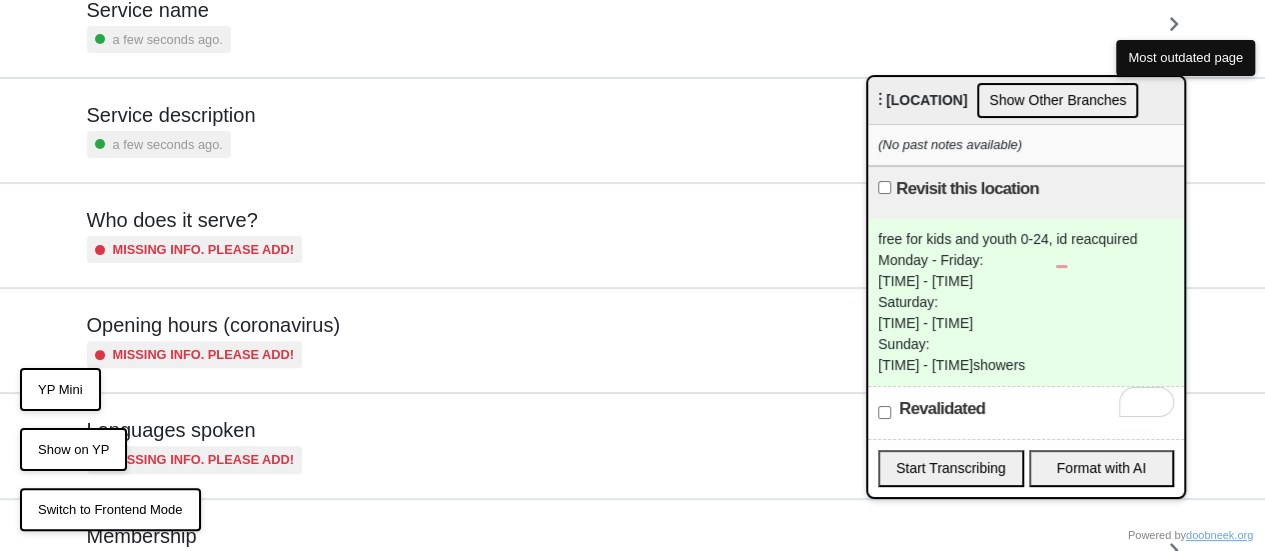 scroll, scrollTop: 200, scrollLeft: 0, axis: vertical 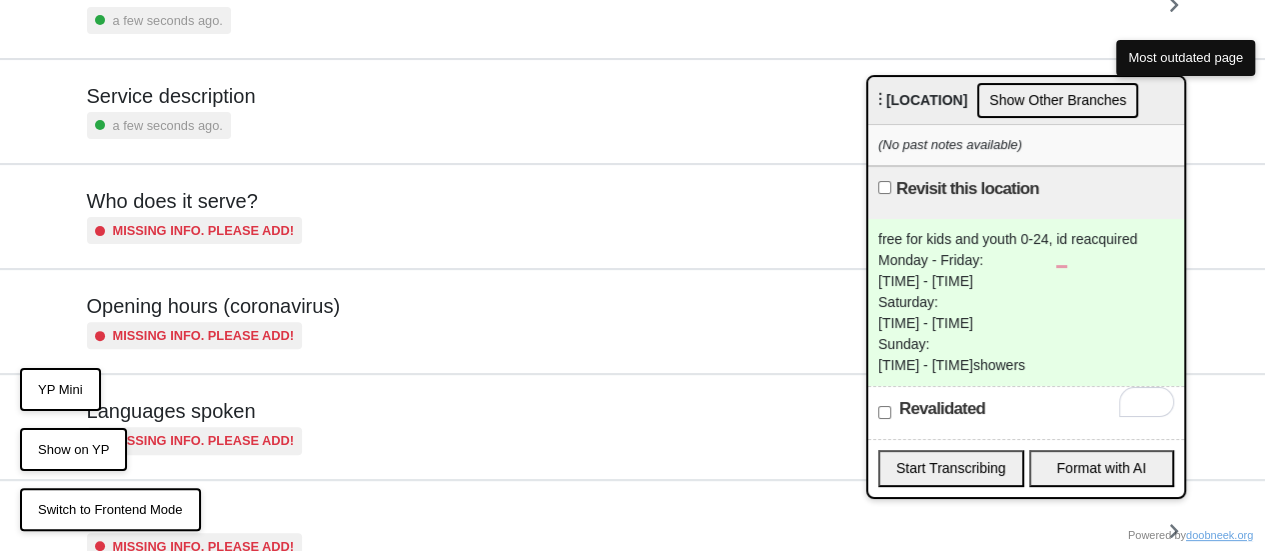 click on "Missing info. Please add!" at bounding box center [213, 335] 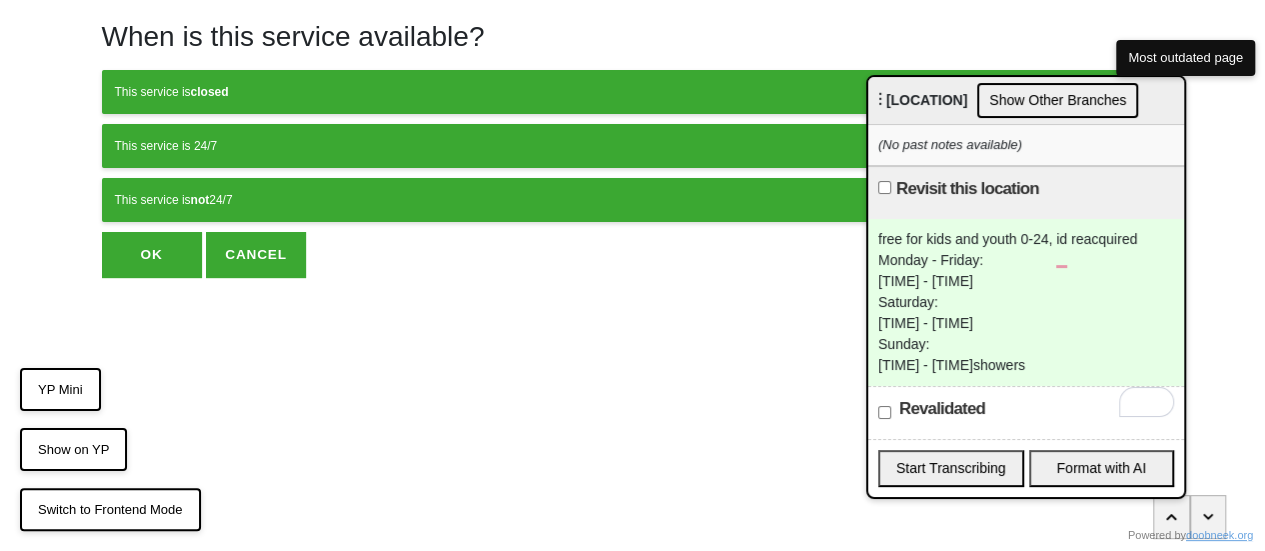 scroll, scrollTop: 0, scrollLeft: 0, axis: both 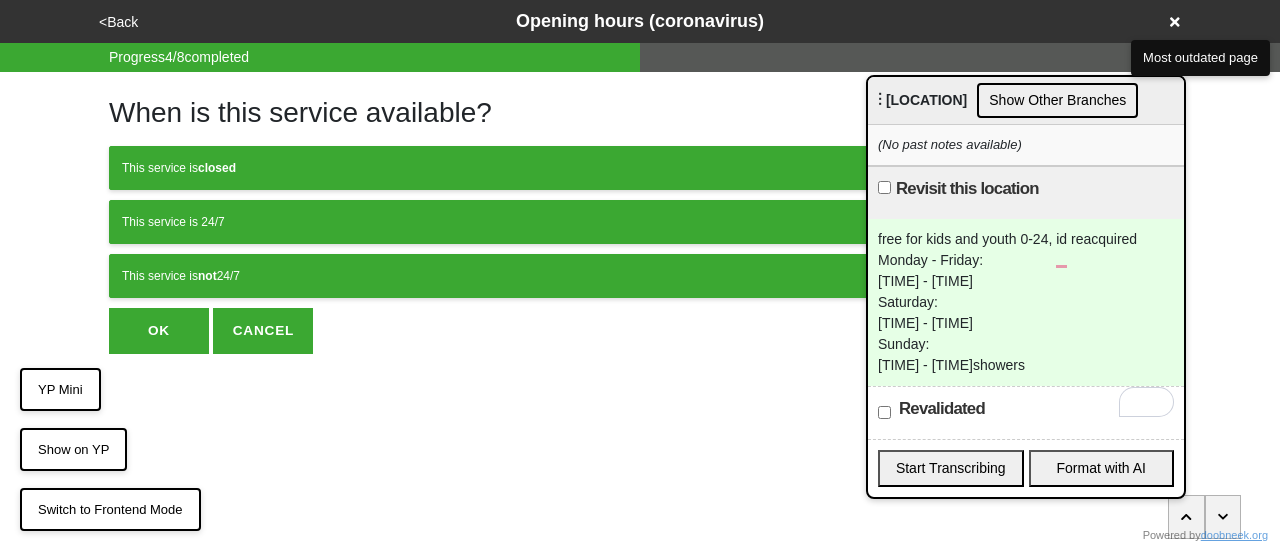 click on "This service is  not  24/7" at bounding box center [640, 276] 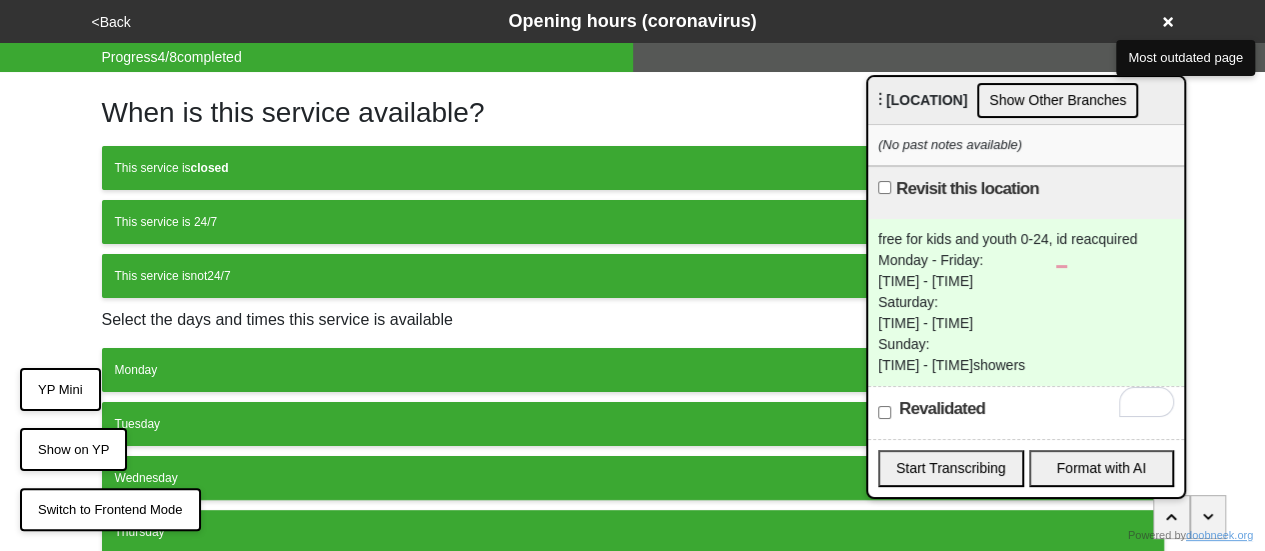 drag, startPoint x: 246, startPoint y: 375, endPoint x: 216, endPoint y: 397, distance: 37.202152 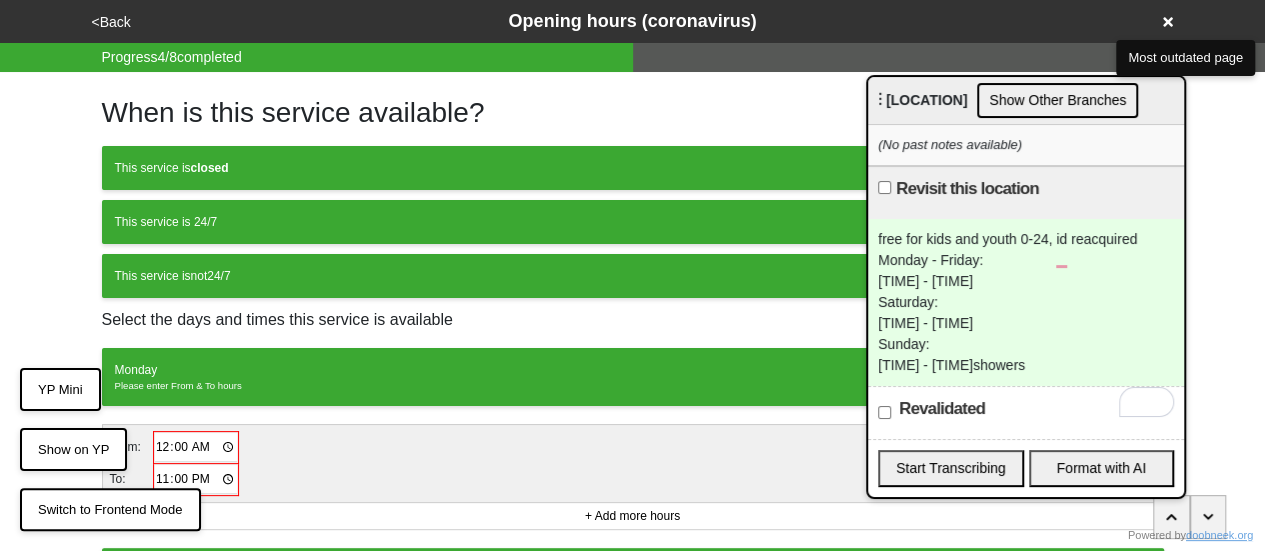 click on "00:00" at bounding box center (196, 447) 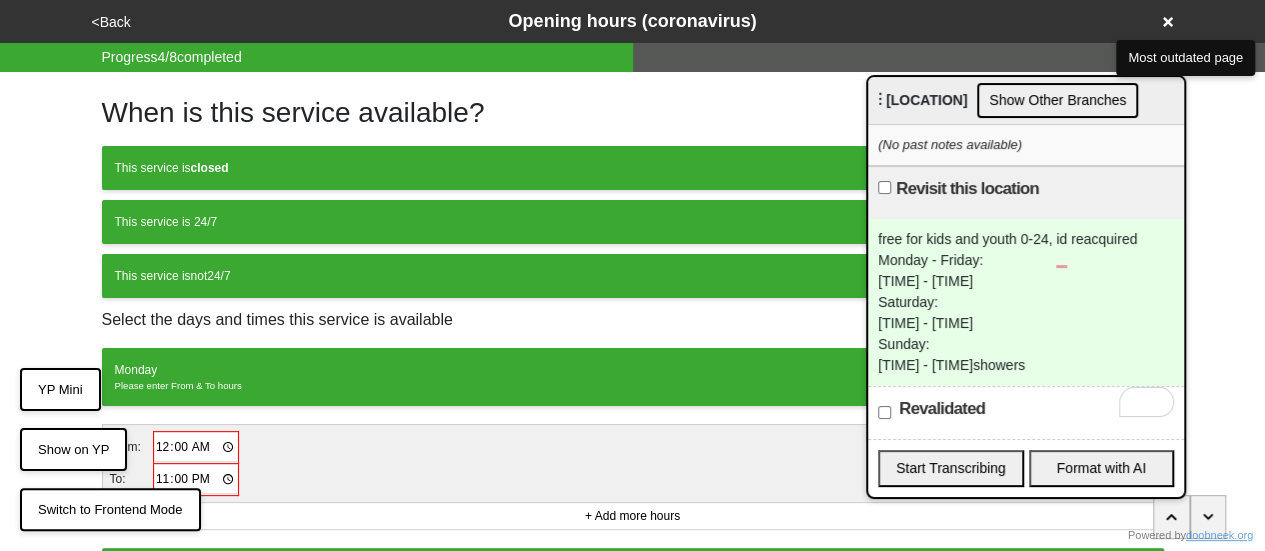 type on "07:00" 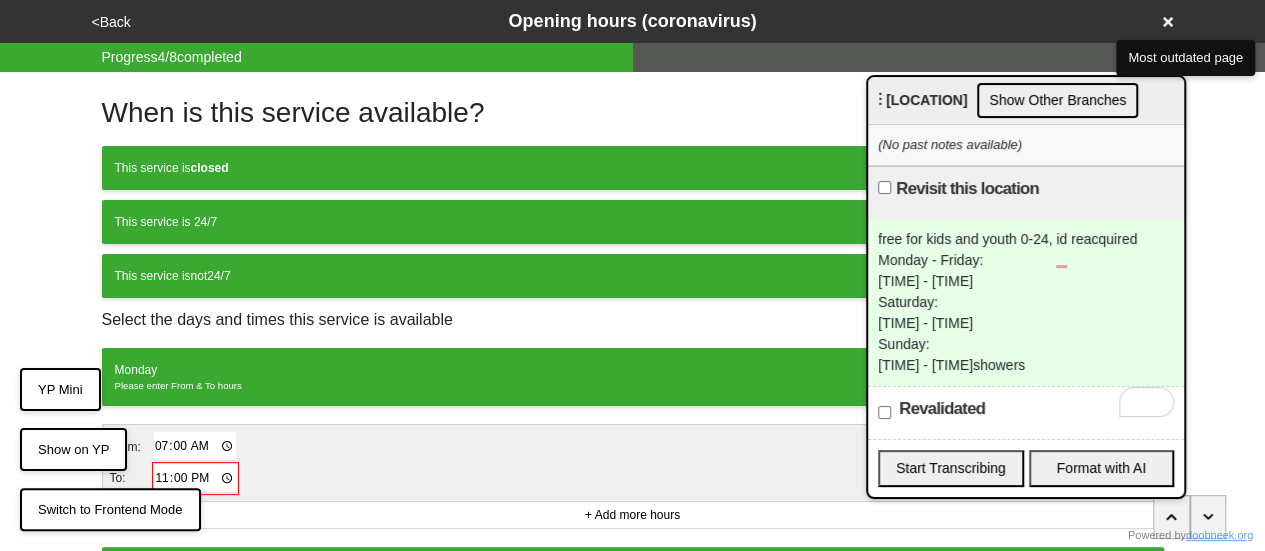 click on "23:00" at bounding box center (195, 478) 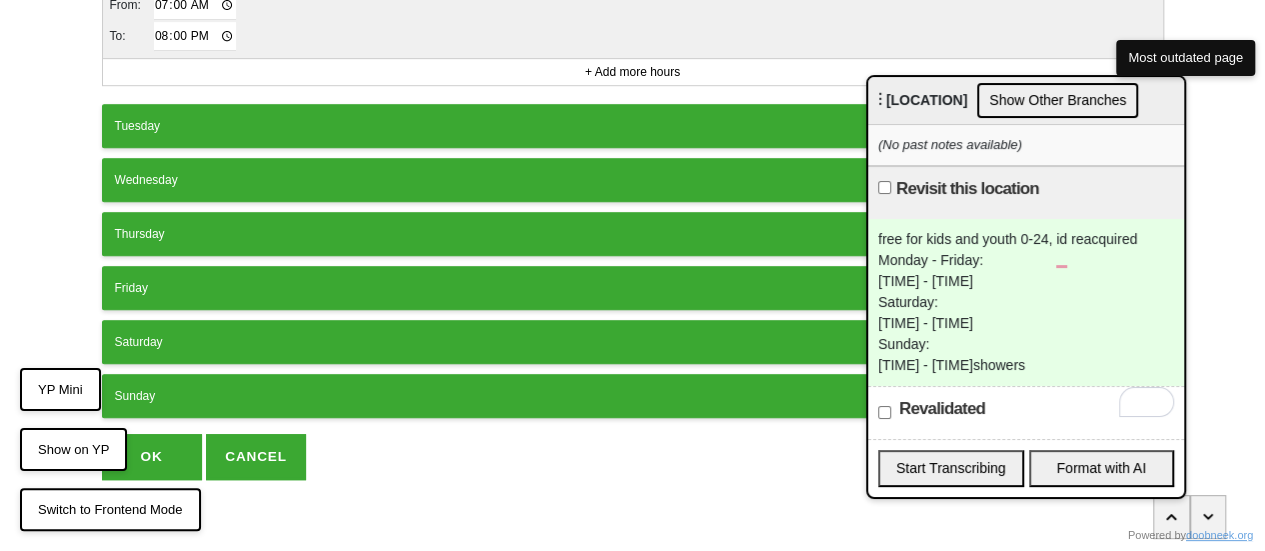 click on "Tuesday" at bounding box center [633, 126] 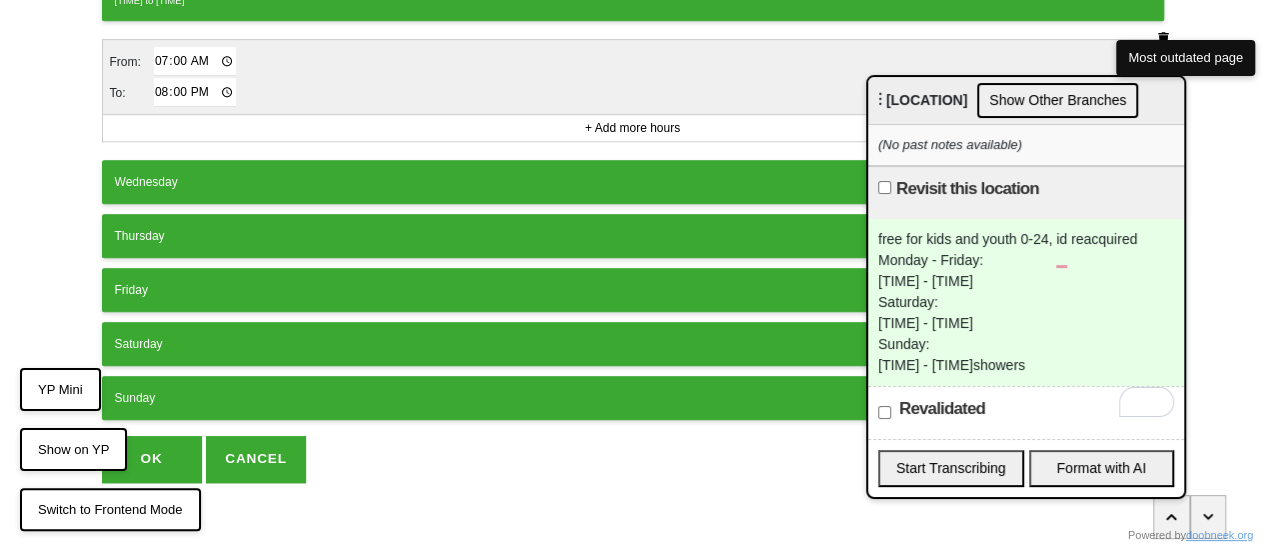 click on "Wednesday" at bounding box center [633, 182] 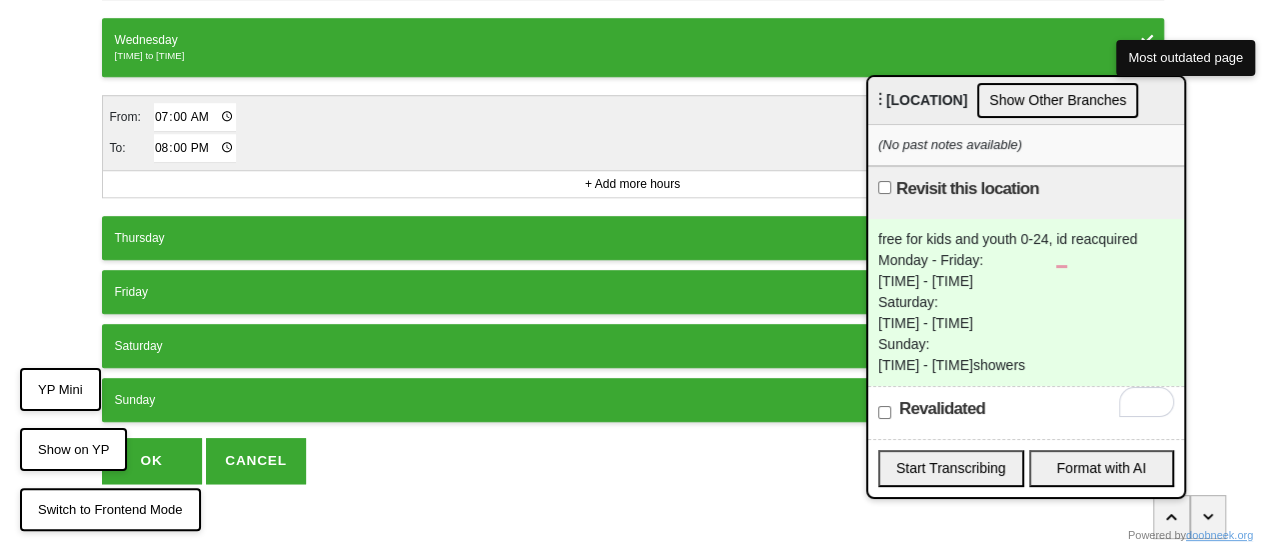 click on "Thursday" at bounding box center (633, 238) 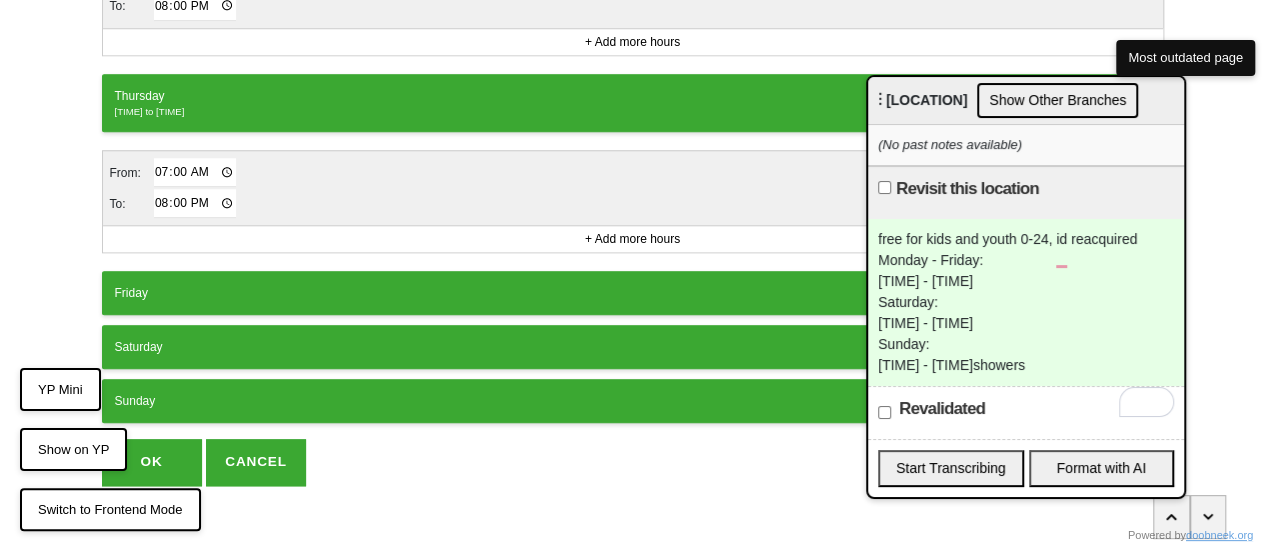 click on "Friday" at bounding box center [633, 293] 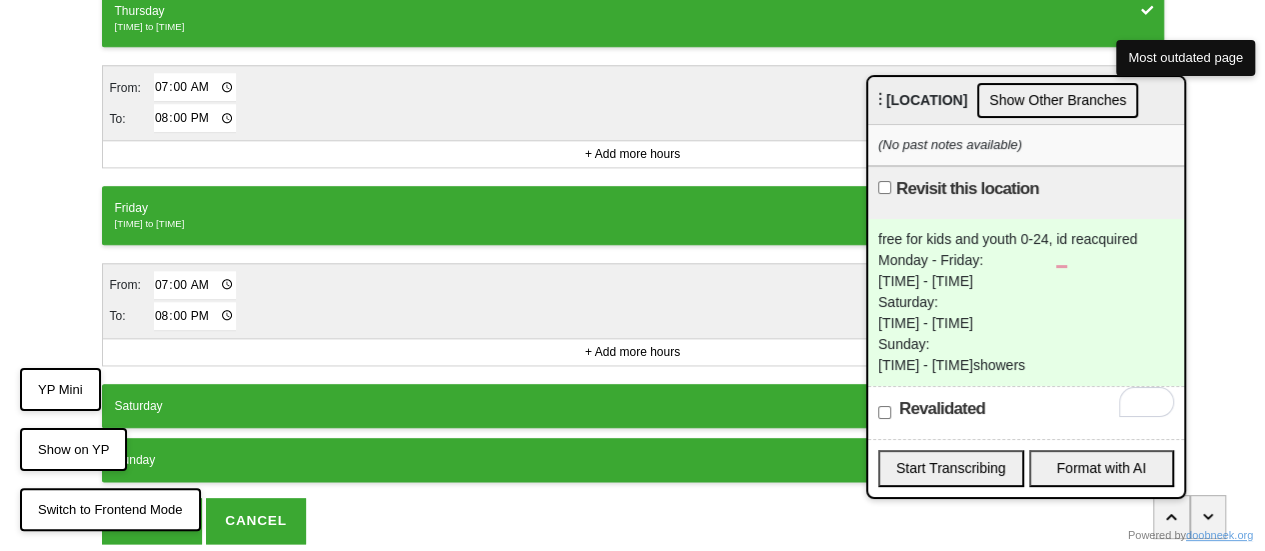 scroll, scrollTop: 1008, scrollLeft: 0, axis: vertical 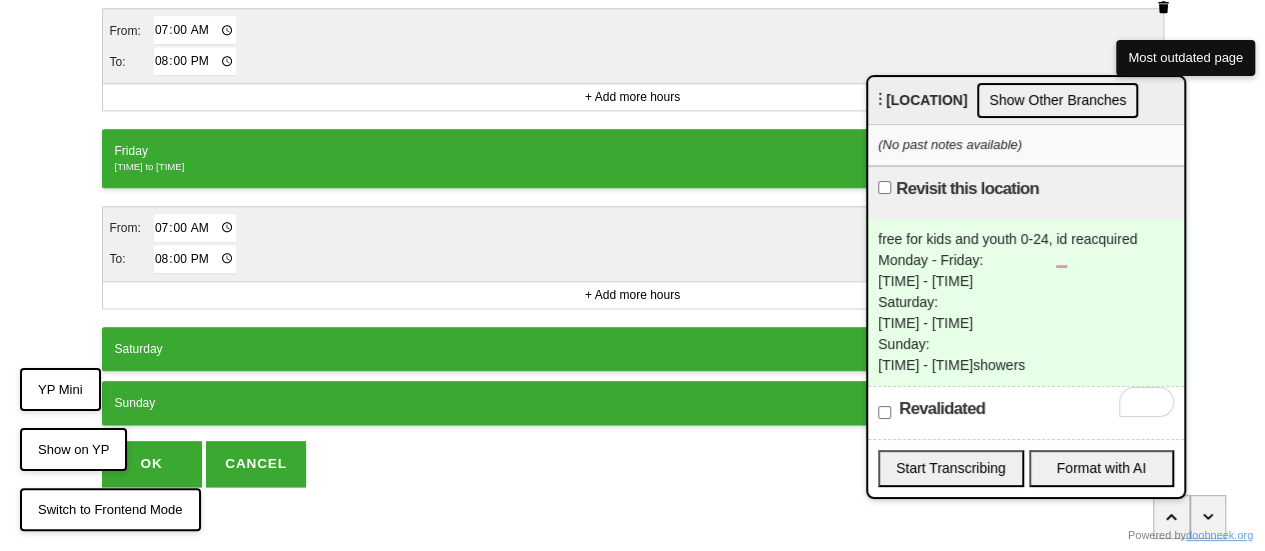 click on "Saturday" at bounding box center (633, 349) 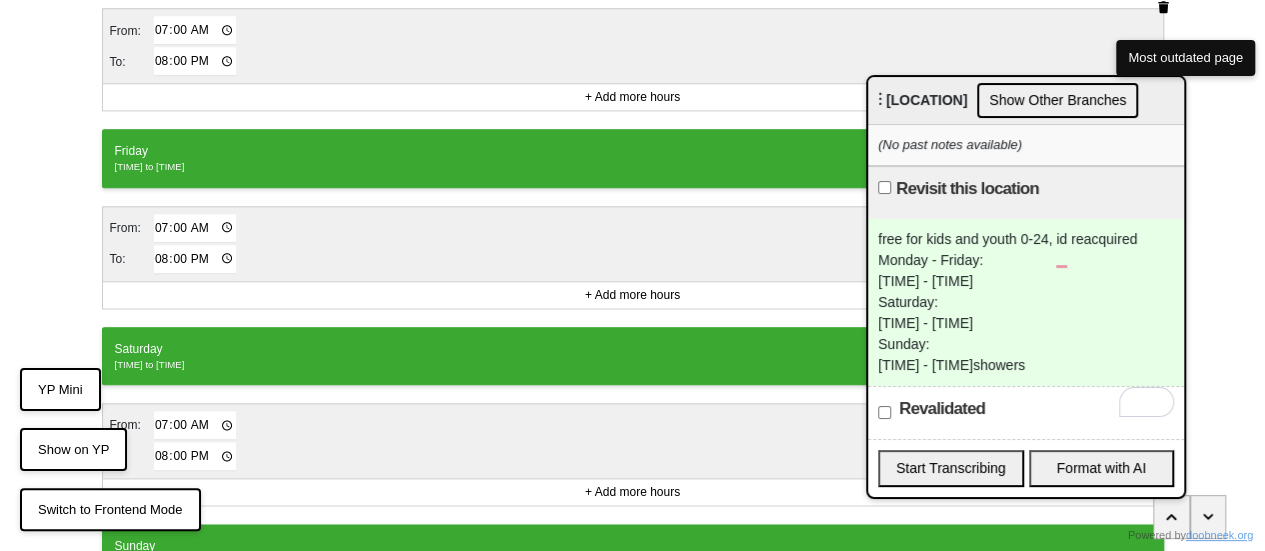 click on "07:00" at bounding box center (195, 425) 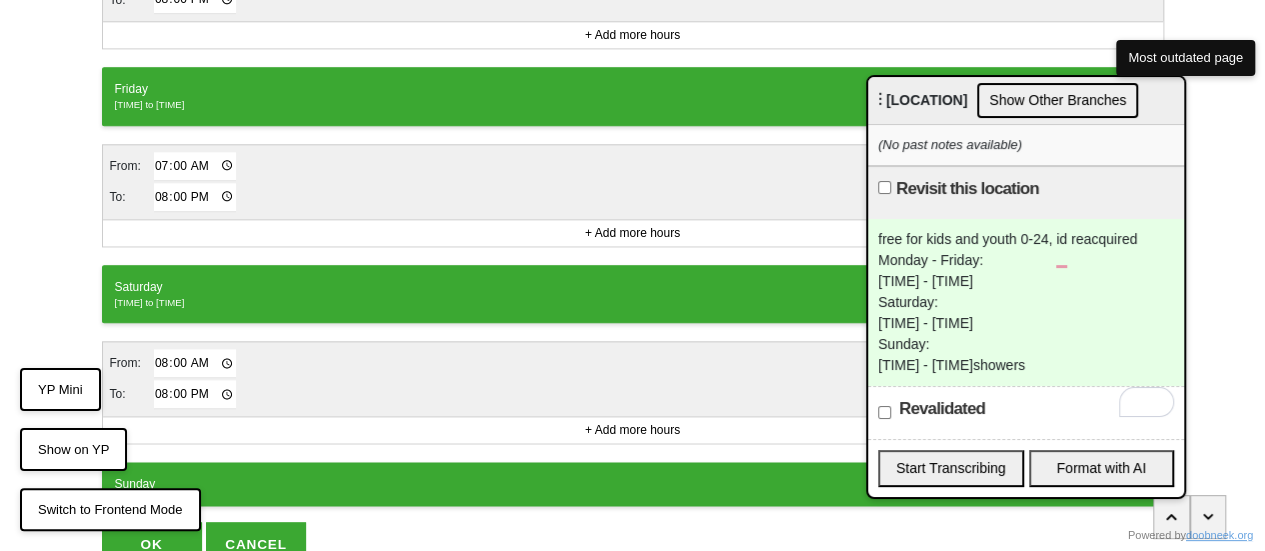 scroll, scrollTop: 1150, scrollLeft: 0, axis: vertical 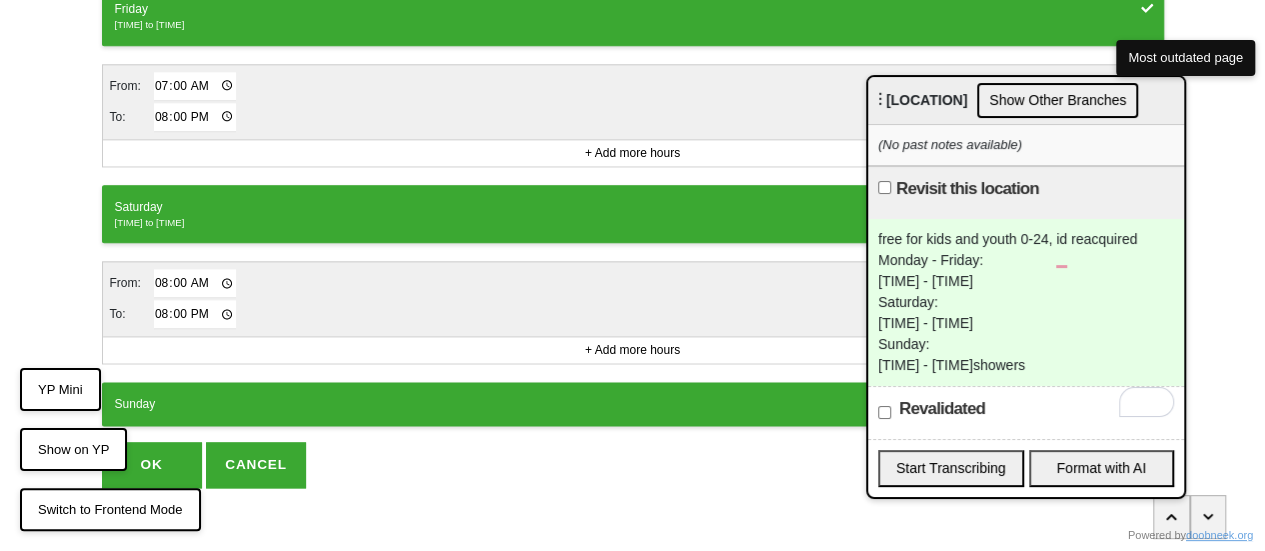 click on "Sunday" at bounding box center (633, 404) 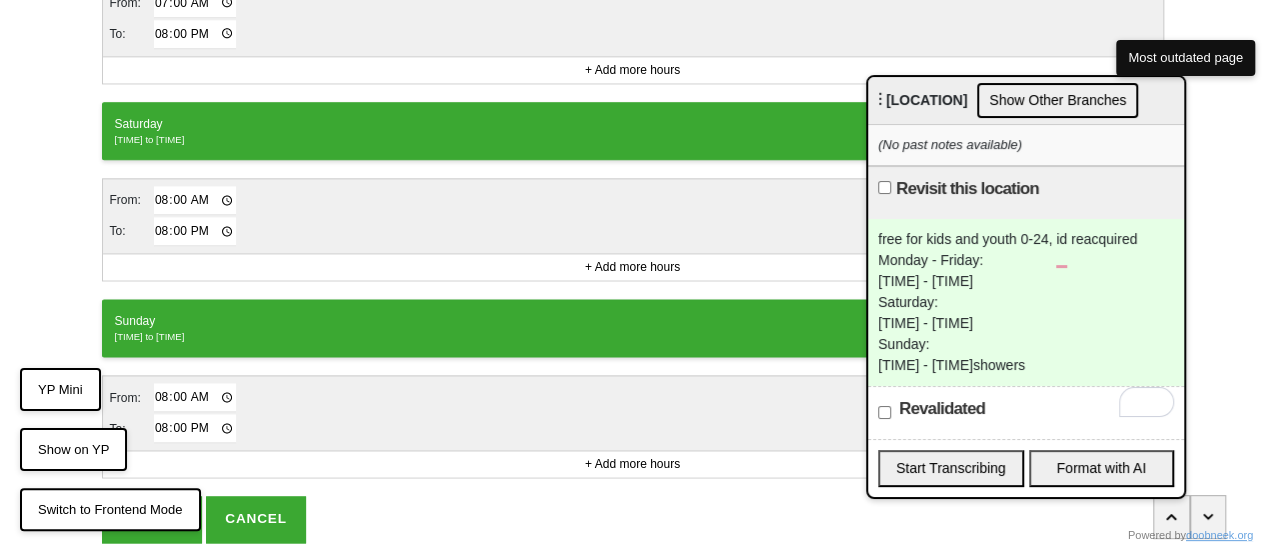 scroll, scrollTop: 1285, scrollLeft: 0, axis: vertical 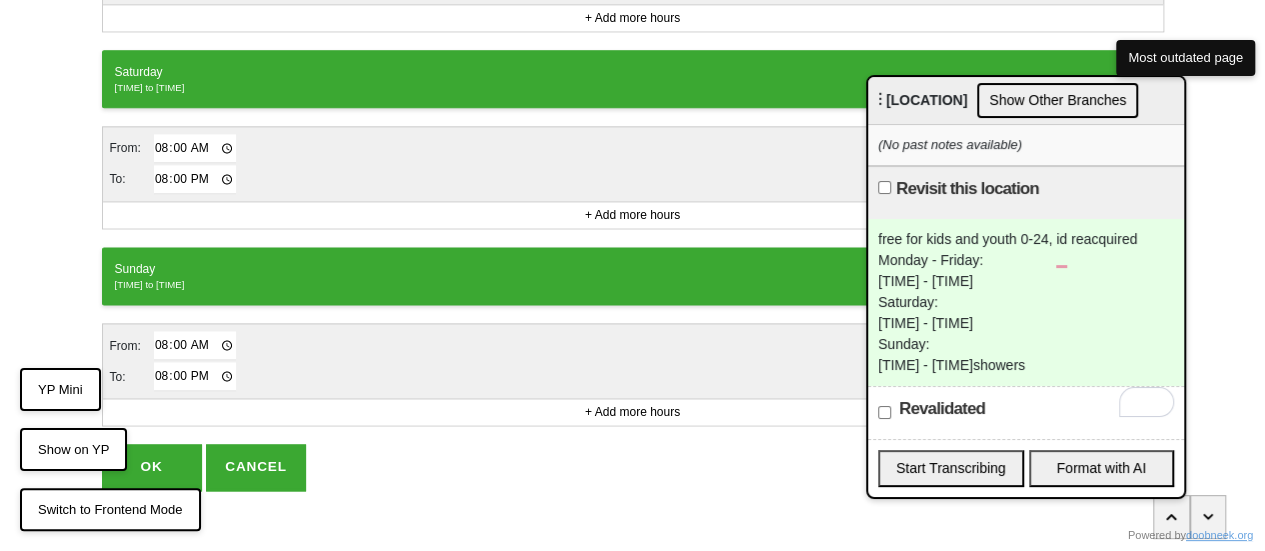 click on "20:00" at bounding box center [195, 376] 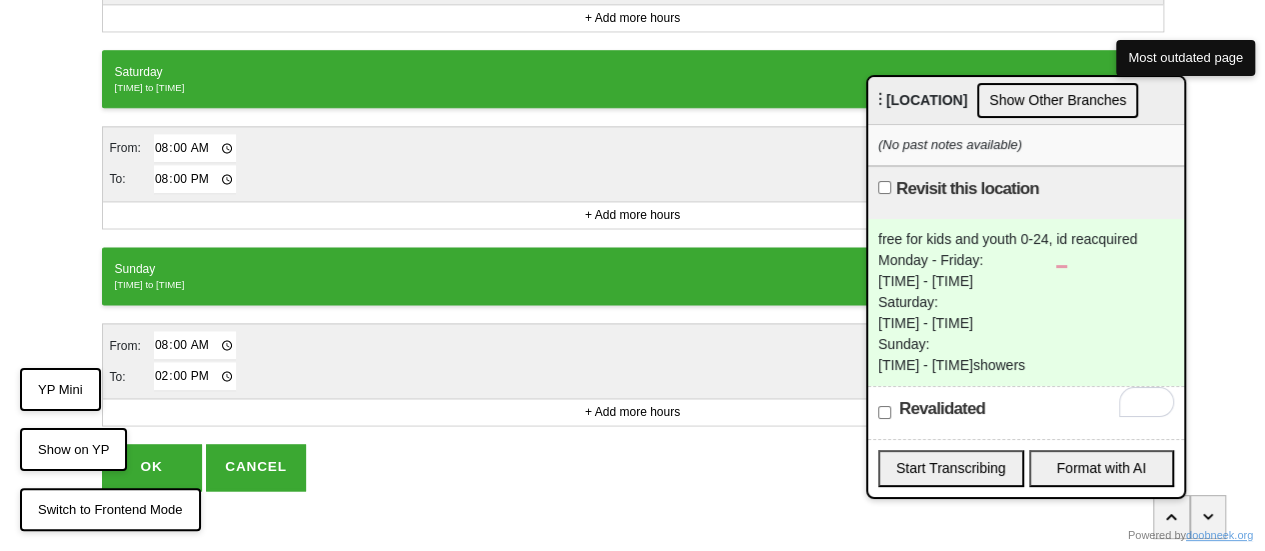 click on "OK" at bounding box center (152, 467) 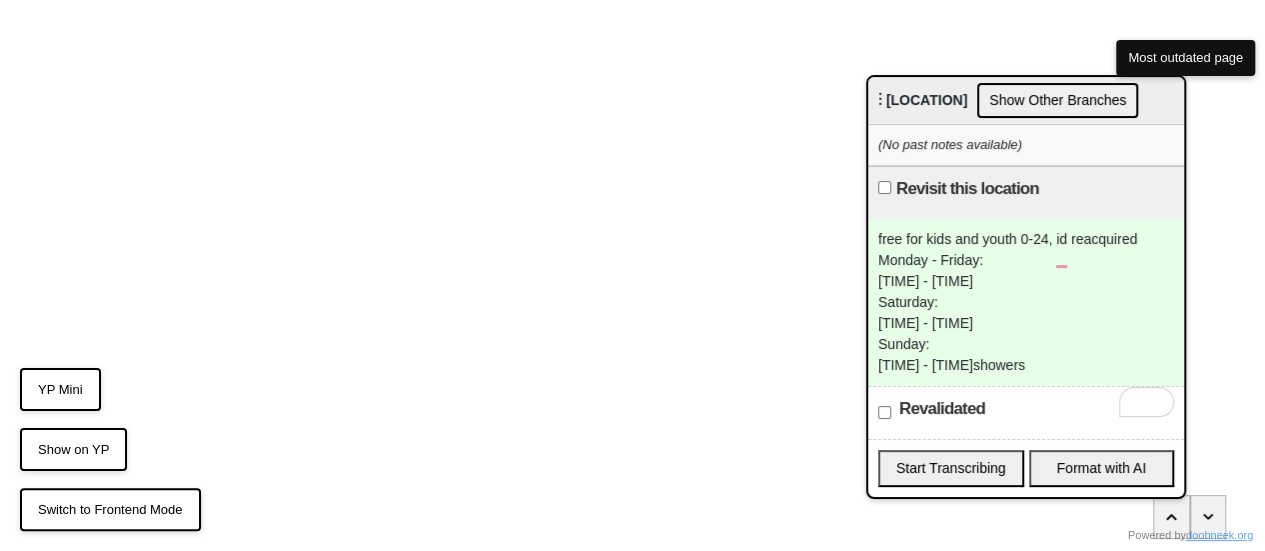 scroll, scrollTop: 0, scrollLeft: 0, axis: both 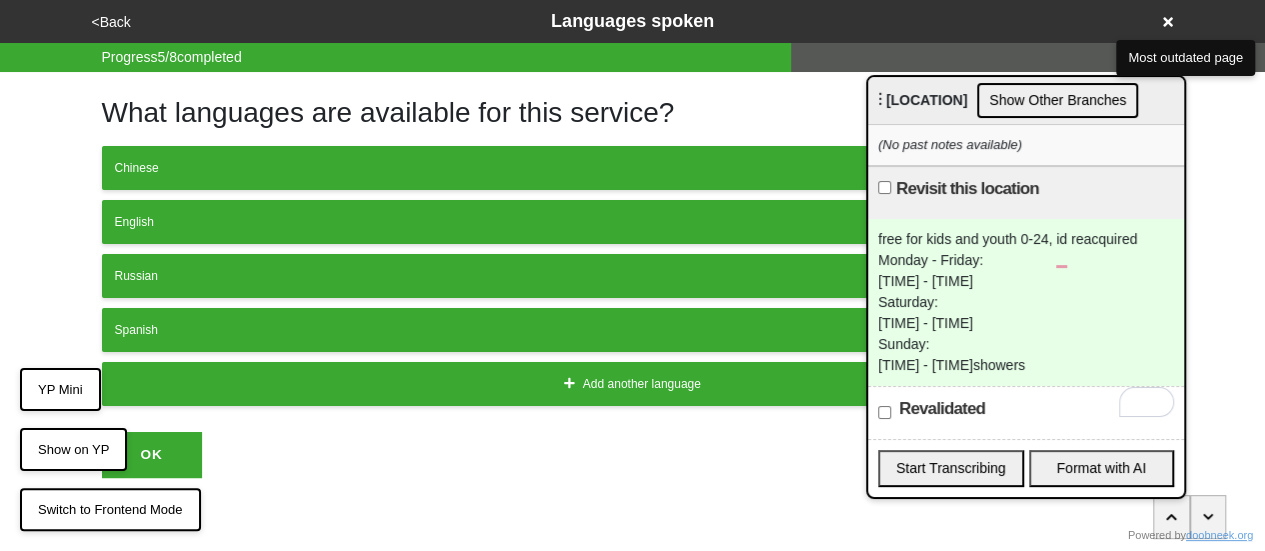 click on "<Back" at bounding box center (111, 22) 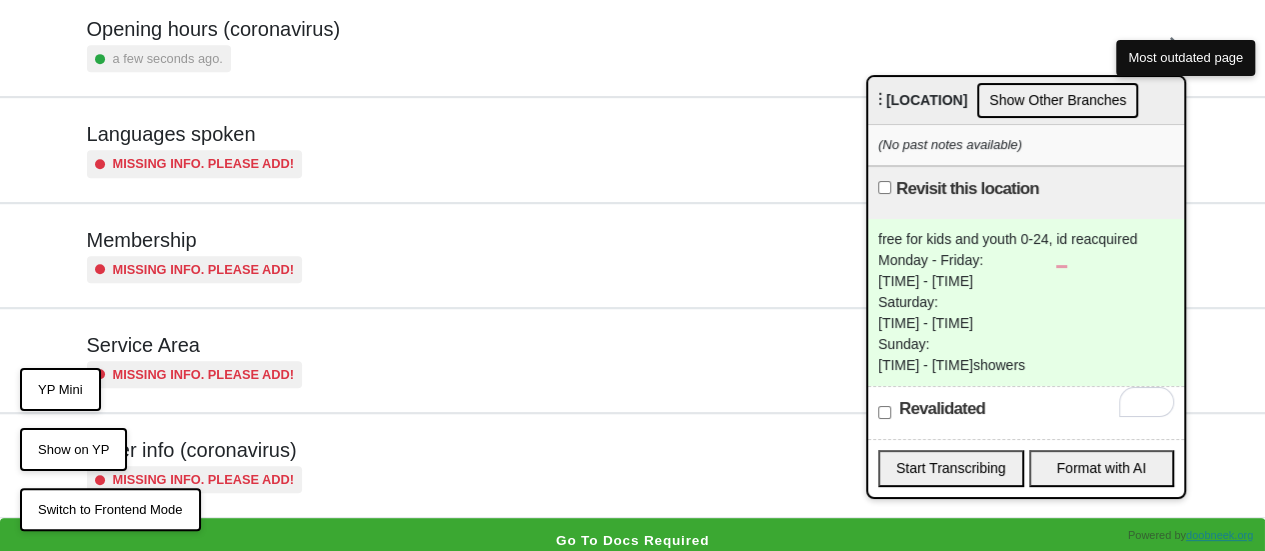 scroll, scrollTop: 484, scrollLeft: 0, axis: vertical 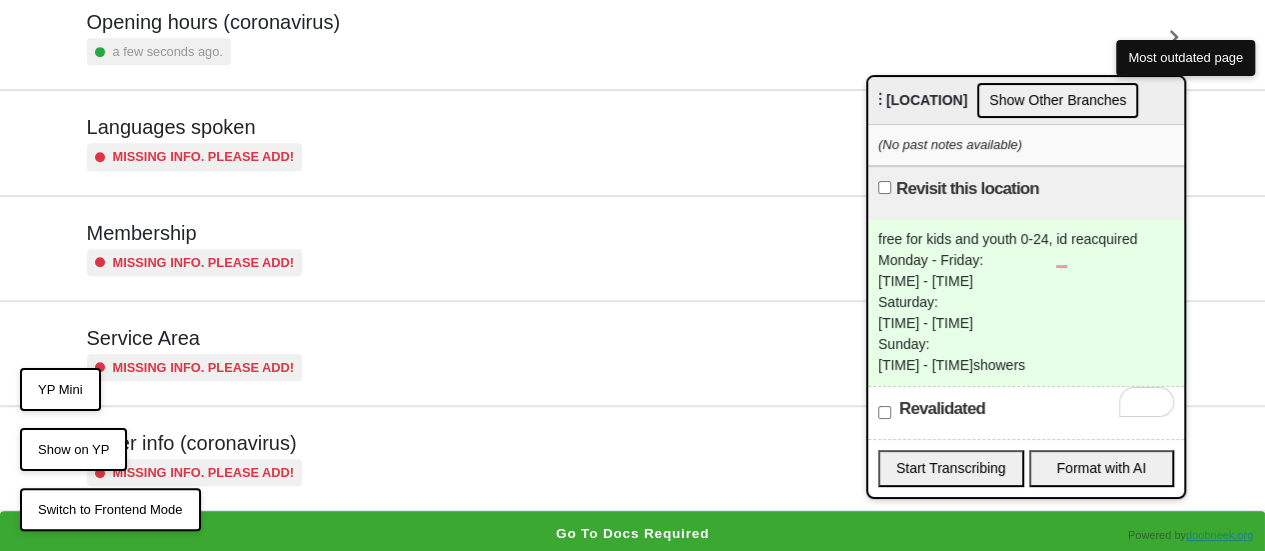 click on "Other info (coronavirus) Missing info. Please add!" at bounding box center [633, 458] 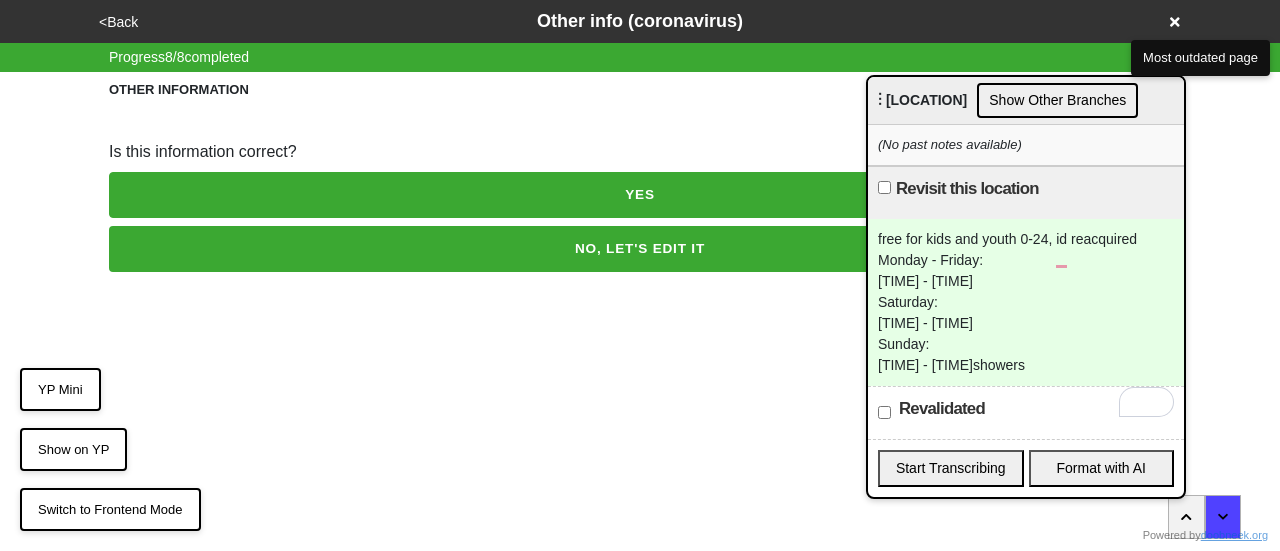 click on "NO, LET'S EDIT IT" at bounding box center [640, 249] 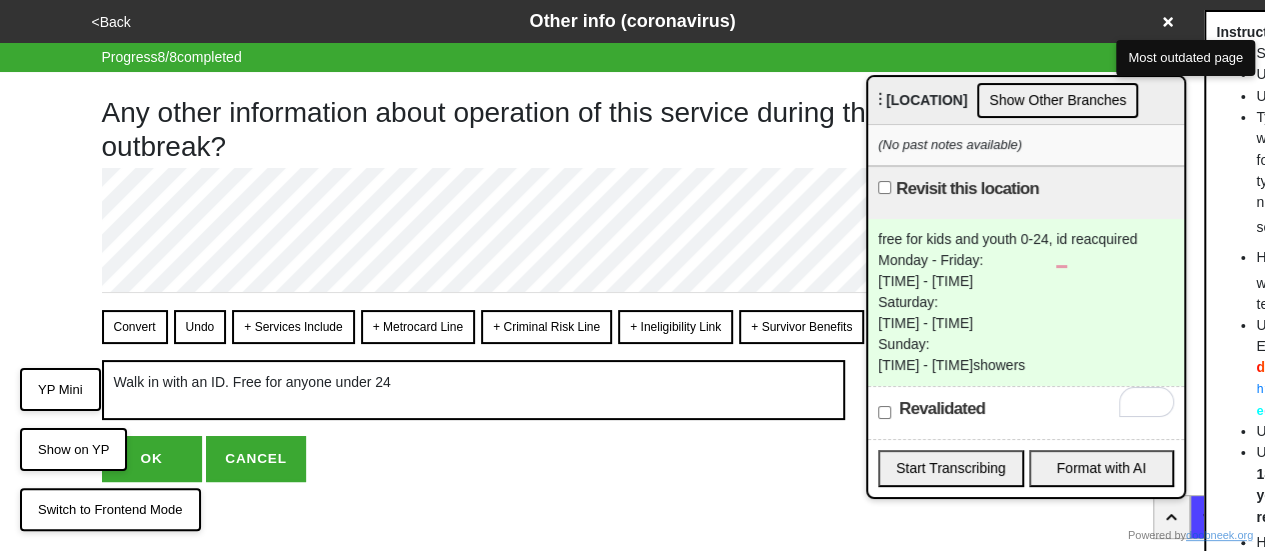 type on "x" 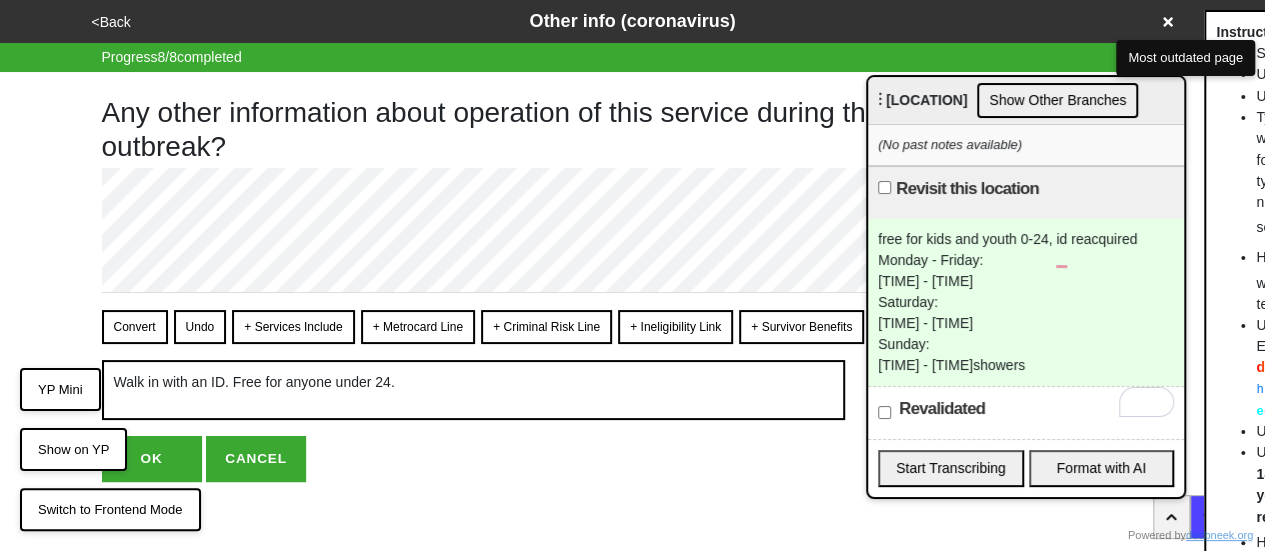 click on "Monday - Friday:
7:00 AM - 8:00 PM
Saturday:
8:00 AM - 8:00 PM
Sunday:
8:00 AM - 2:00 PM
showers" at bounding box center (1026, 313) 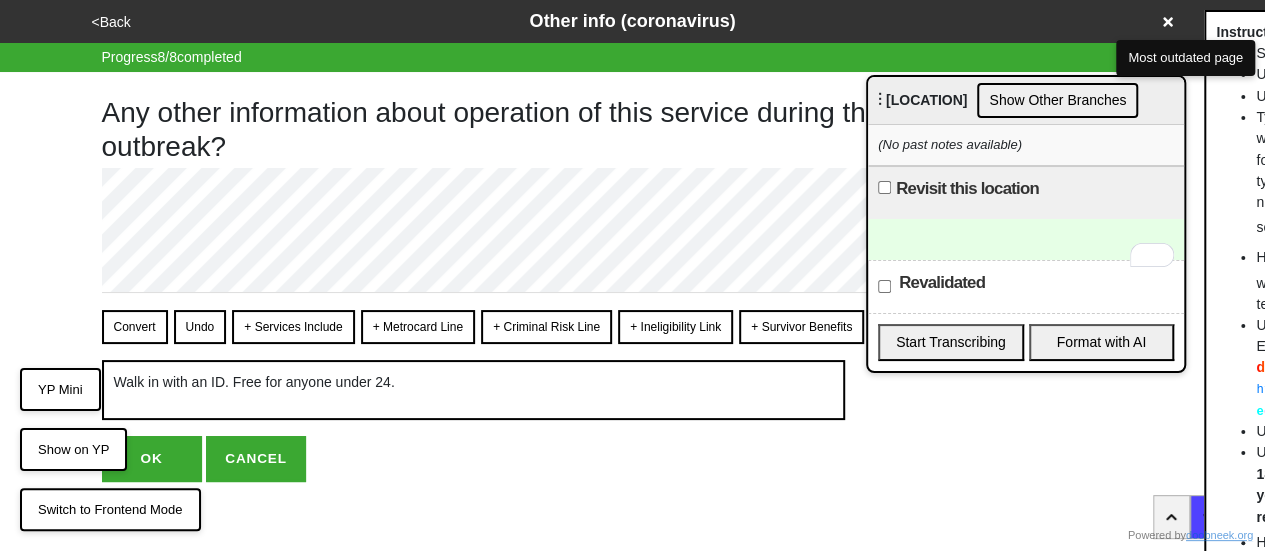 click on "Revalidated" at bounding box center [884, 286] 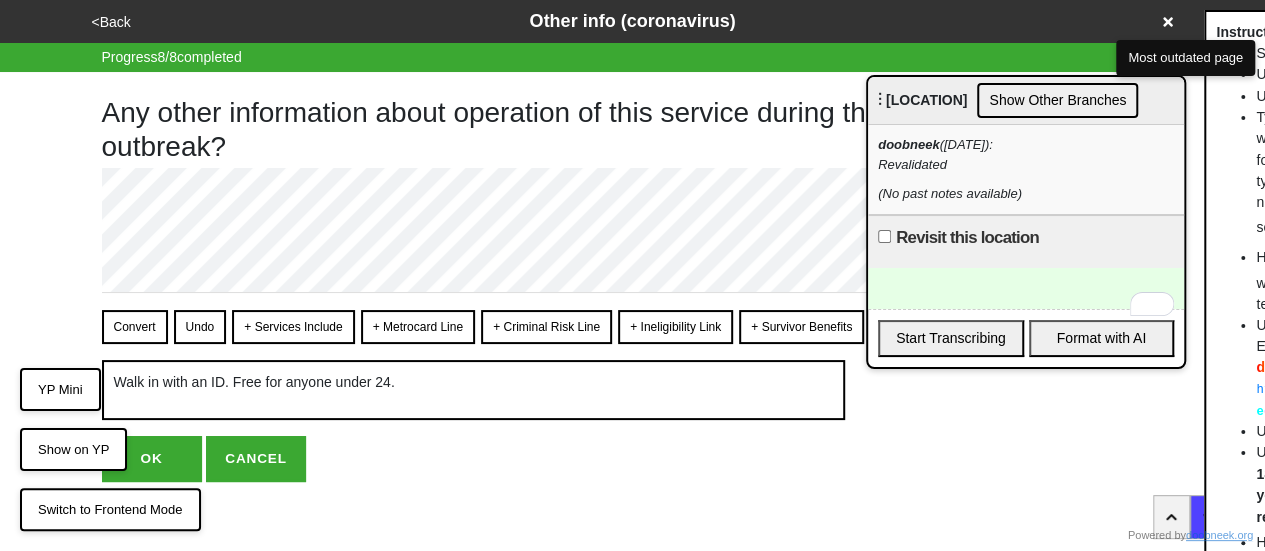 click on "OK" at bounding box center [152, 459] 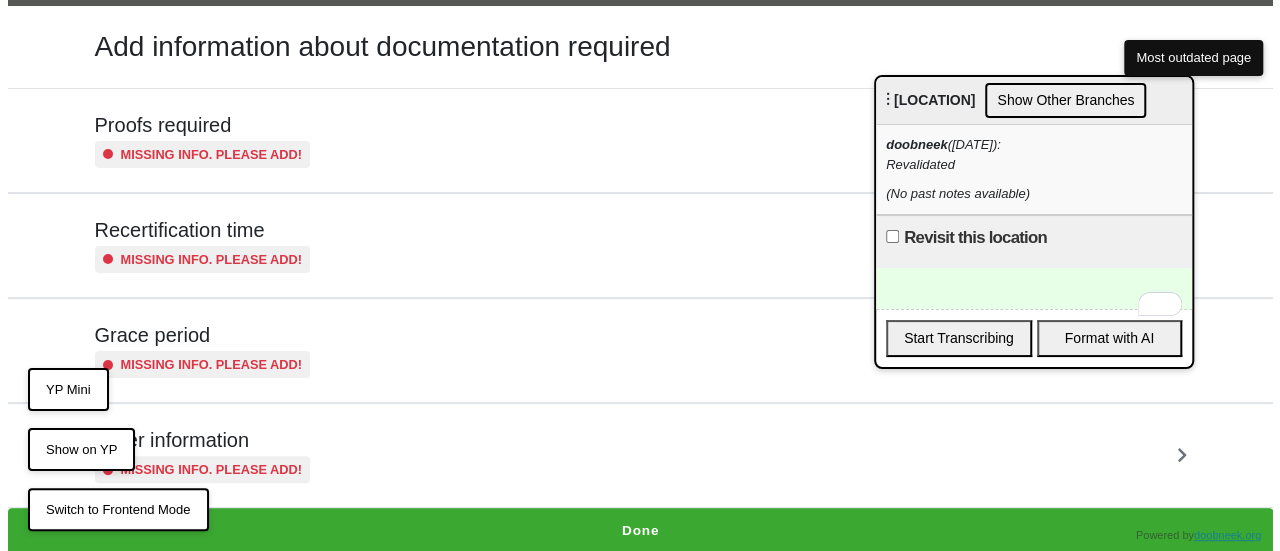 scroll, scrollTop: 0, scrollLeft: 0, axis: both 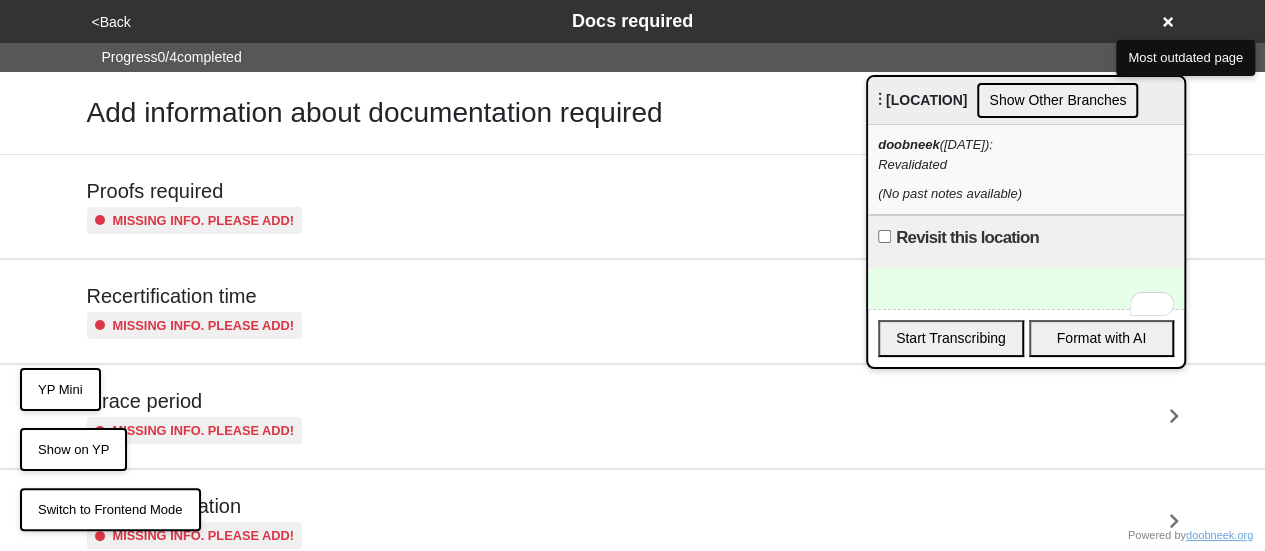 click on "<Back Docs required" at bounding box center (633, 21) 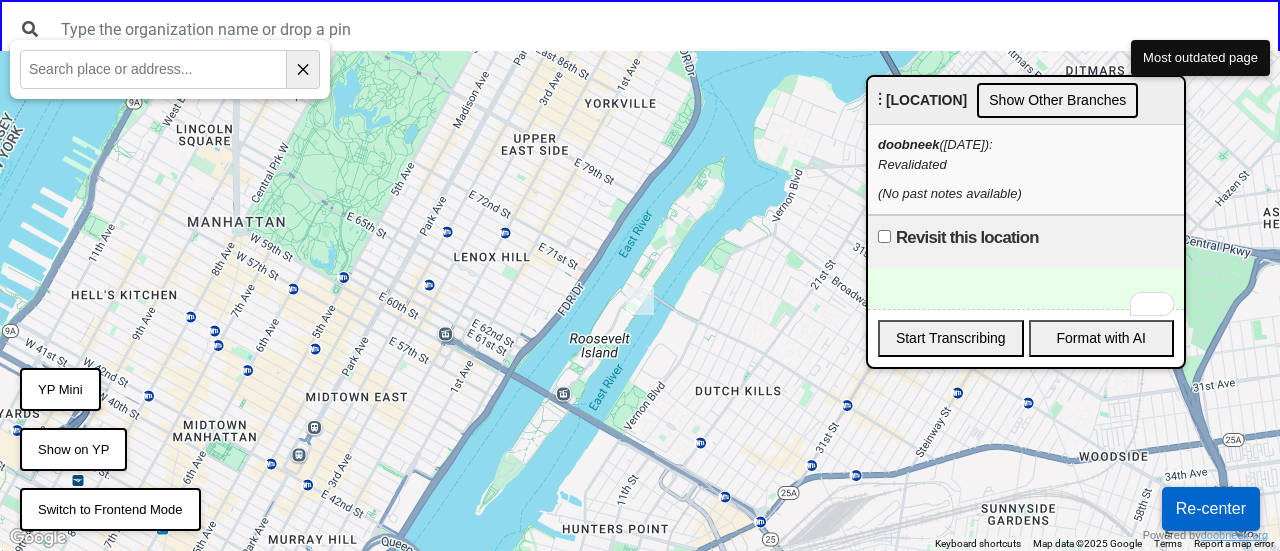 click at bounding box center (640, 301) 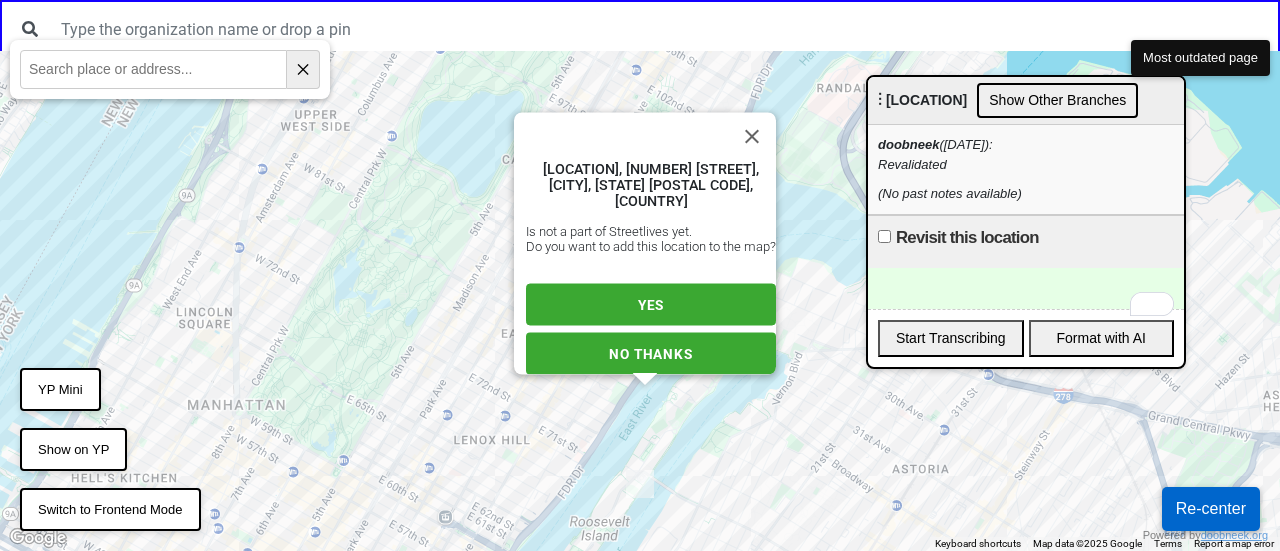 click on "Is not a part of Streetlives yet. Do you want to add this location to the map?" at bounding box center (651, 239) 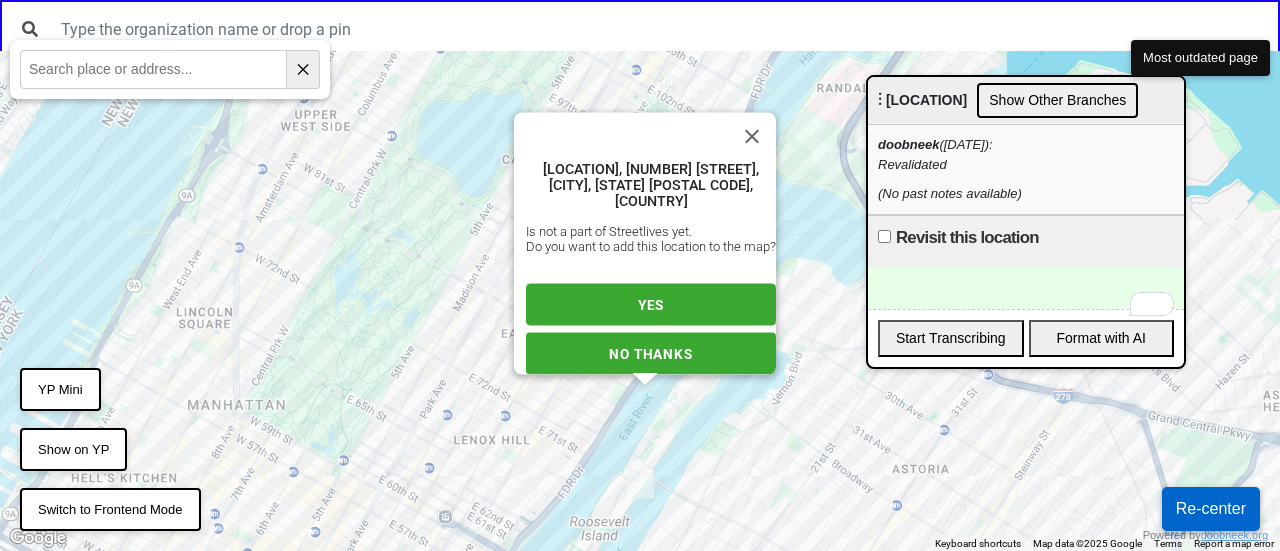 click on "YES" at bounding box center (651, 305) 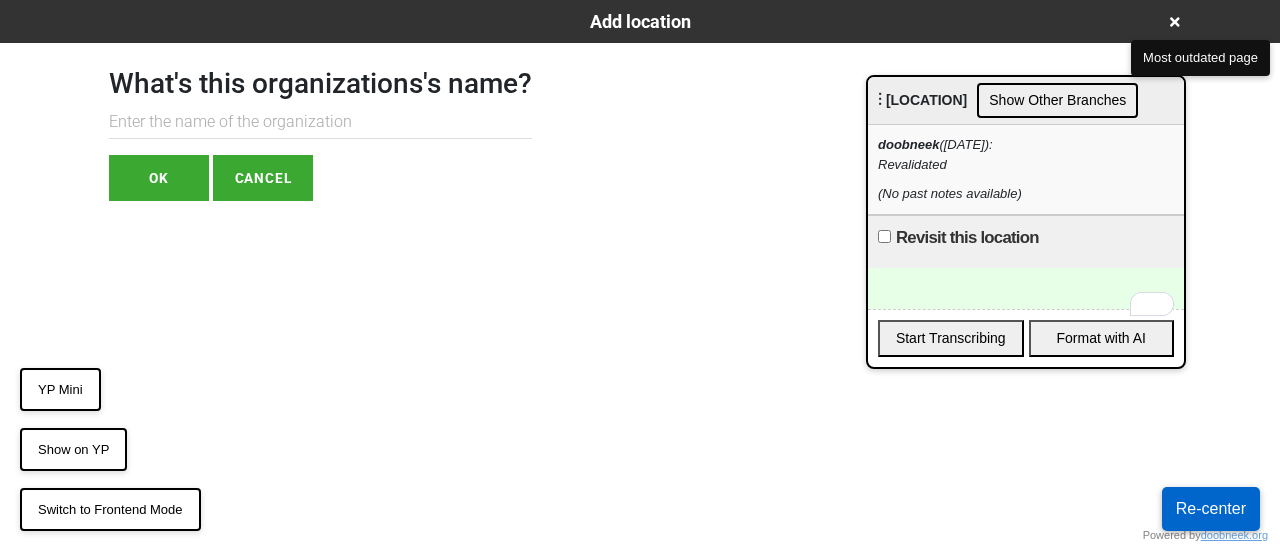 click on "What's this organizations's name? OK   CANCEL" at bounding box center (320, 122) 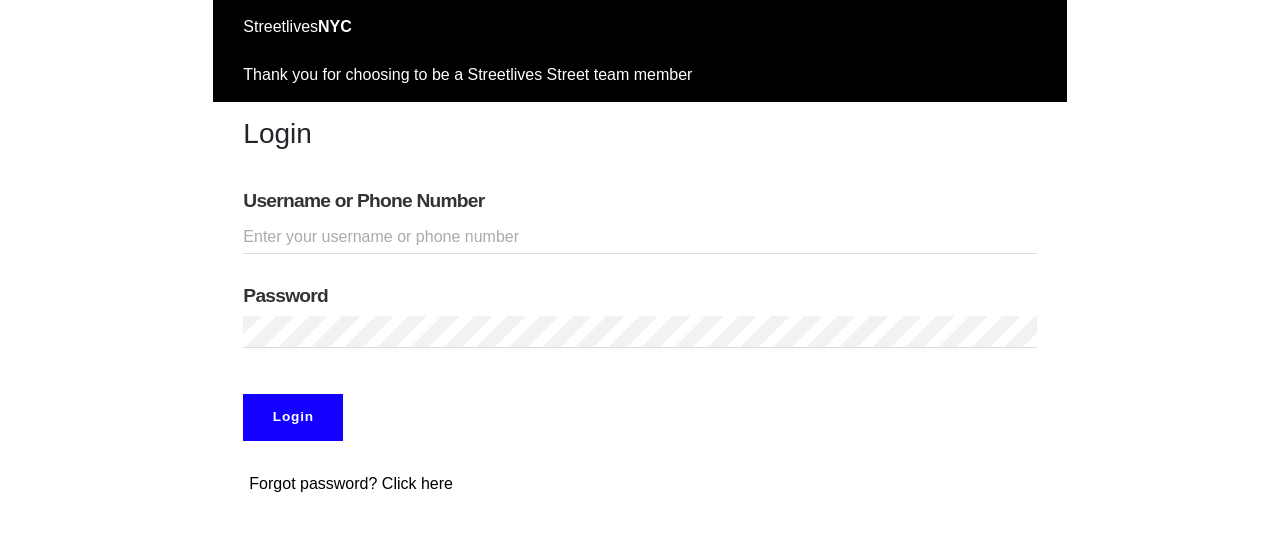 scroll, scrollTop: 0, scrollLeft: 0, axis: both 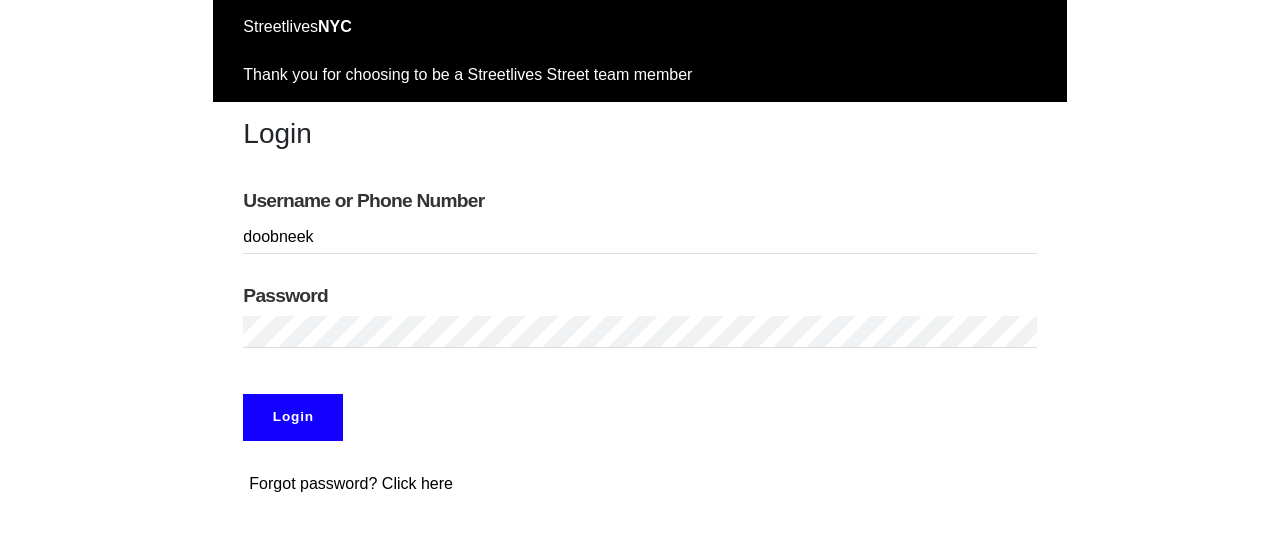 click on "Login" at bounding box center [293, 417] 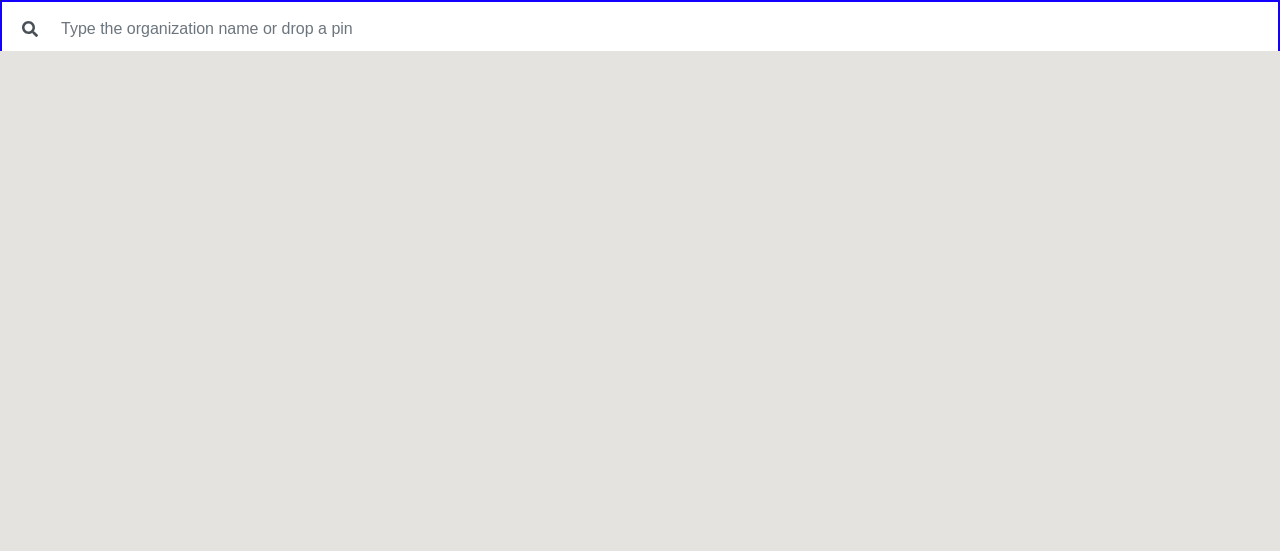 scroll, scrollTop: 0, scrollLeft: 0, axis: both 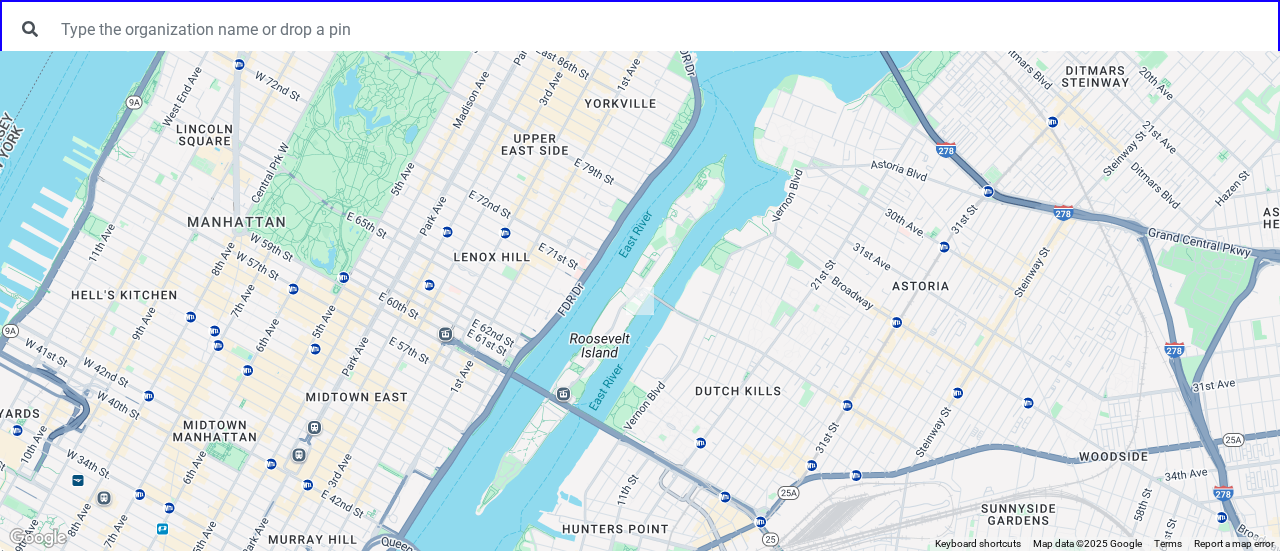 click at bounding box center (640, 301) 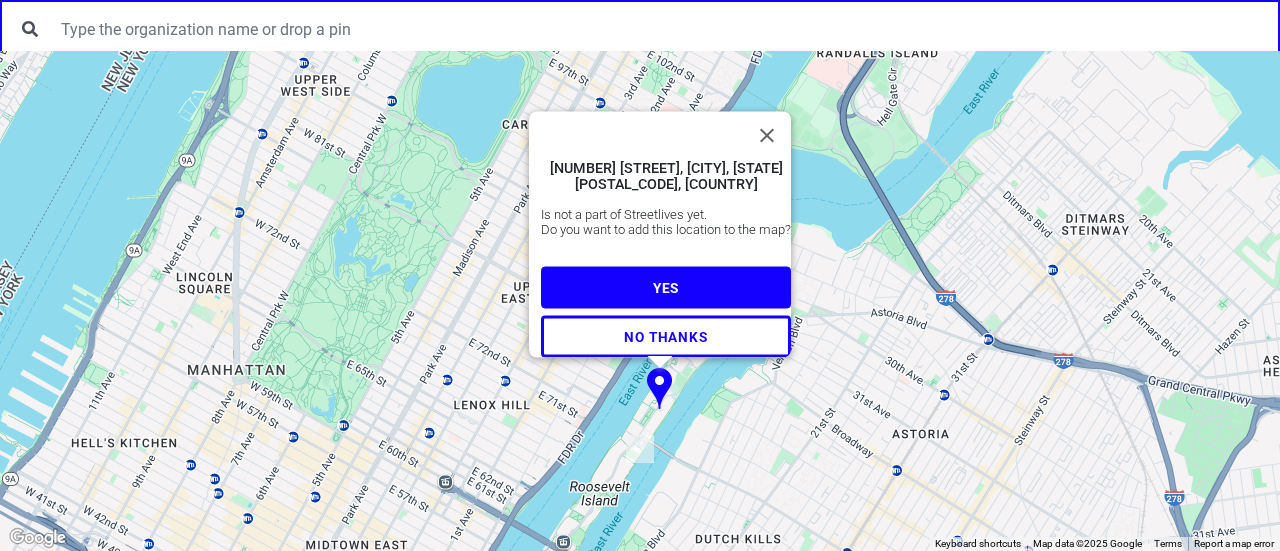 click on "YES" at bounding box center [666, 288] 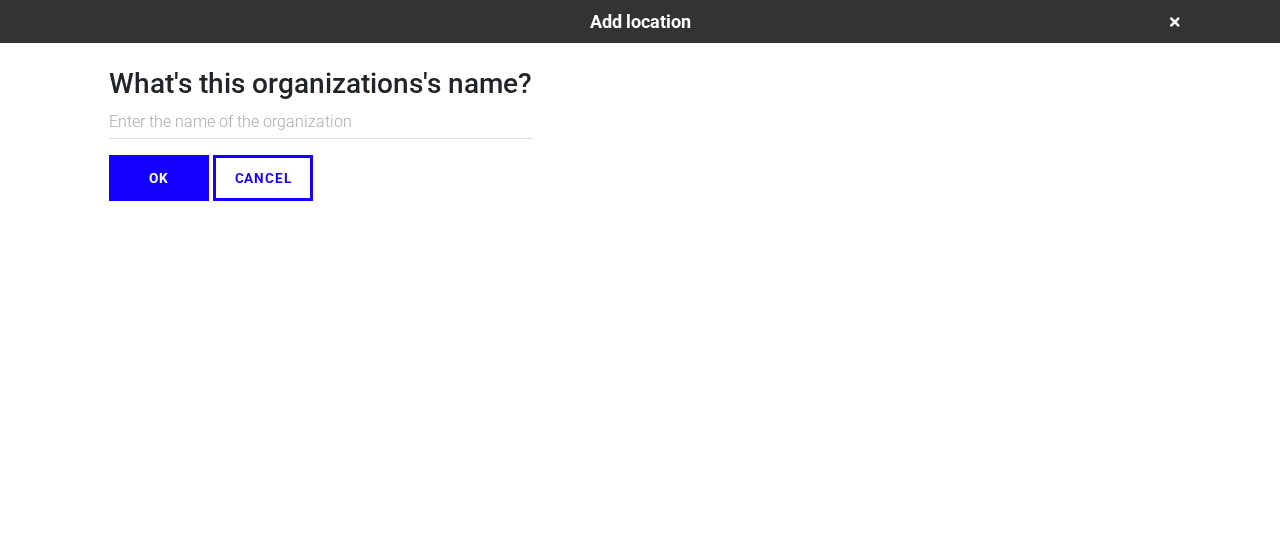 click at bounding box center [320, 122] 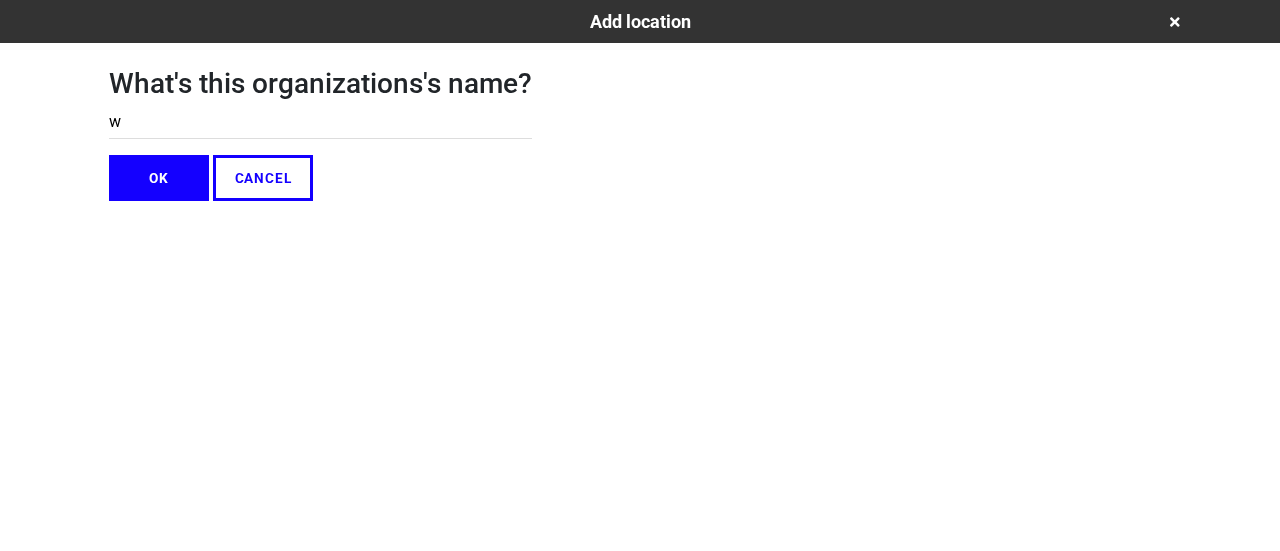 type on "w" 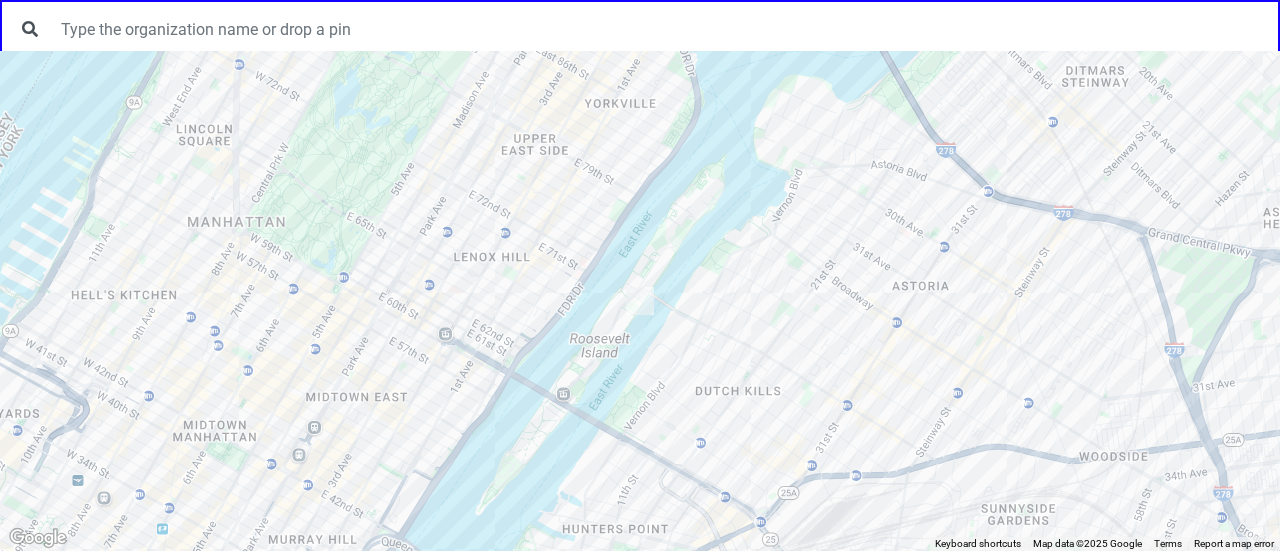 click at bounding box center [640, 301] 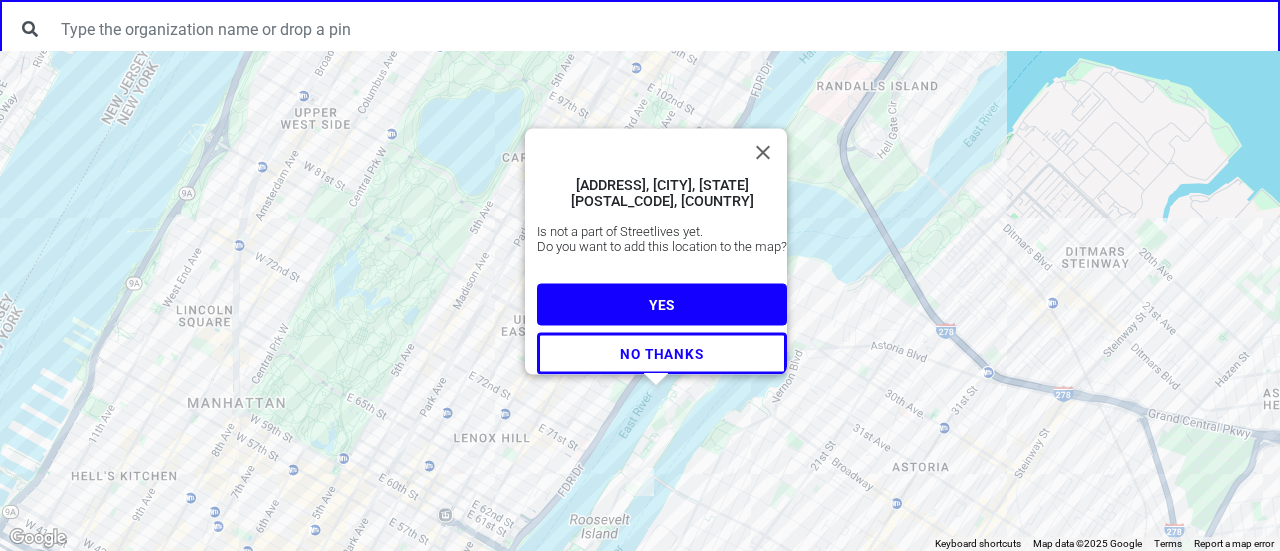 click on "[ADDRESS], [CITY], [STATE] [POSTAL_CODE], [COUNTRY] Is not a part of Streetlives yet. Do you want to add this location to the map? YES NO THANKS" at bounding box center [640, 301] 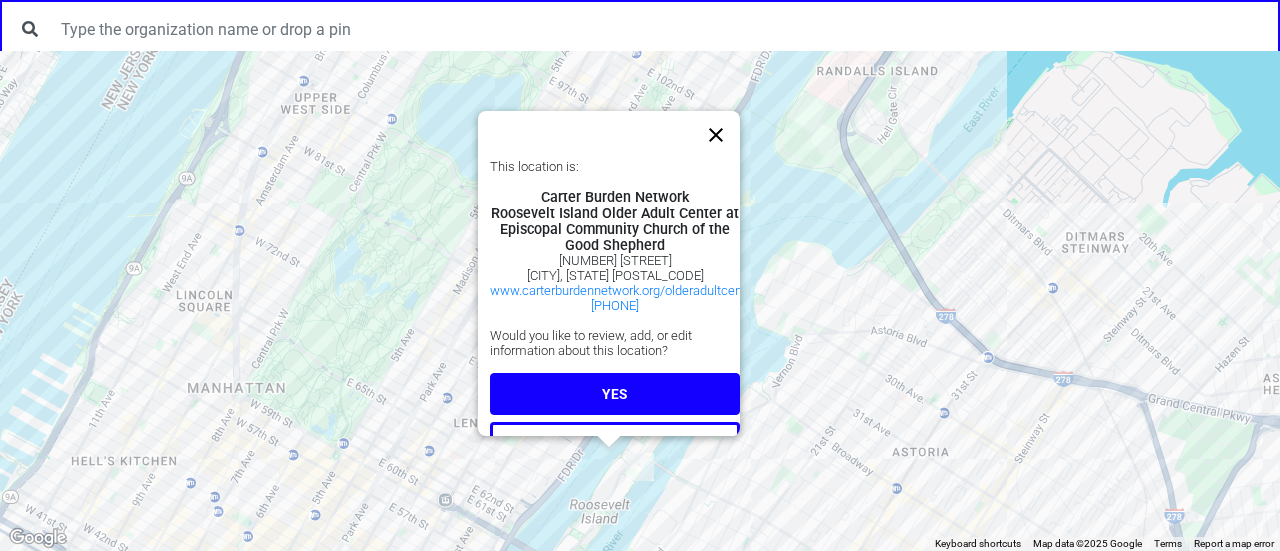 click at bounding box center (716, 135) 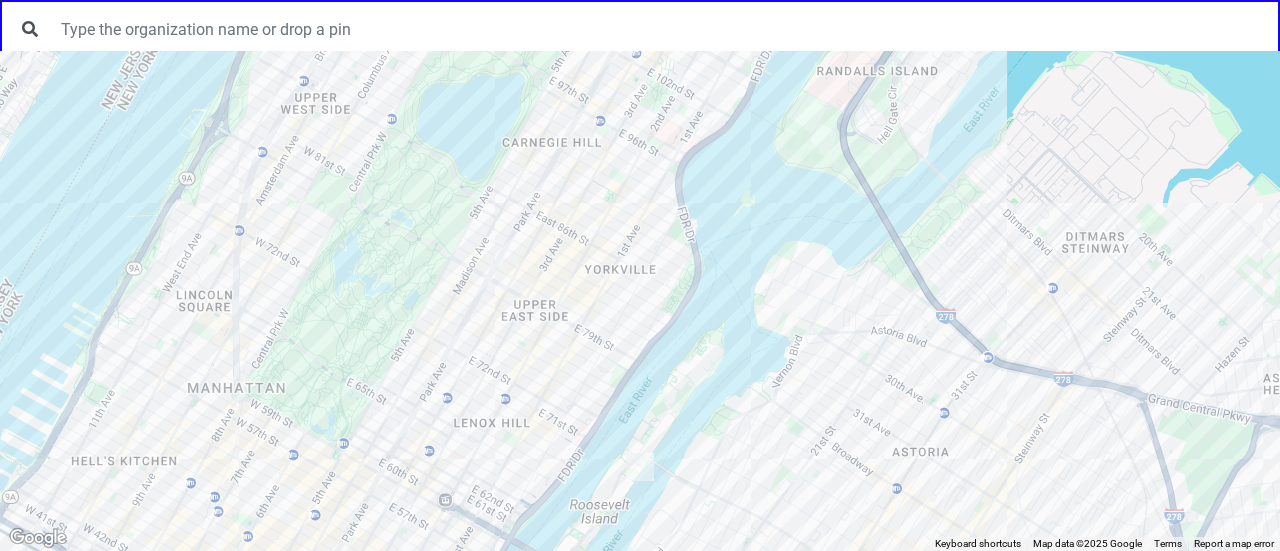 click at bounding box center [640, 301] 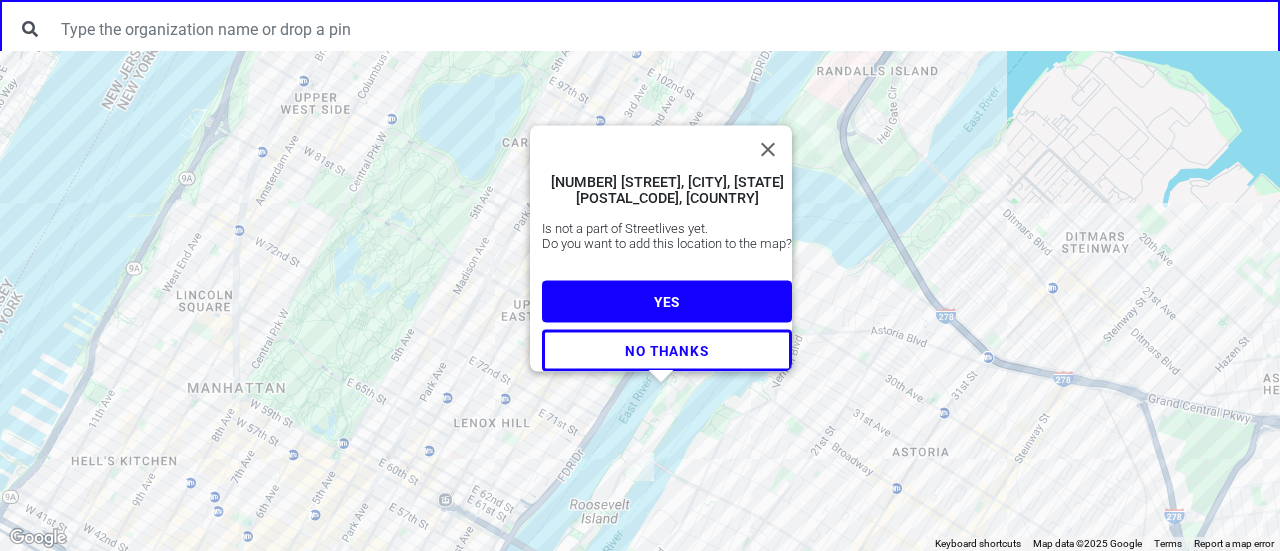 click on "YES" at bounding box center [667, 302] 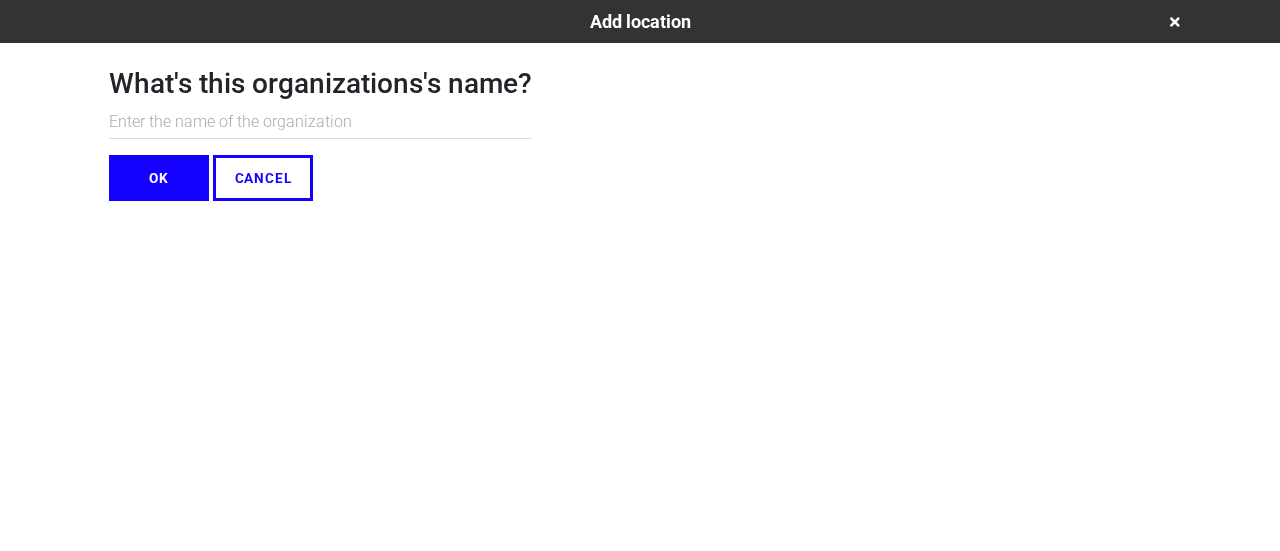 click at bounding box center [320, 122] 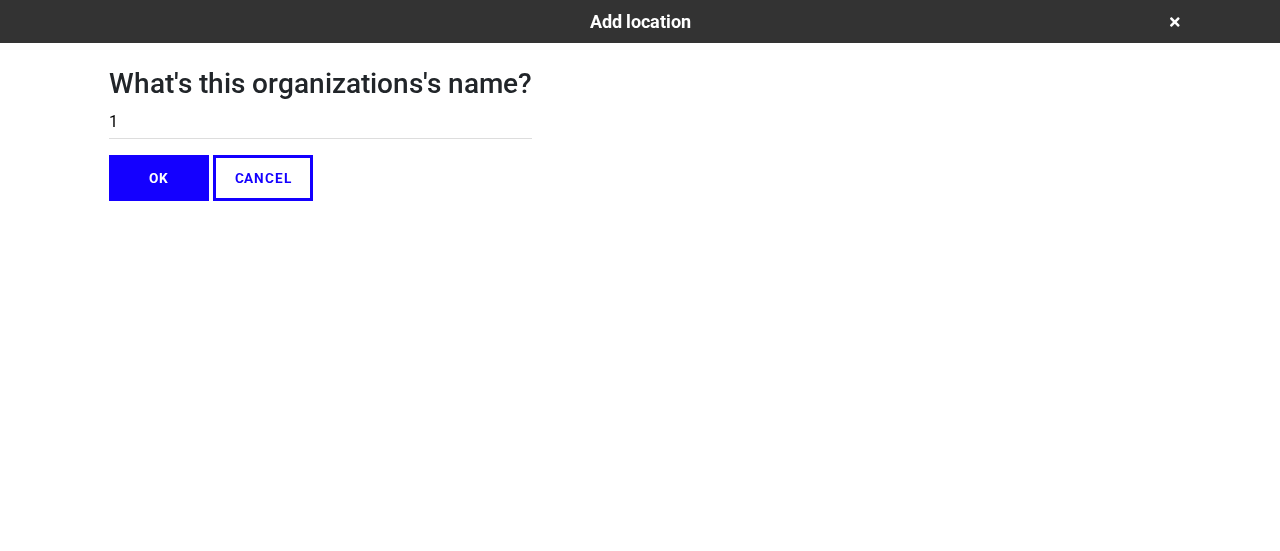 type on "1" 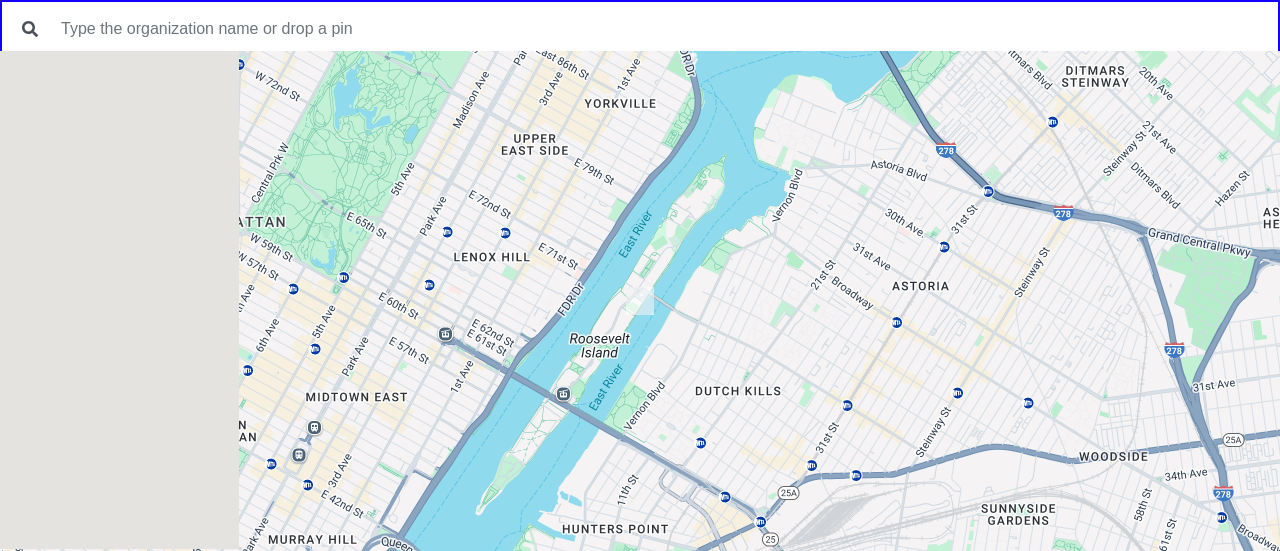 scroll, scrollTop: 0, scrollLeft: 0, axis: both 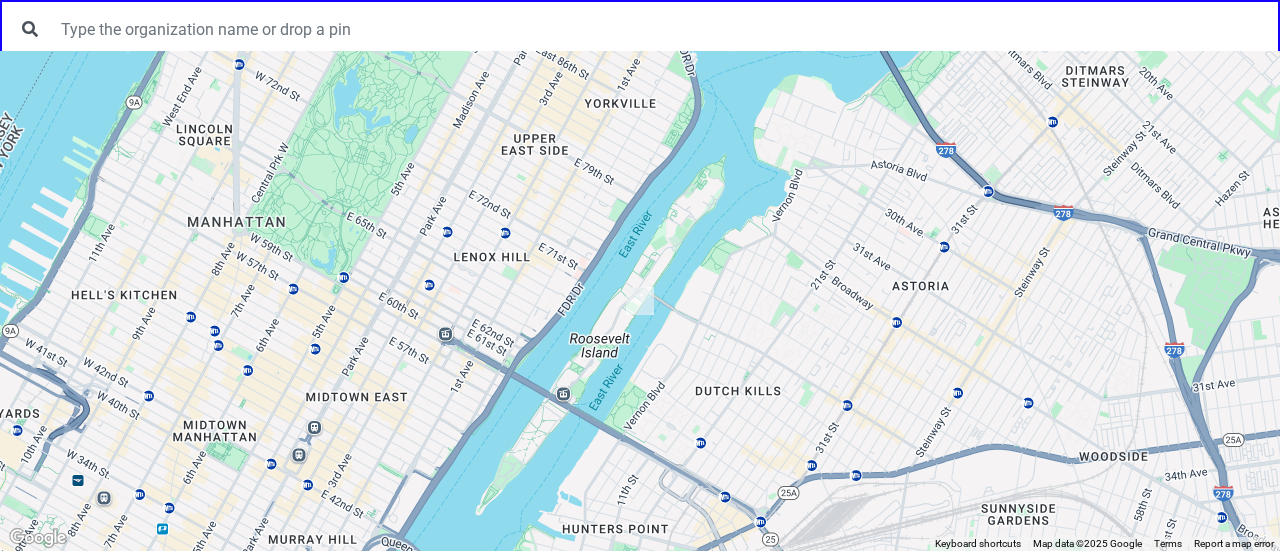 click at bounding box center (640, 301) 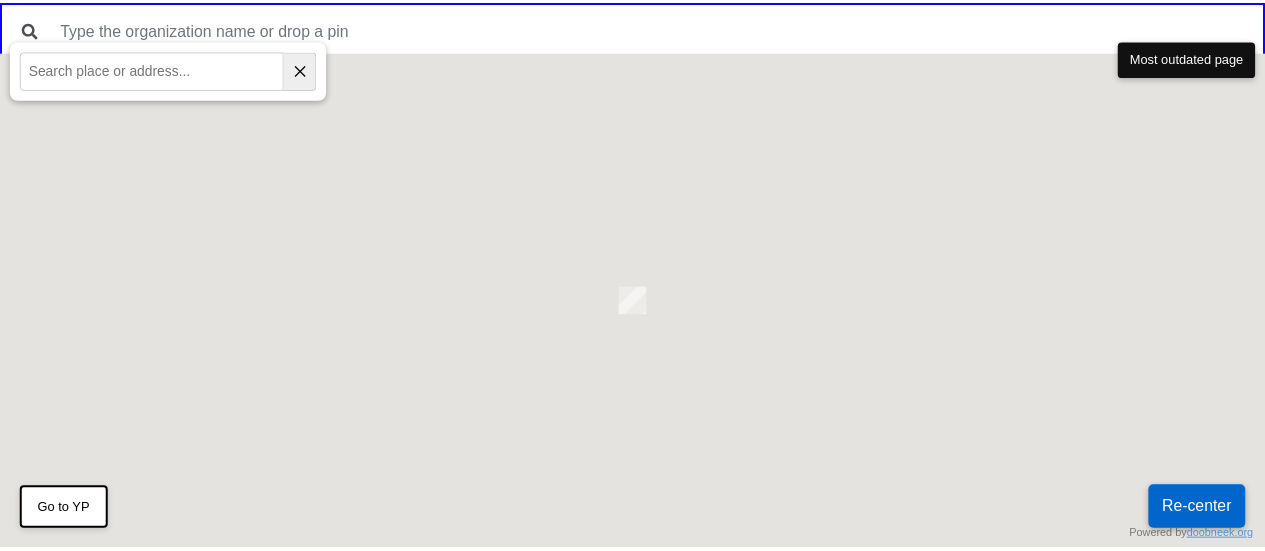 scroll, scrollTop: 0, scrollLeft: 0, axis: both 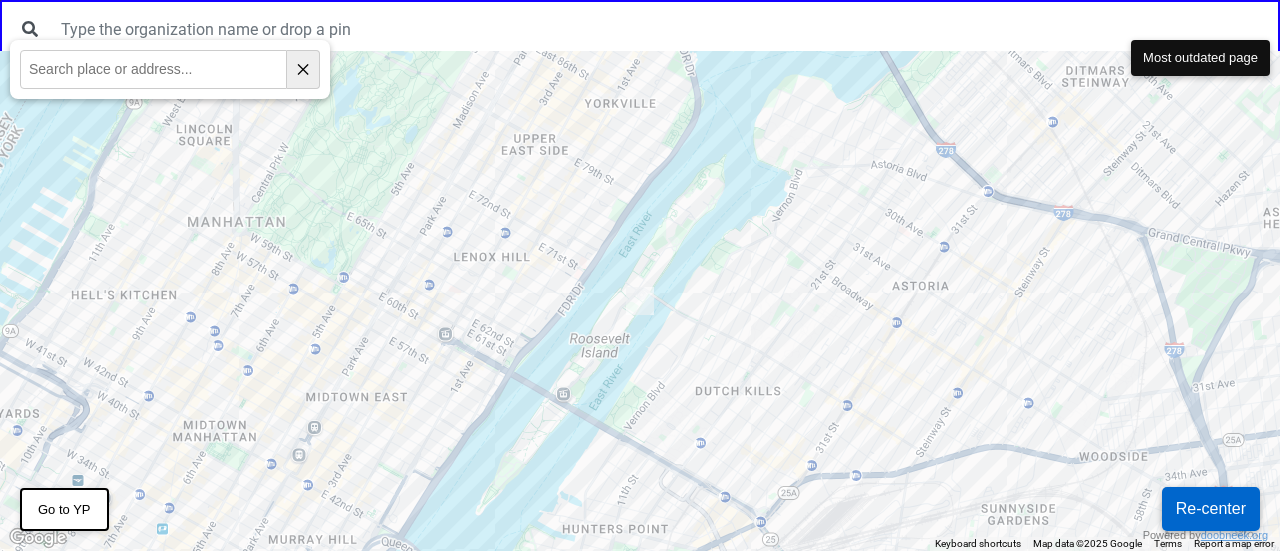 paste on "WUAWSU Project Inc." 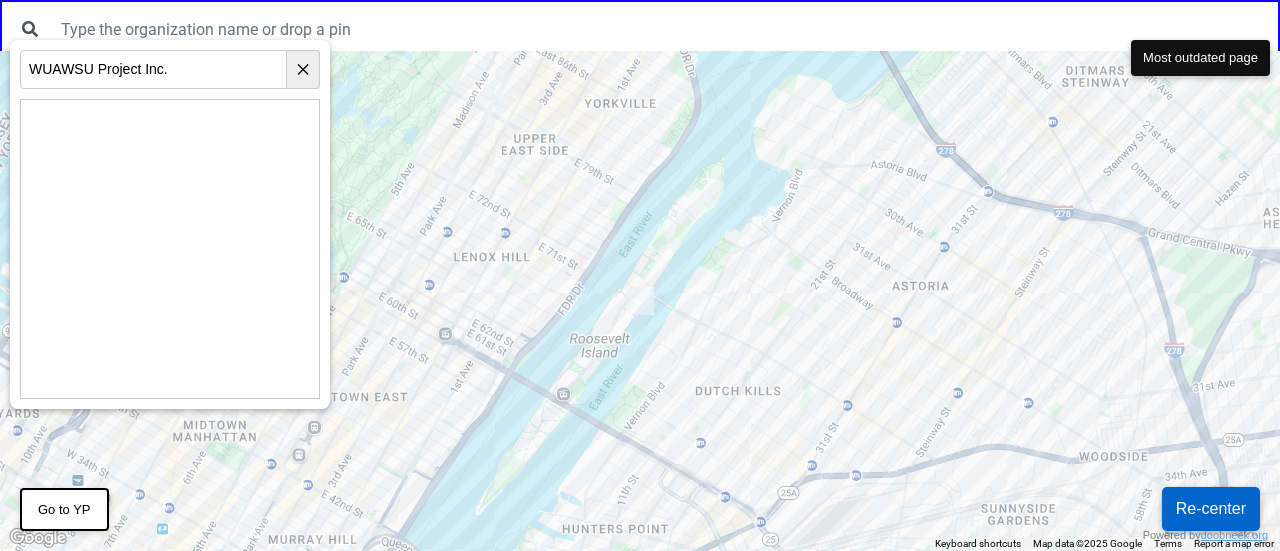 click on "WUAWSU Project Inc. ✕" at bounding box center [170, 224] 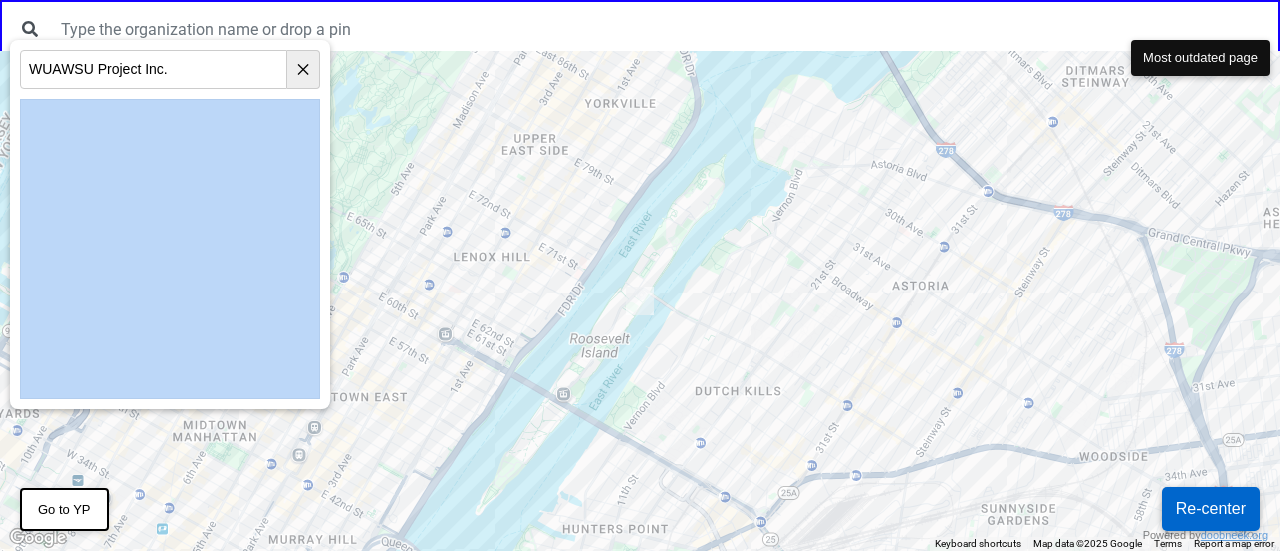 click on "WUAWSU Project Inc. ✕" at bounding box center (170, 224) 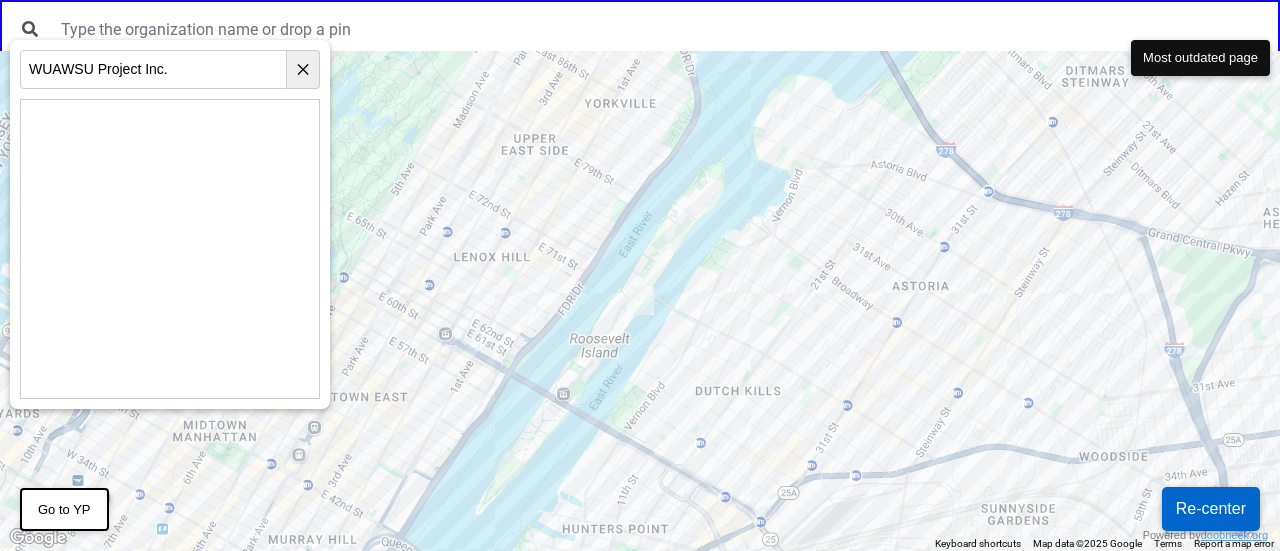 click on "WUAWSU Project Inc." at bounding box center [153, 69] 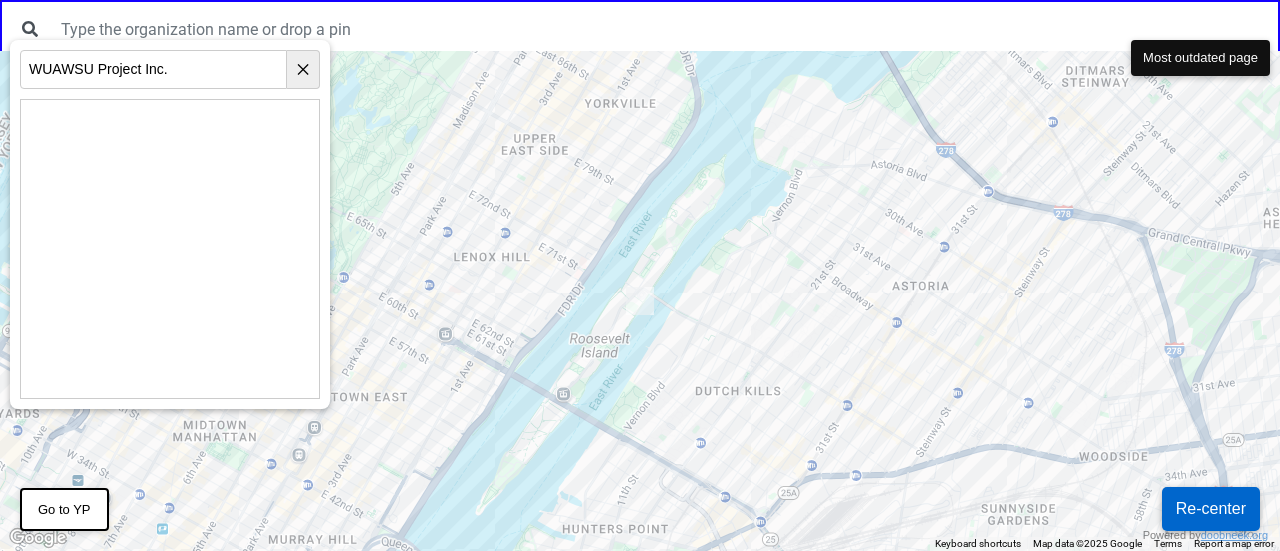 click on "WUAWSU Project Inc." at bounding box center (153, 69) 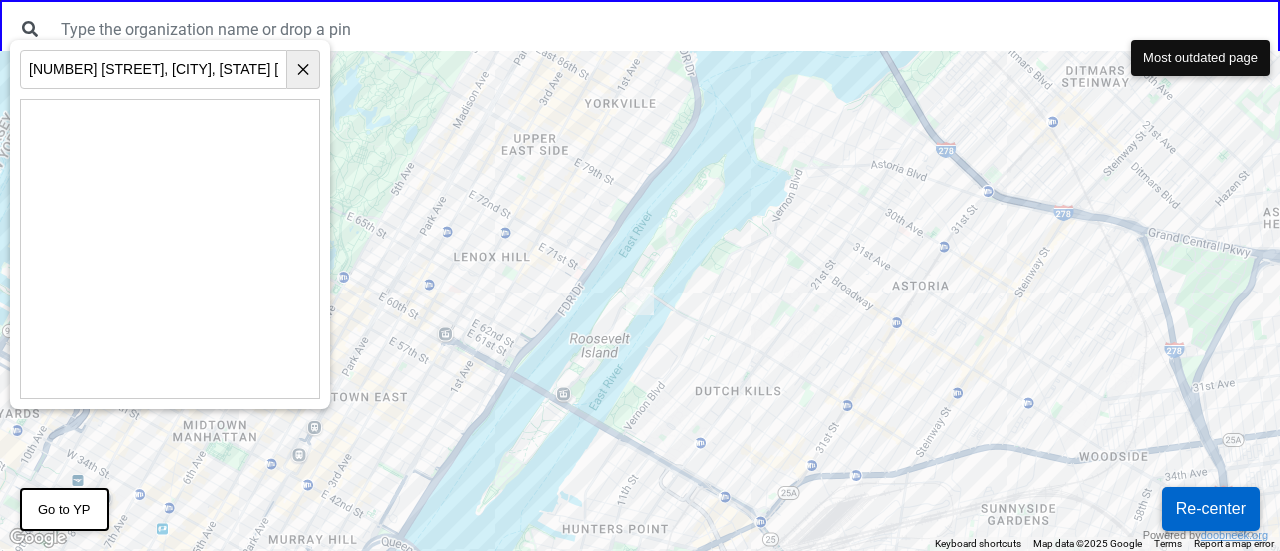 type on "4545 White Plains Rd, Bronx, NY 10470" 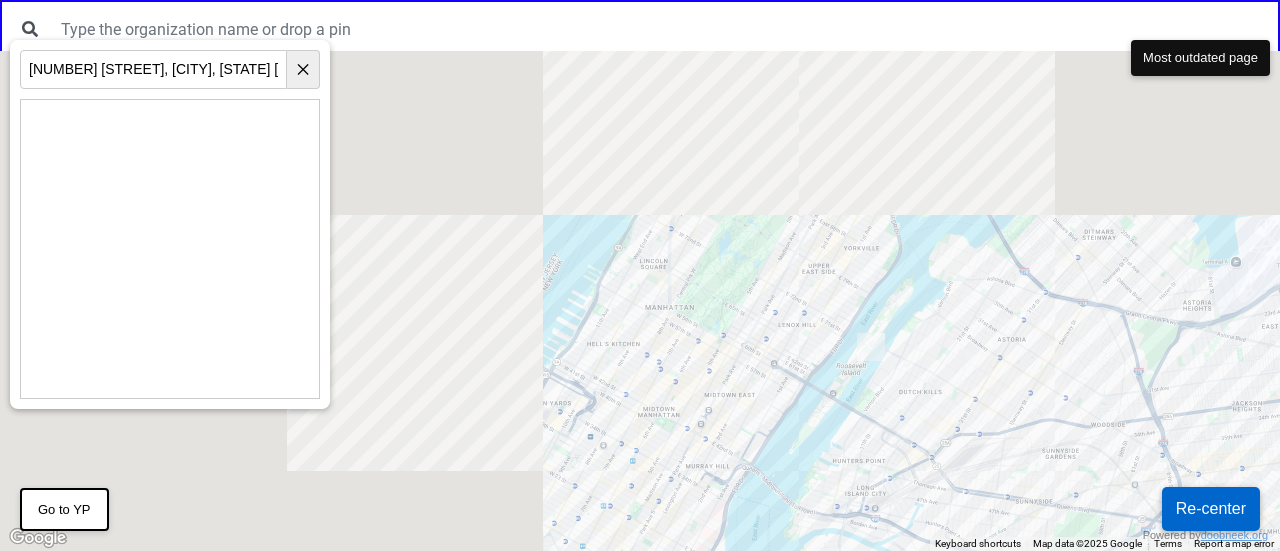 drag, startPoint x: 1060, startPoint y: 189, endPoint x: 860, endPoint y: 547, distance: 410.07803 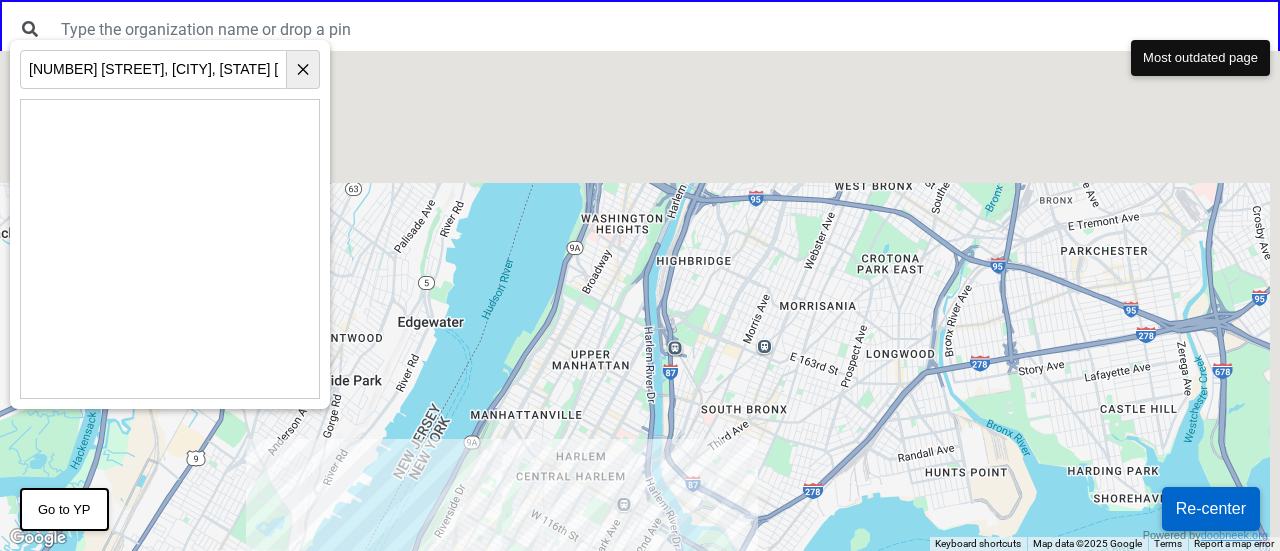 drag, startPoint x: 1008, startPoint y: 155, endPoint x: 817, endPoint y: 385, distance: 298.96655 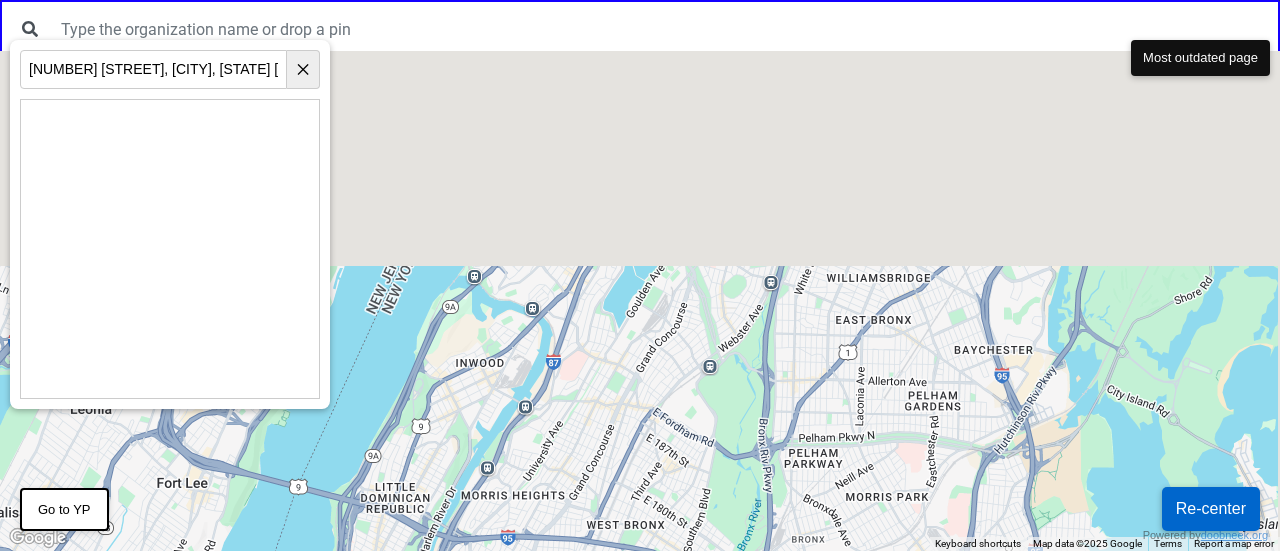 drag, startPoint x: 954, startPoint y: 145, endPoint x: 760, endPoint y: 442, distance: 354.7464 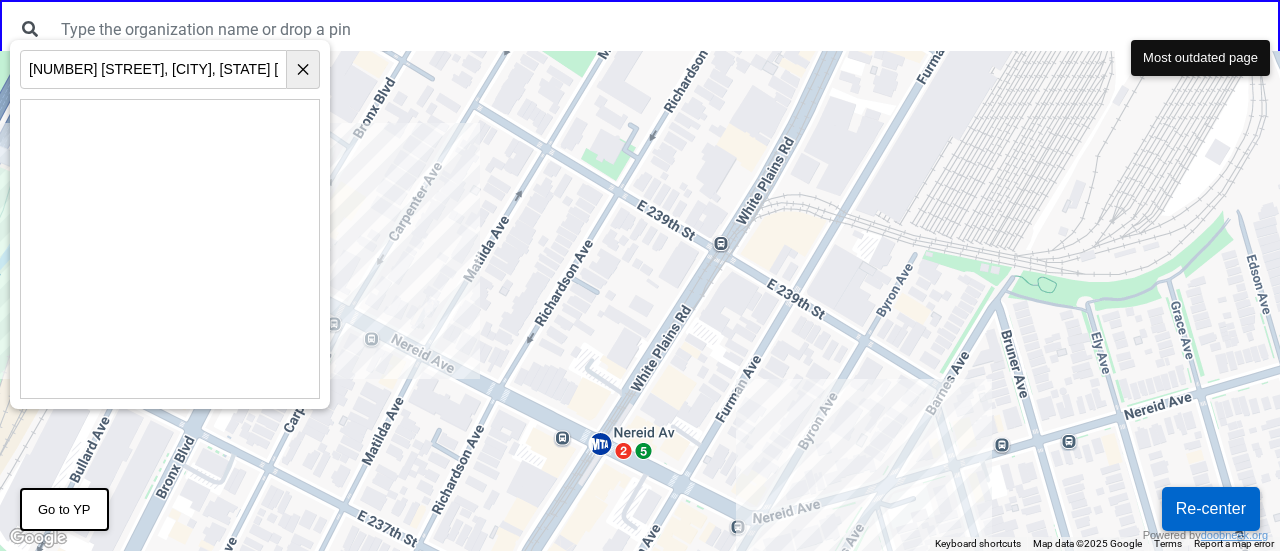 drag, startPoint x: 744, startPoint y: 123, endPoint x: 701, endPoint y: 230, distance: 115.316956 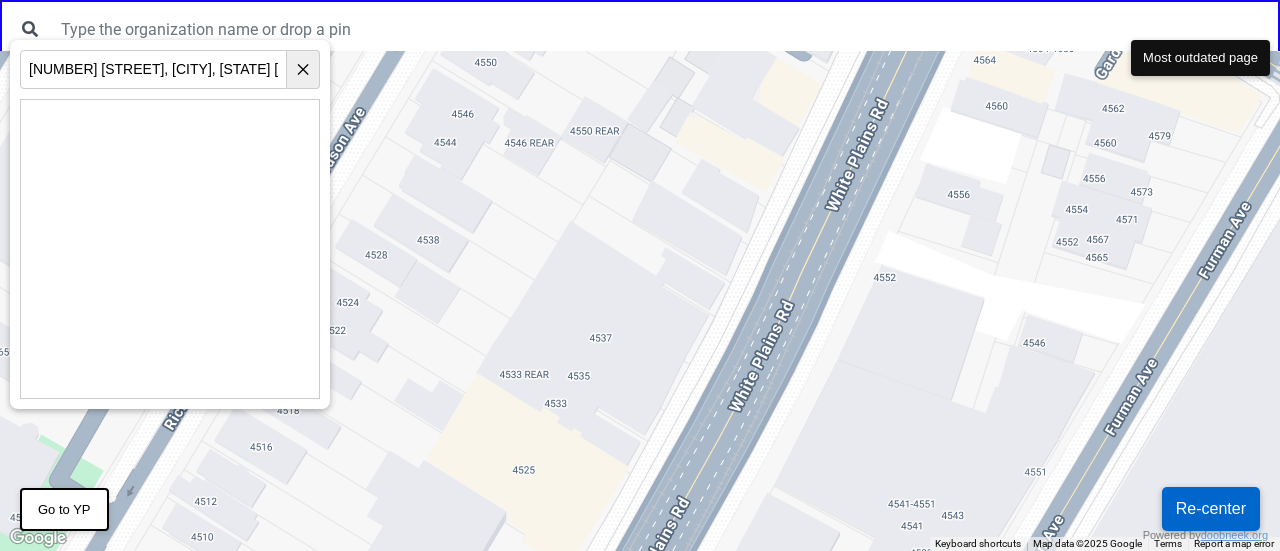click at bounding box center (640, 301) 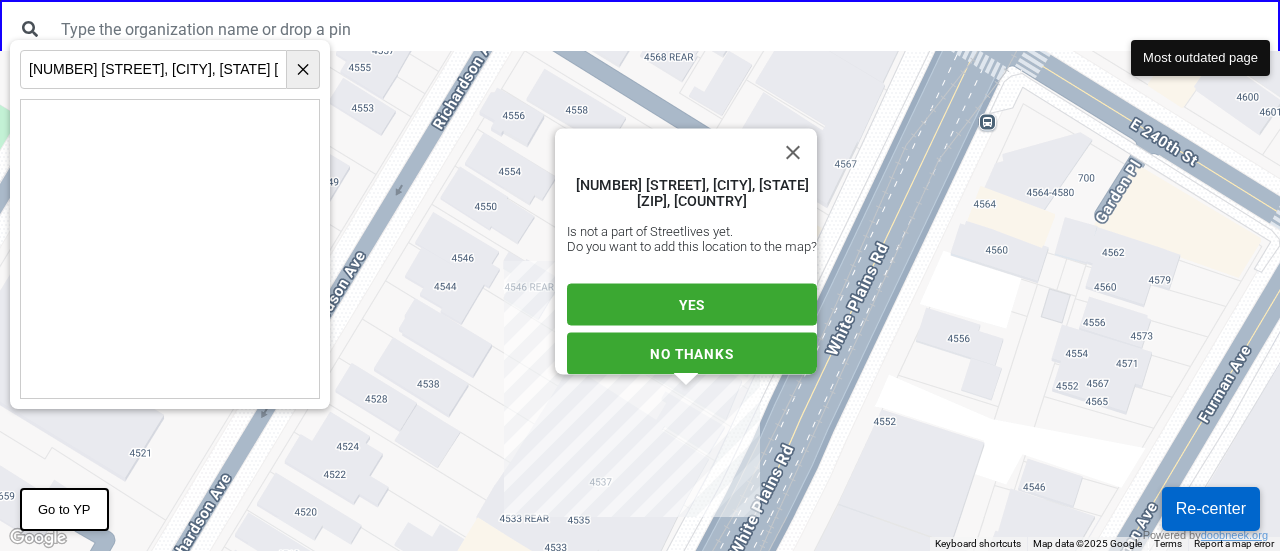 click on "YES" at bounding box center (692, 305) 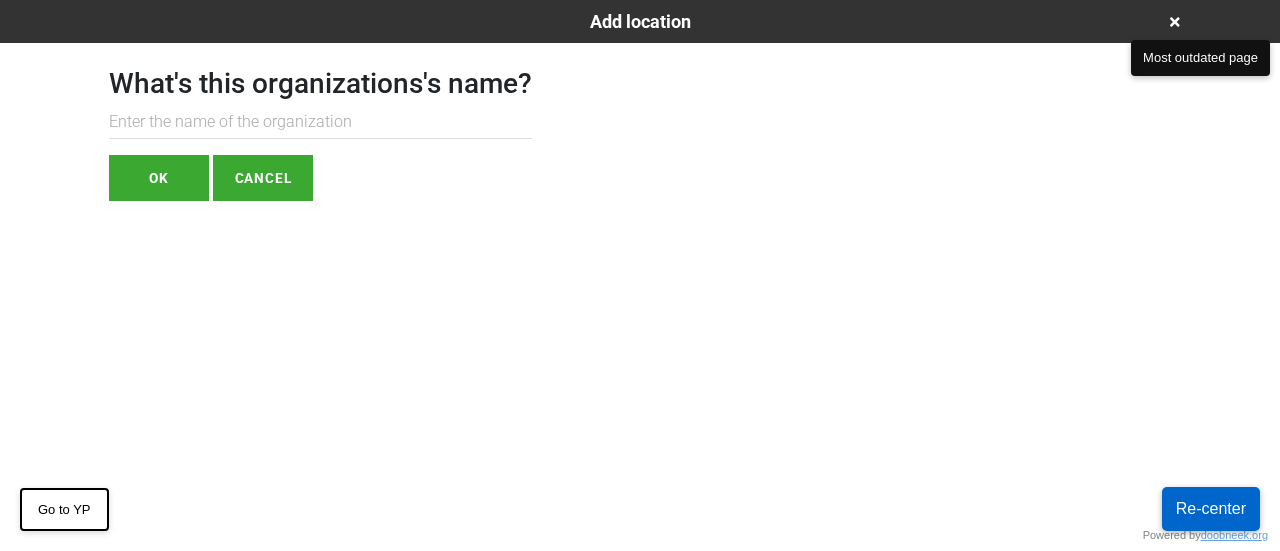 click at bounding box center (320, 122) 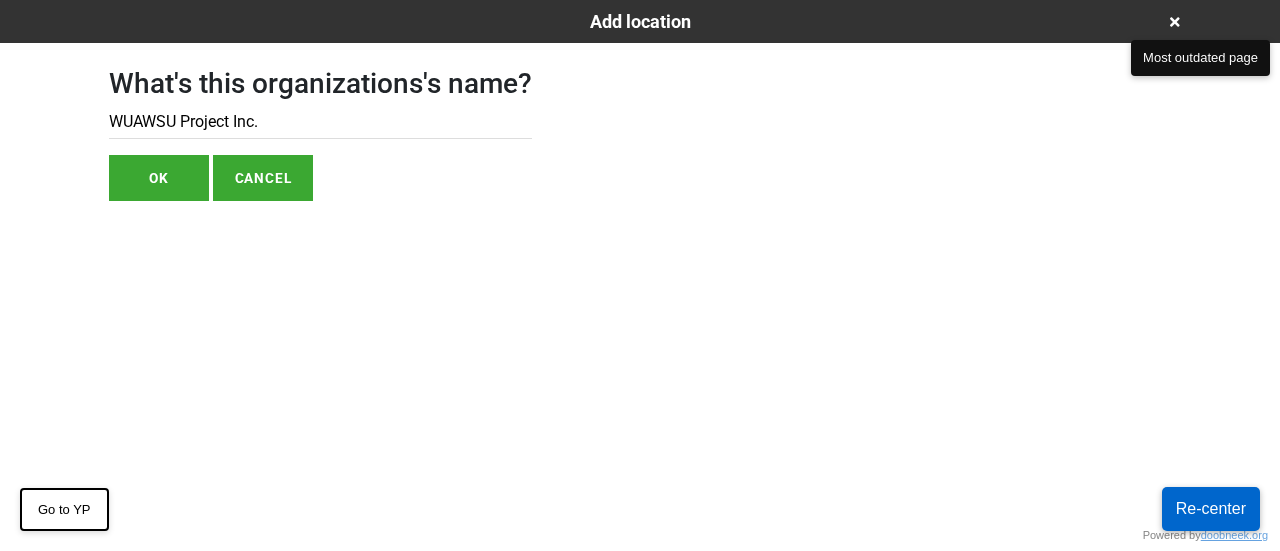 type on "WUAWSU Project Inc." 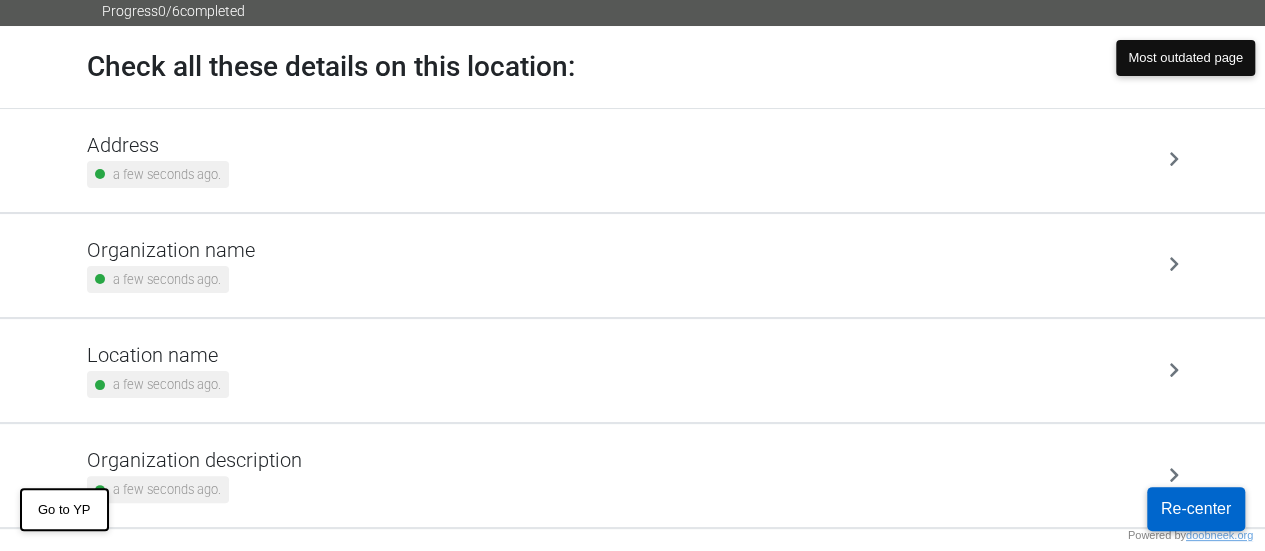 scroll, scrollTop: 275, scrollLeft: 0, axis: vertical 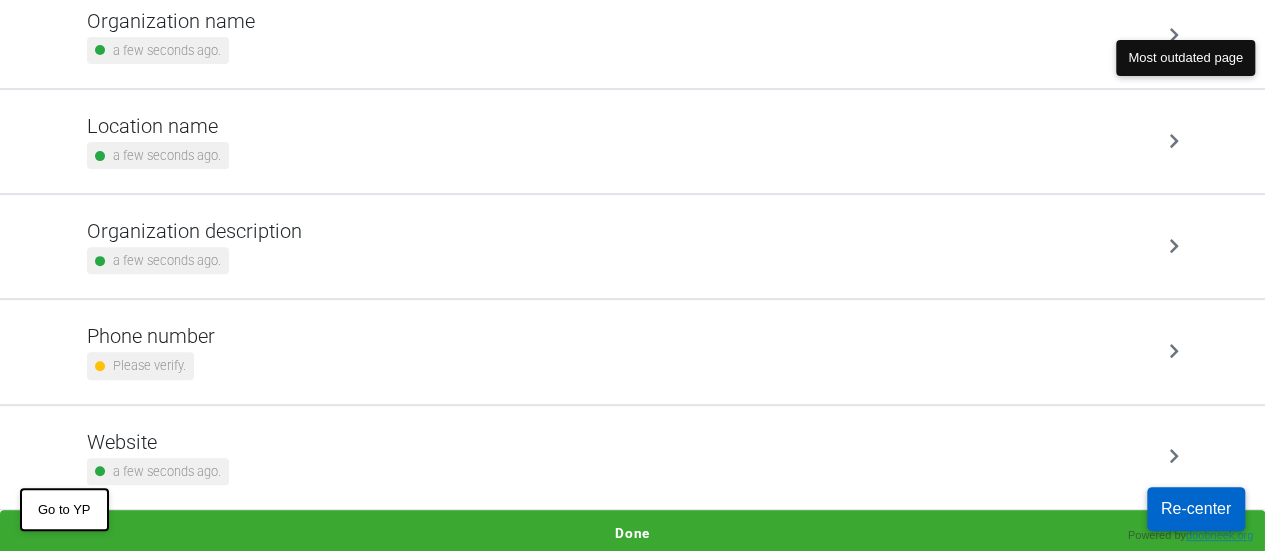 click on "Phone number  Please verify." at bounding box center (633, 351) 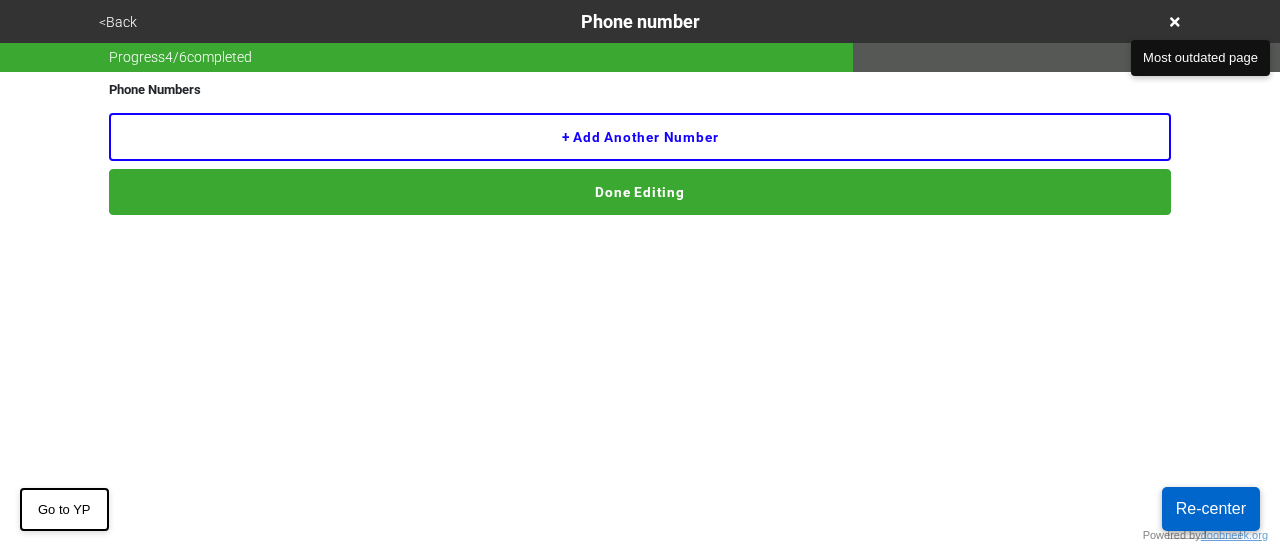click on "+ Add another number" at bounding box center [640, 137] 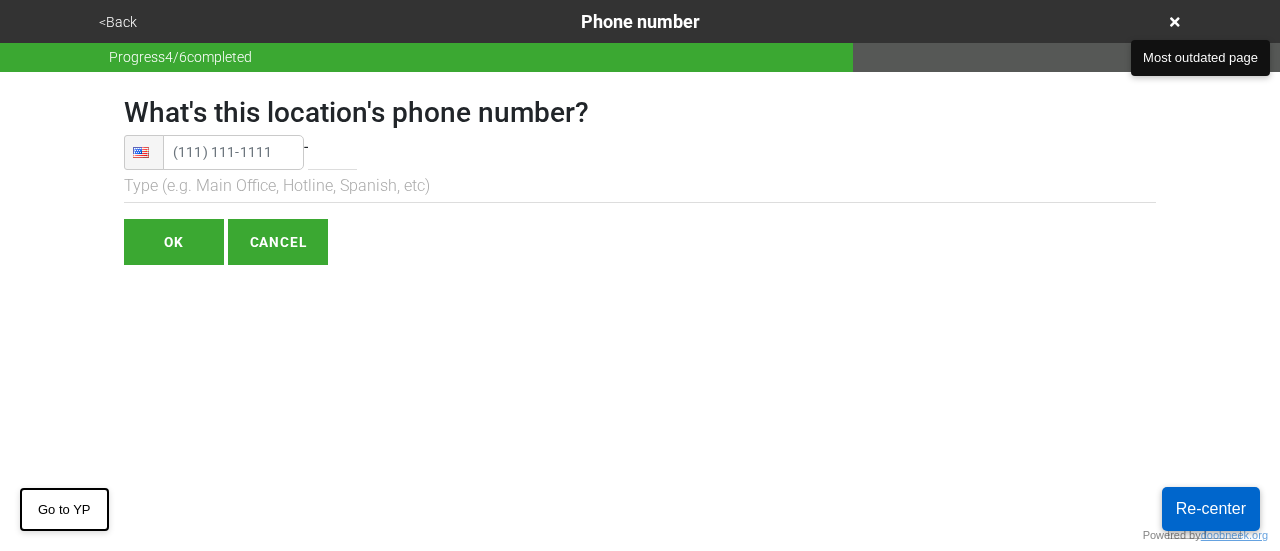 click on "<Back" at bounding box center (118, 22) 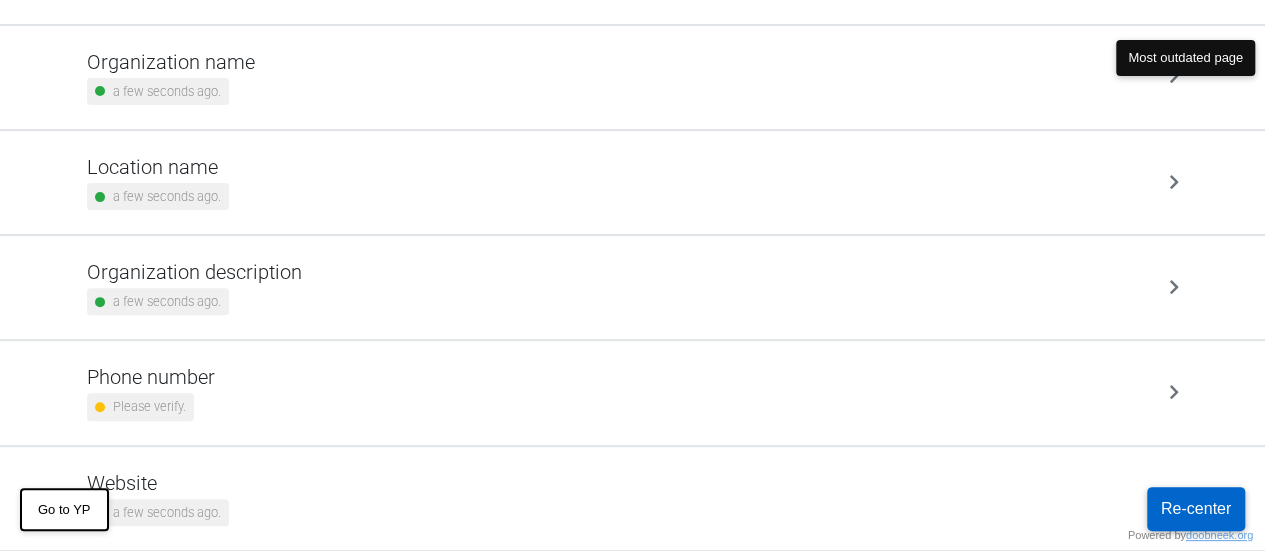 scroll, scrollTop: 275, scrollLeft: 0, axis: vertical 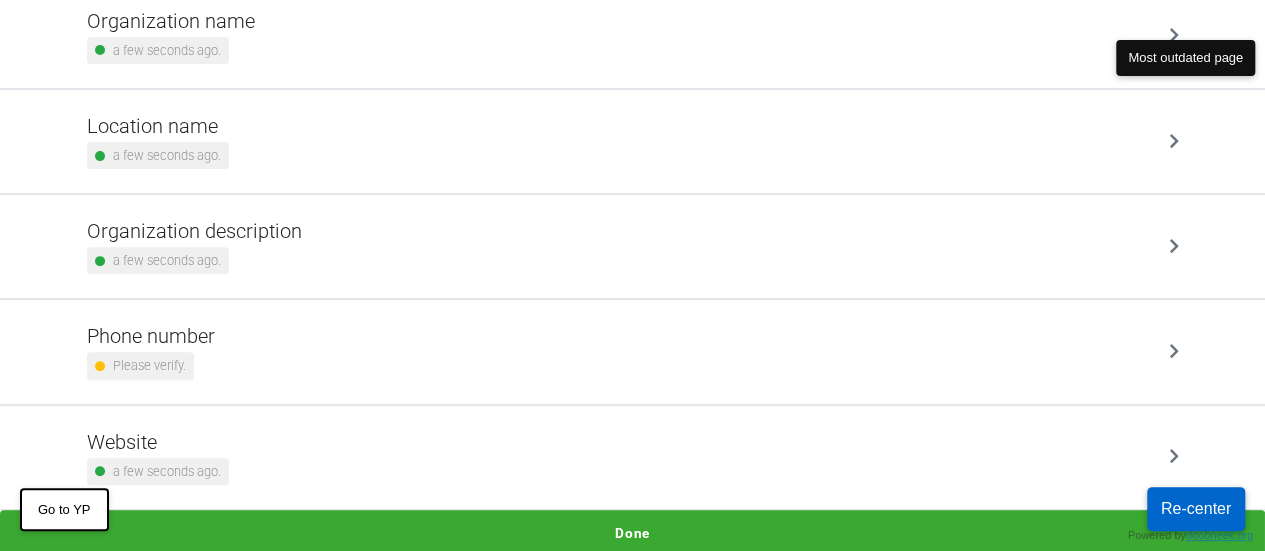 click on "Done" at bounding box center (632, 533) 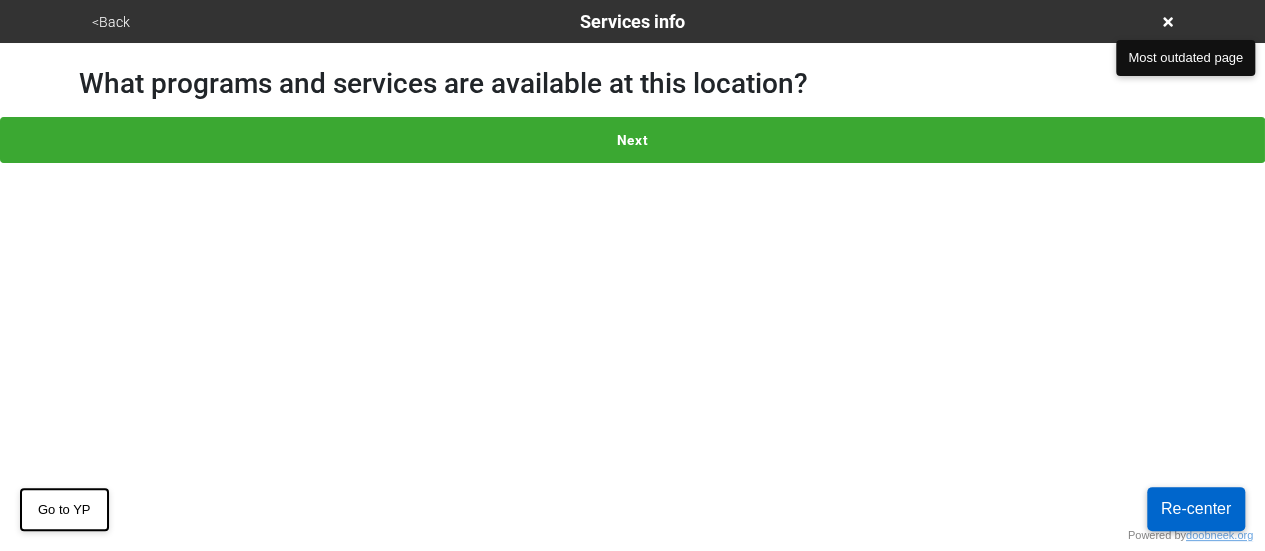 scroll, scrollTop: 0, scrollLeft: 0, axis: both 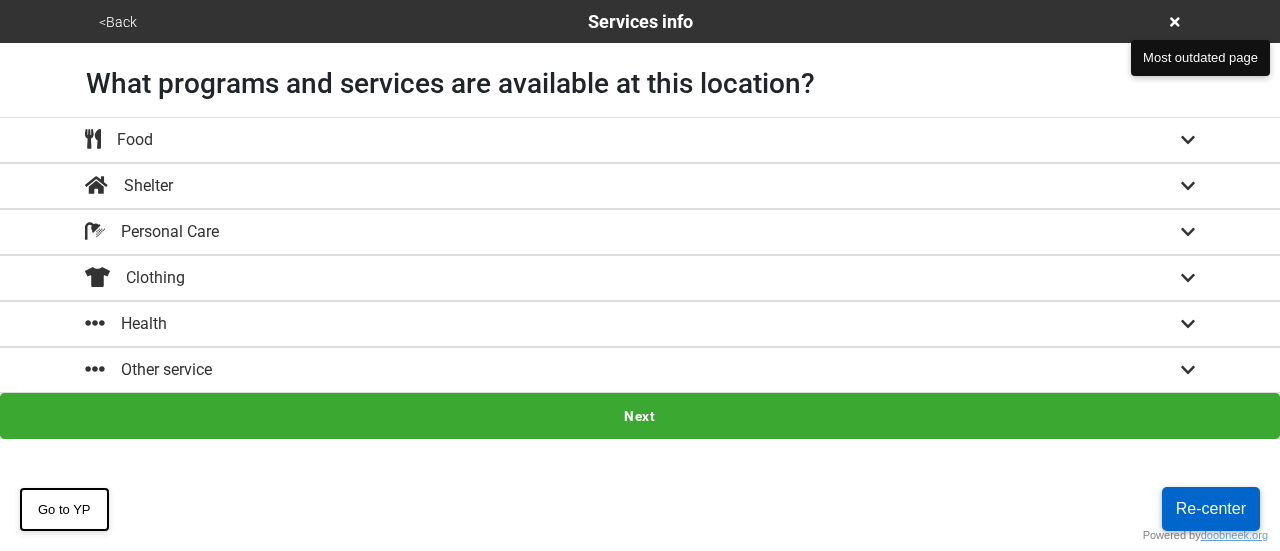 click on "Other service" at bounding box center (640, 370) 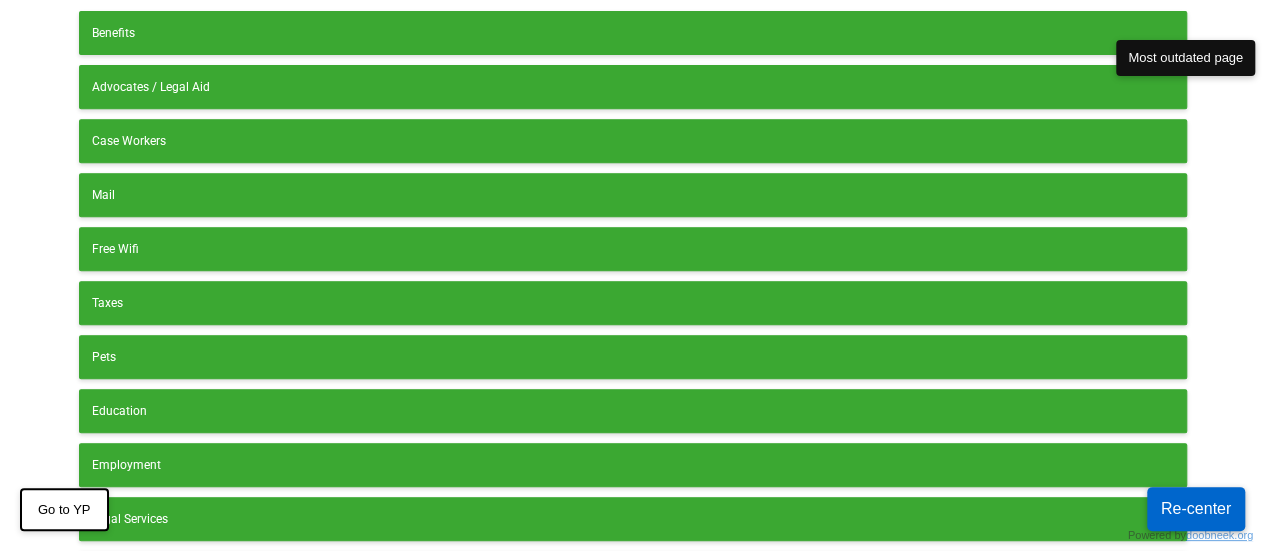scroll, scrollTop: 502, scrollLeft: 0, axis: vertical 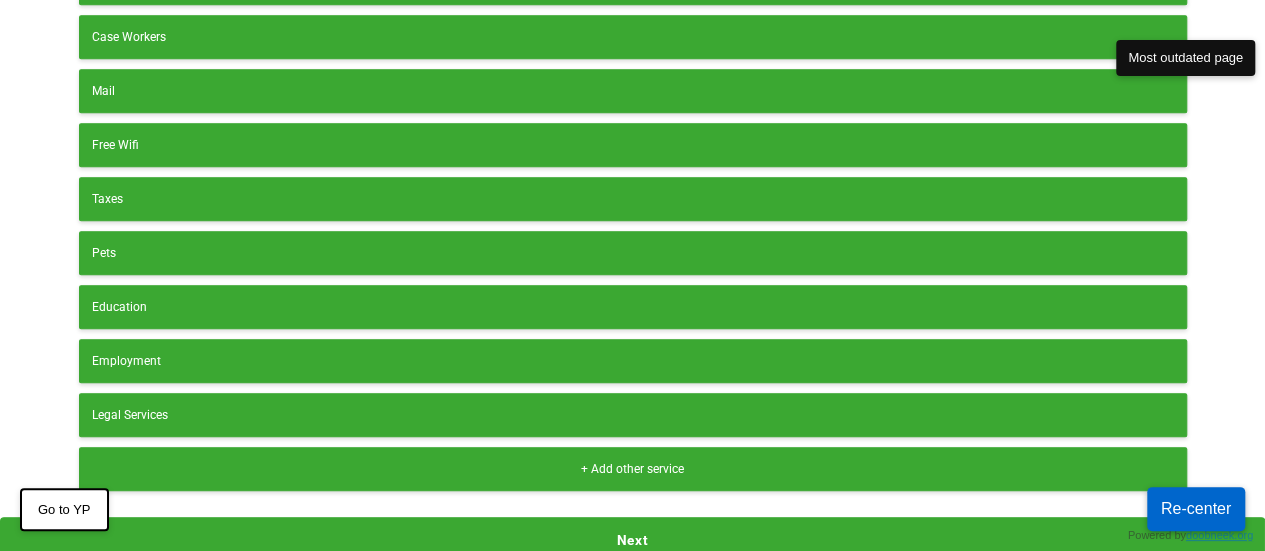 click on "+ Add other service" at bounding box center (633, 469) 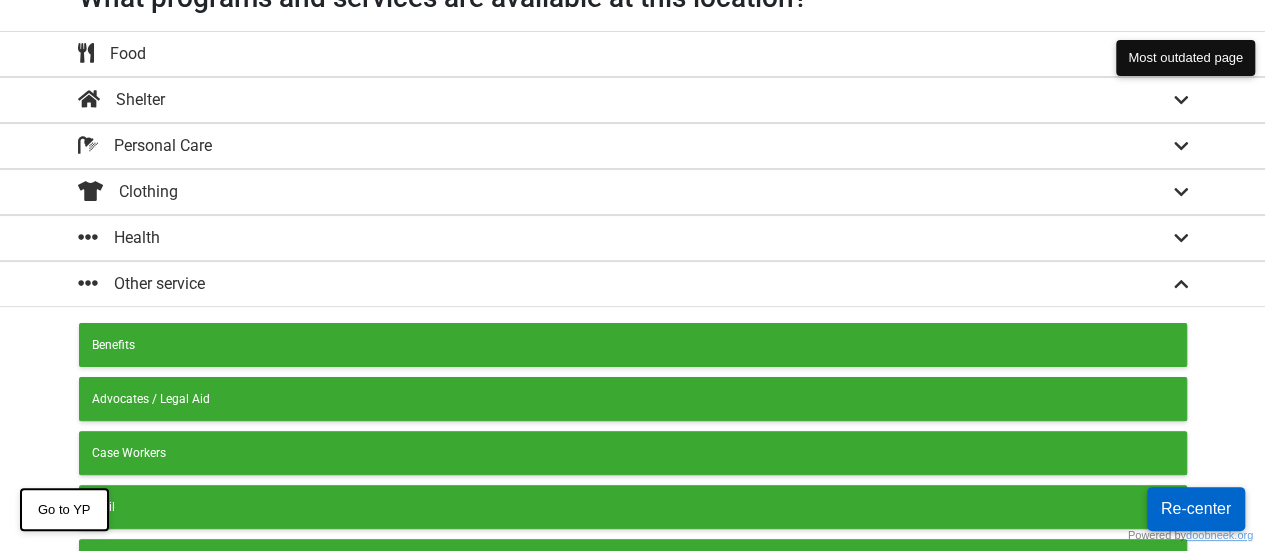 scroll, scrollTop: 0, scrollLeft: 0, axis: both 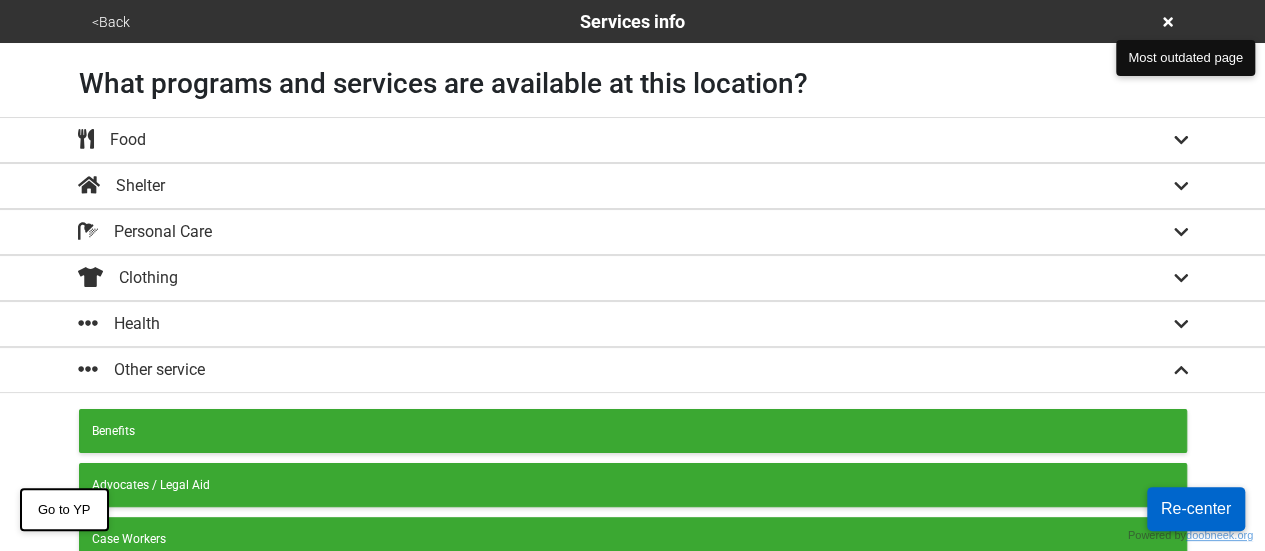 click on "Benefits" at bounding box center (633, 431) 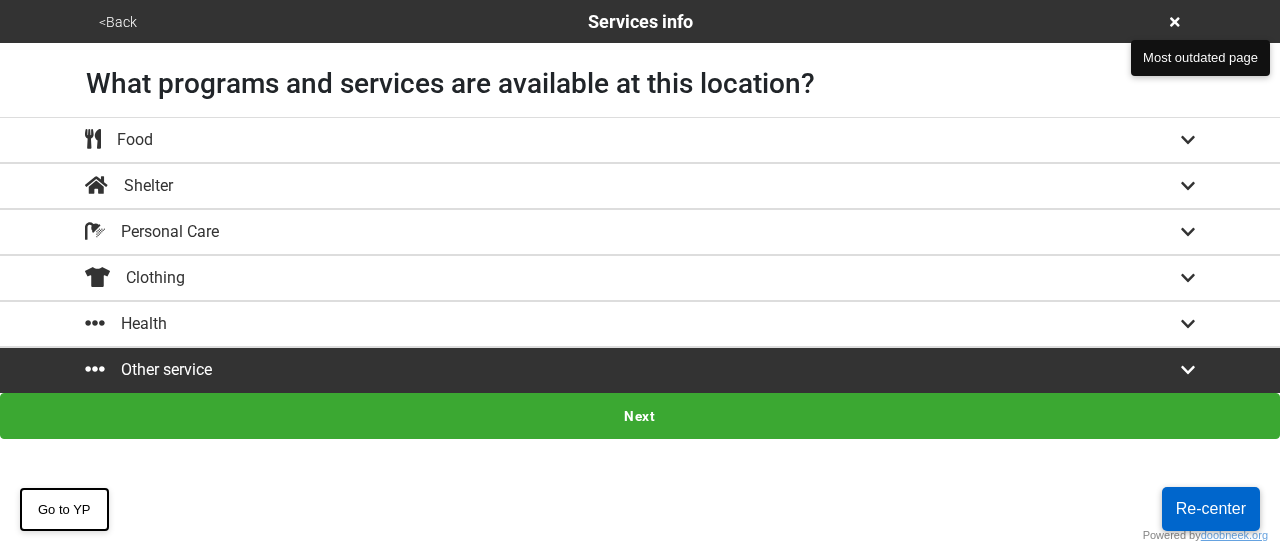 click on "Next" at bounding box center [640, 416] 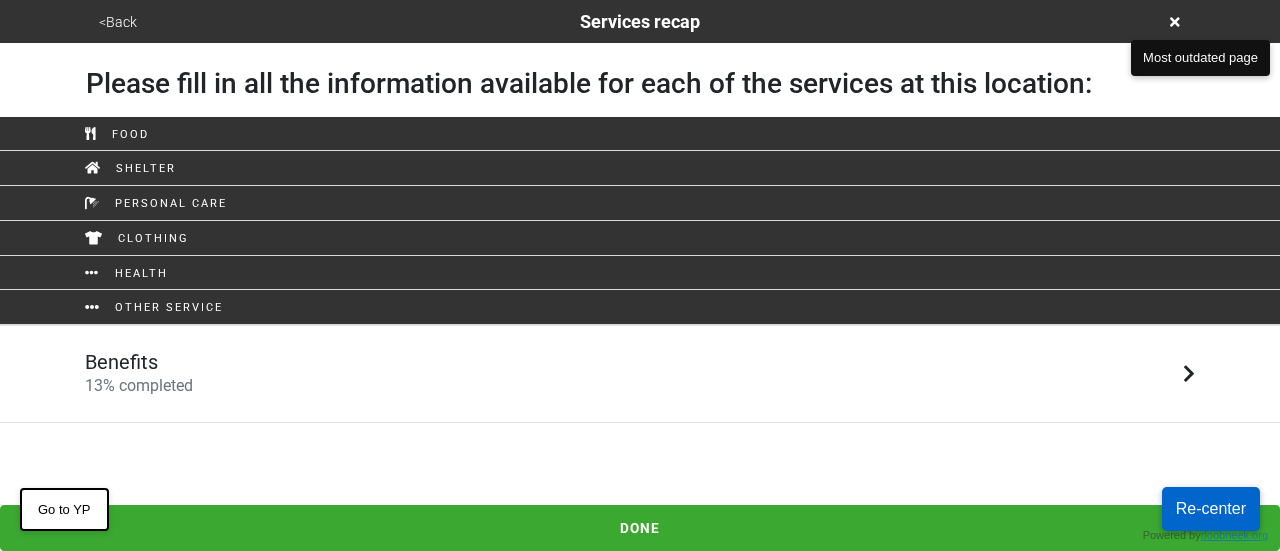 click on "Benefits 13 % completed" at bounding box center (640, 374) 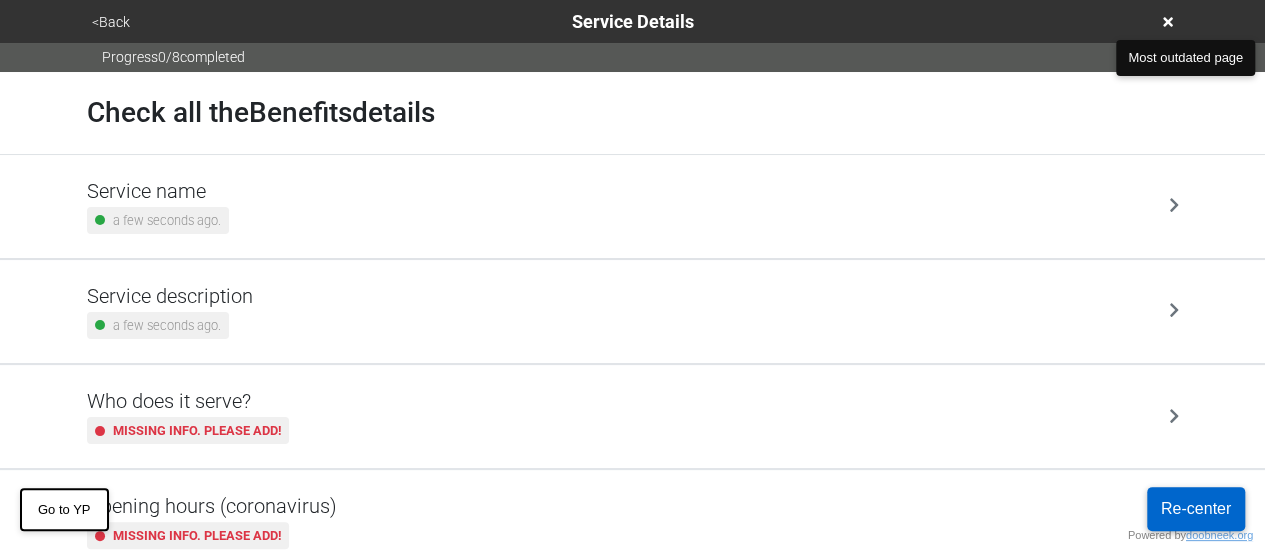 scroll, scrollTop: 200, scrollLeft: 0, axis: vertical 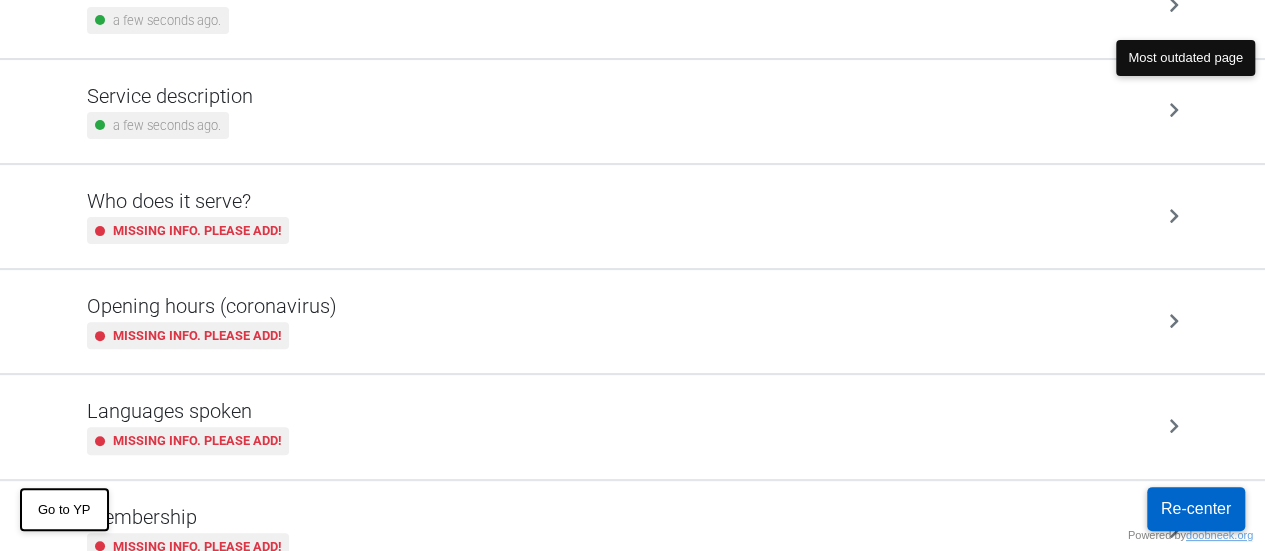 click on "Opening hours (coronavirus)" at bounding box center [212, 306] 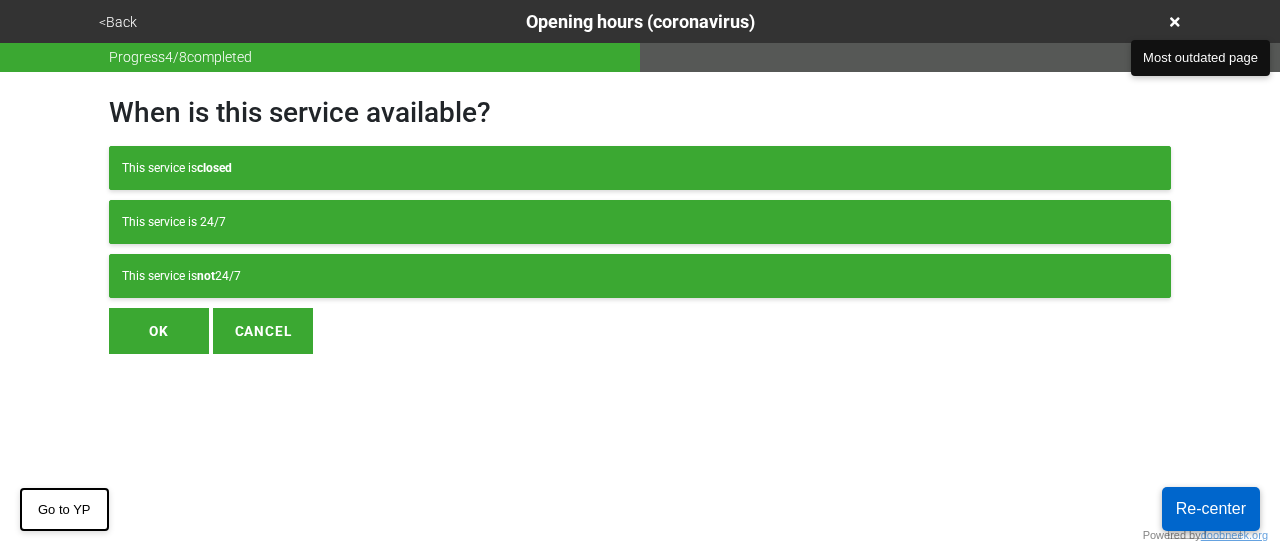 click on "This service is 24/7" at bounding box center (640, 222) 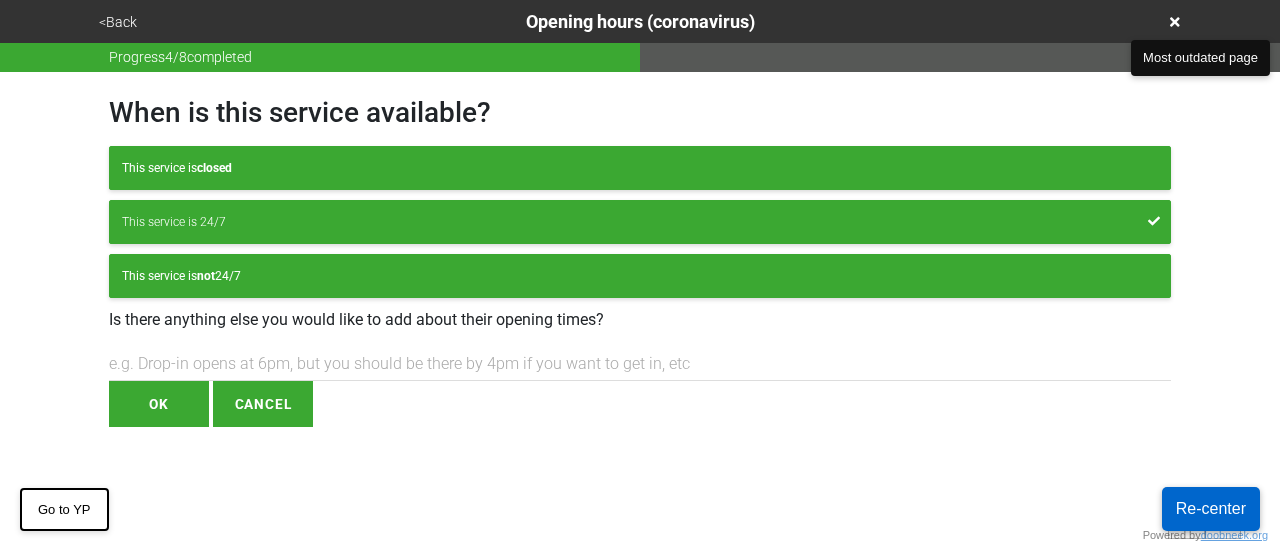 click on "OK" at bounding box center [159, 404] 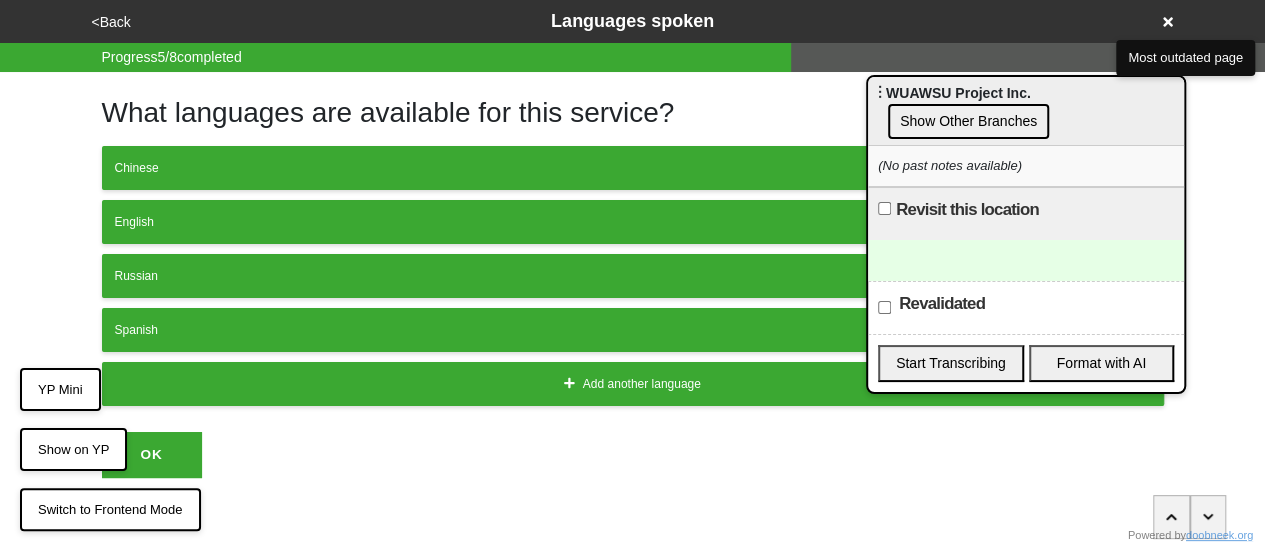 scroll, scrollTop: 0, scrollLeft: 0, axis: both 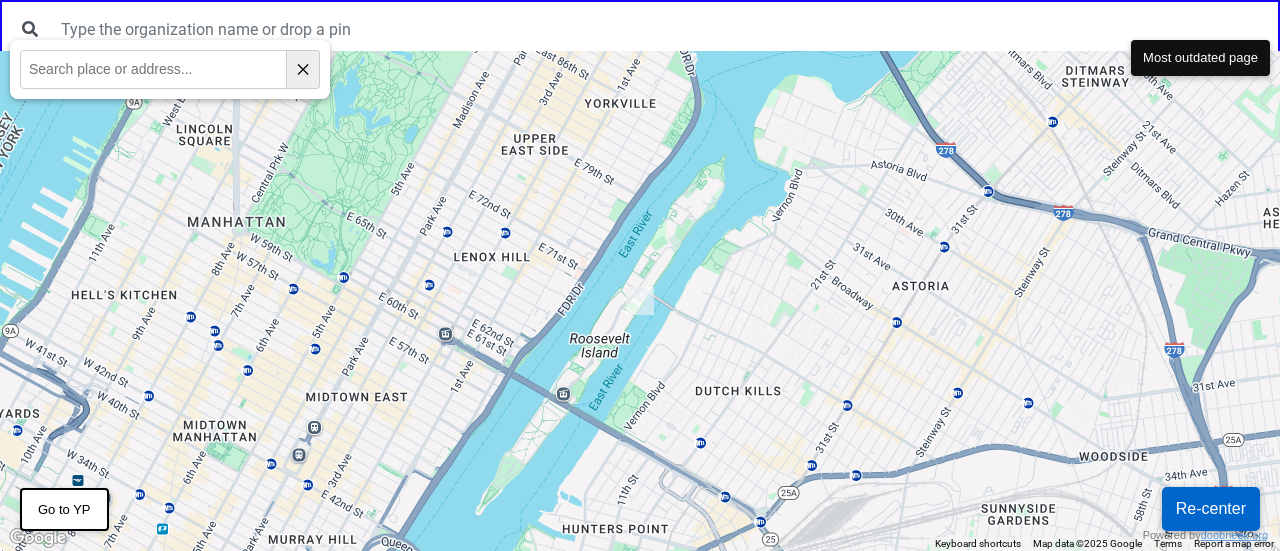 paste on "Hands that make a Difference" 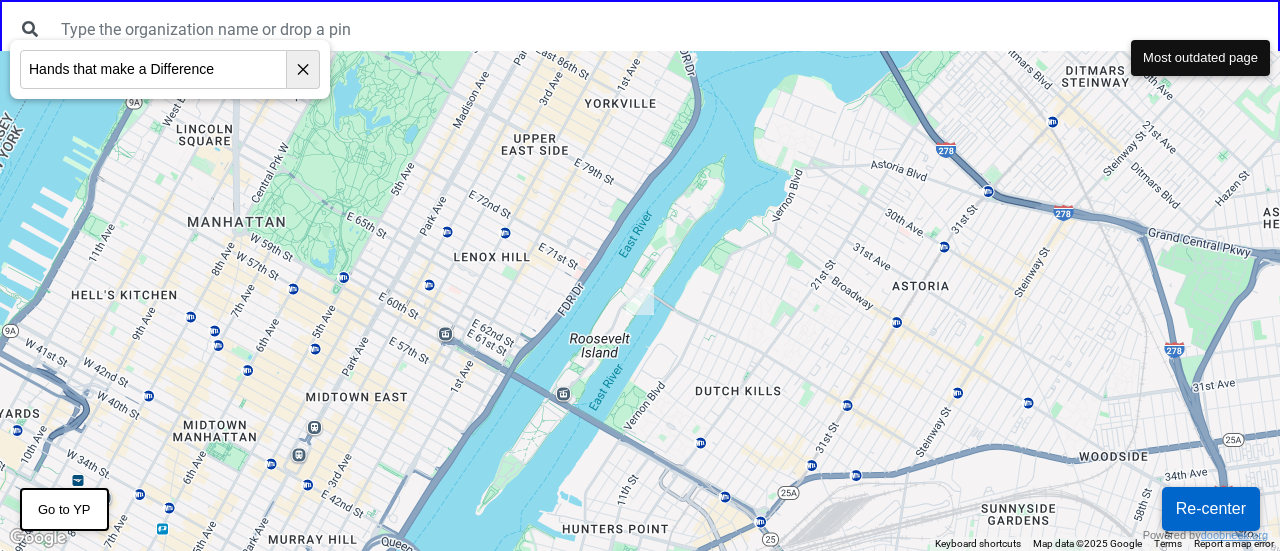 type on "Hands that make a Difference" 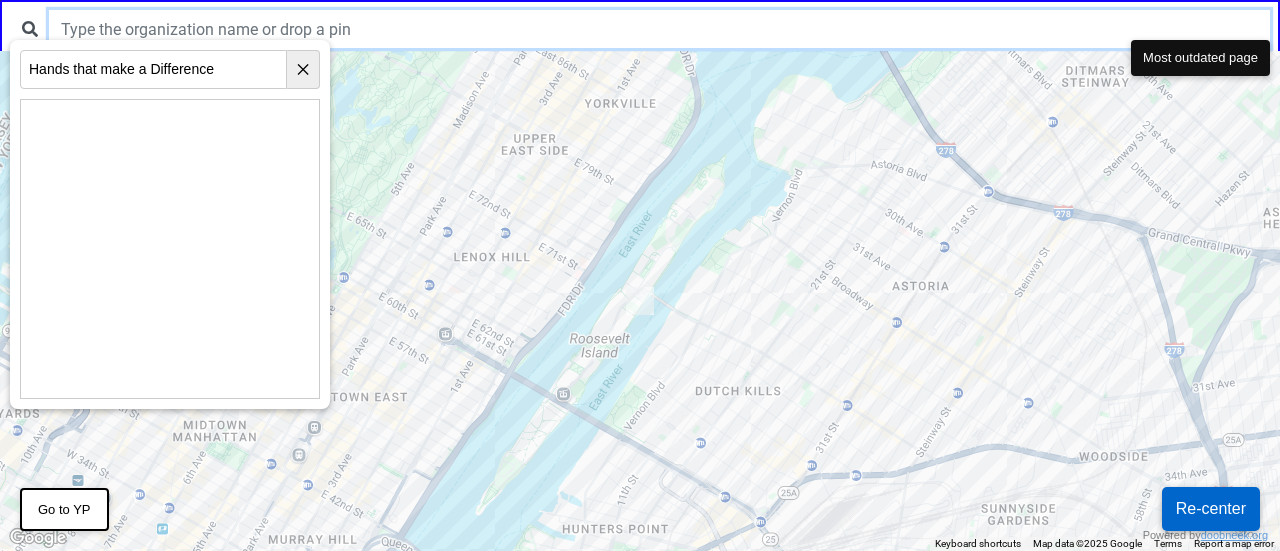 paste on "Hands that make a Difference" 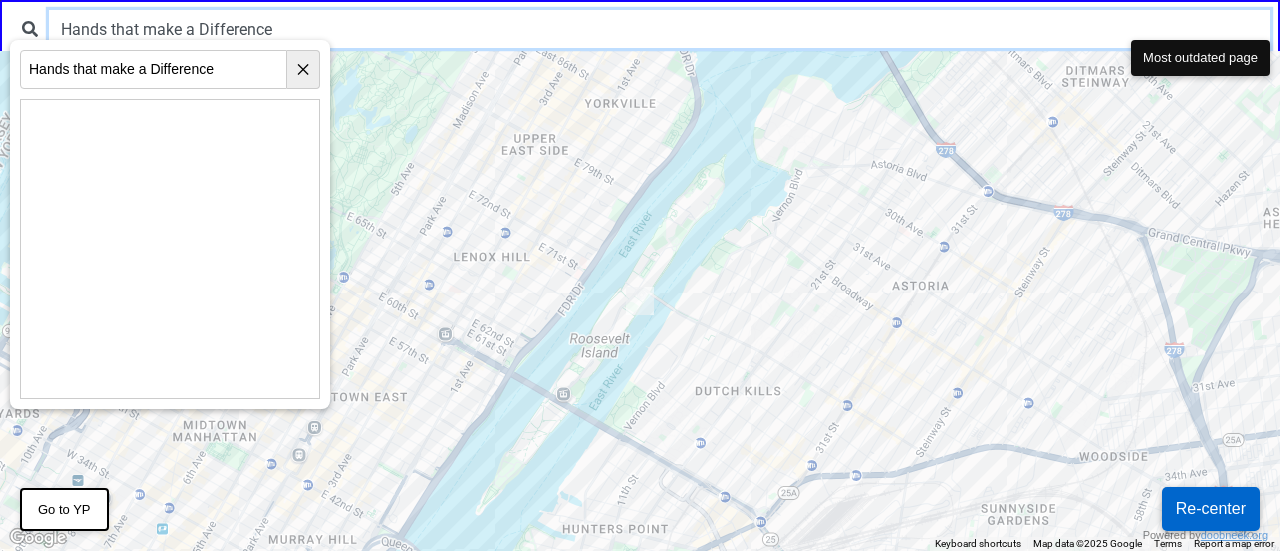 type on "Hands that make a Difference" 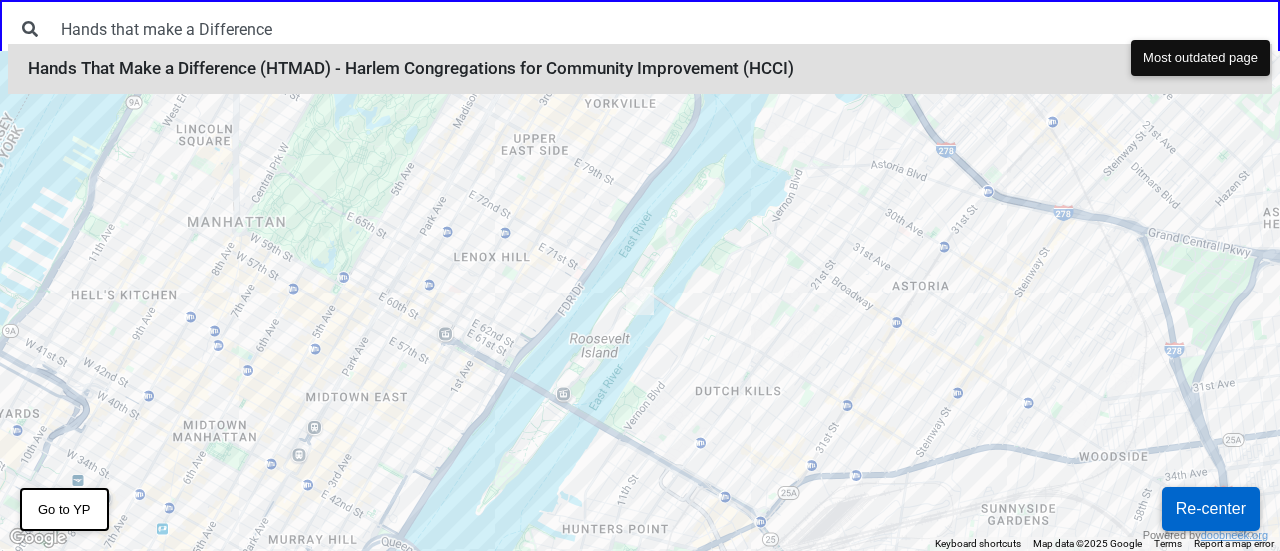 click on "Hands That Make a Difference (HTMAD) - Harlem Congregations for Community Improvement (HCCI)" at bounding box center (640, 69) 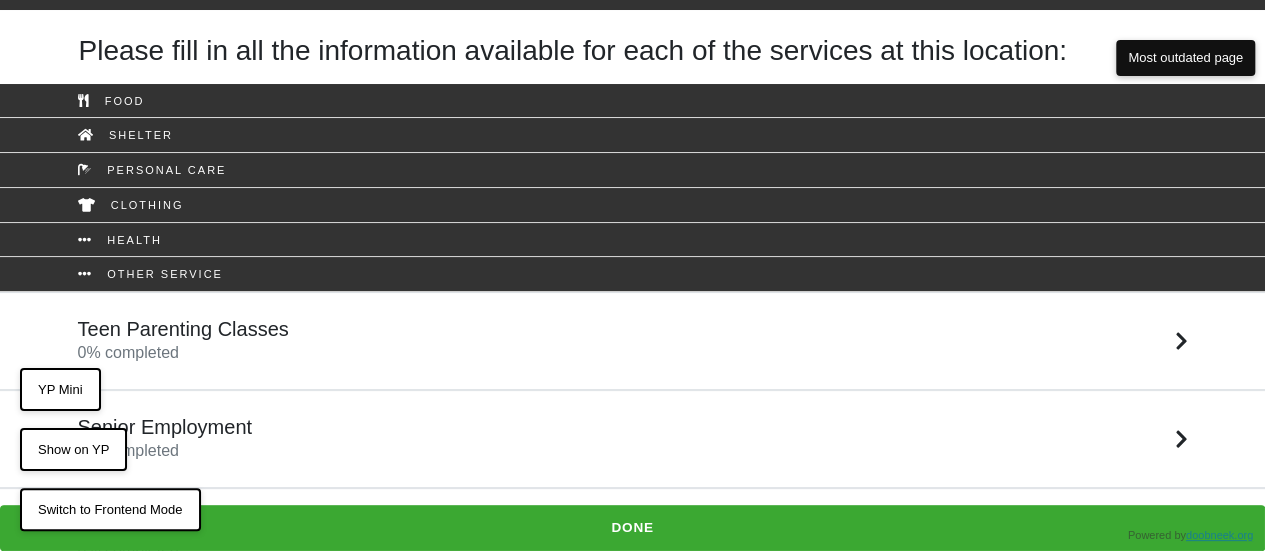 scroll, scrollTop: 64, scrollLeft: 0, axis: vertical 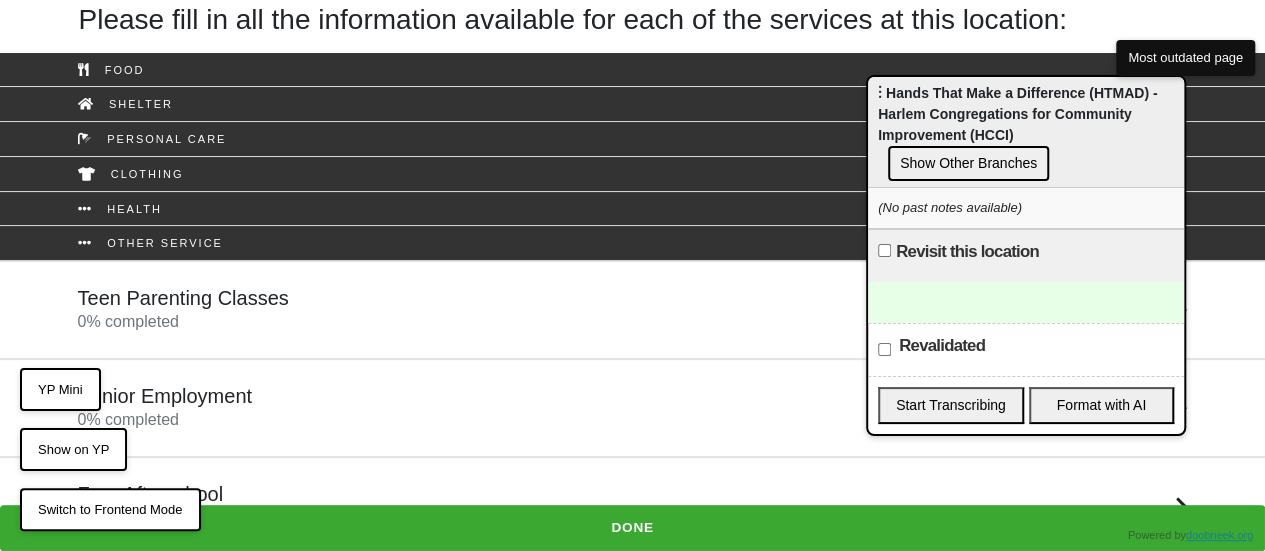 click on "Show on YP" at bounding box center (73, 450) 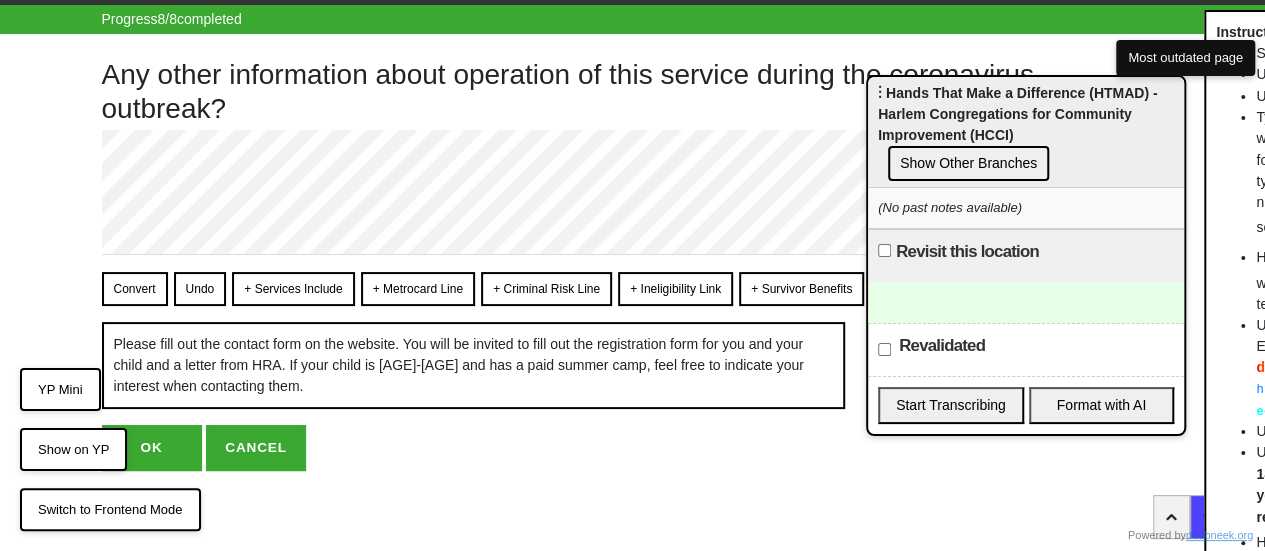 scroll, scrollTop: 0, scrollLeft: 0, axis: both 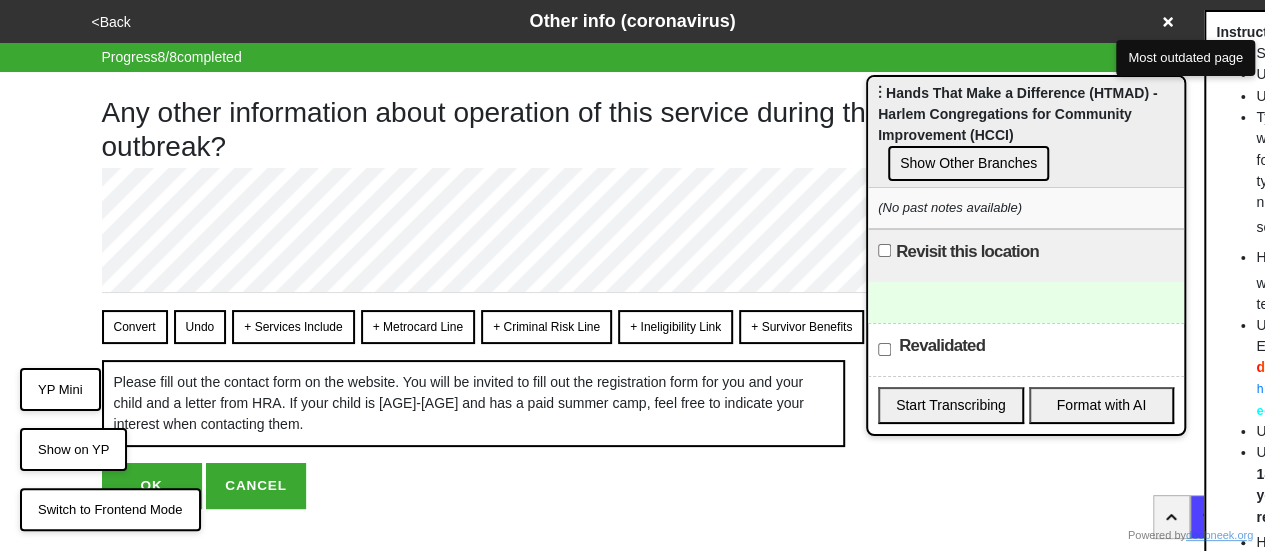 click on "<Back" at bounding box center [111, 22] 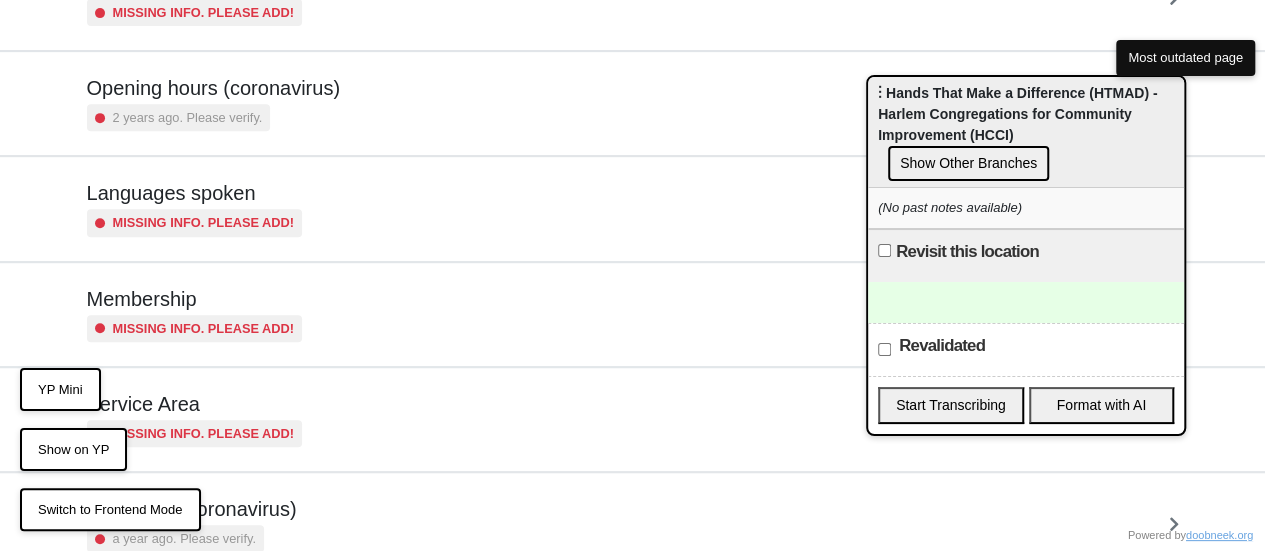 scroll, scrollTop: 484, scrollLeft: 0, axis: vertical 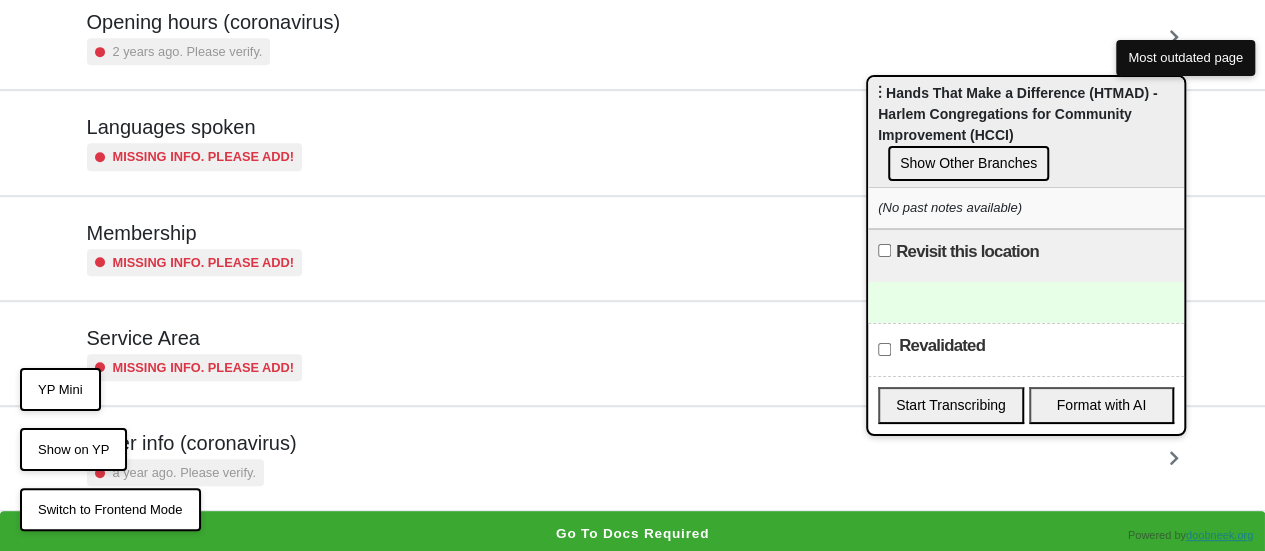 click on "Other info (coronavirus) a year ago. Please verify." at bounding box center (633, 458) 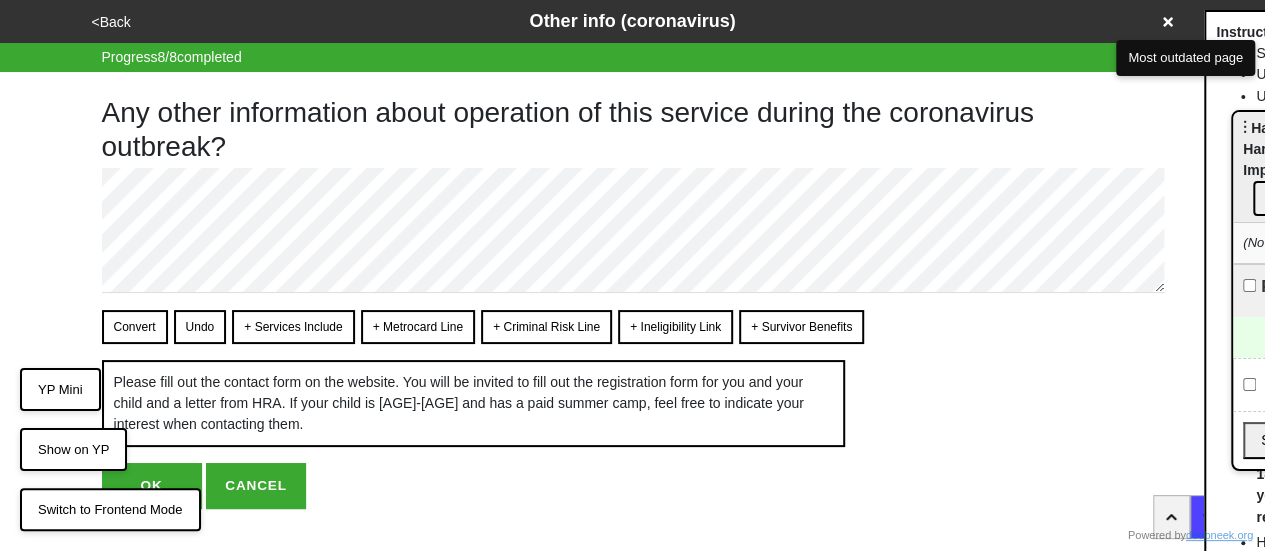 drag, startPoint x: 955, startPoint y: 113, endPoint x: 1273, endPoint y: 139, distance: 319.06113 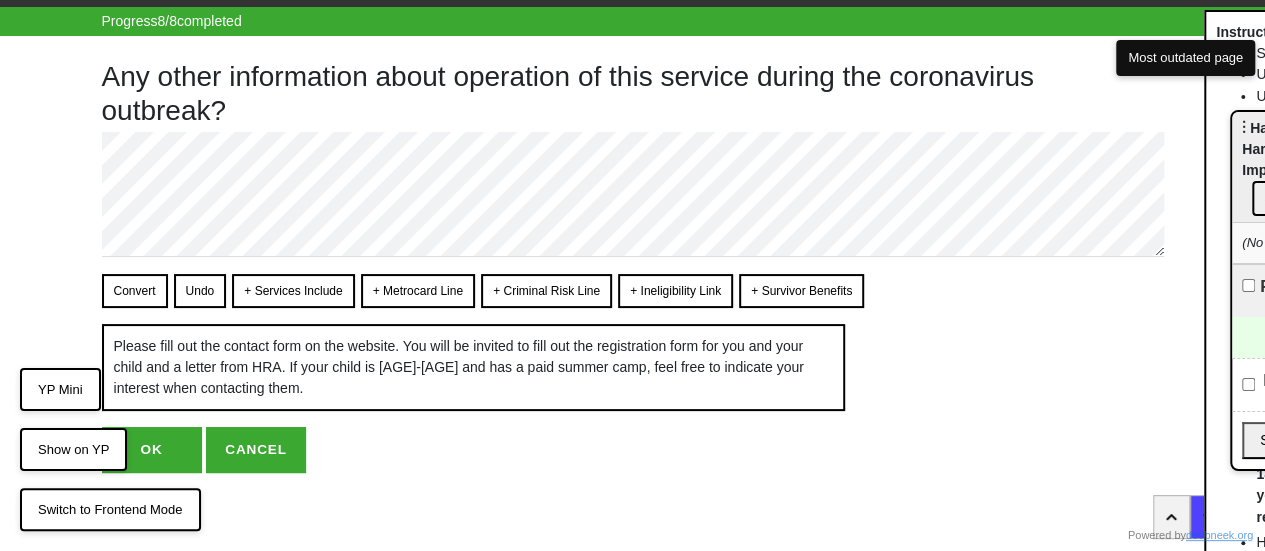 scroll, scrollTop: 56, scrollLeft: 0, axis: vertical 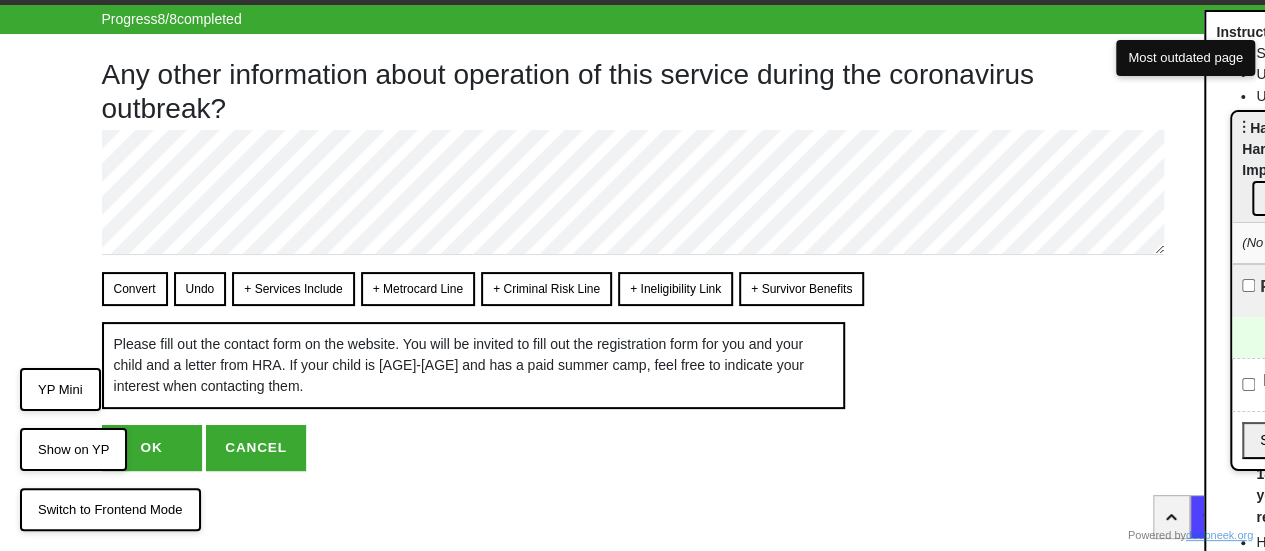 click on "OK" at bounding box center [152, 448] 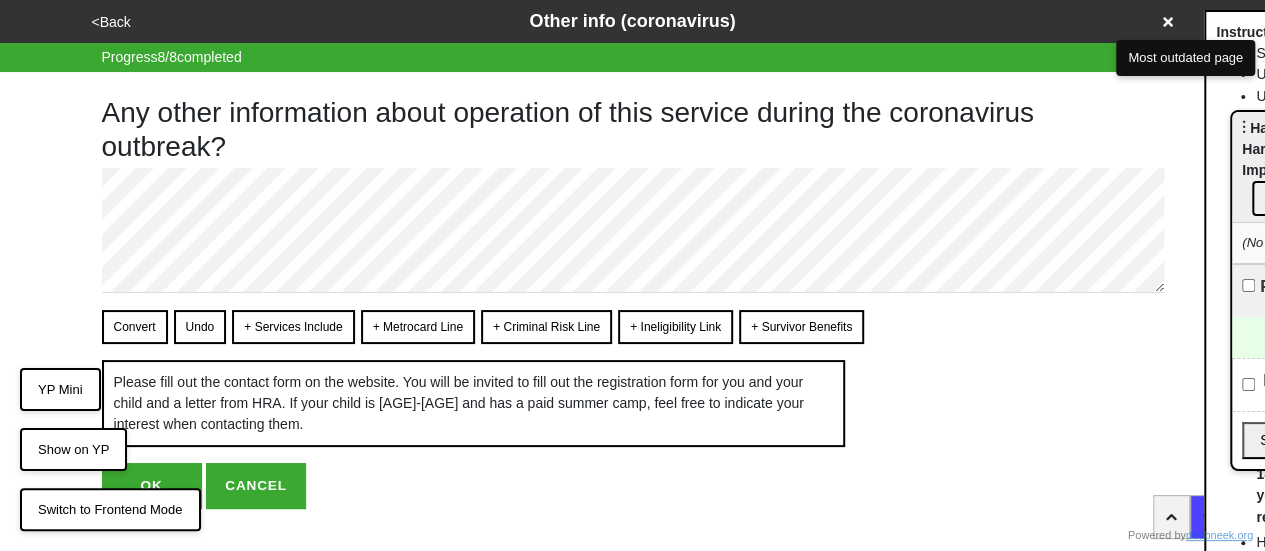 scroll, scrollTop: 56, scrollLeft: 0, axis: vertical 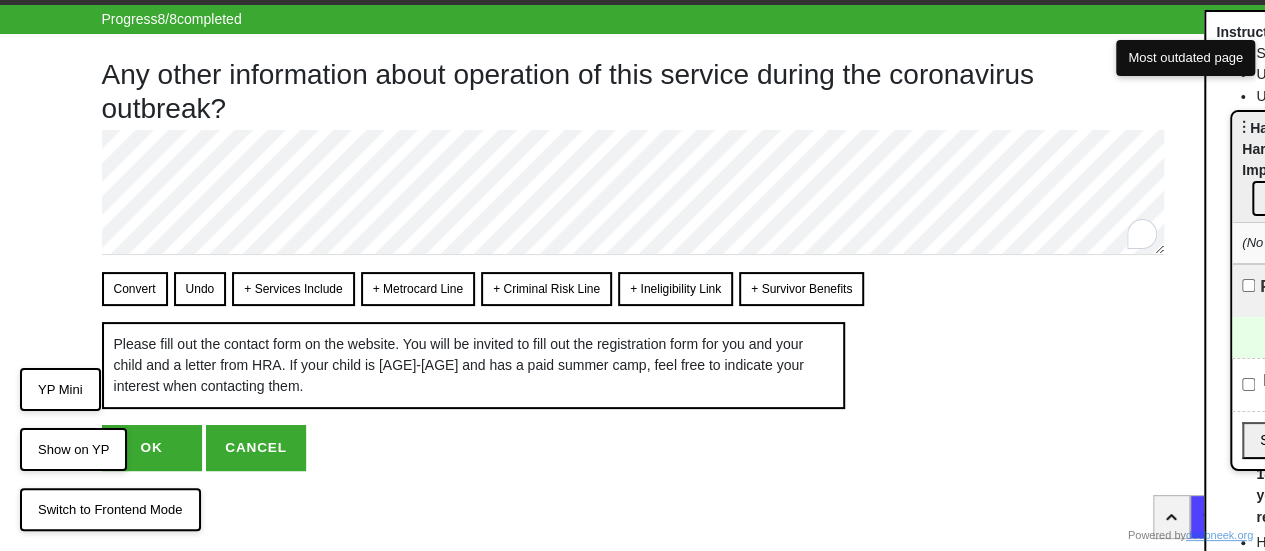 click on "Any other information about operation of this service during the coronavirus outbreak? Convert Undo + Services Include + Metrocard Line + Criminal Risk Line + Ineligibility Link + Survivor Benefits Please fill out the contact form on the website. You will be invited to fill out the registration form for you and your child and a letter from HRA. If your child is 13-25 and has a paid summer camp, feel free to indicate your interest when contacting them.
Instructions:
Start lines with  -  for em-dash bullets  <br> —
Use double line breaks to insert  <br>
Use single line breaks to insert  •
Type links (with or without  https:// ,  http://  or  www. ), numbers (any format, but if you wnat to add extension, type  ,extension_number  immediatley after the number), and emails and it all will be converted as soon as you hit  Convert
Hit  + Services Include  or other buttons starting with  +
Use  |(label) doobneek" at bounding box center [633, 252] 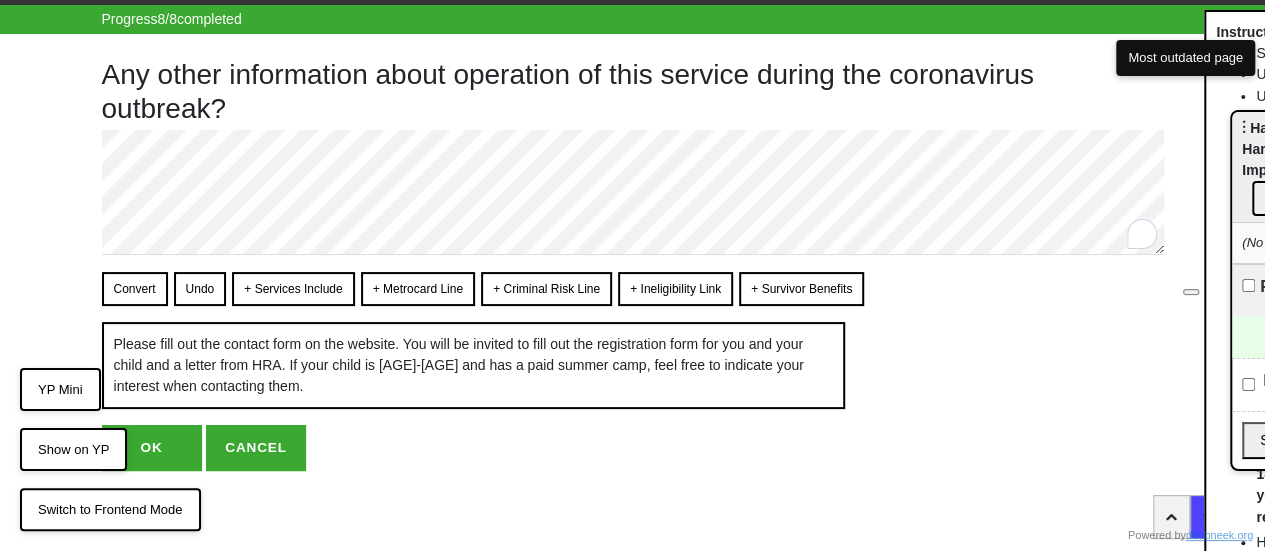 scroll, scrollTop: 14, scrollLeft: 0, axis: vertical 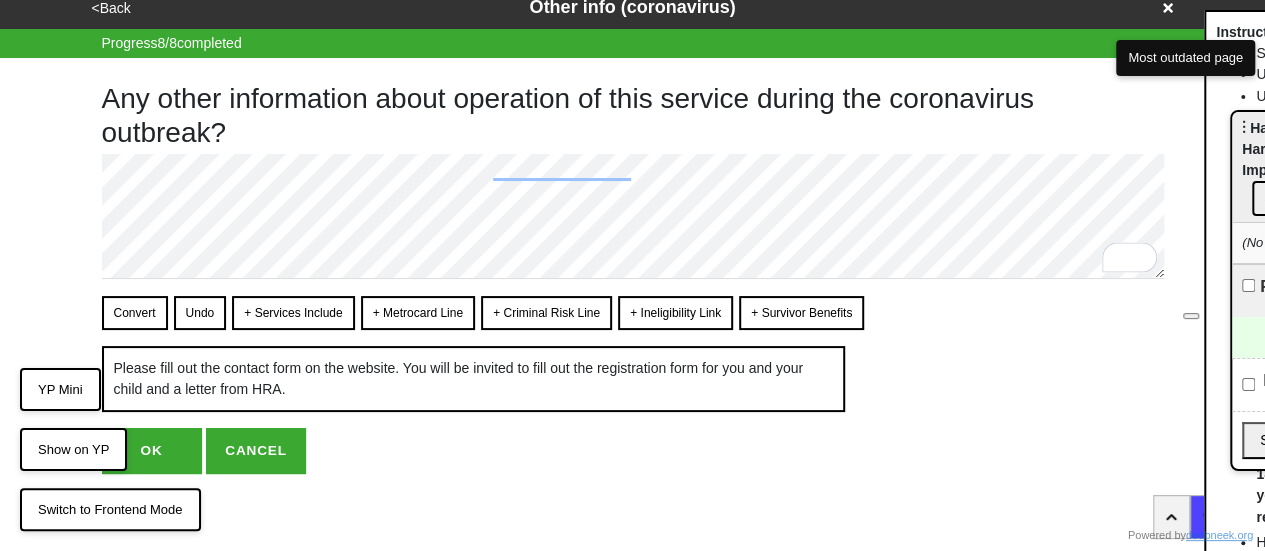 click on "OK" at bounding box center (152, 451) 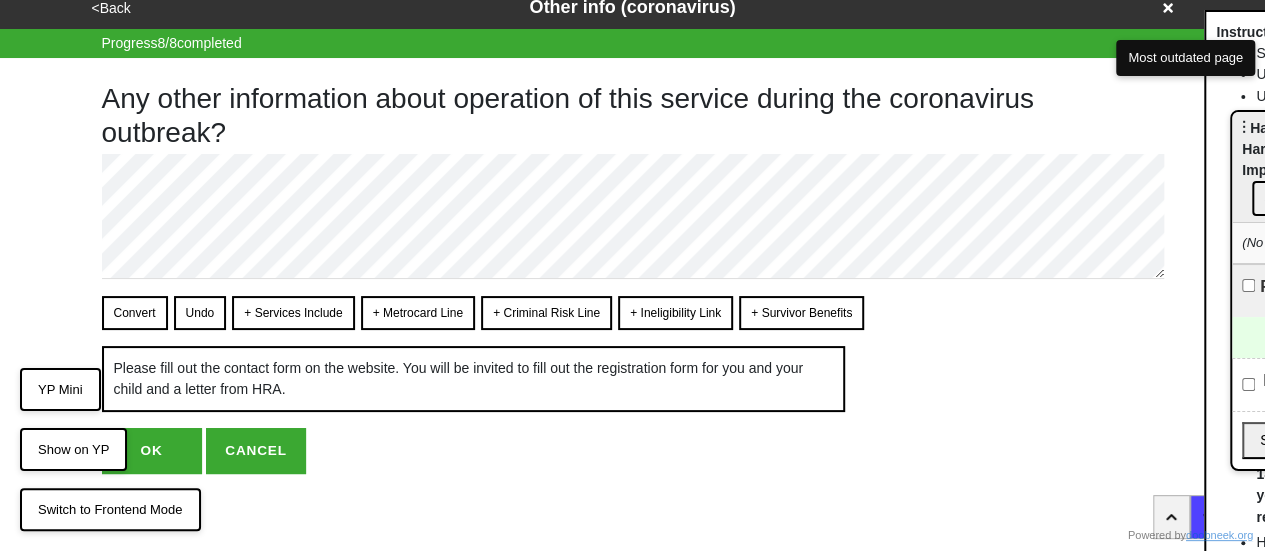 scroll, scrollTop: 0, scrollLeft: 0, axis: both 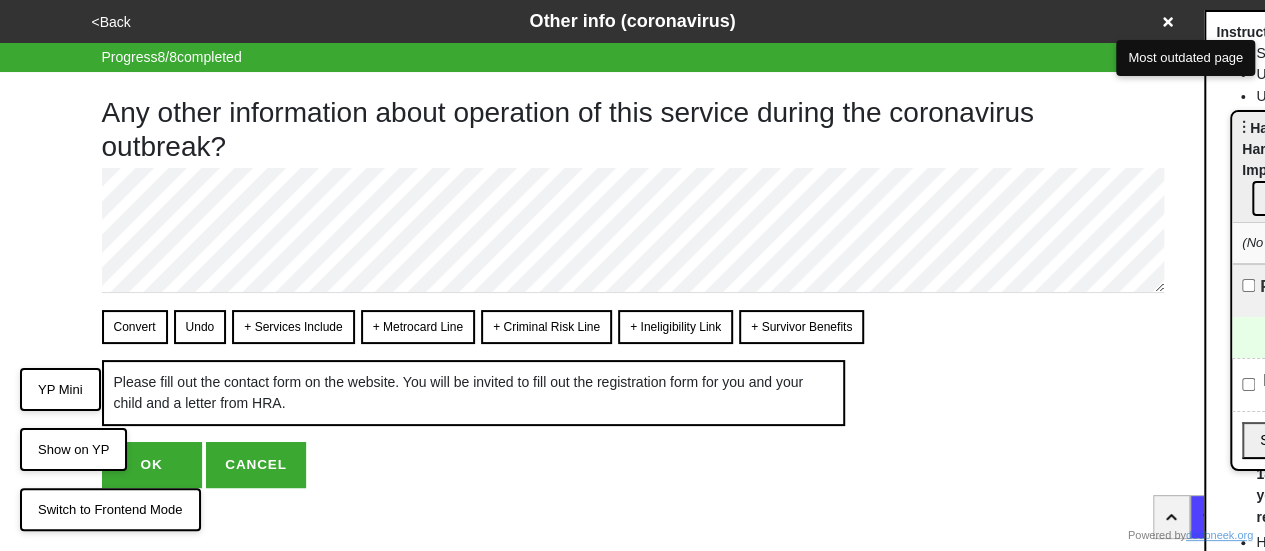 click on "OK" at bounding box center (152, 465) 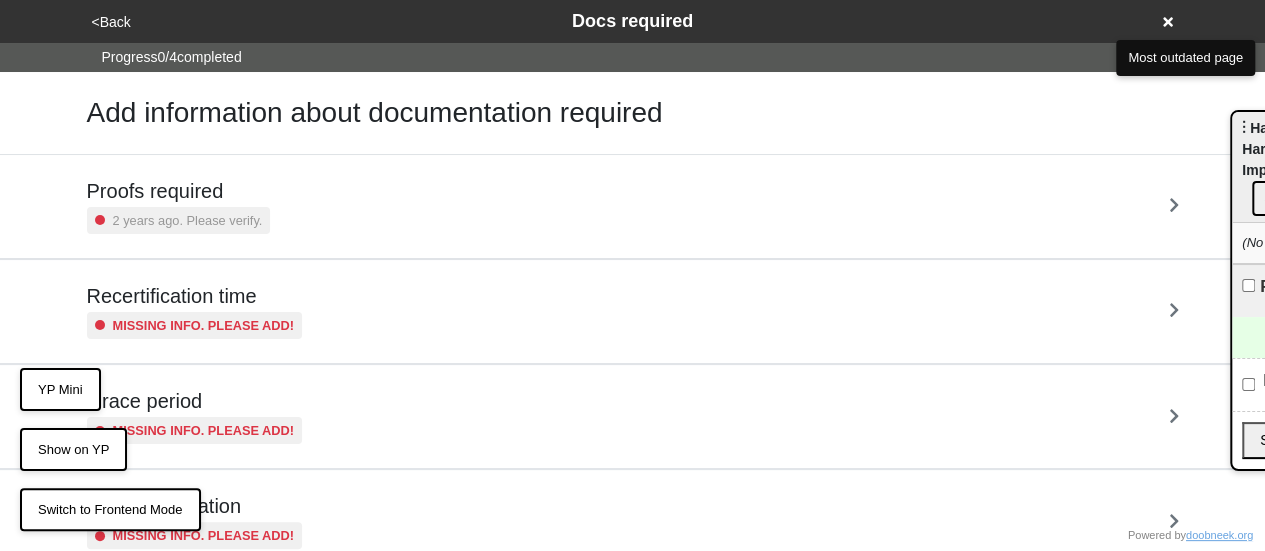 click on "Proofs required 2 years ago. Please verify." at bounding box center [179, 206] 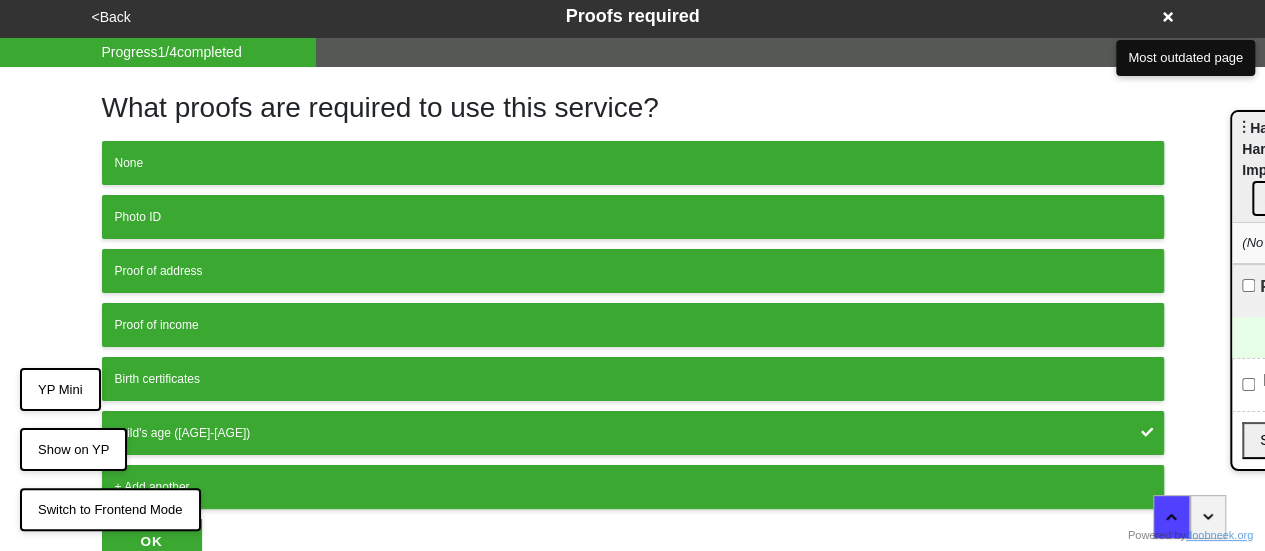 scroll, scrollTop: 13, scrollLeft: 0, axis: vertical 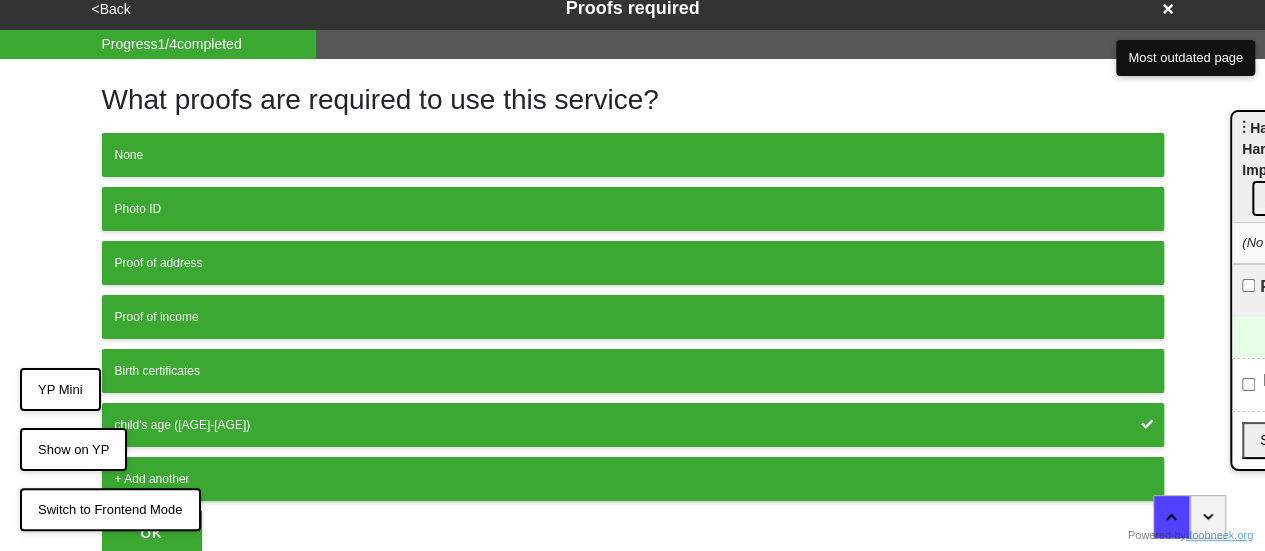 click on "child's age ([AGE]-[AGE])" at bounding box center (633, 425) 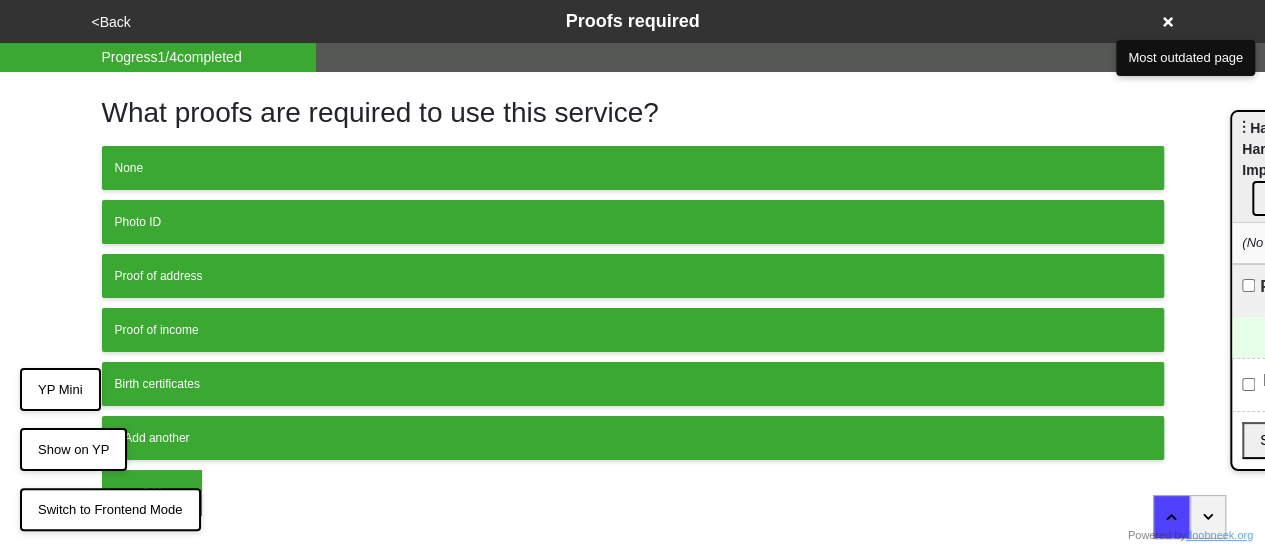 scroll, scrollTop: 0, scrollLeft: 0, axis: both 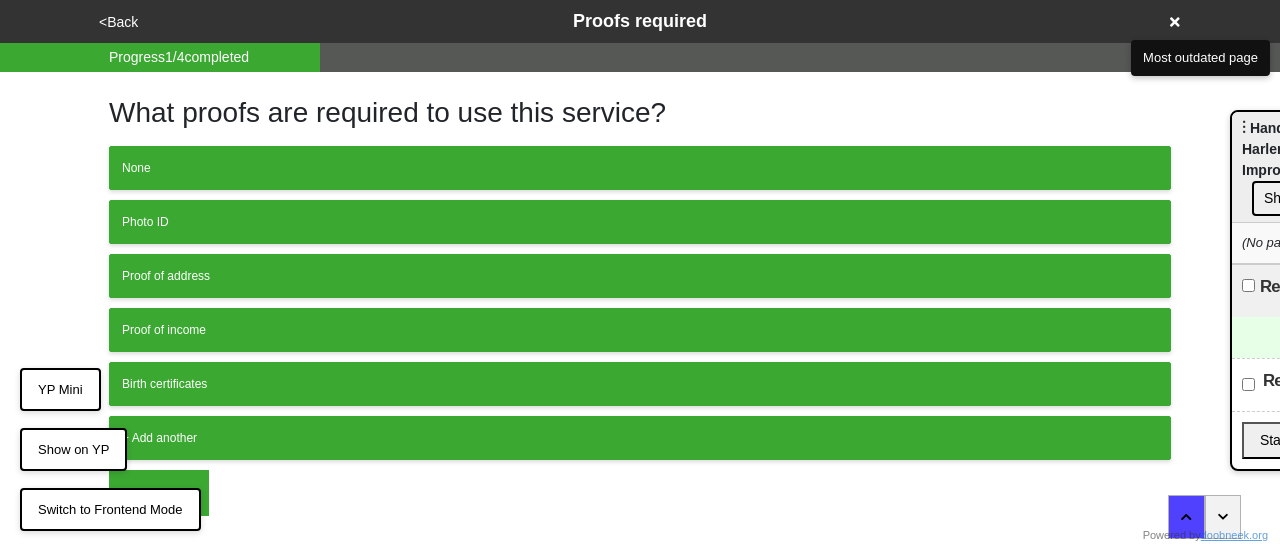 click on "OK" at bounding box center [159, 493] 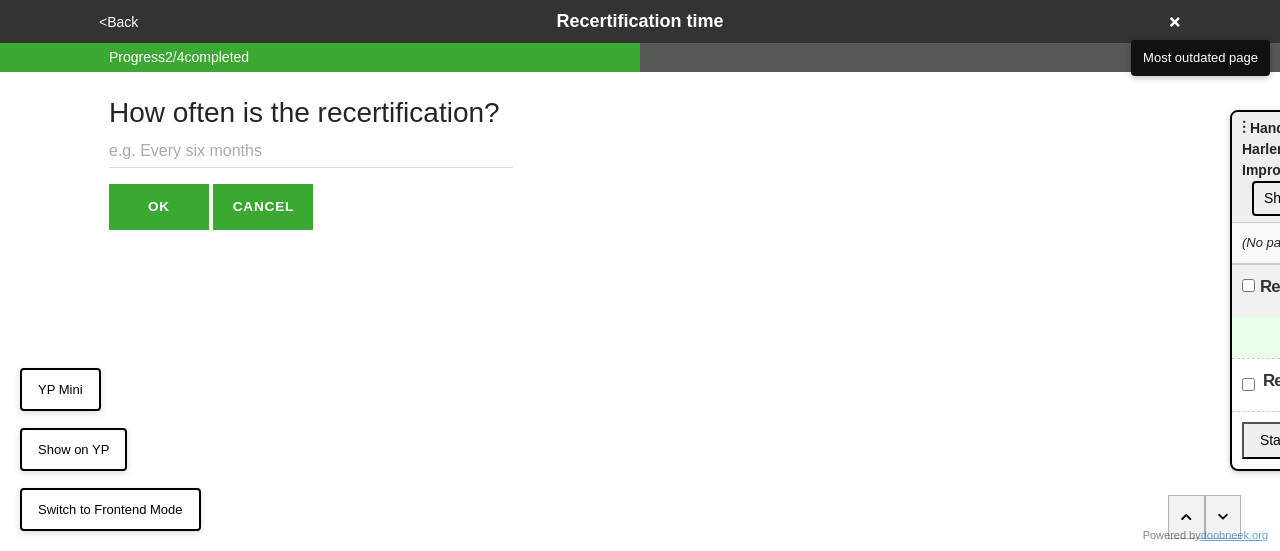 click on "<Back" at bounding box center [118, 22] 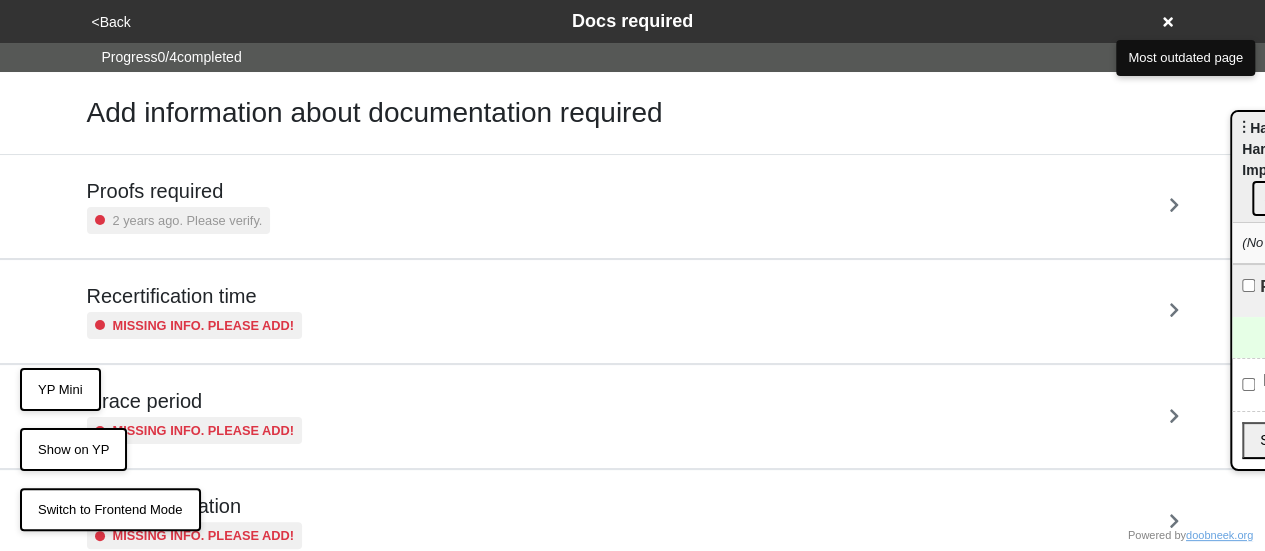 click on "Proofs required 2 years ago. Please verify." at bounding box center [633, 206] 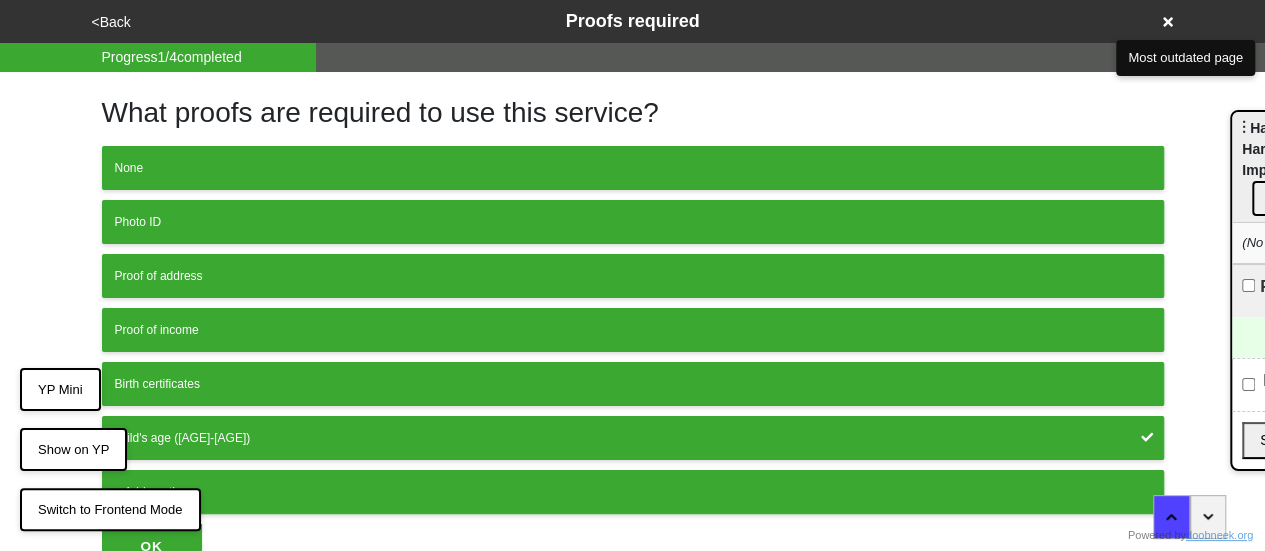 scroll, scrollTop: 13, scrollLeft: 0, axis: vertical 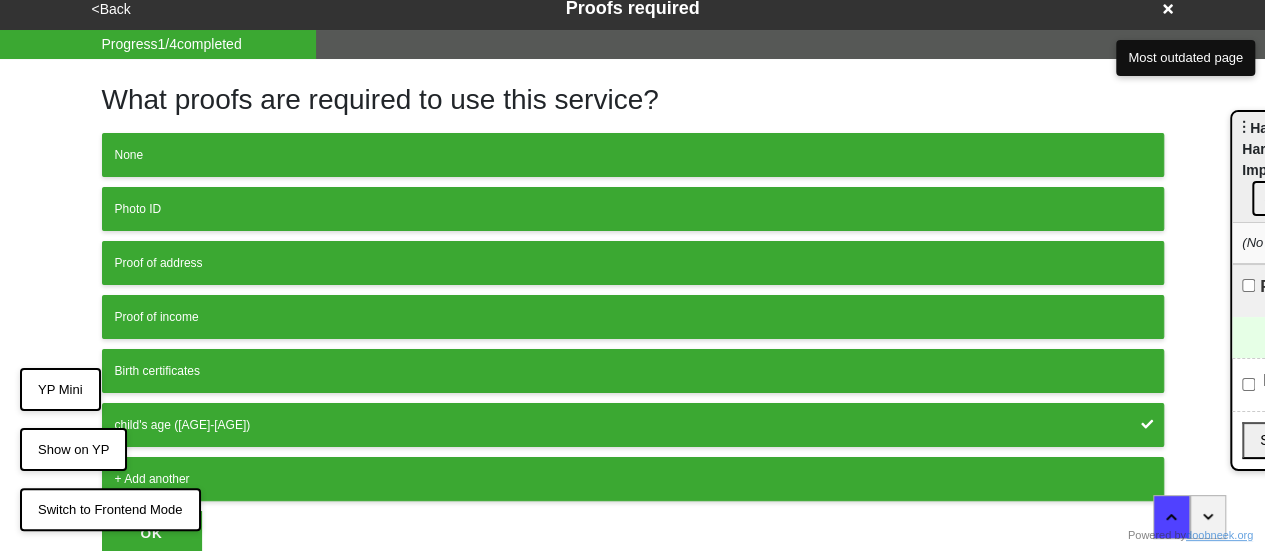 click on "child's age ([AGE])" at bounding box center (633, 425) 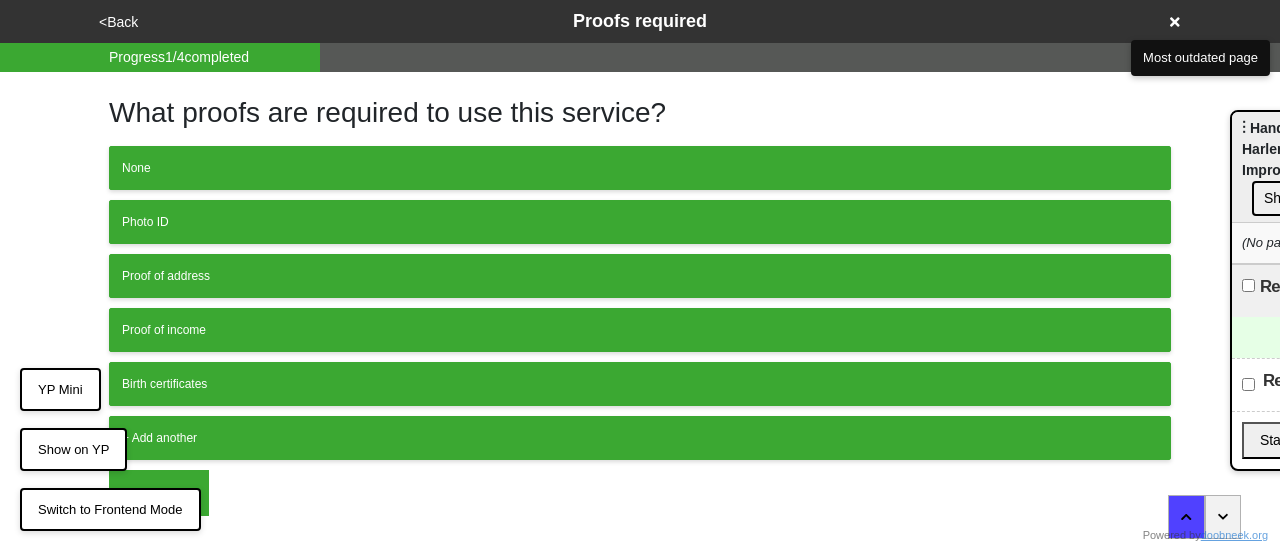 click on "<Back Proofs required" at bounding box center [640, 21] 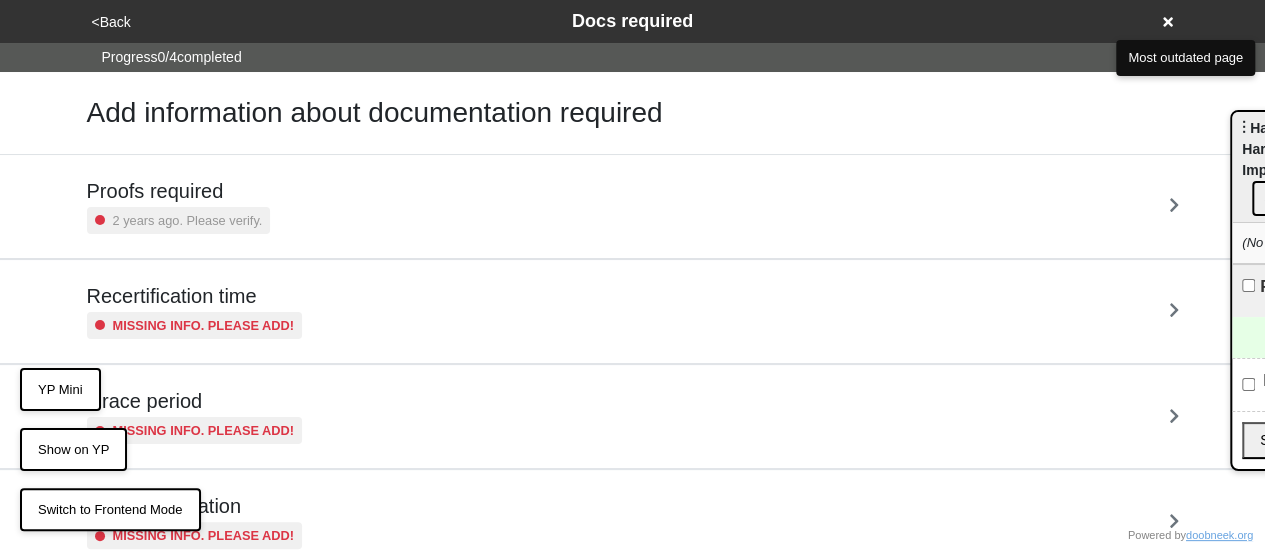 click on "Proofs required" at bounding box center (179, 191) 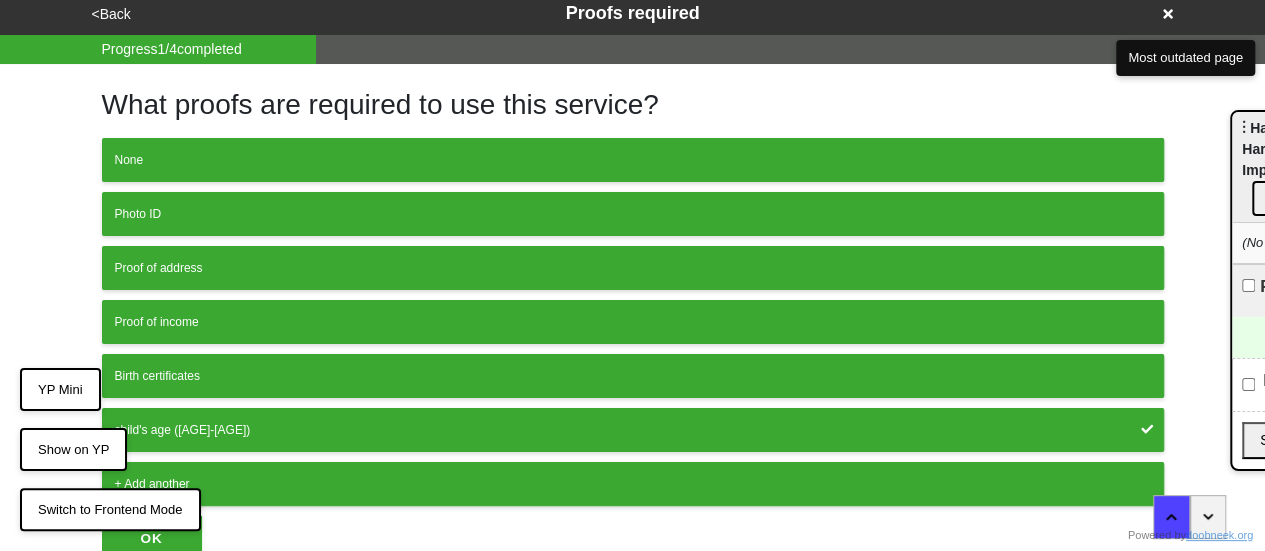 scroll, scrollTop: 13, scrollLeft: 0, axis: vertical 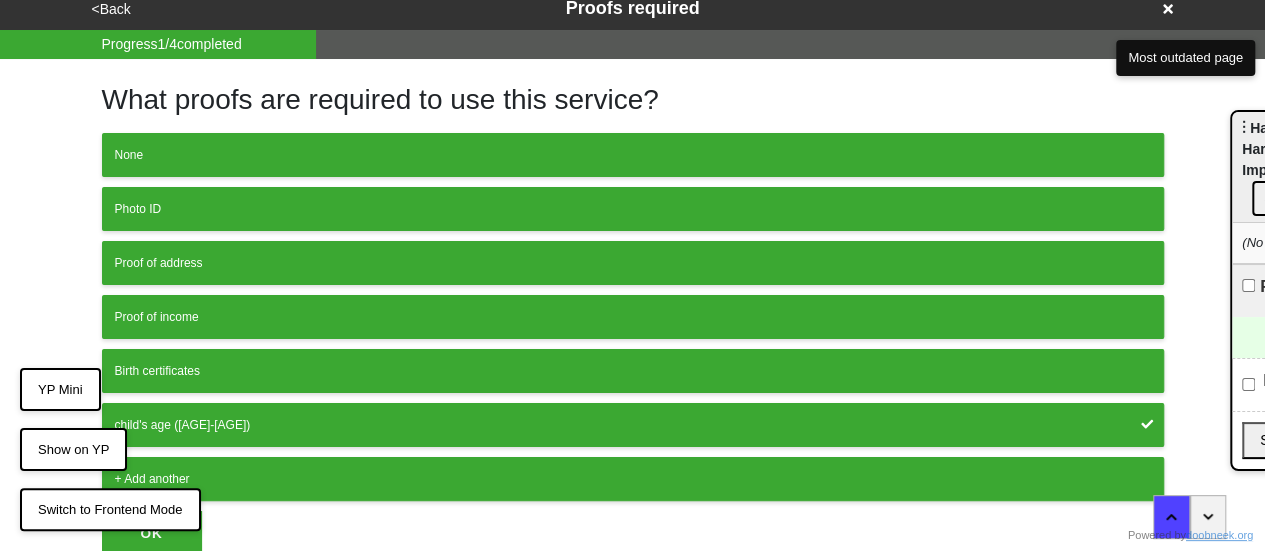 click on "+ Add another" at bounding box center [633, 479] 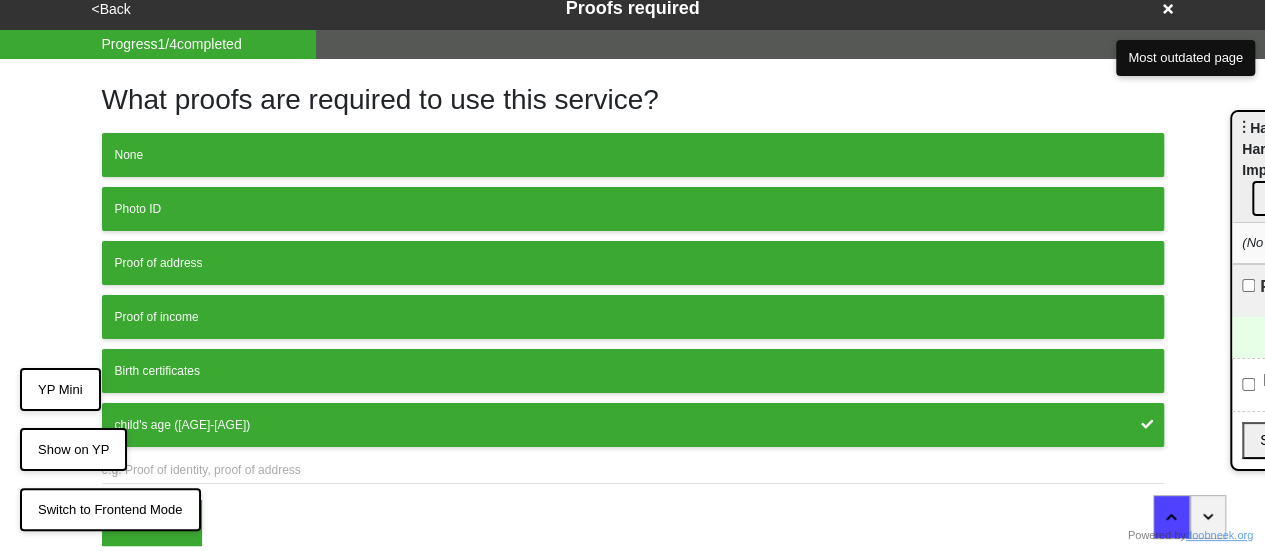 click on "child's age ([AGE])" at bounding box center (633, 425) 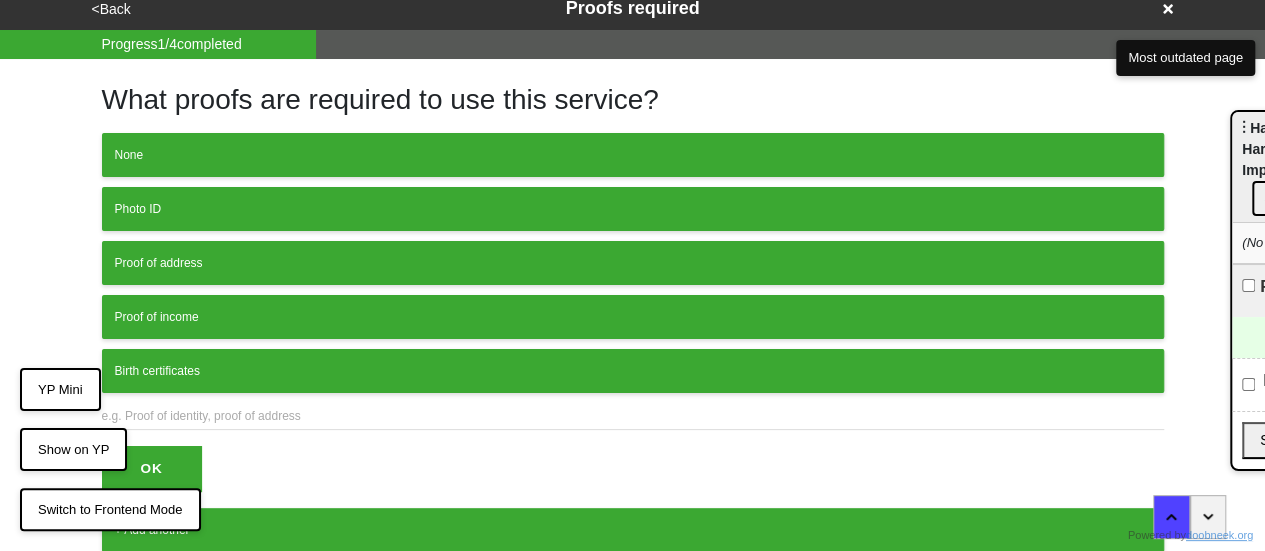 click on "OK" at bounding box center (152, 469) 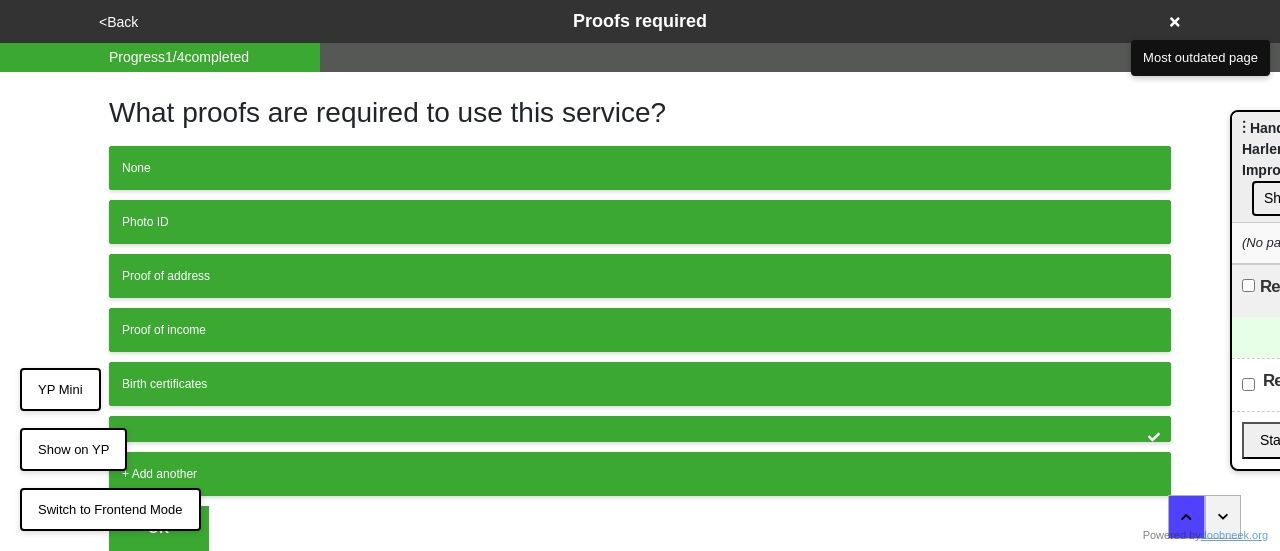 click on "Switch to Frontend Mode" at bounding box center (110, 510) 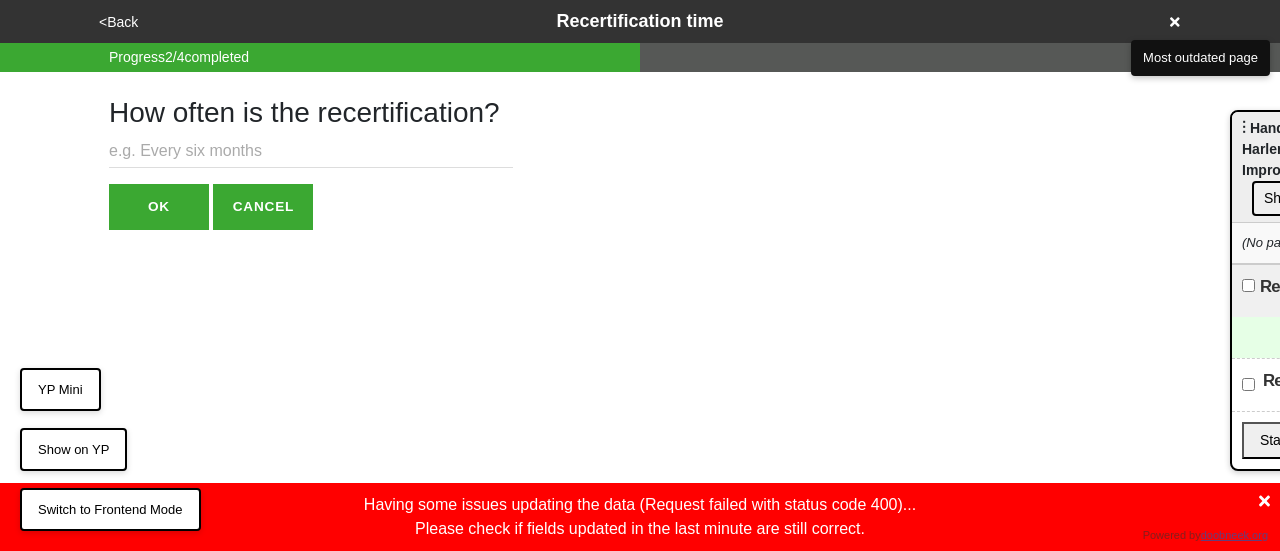 click on "<Back" at bounding box center [118, 22] 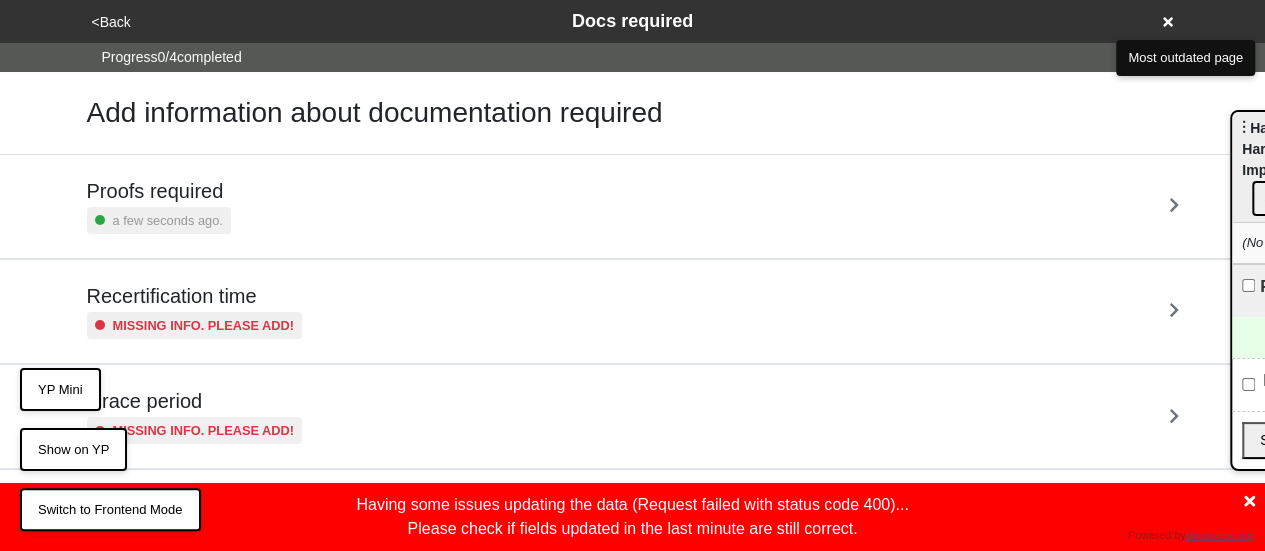 click on "Proofs required" at bounding box center (159, 191) 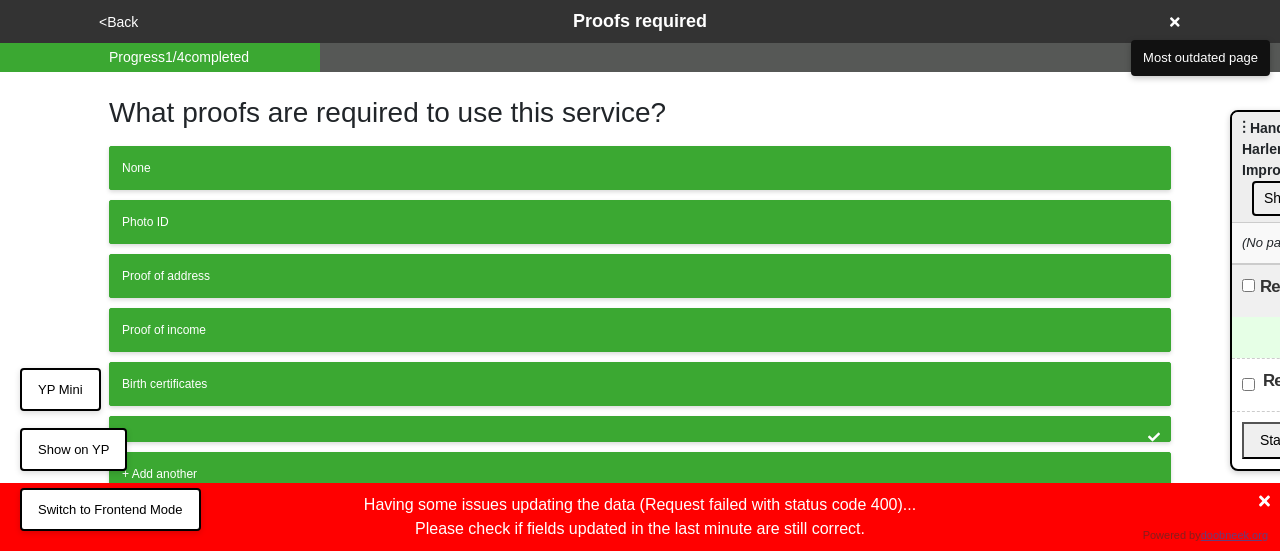 click 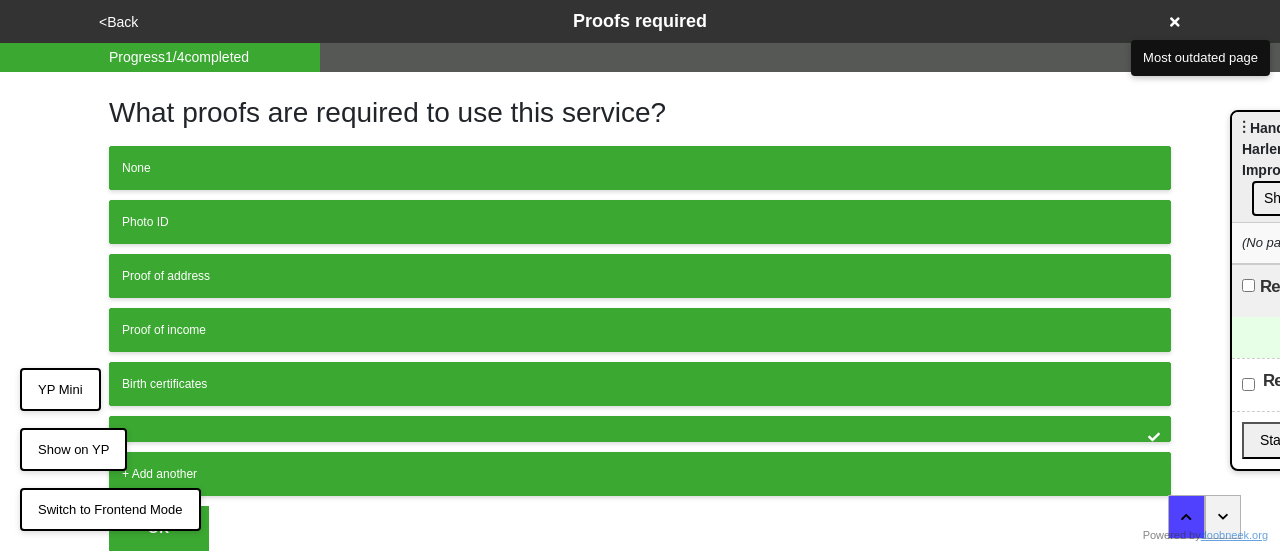 click at bounding box center [640, 429] 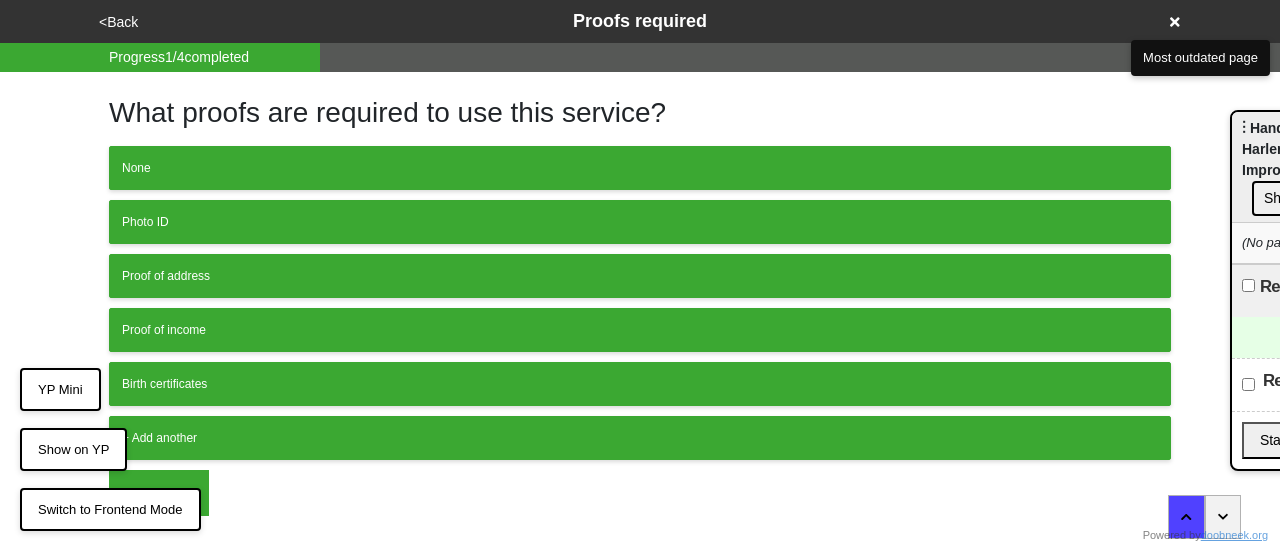 click on "OK" at bounding box center [159, 493] 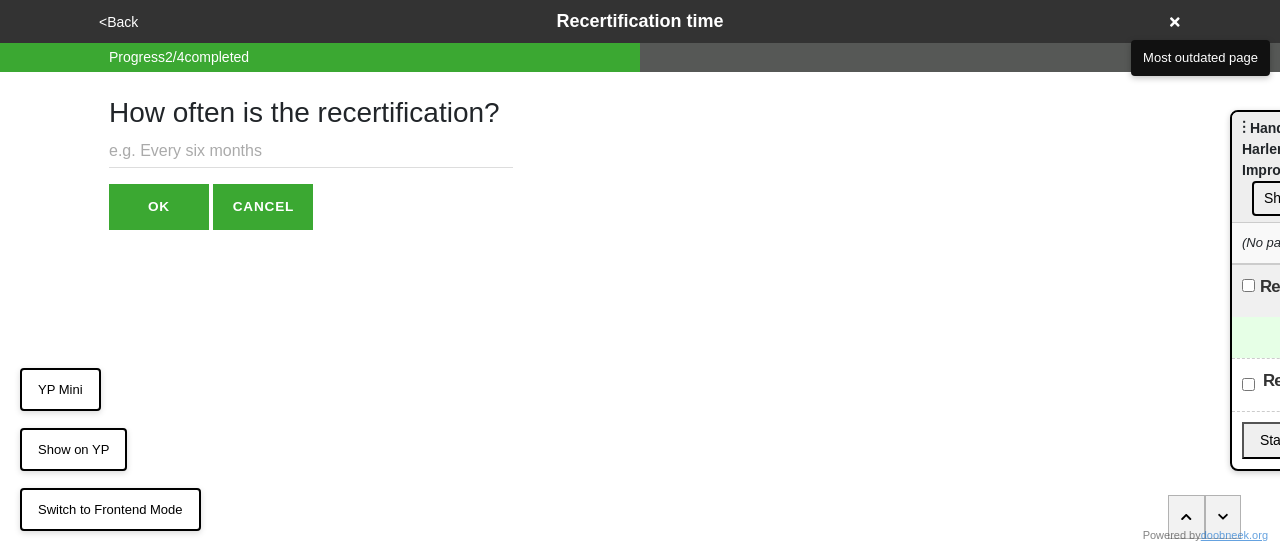 click on "<Back" at bounding box center [118, 22] 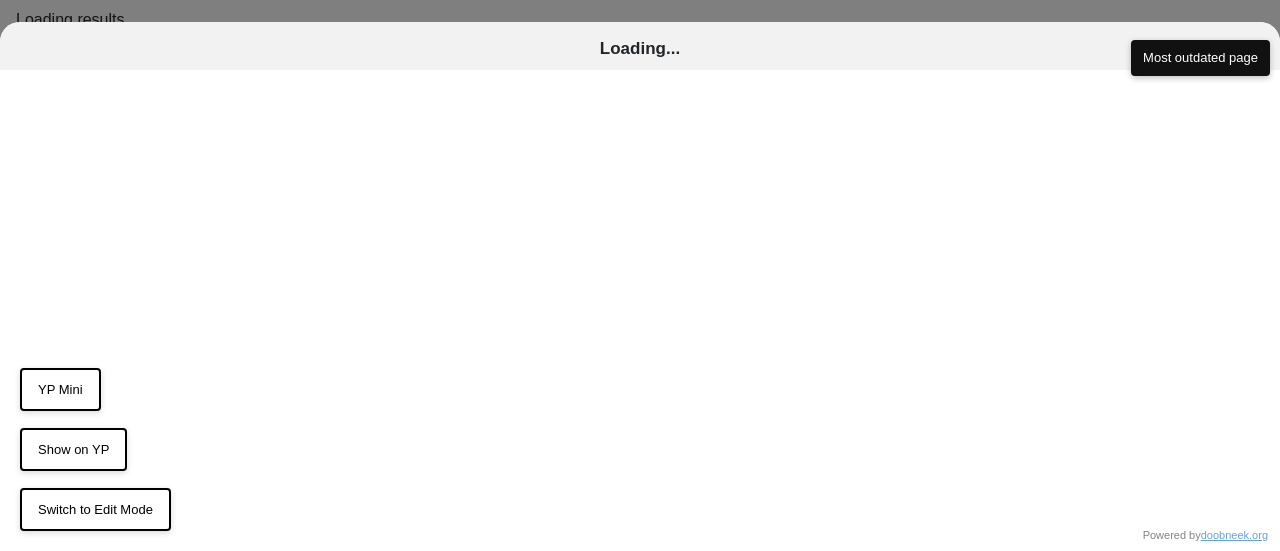 scroll, scrollTop: 0, scrollLeft: 0, axis: both 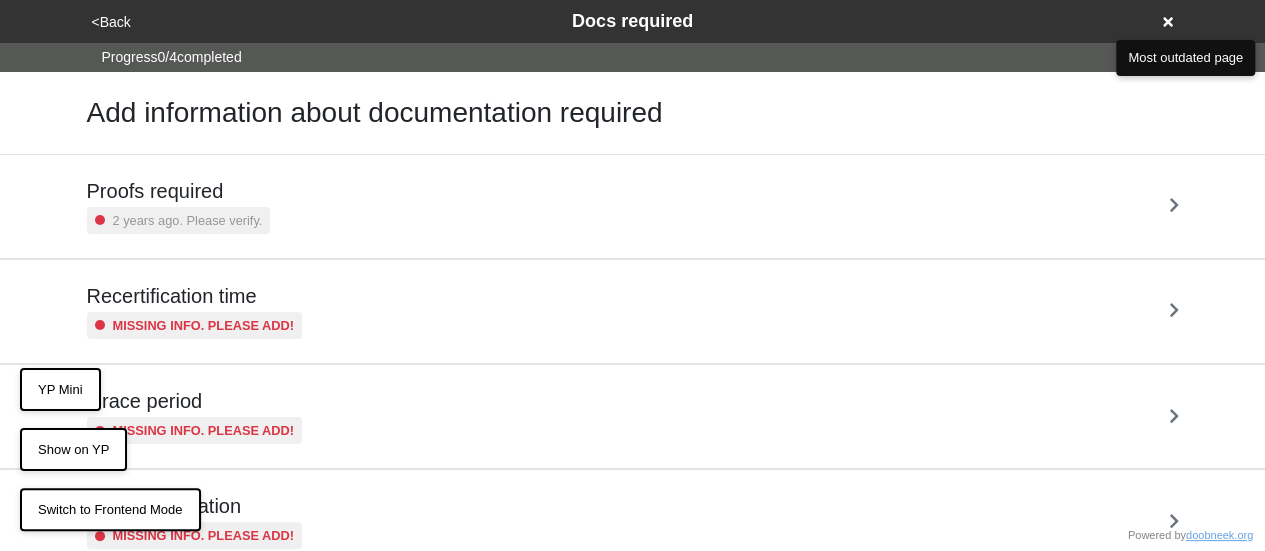 click on "2 years ago. Please verify." at bounding box center (188, 220) 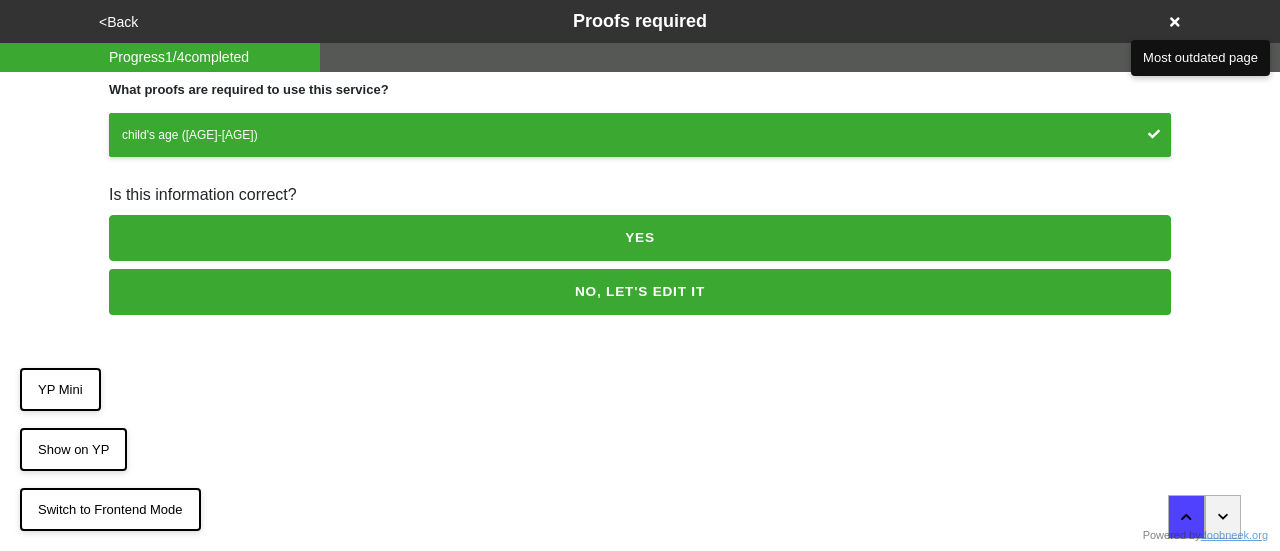 click on "NO, LET'S EDIT IT" at bounding box center [640, 292] 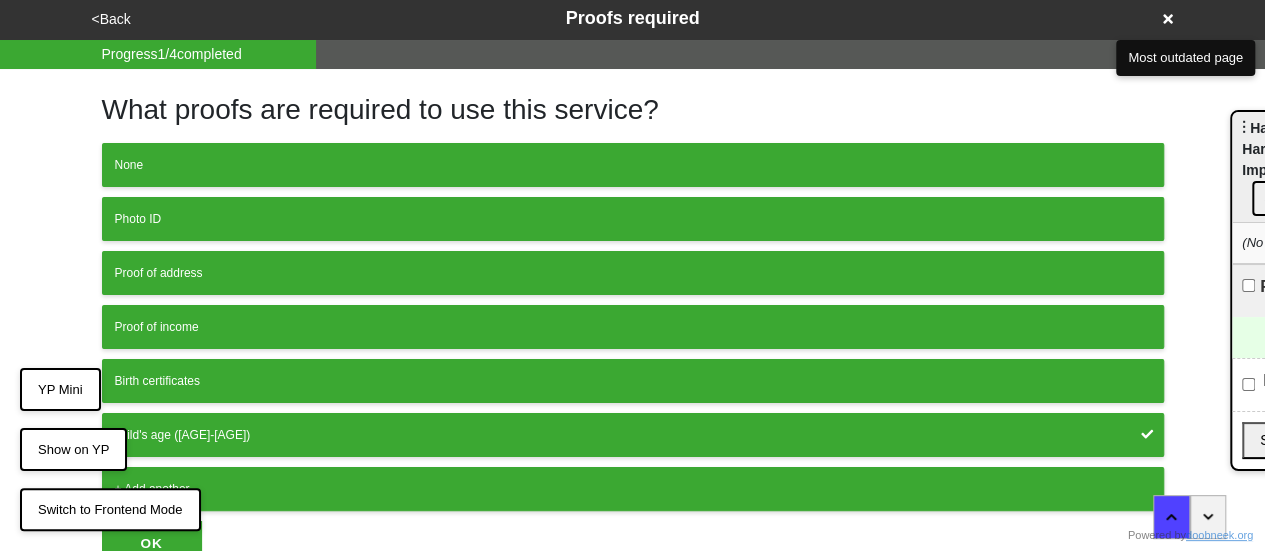 scroll, scrollTop: 13, scrollLeft: 0, axis: vertical 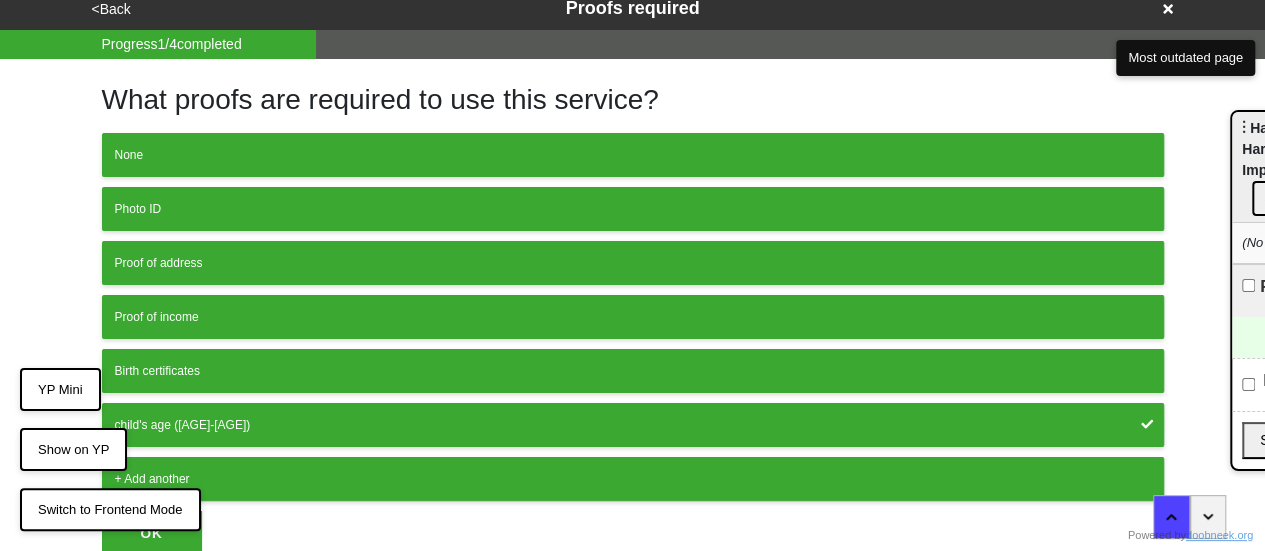 click on "child's age ([AGE]-[AGE])" at bounding box center (633, 425) 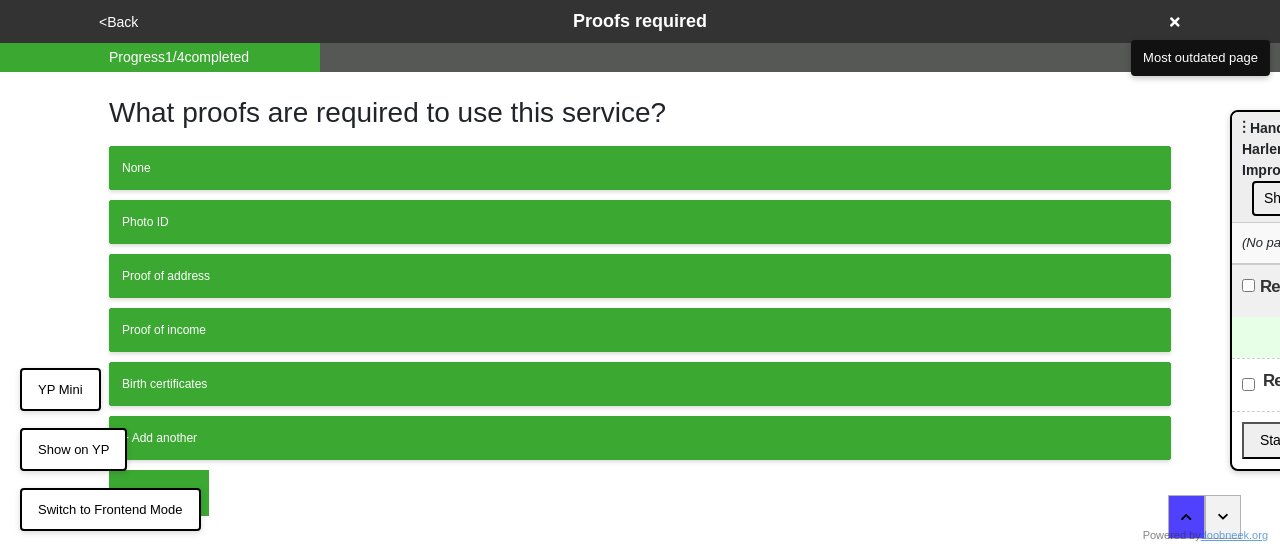 click on "OK" at bounding box center (159, 493) 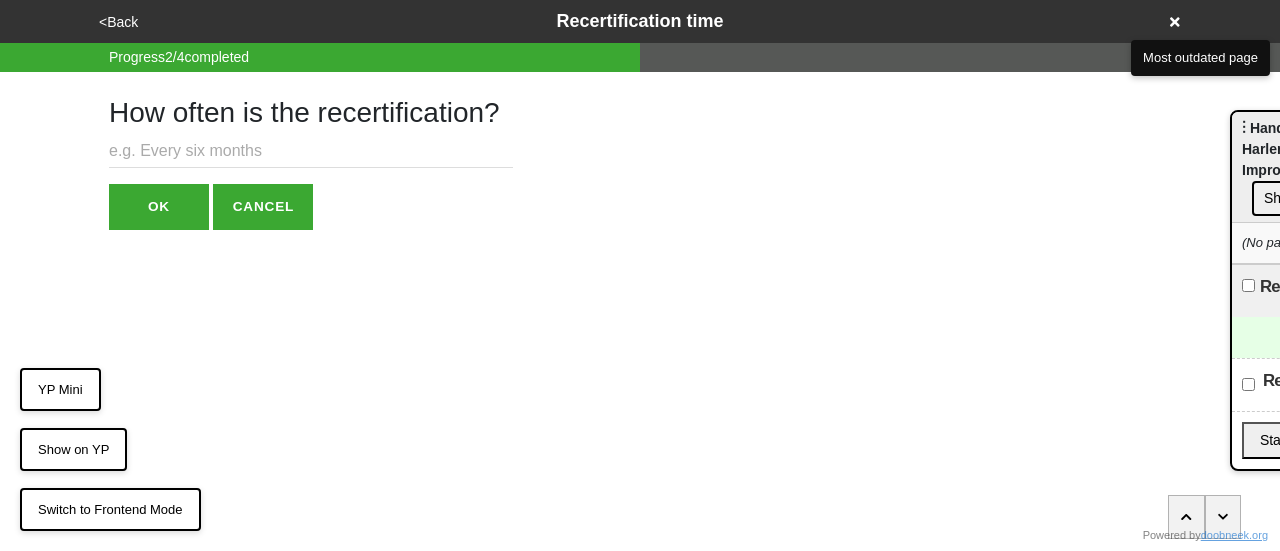click on "<Back" at bounding box center [118, 22] 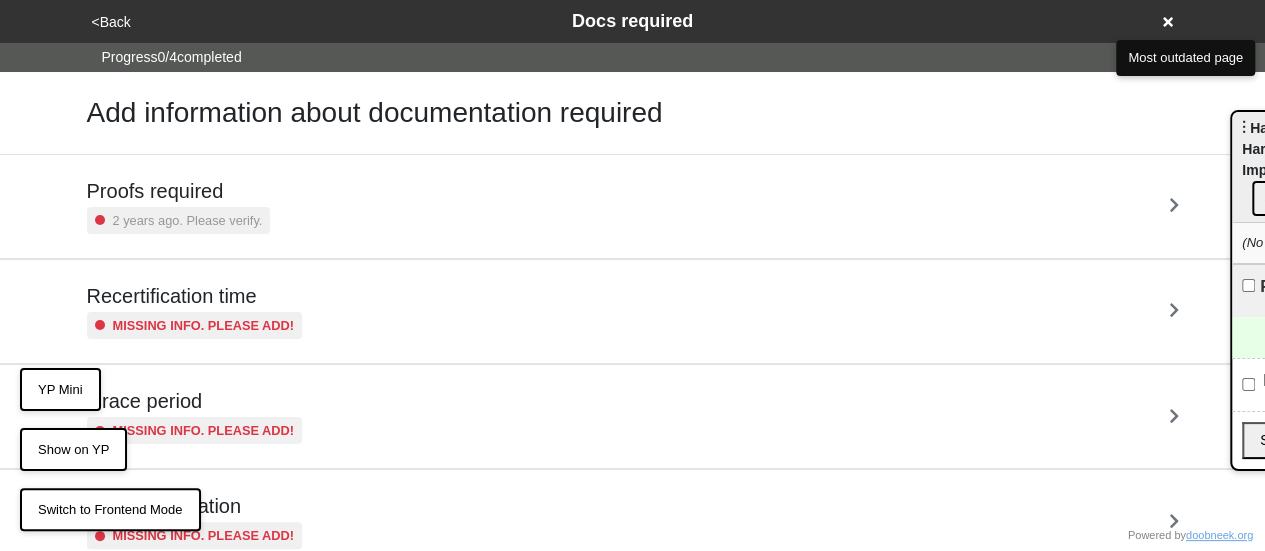 click on "Proofs required 2 years ago. Please verify." at bounding box center (633, 206) 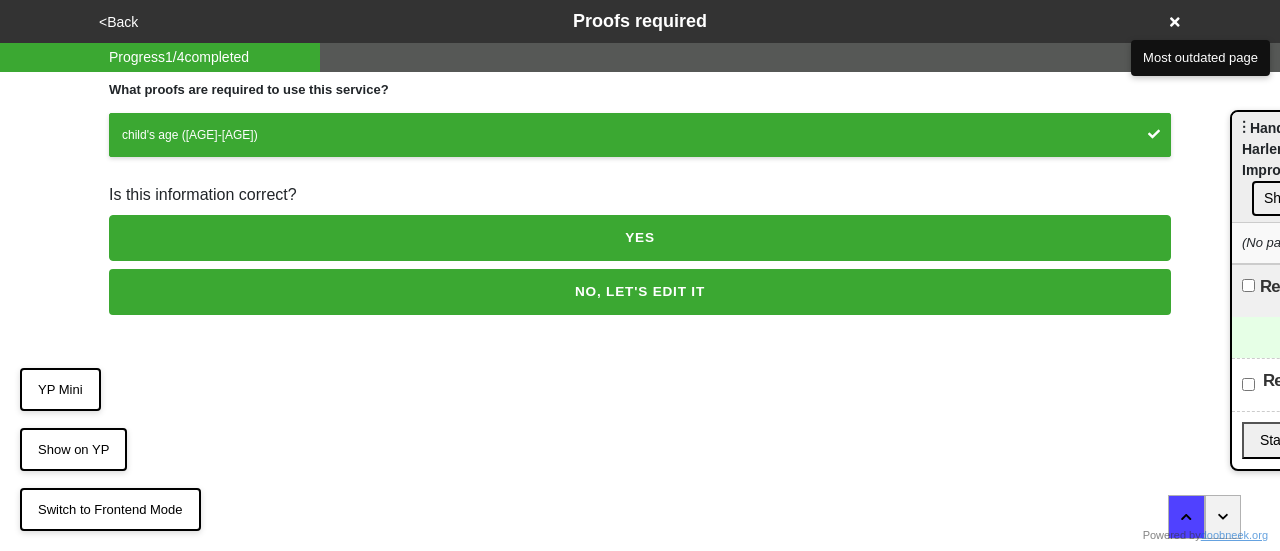 click on "NO, LET'S EDIT IT" at bounding box center [640, 292] 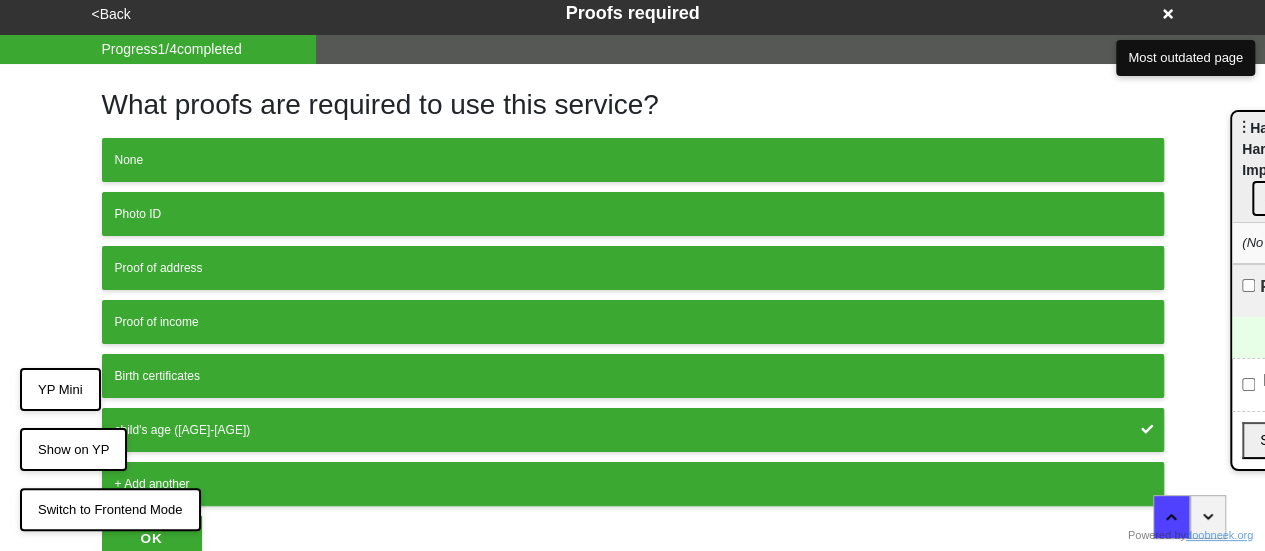 scroll, scrollTop: 13, scrollLeft: 0, axis: vertical 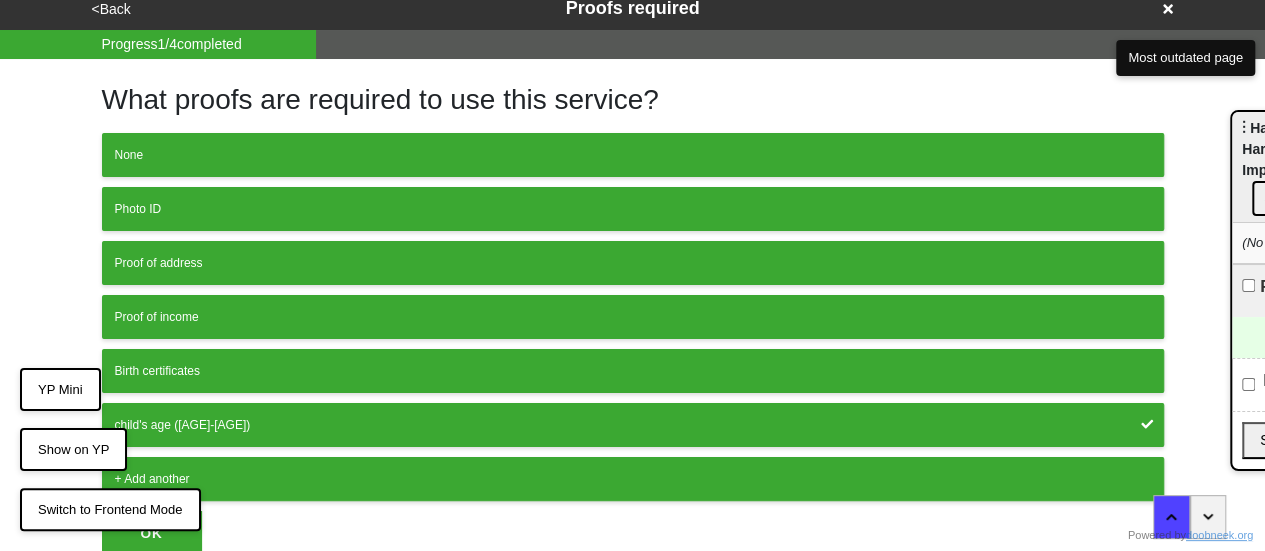click on "child's age ([AGE])" at bounding box center (633, 425) 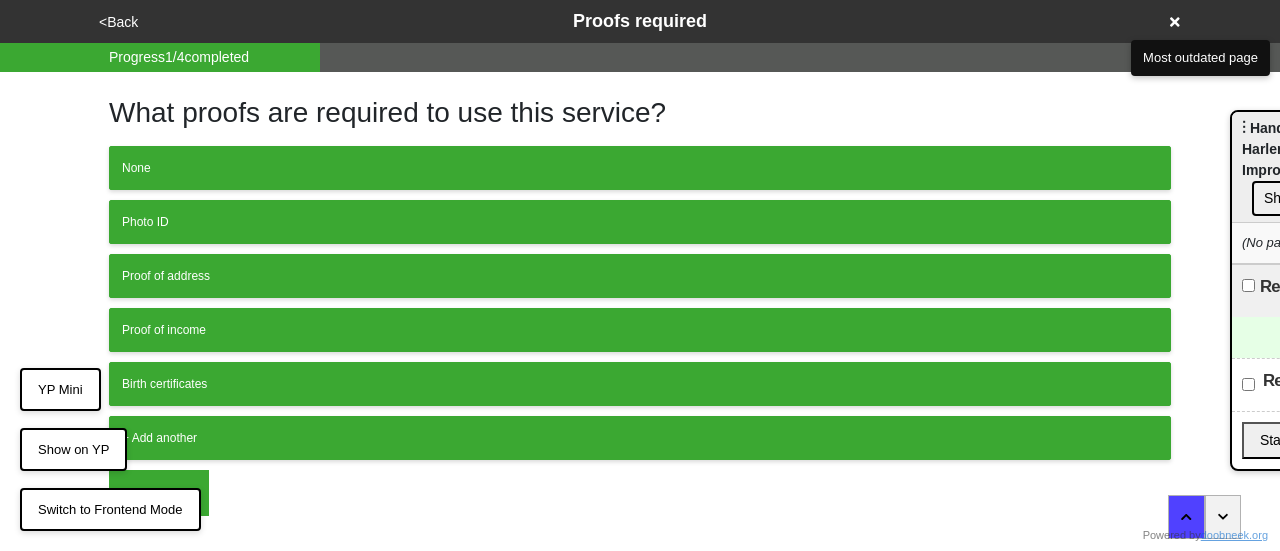click on "<Back" at bounding box center (118, 22) 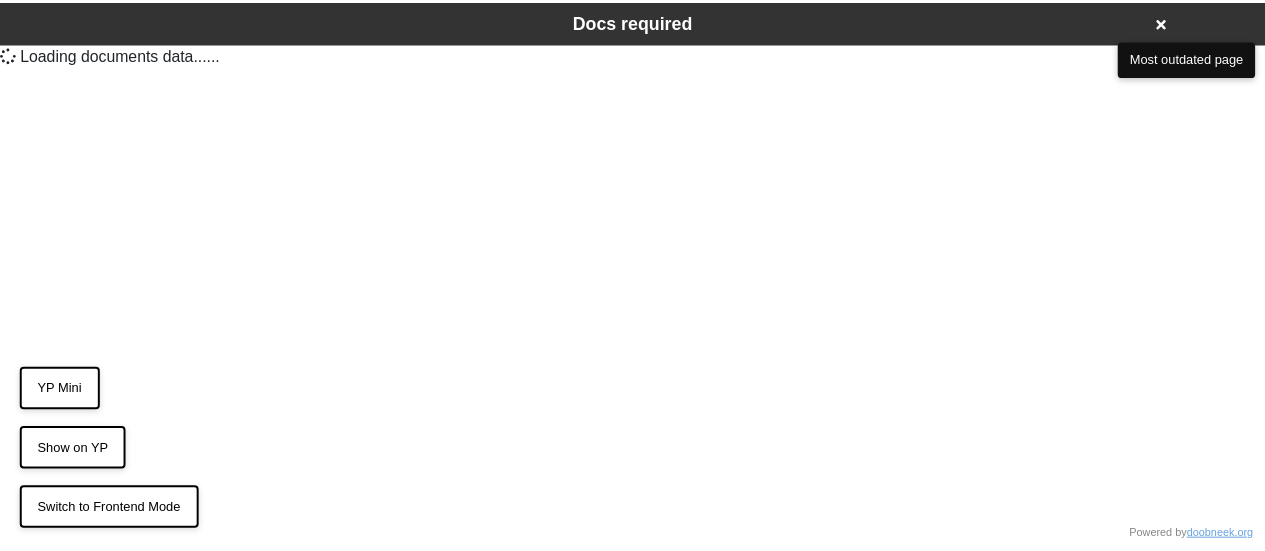 scroll, scrollTop: 0, scrollLeft: 0, axis: both 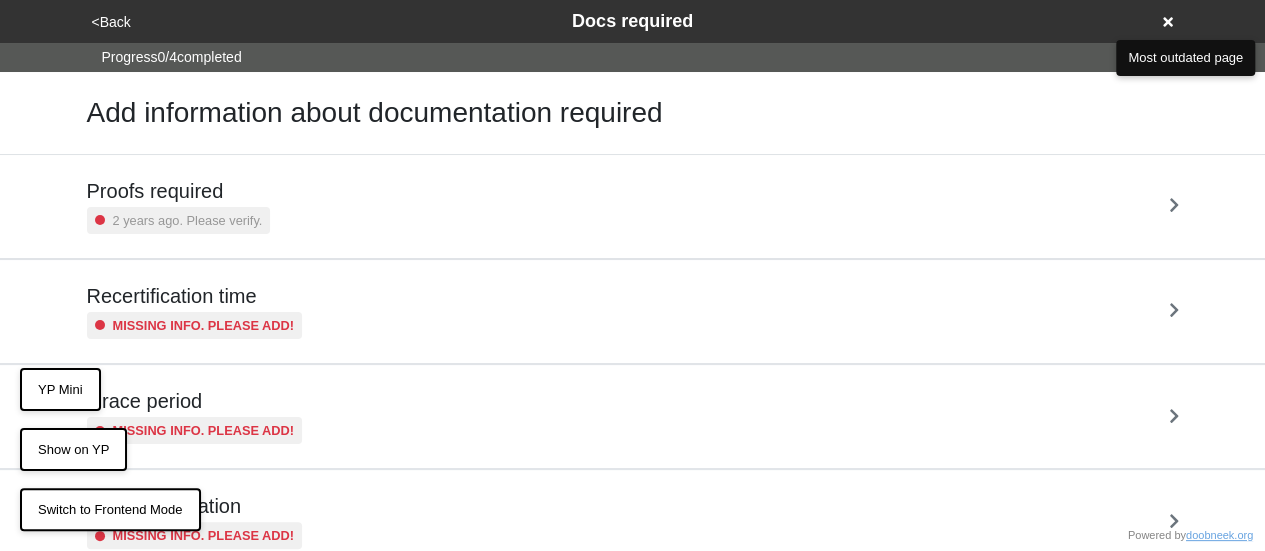 click on "Proofs required" at bounding box center [179, 191] 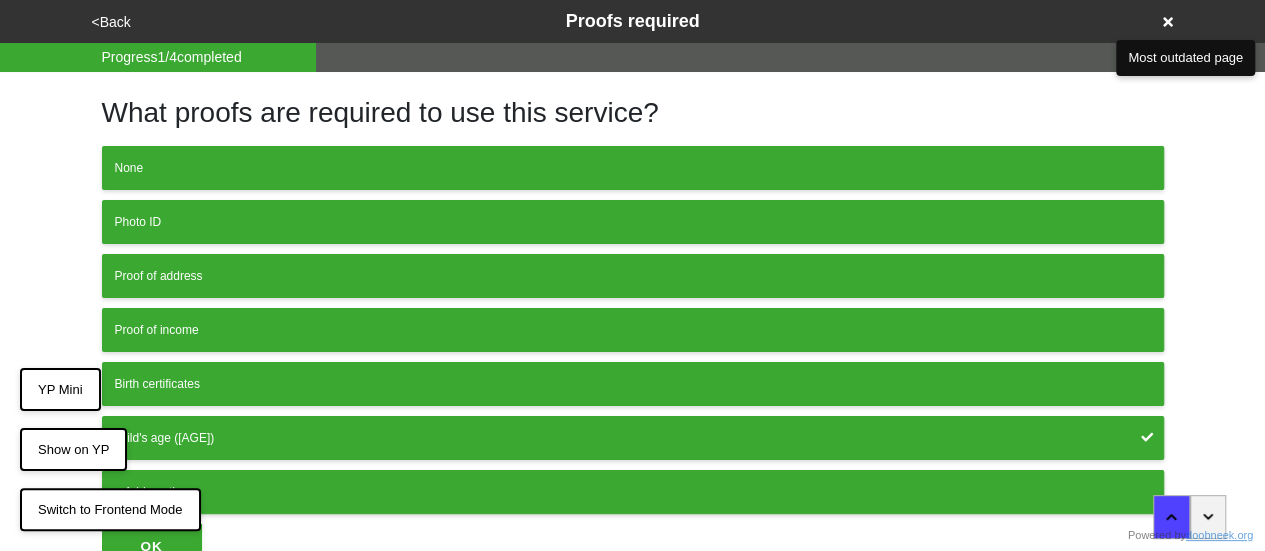 click on "None" at bounding box center [633, 168] 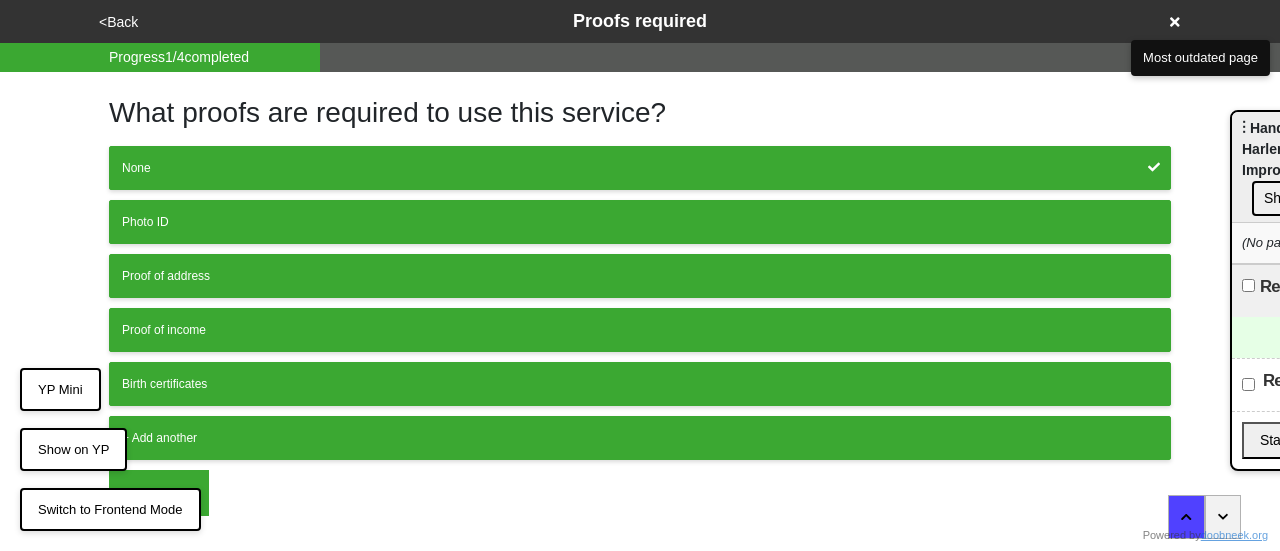 click on "OK" at bounding box center (159, 493) 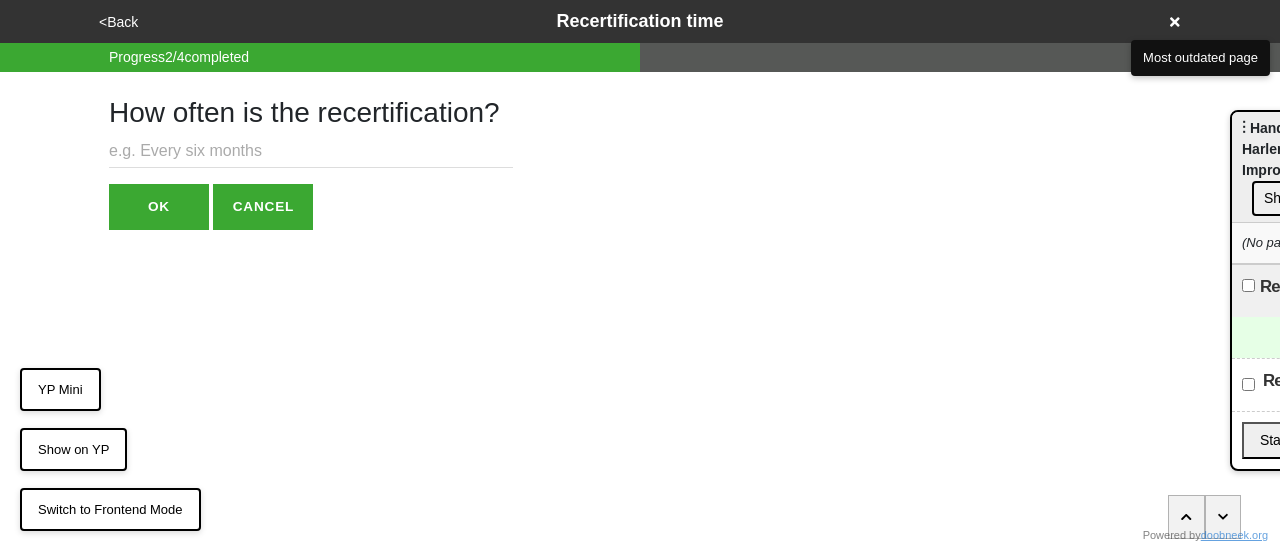 click on "<Back Recertification time" at bounding box center [640, 21] 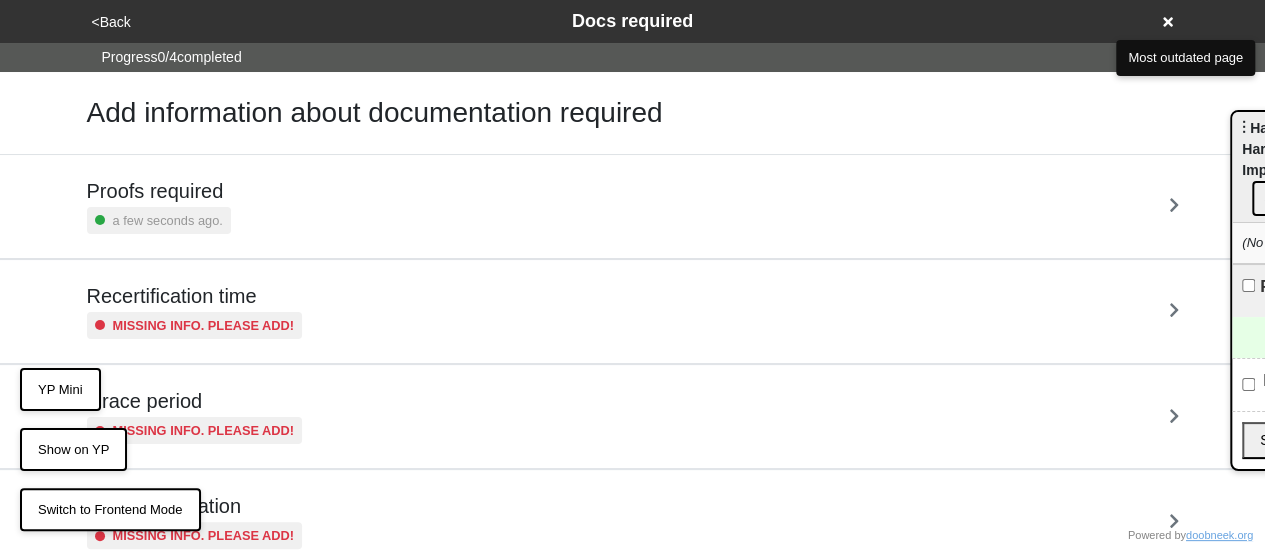 click on "a few seconds ago." at bounding box center (168, 220) 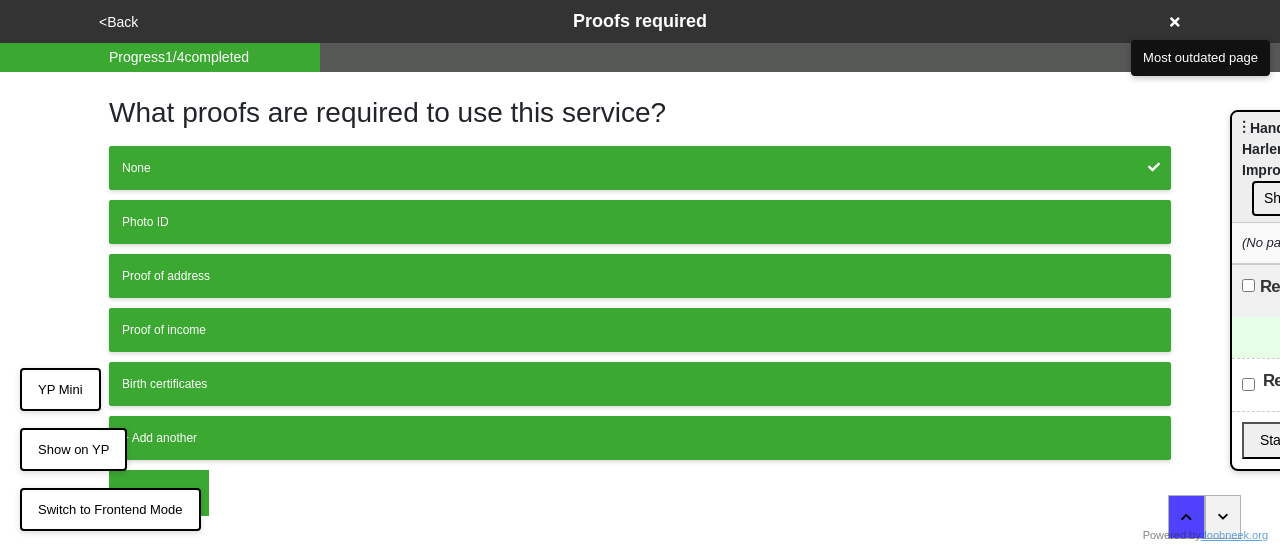 click on "<Back" at bounding box center (118, 22) 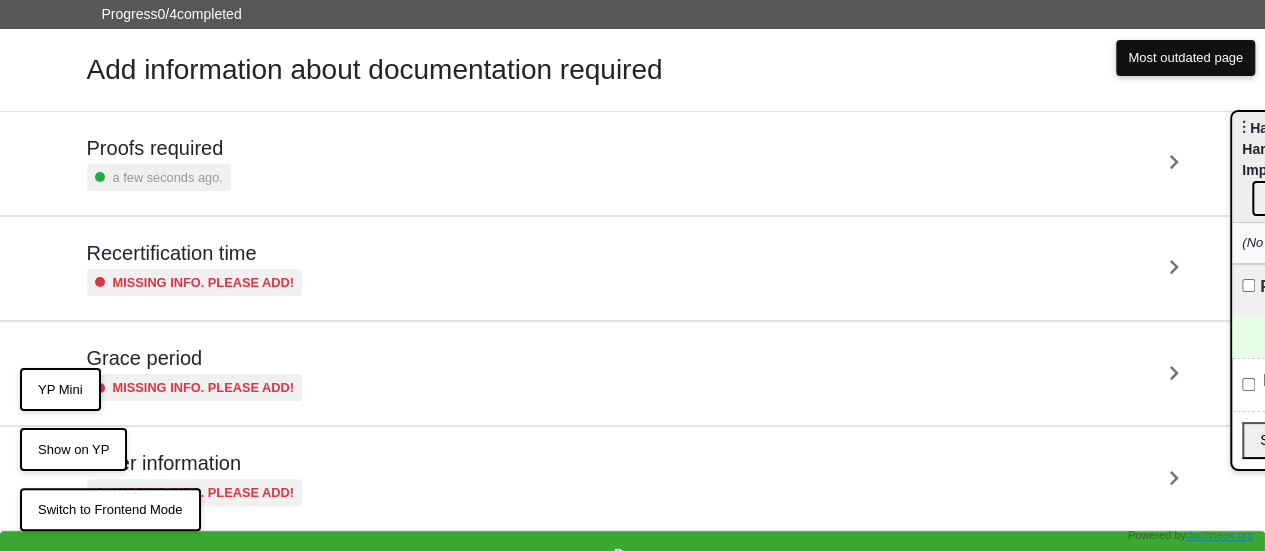 scroll, scrollTop: 66, scrollLeft: 0, axis: vertical 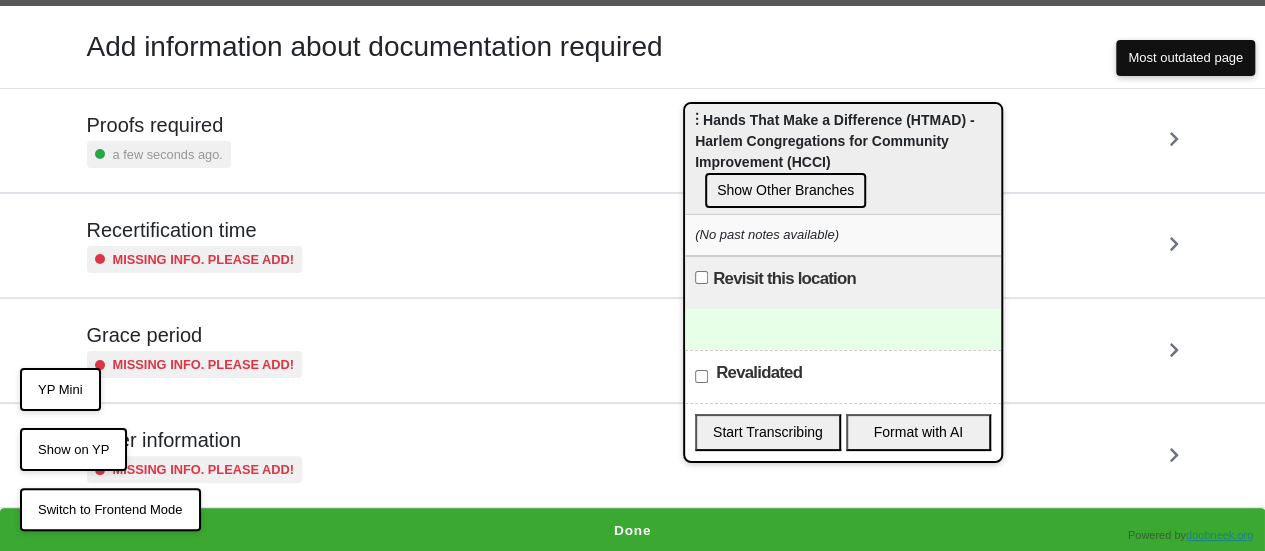 drag, startPoint x: 1246, startPoint y: 155, endPoint x: 699, endPoint y: 147, distance: 547.0585 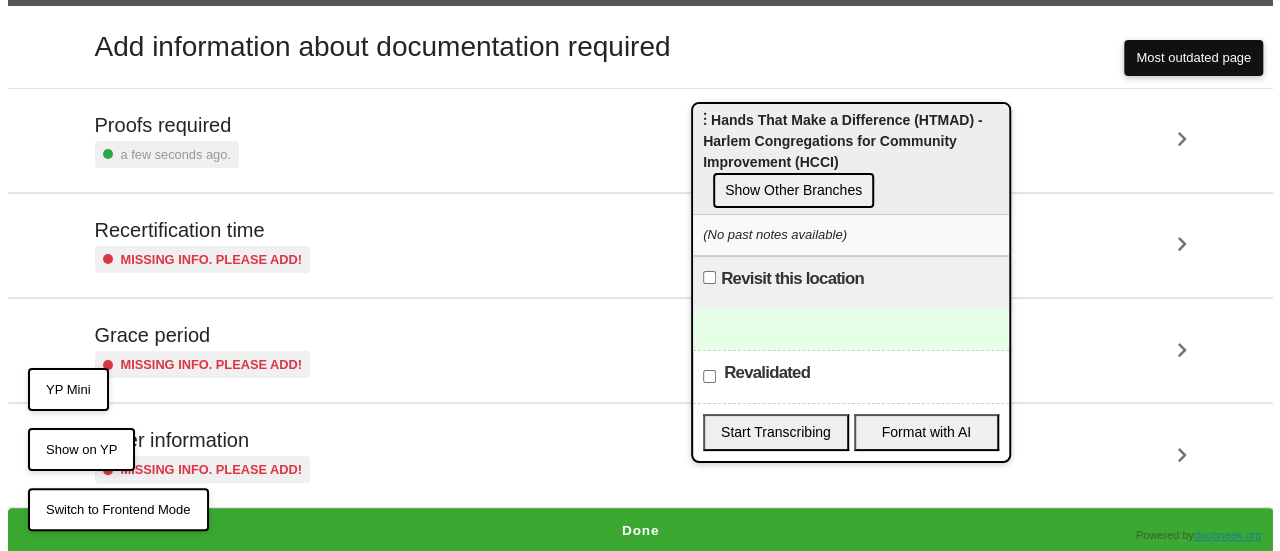scroll, scrollTop: 0, scrollLeft: 0, axis: both 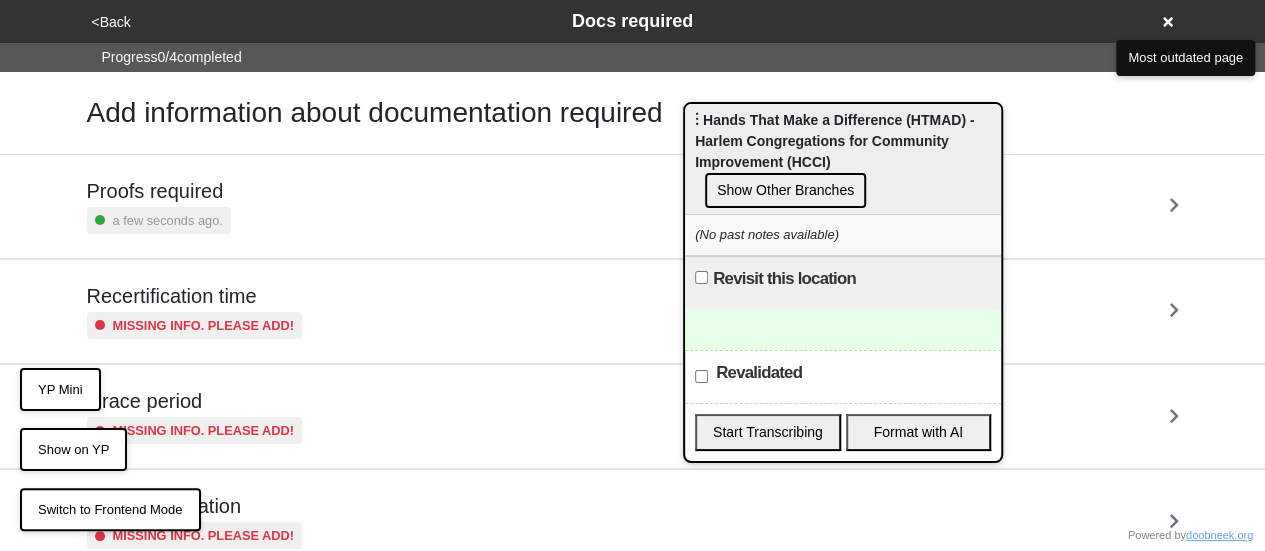 click 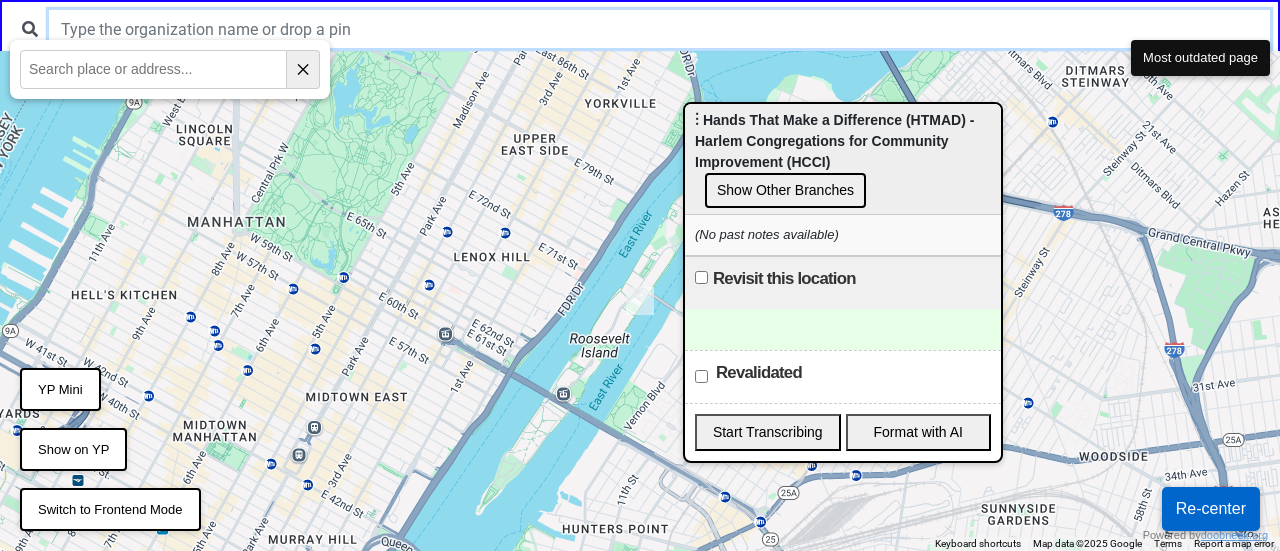 click at bounding box center [659, 29] 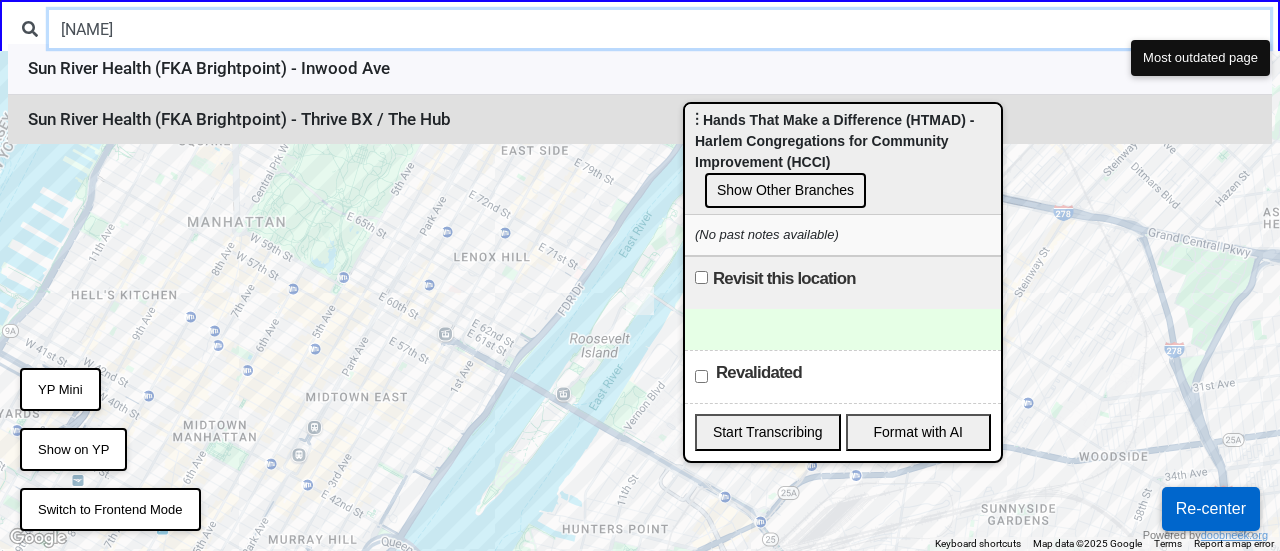 type on "brightp" 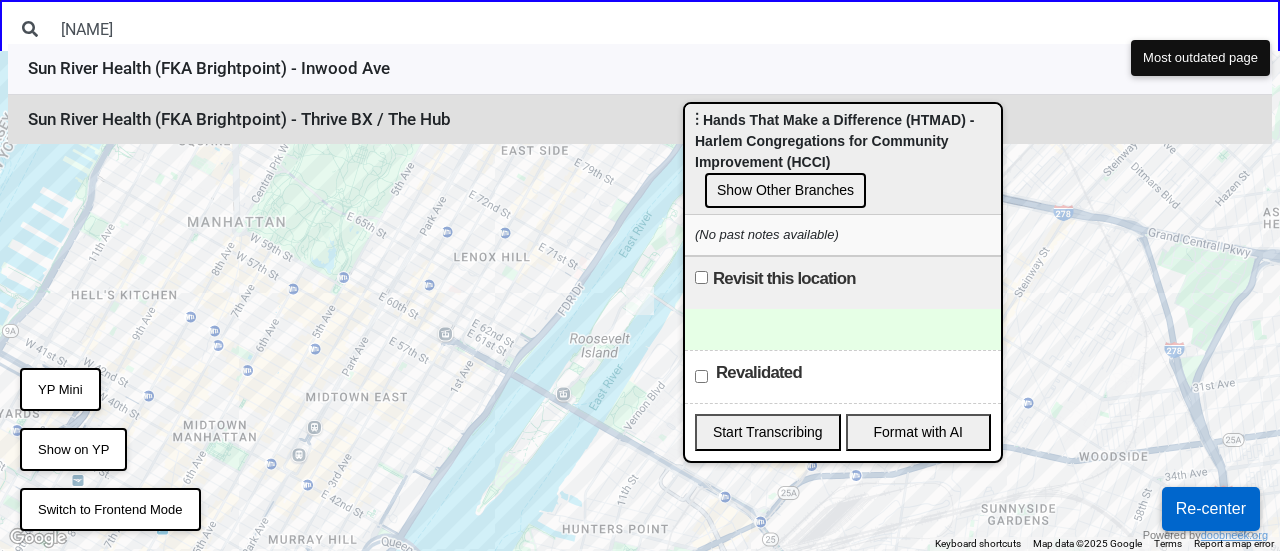 click on "Sun River Health (FKA Brightpoint) - Thrive BX / The Hub" at bounding box center [640, 120] 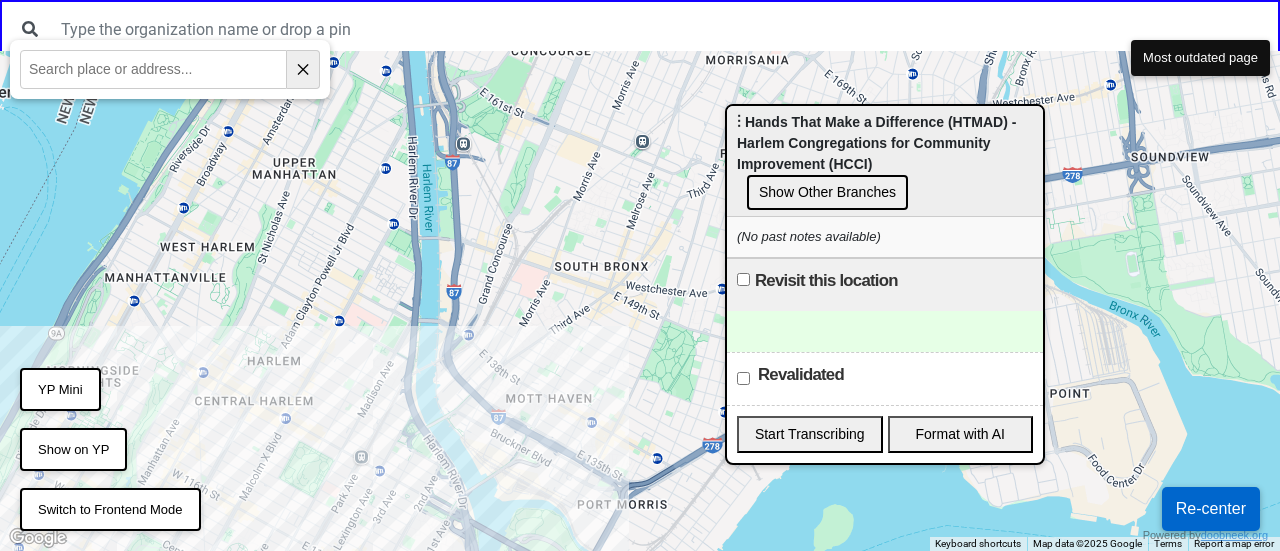 drag, startPoint x: 792, startPoint y: 141, endPoint x: 1142, endPoint y: 195, distance: 354.1412 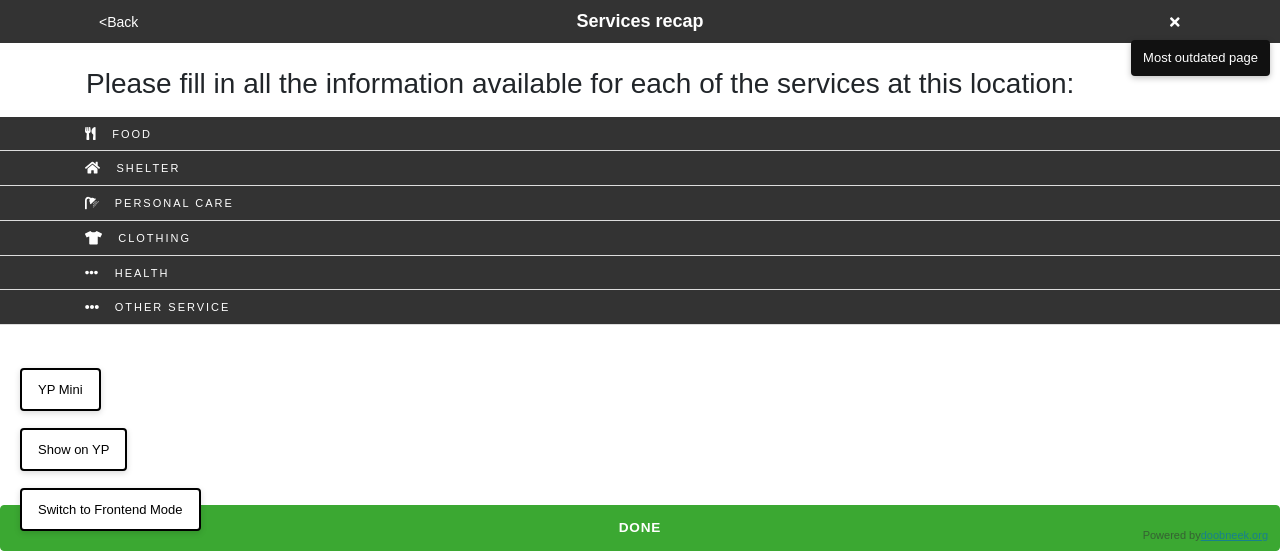 click on "<Back" at bounding box center [118, 22] 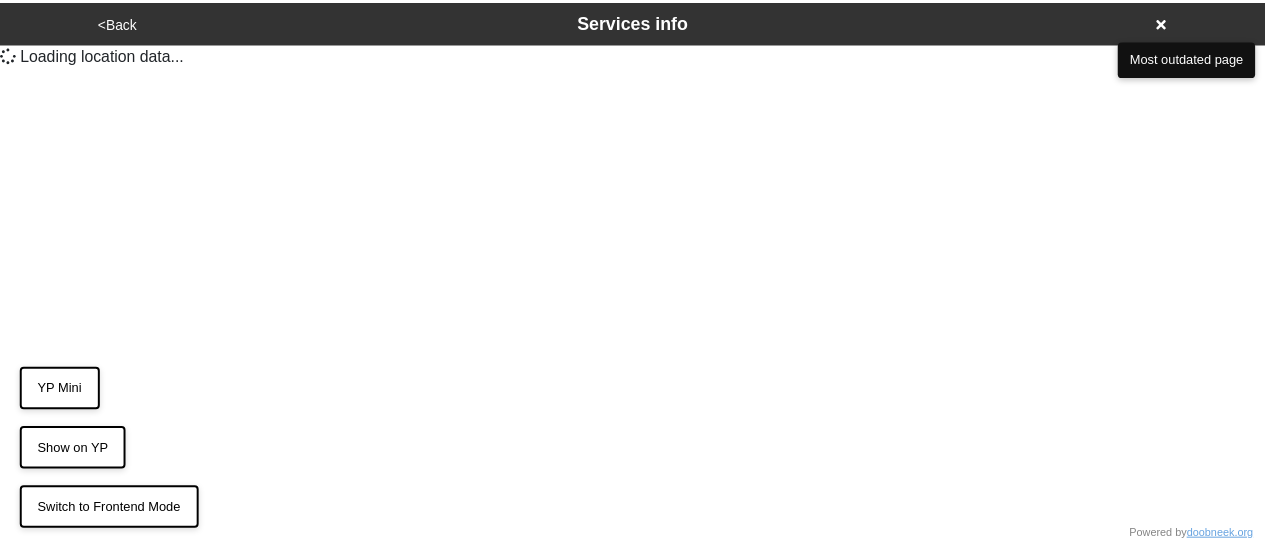 scroll, scrollTop: 0, scrollLeft: 0, axis: both 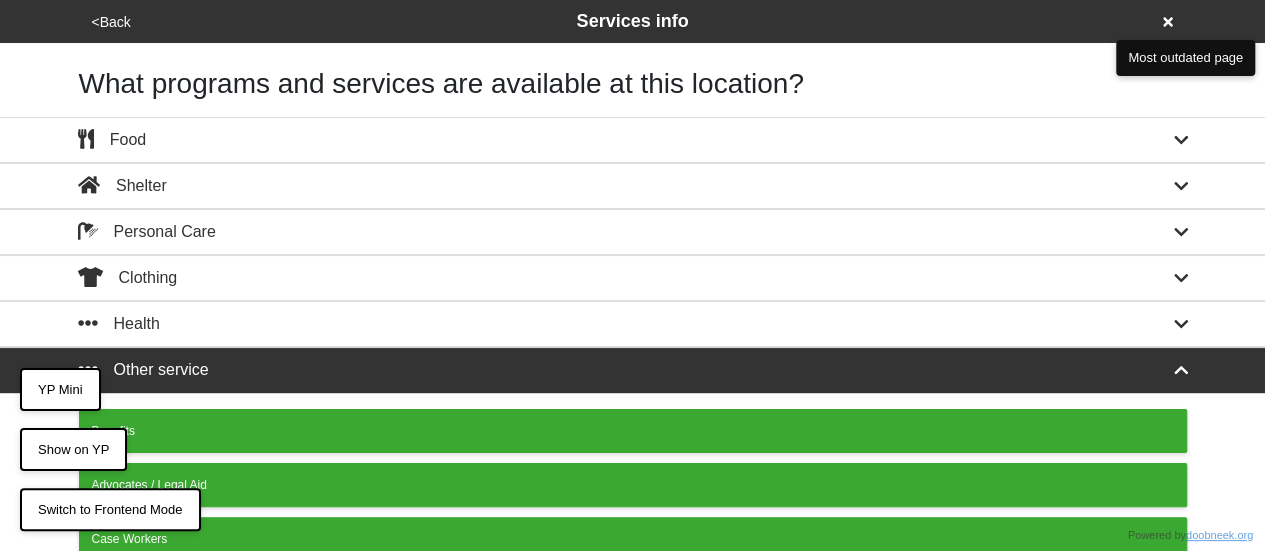 click on "<Back Services info" at bounding box center [633, 21] 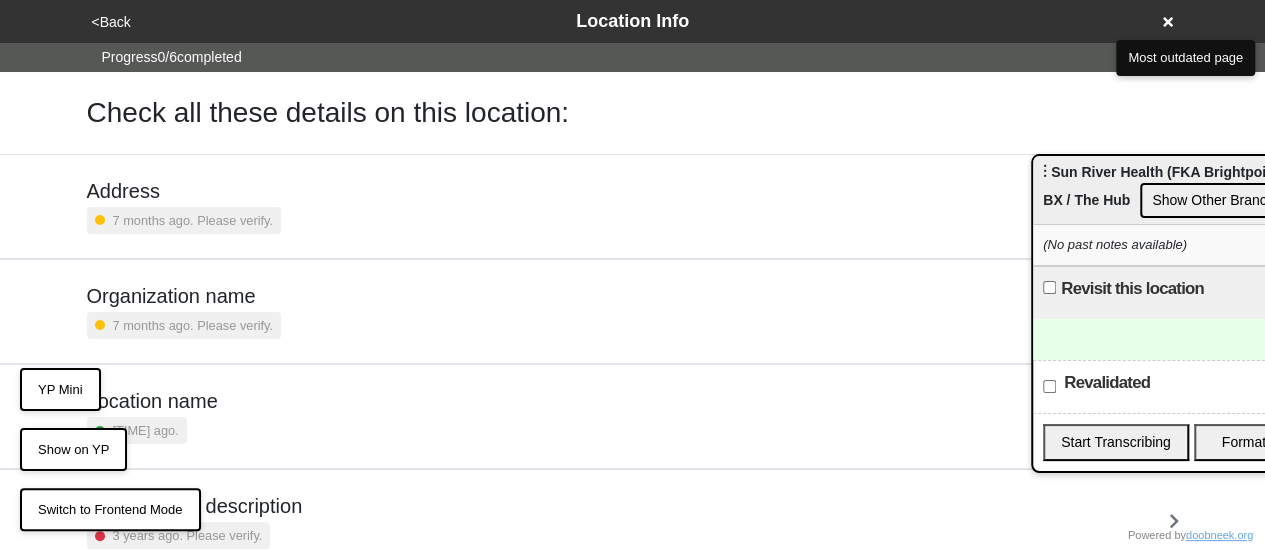 click on "Address" at bounding box center (184, 191) 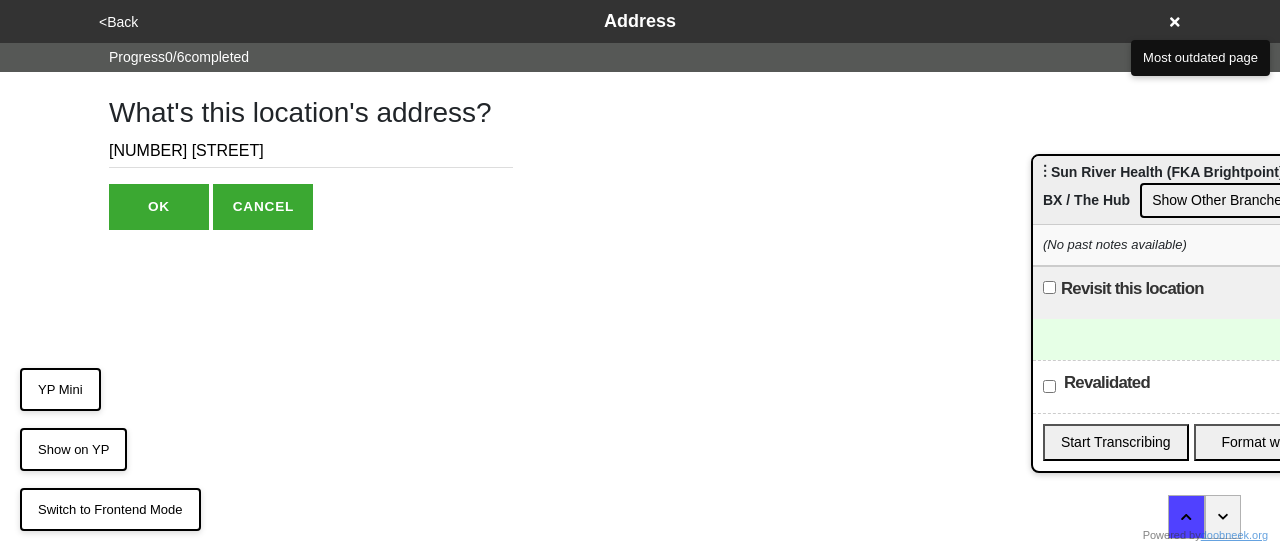 click 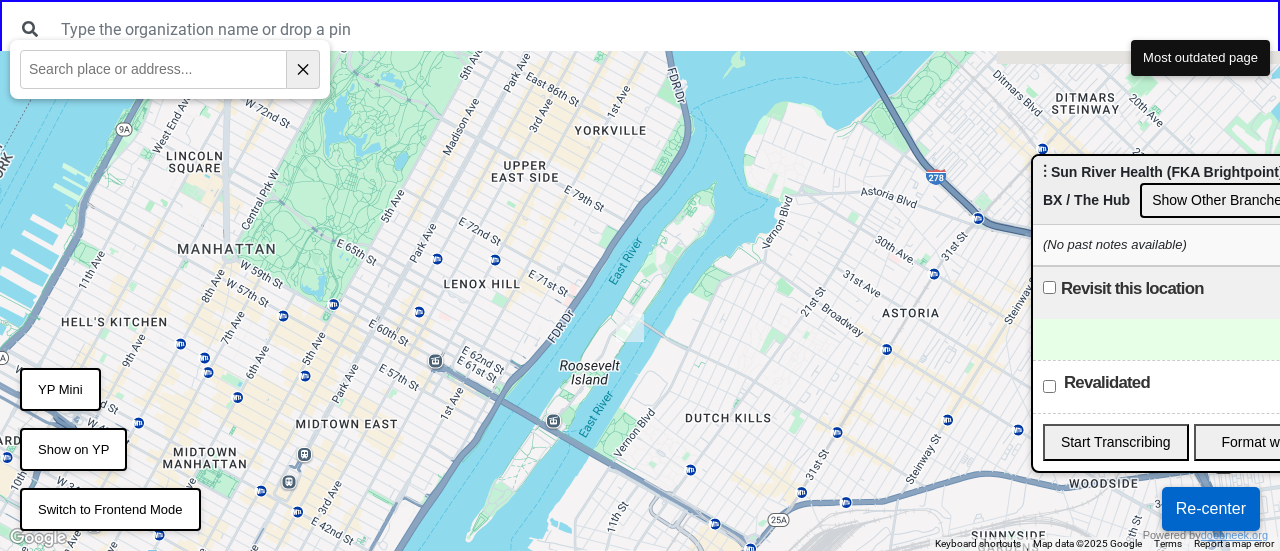 drag, startPoint x: 692, startPoint y: 90, endPoint x: 264, endPoint y: 585, distance: 654.37683 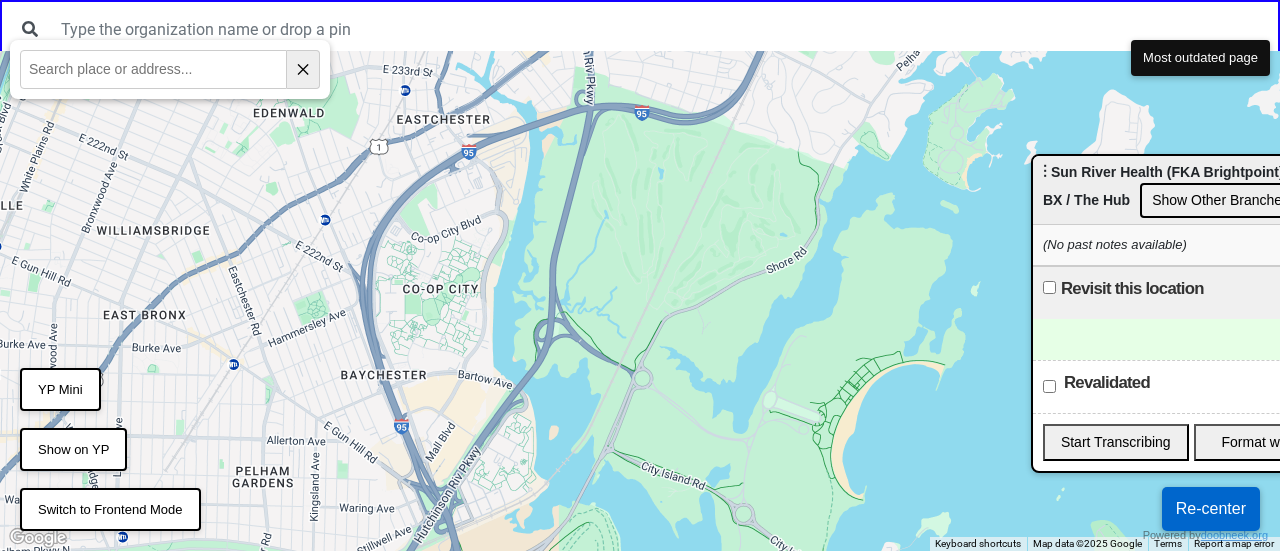 paste on "[NUMBER] [STREET]" 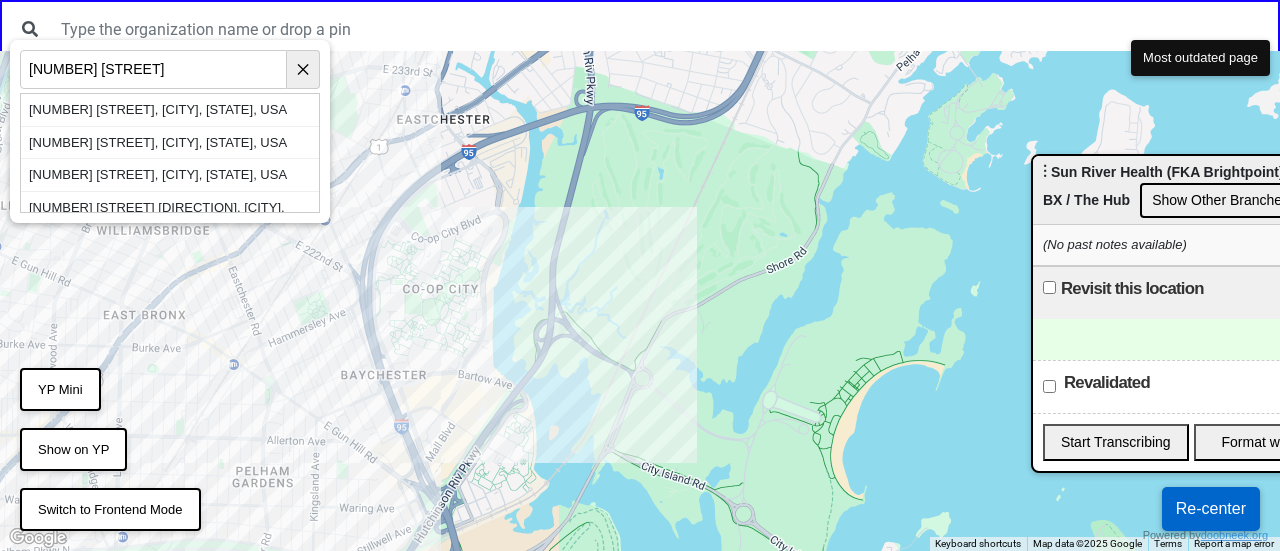 type on "[NUMBER] [STREET]" 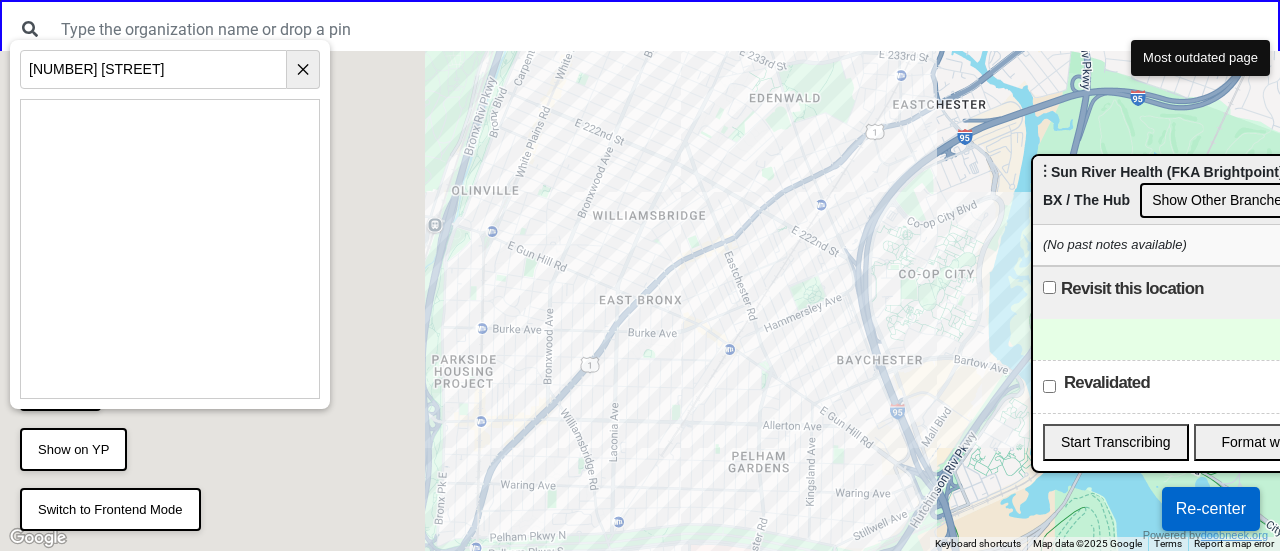 drag, startPoint x: 556, startPoint y: 287, endPoint x: 1050, endPoint y: 257, distance: 494.9101 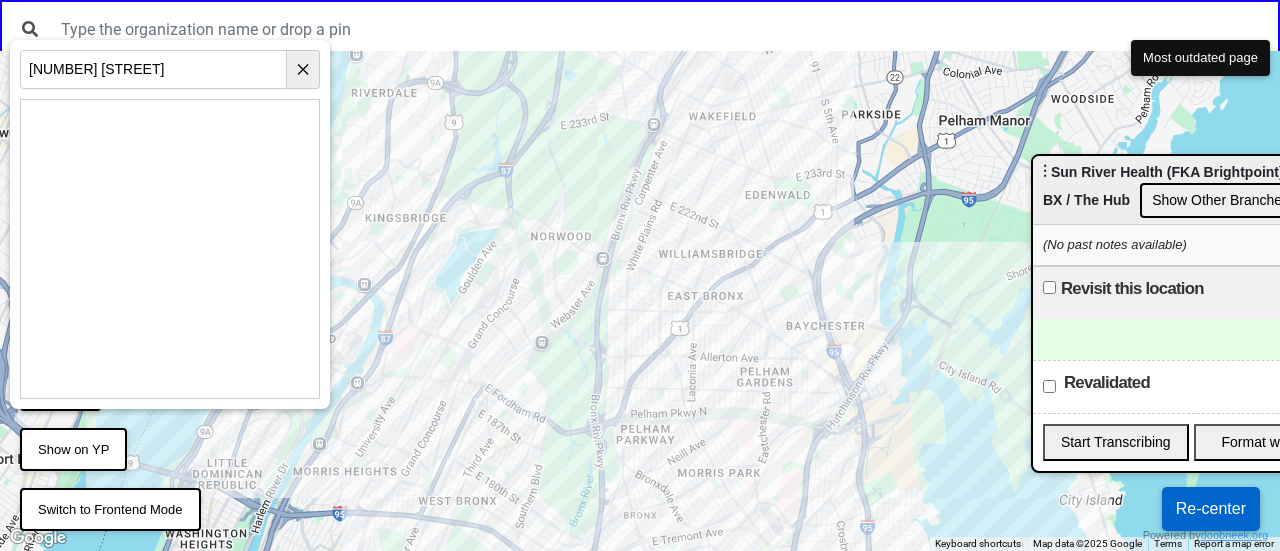 click at bounding box center [640, 301] 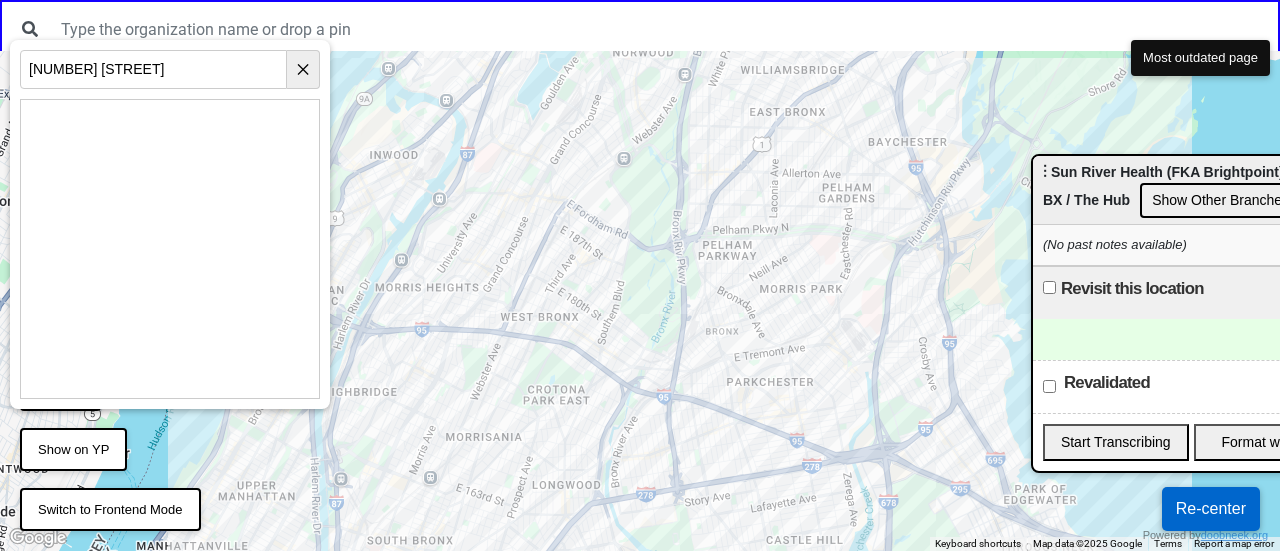 click at bounding box center [640, 301] 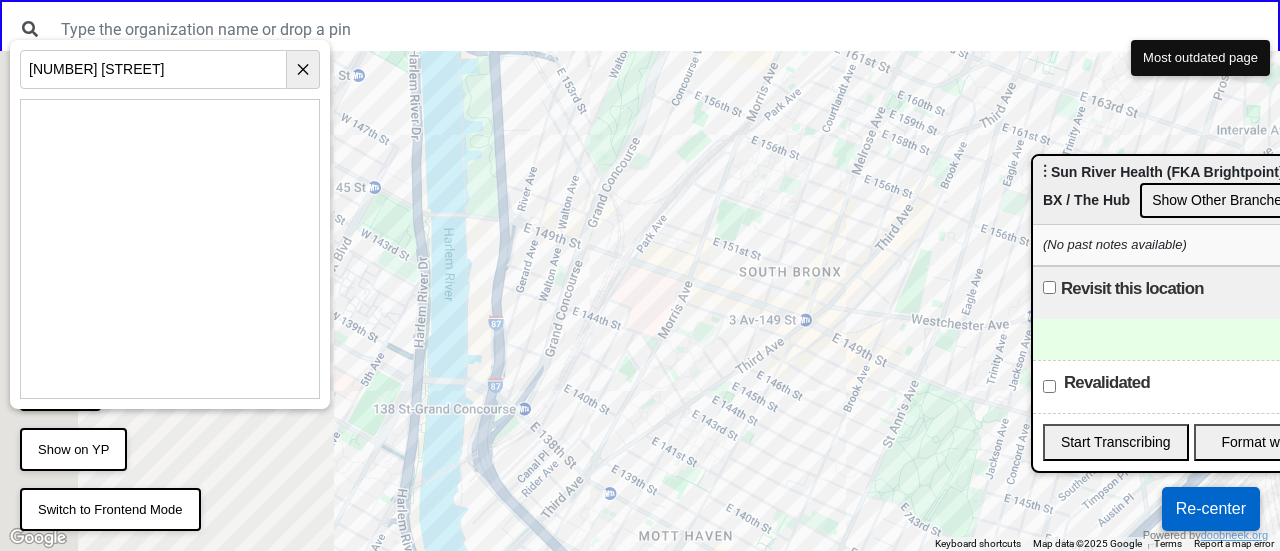 drag, startPoint x: 415, startPoint y: 355, endPoint x: 828, endPoint y: 299, distance: 416.77933 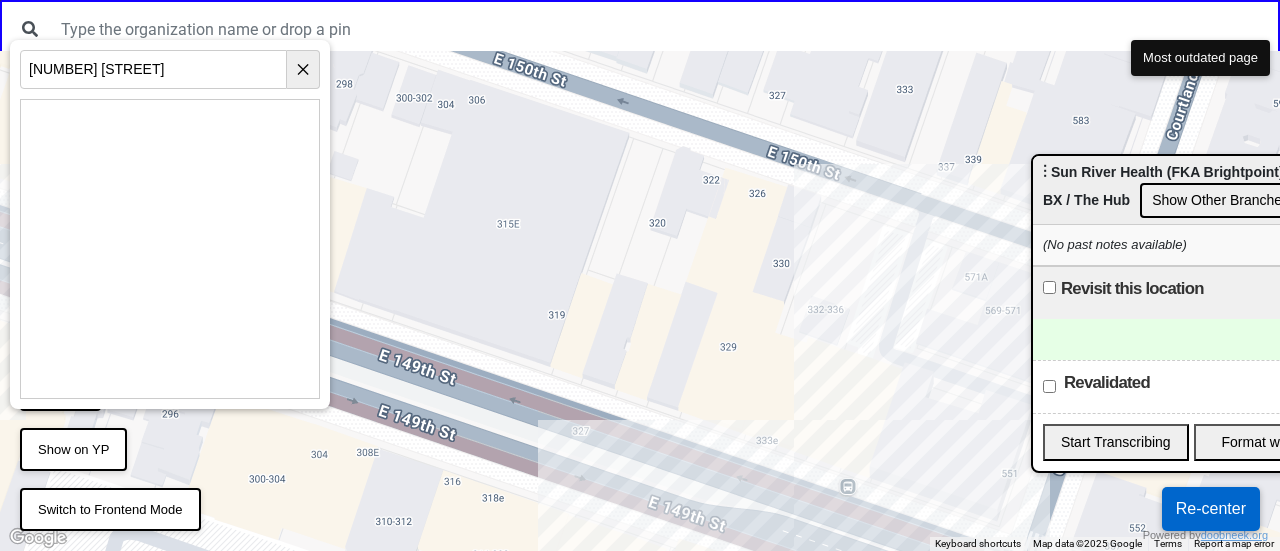 click at bounding box center (640, 301) 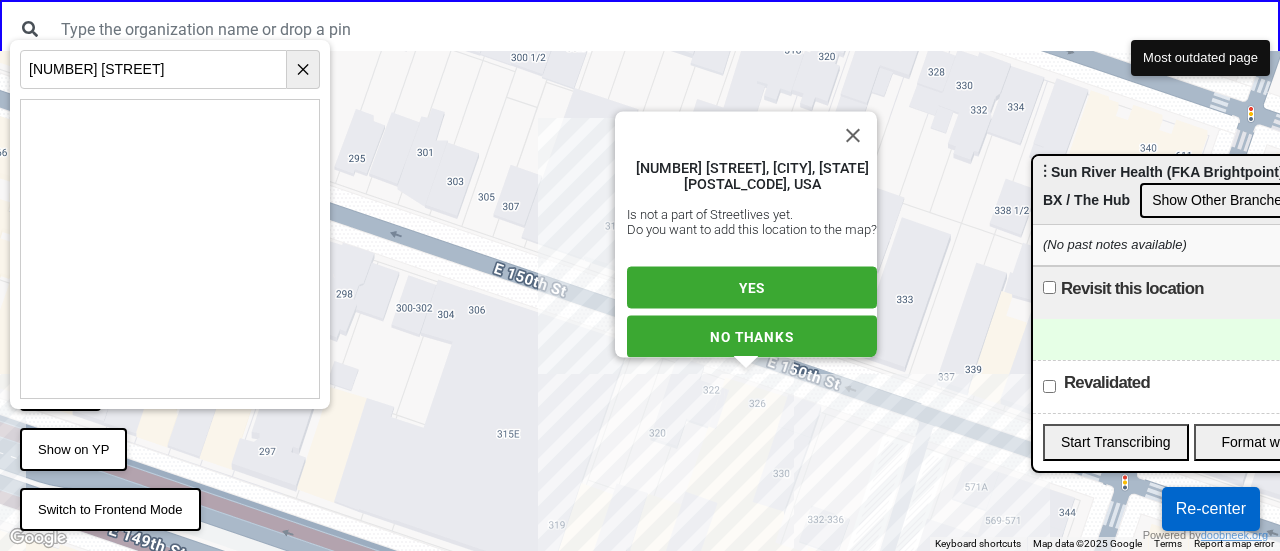 click on "YES" at bounding box center (752, 288) 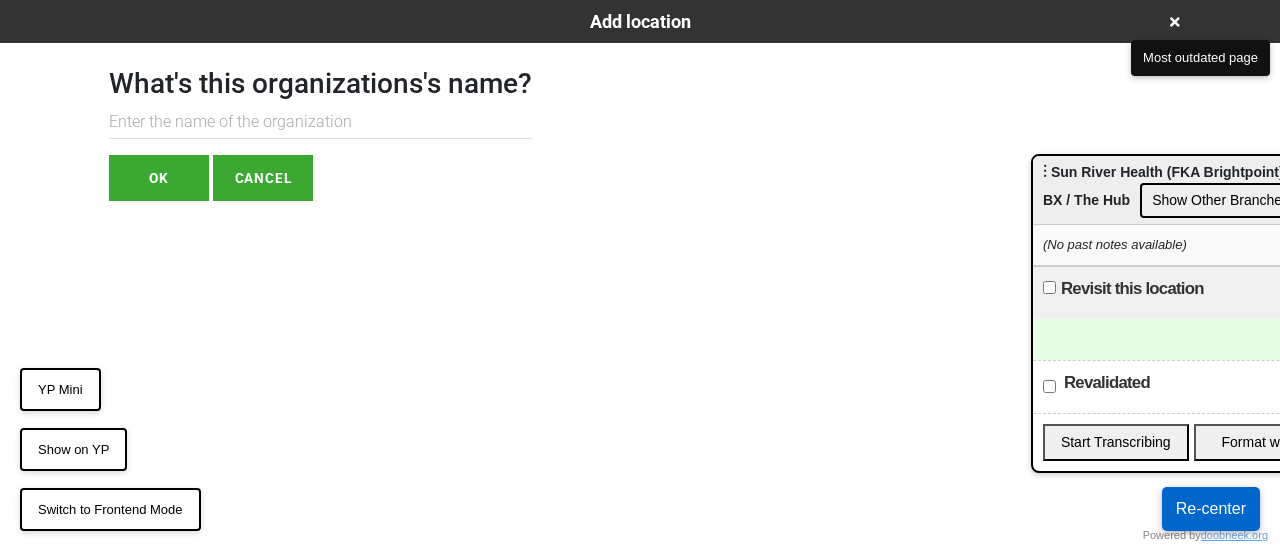 click at bounding box center (320, 122) 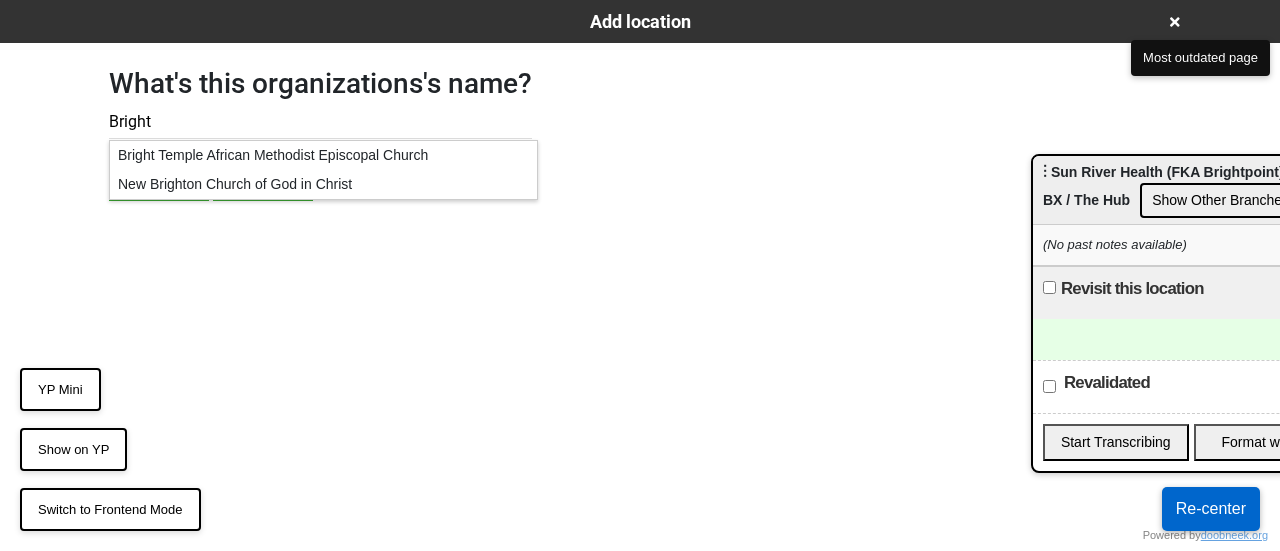 click on "Bright" at bounding box center [320, 122] 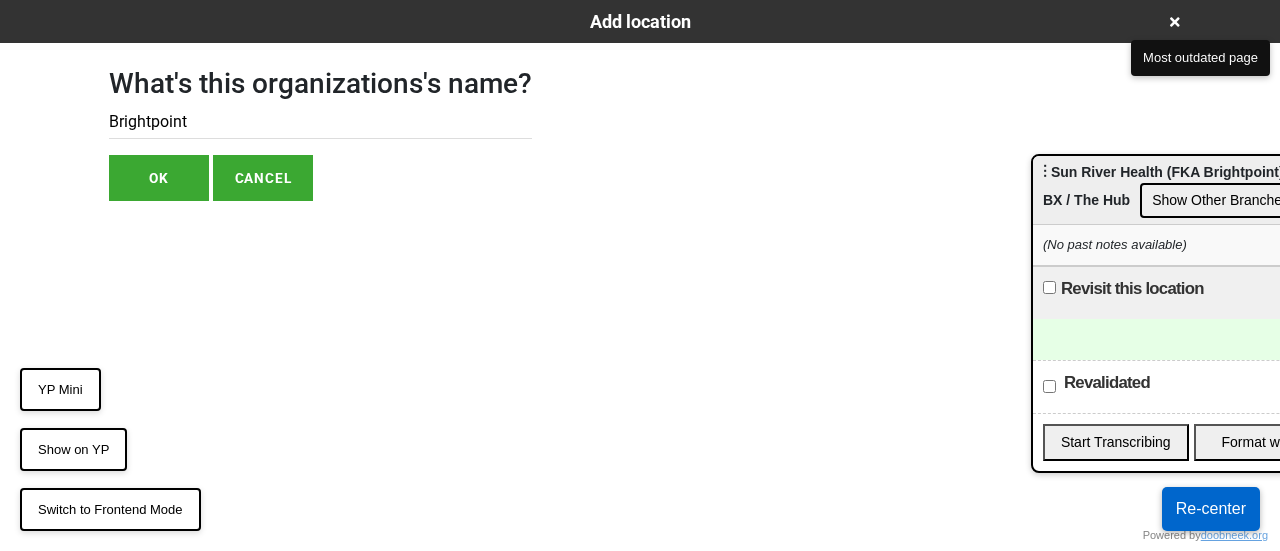 type on "Brightpoint" 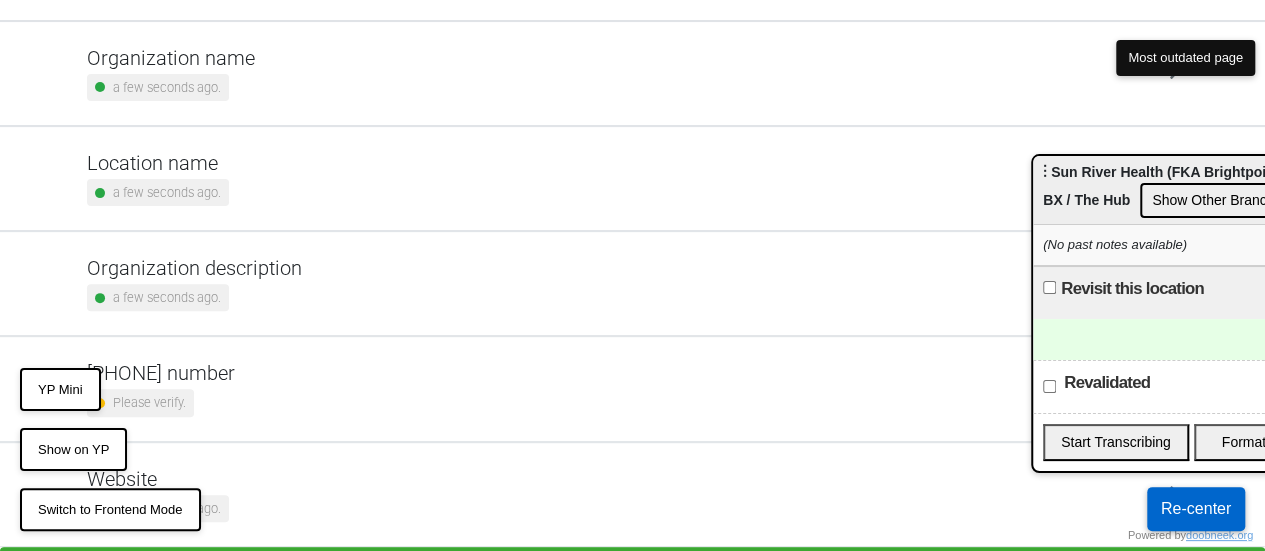 scroll, scrollTop: 275, scrollLeft: 0, axis: vertical 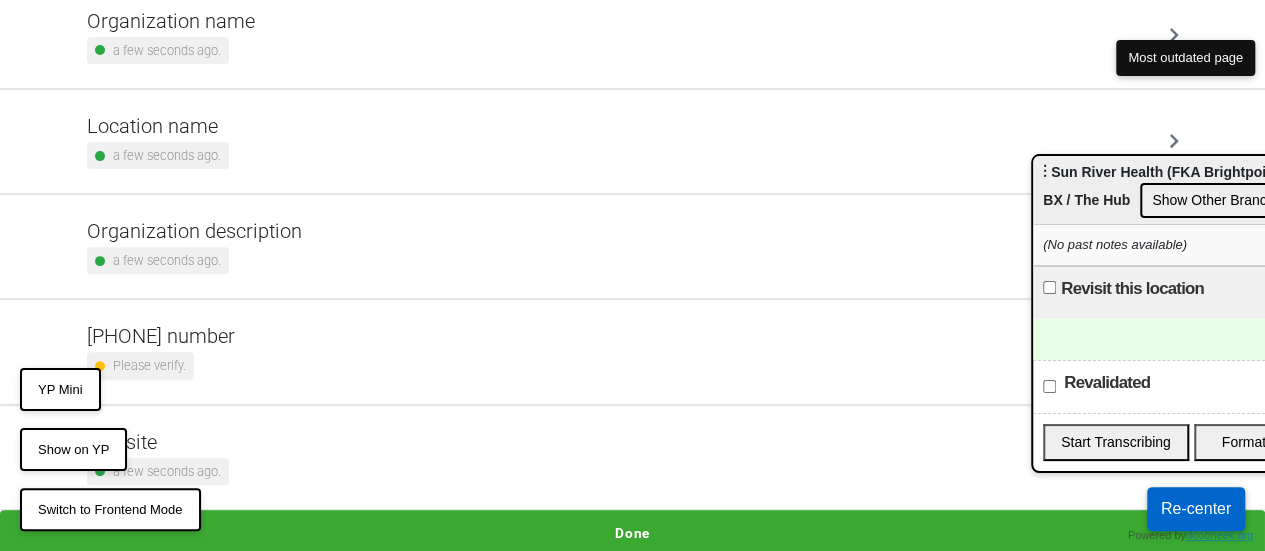 click on "Done" at bounding box center (632, 533) 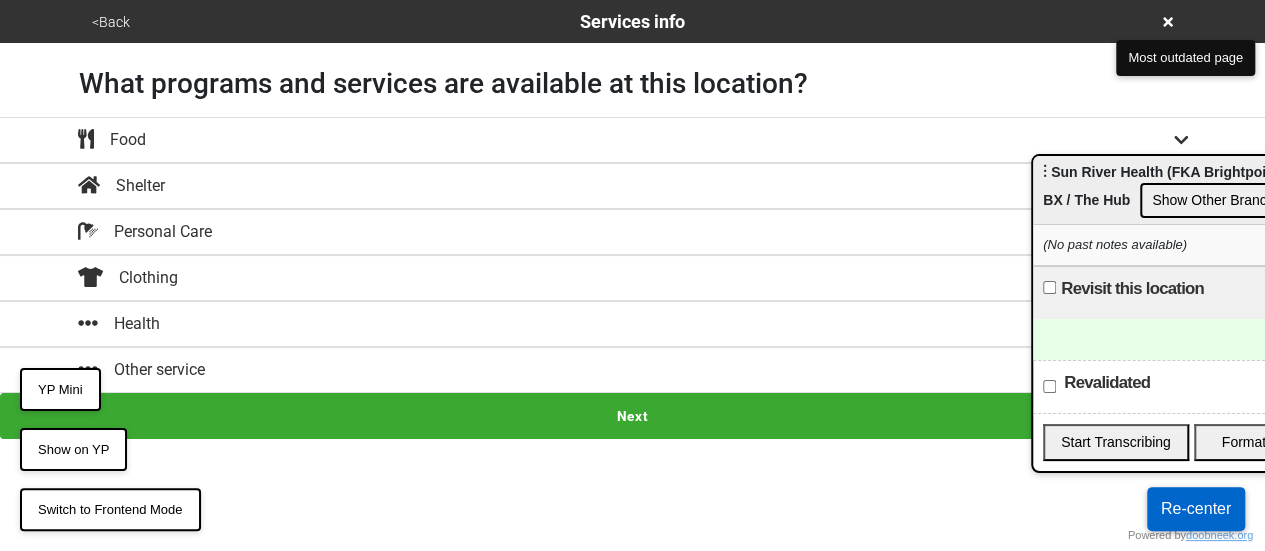 scroll, scrollTop: 0, scrollLeft: 0, axis: both 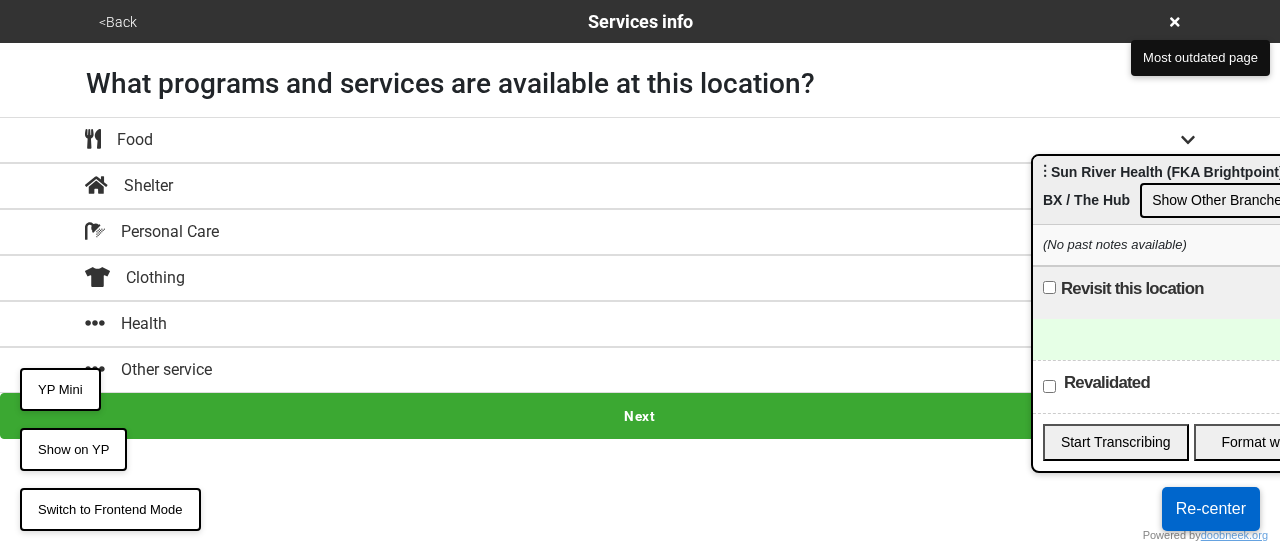 click on "Other service" at bounding box center (640, 370) 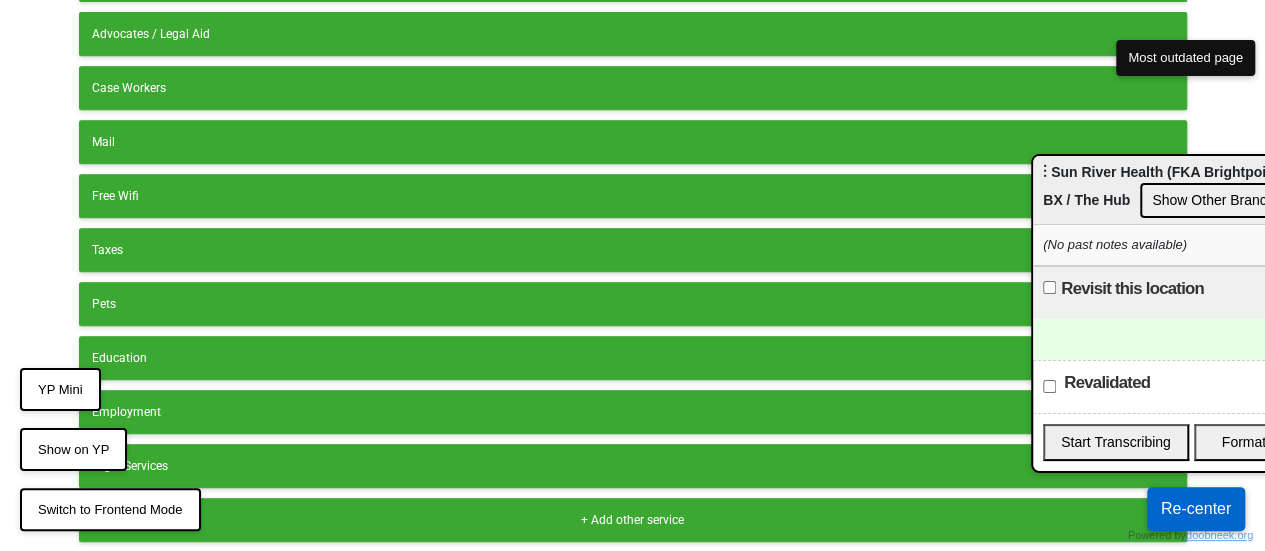scroll, scrollTop: 502, scrollLeft: 0, axis: vertical 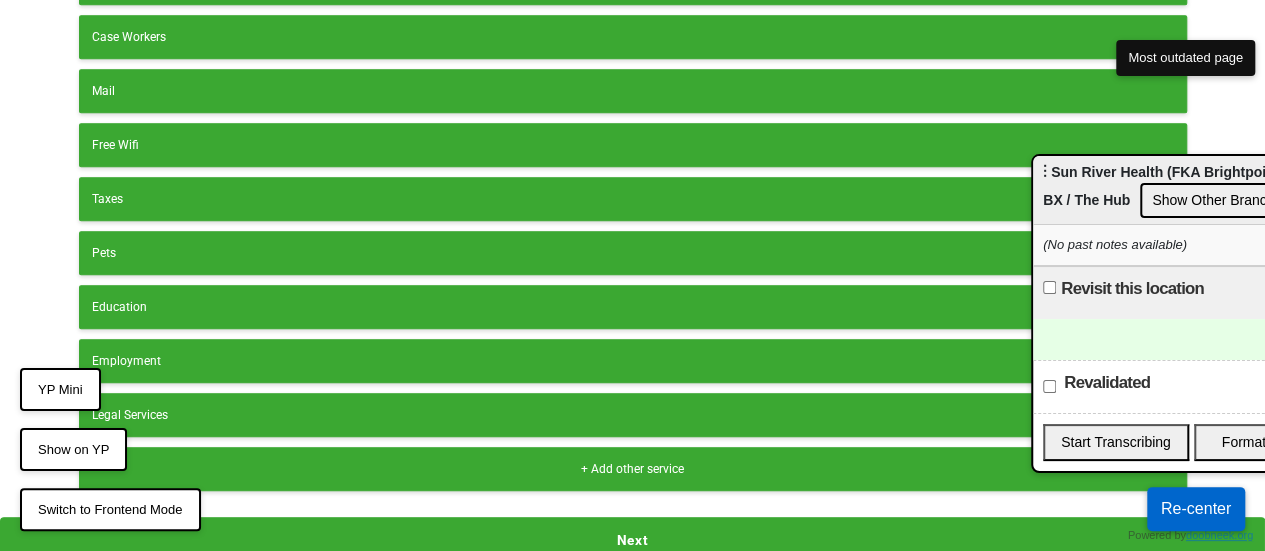 click on "Show on YP" at bounding box center [73, 450] 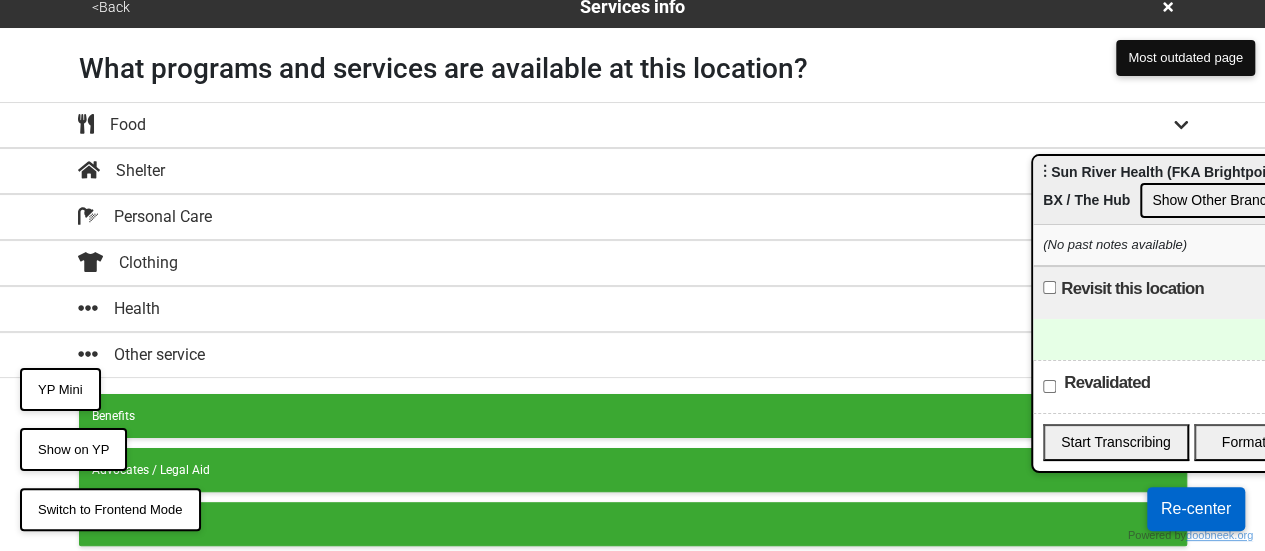 scroll, scrollTop: 0, scrollLeft: 0, axis: both 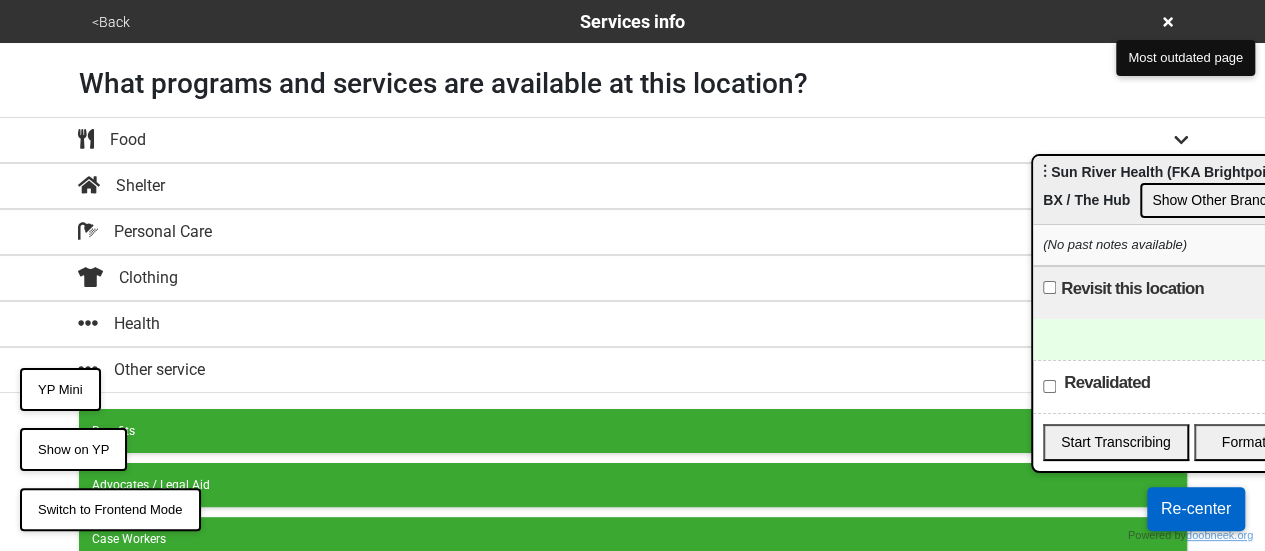 click on "YP Mini" at bounding box center (60, 390) 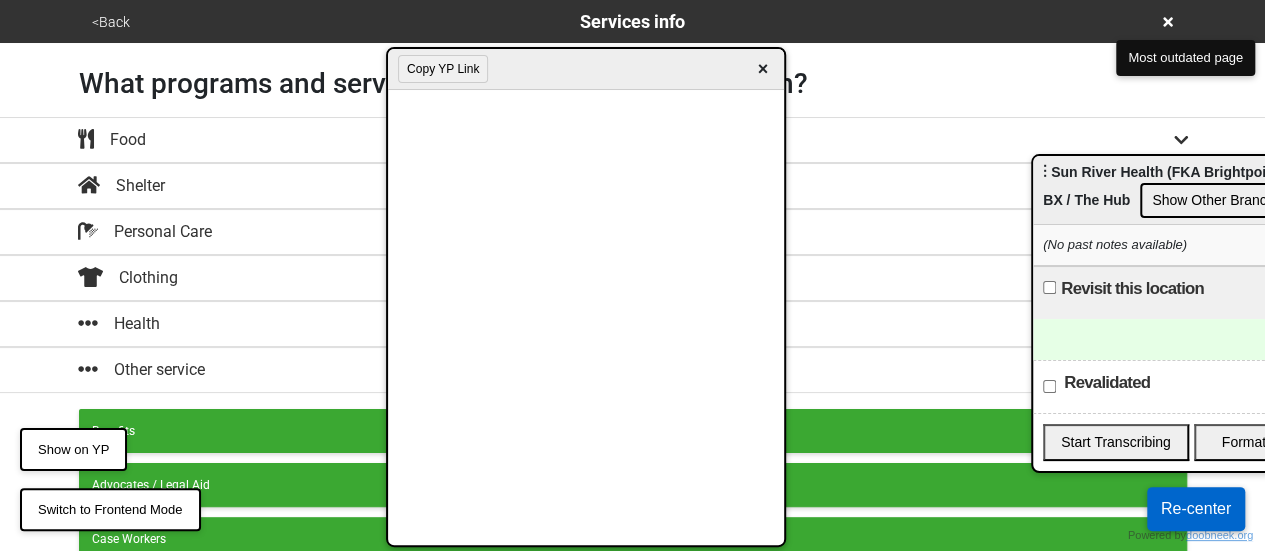 click on "<Back" at bounding box center [111, 22] 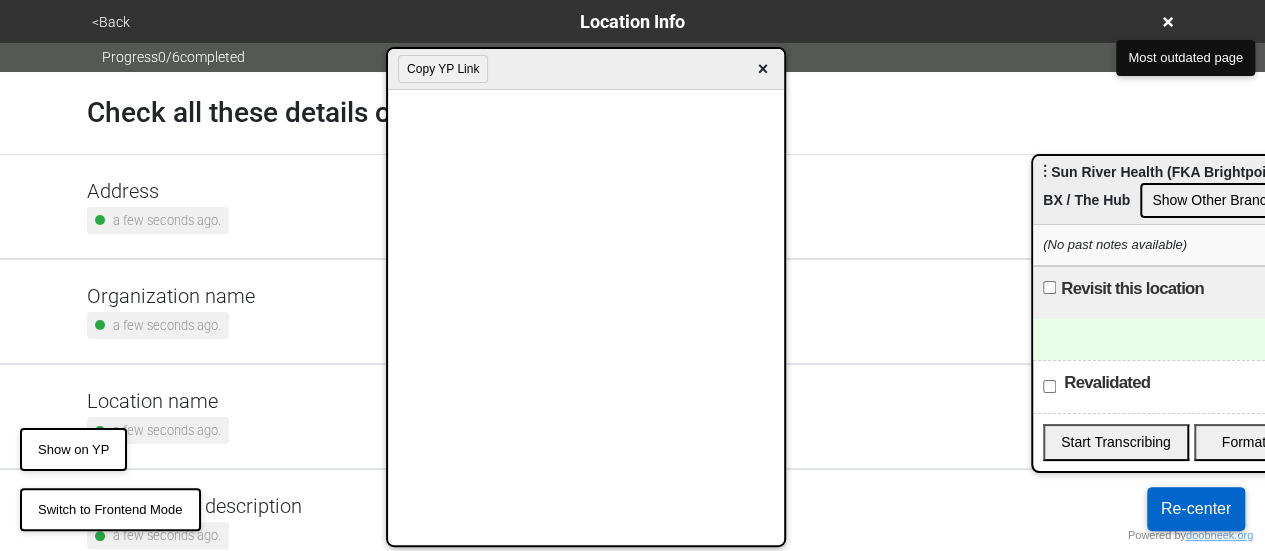 click on "<Back" at bounding box center (111, 22) 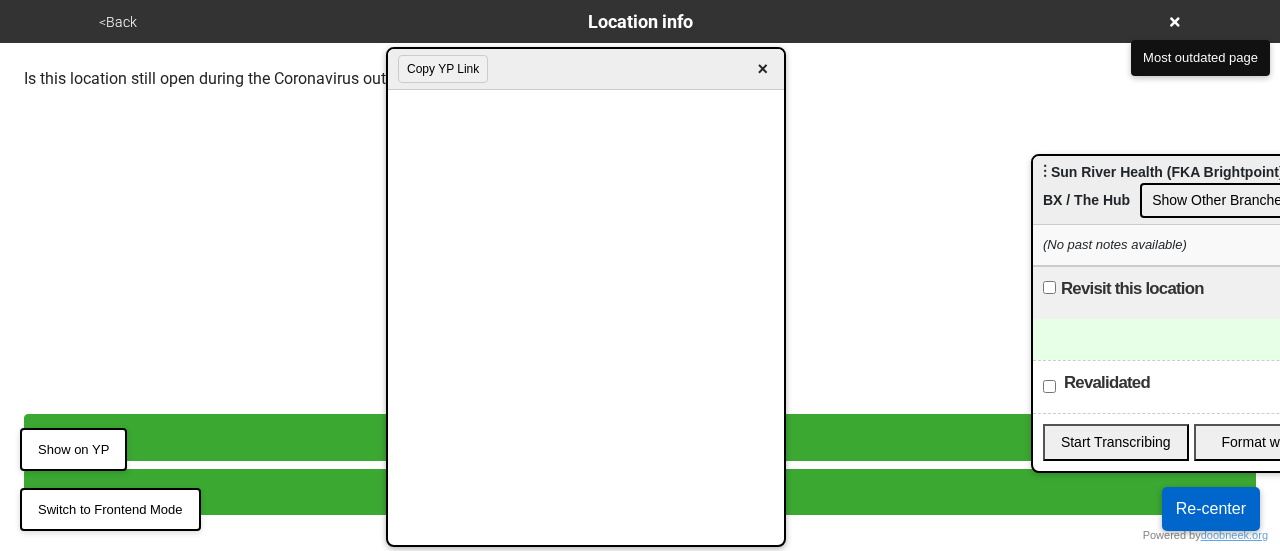 click on "YES, IT’S OPEN" at bounding box center (640, 437) 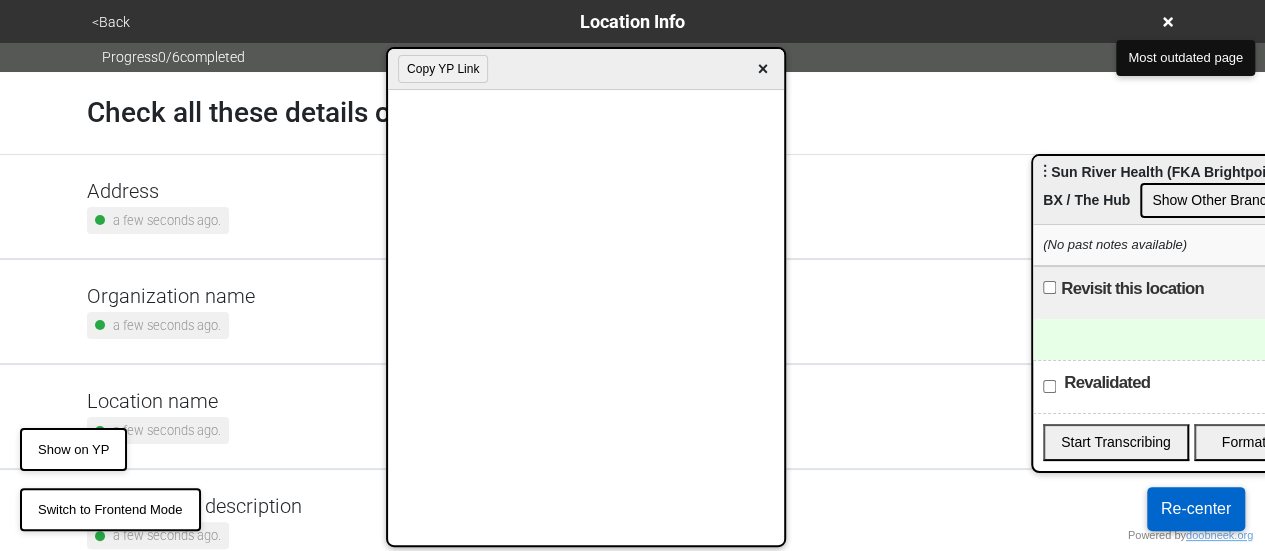 click on "Organization name" at bounding box center [171, 296] 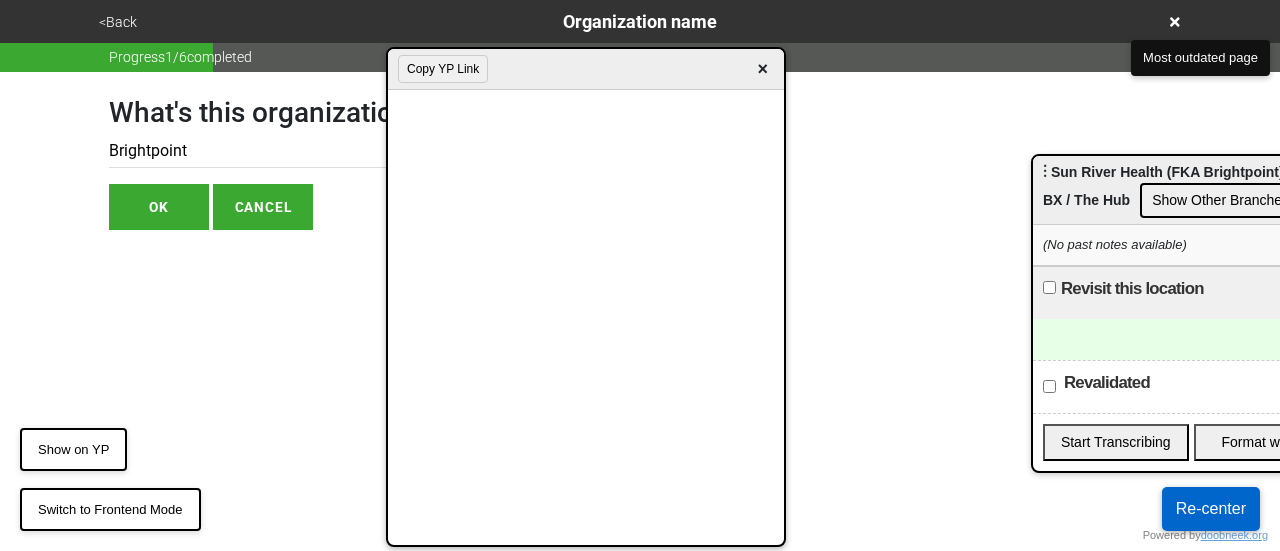 click on "Brightpoint" at bounding box center [313, 151] 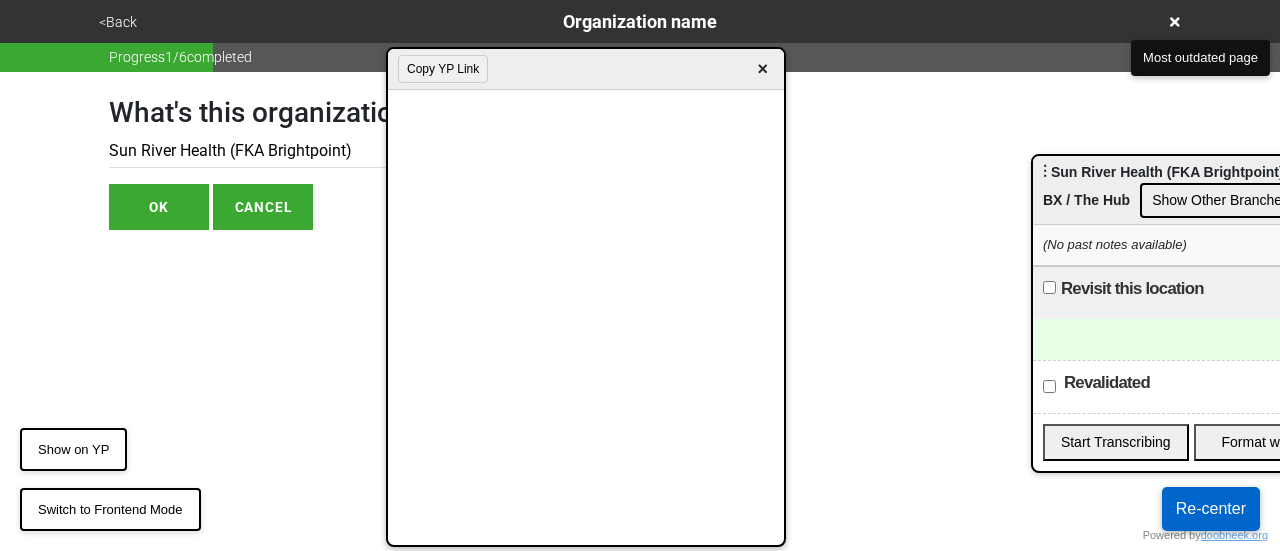 type on "Sun River Health (FKA Brightpoint)" 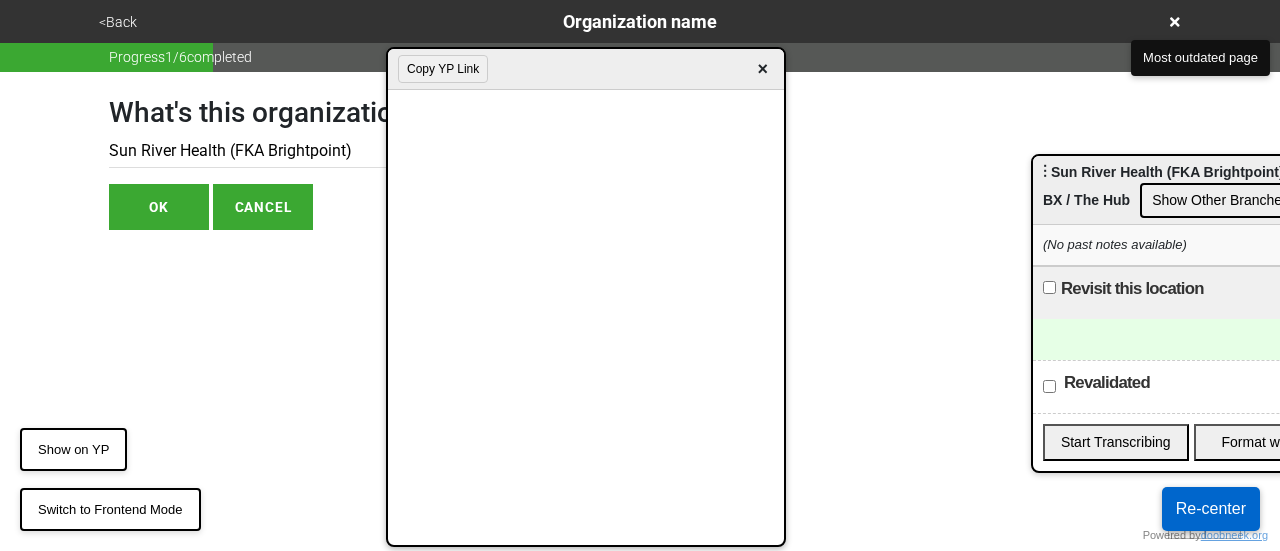 click on "OK" at bounding box center [159, 207] 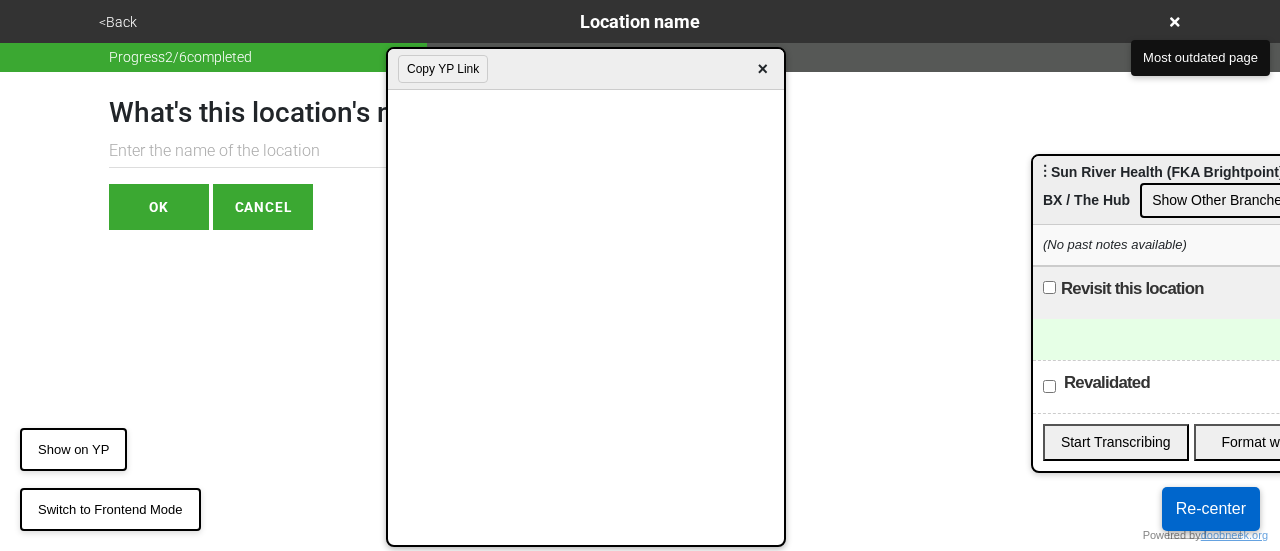 click on "<Back" at bounding box center (118, 22) 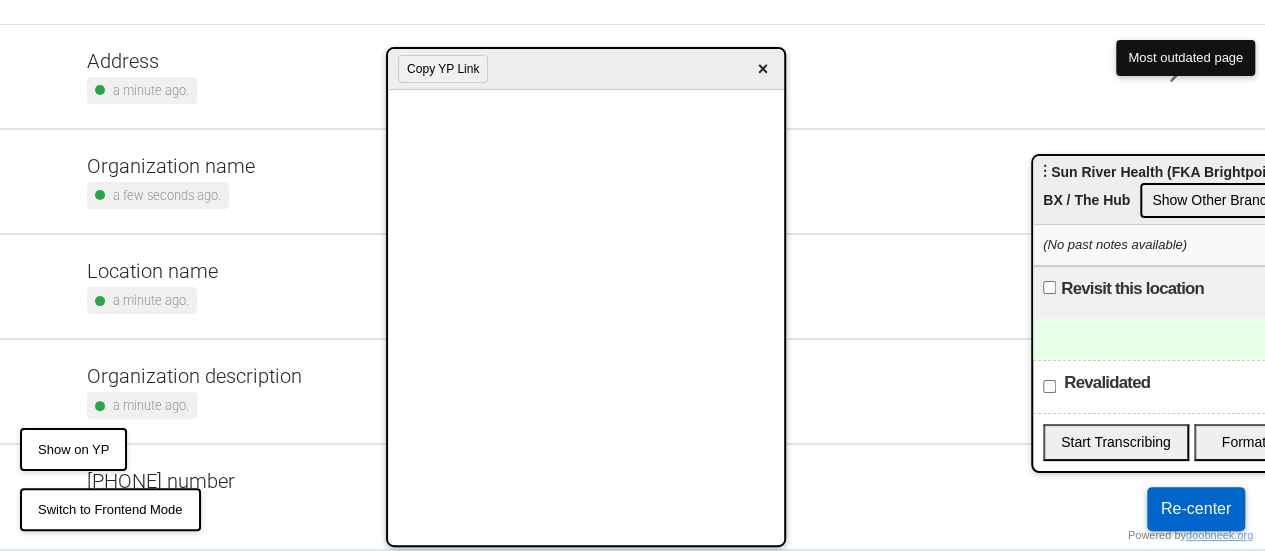 scroll, scrollTop: 275, scrollLeft: 0, axis: vertical 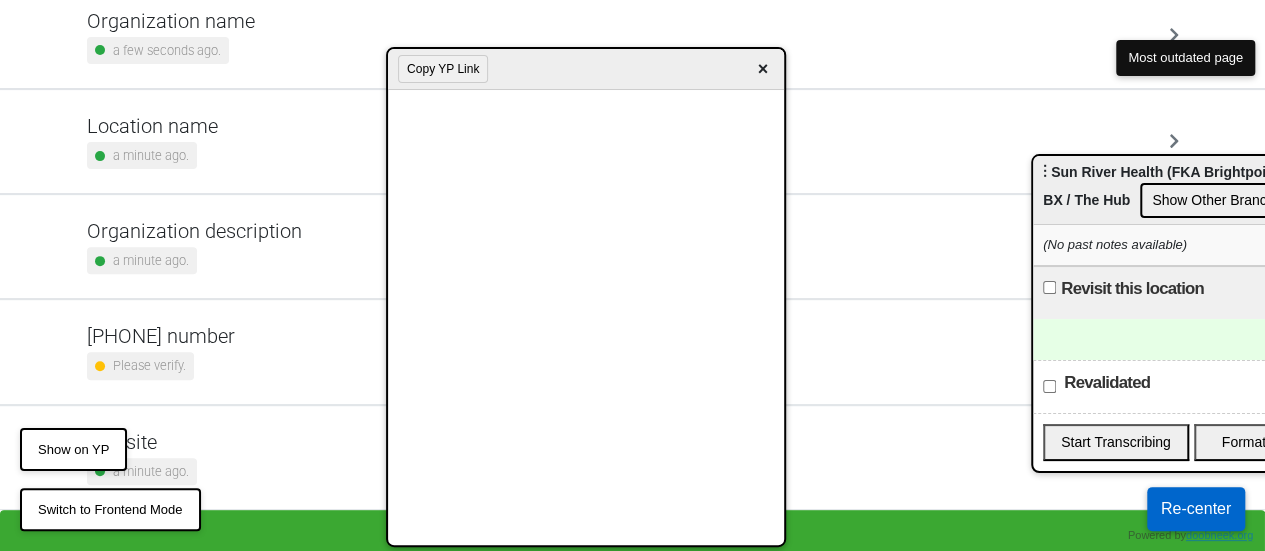 click on "Done" at bounding box center [632, 533] 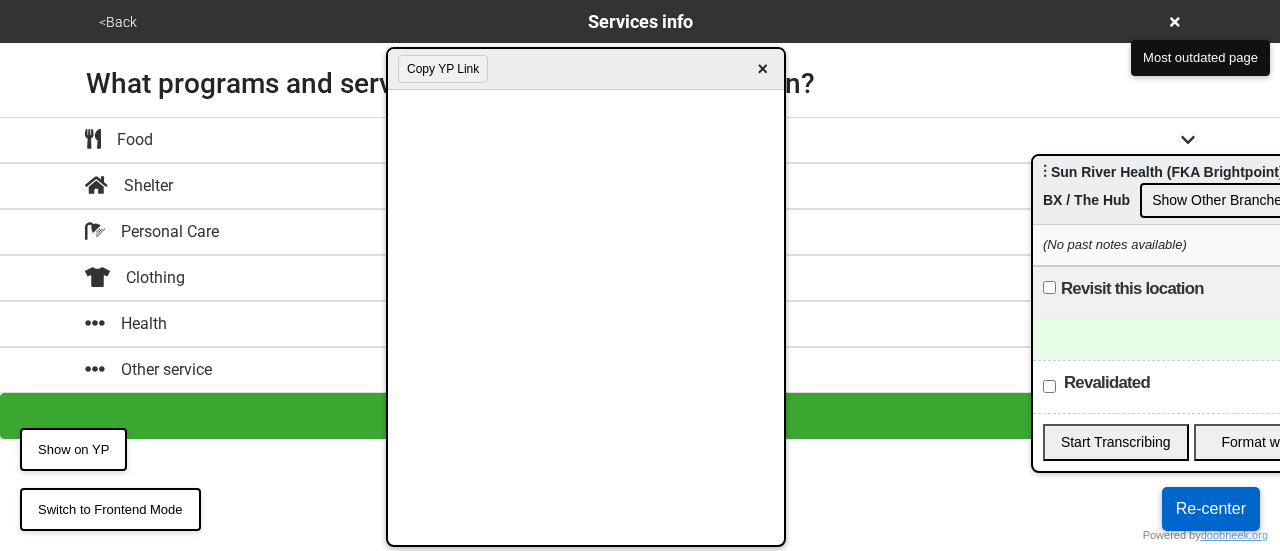 click on "Other service" at bounding box center (640, 370) 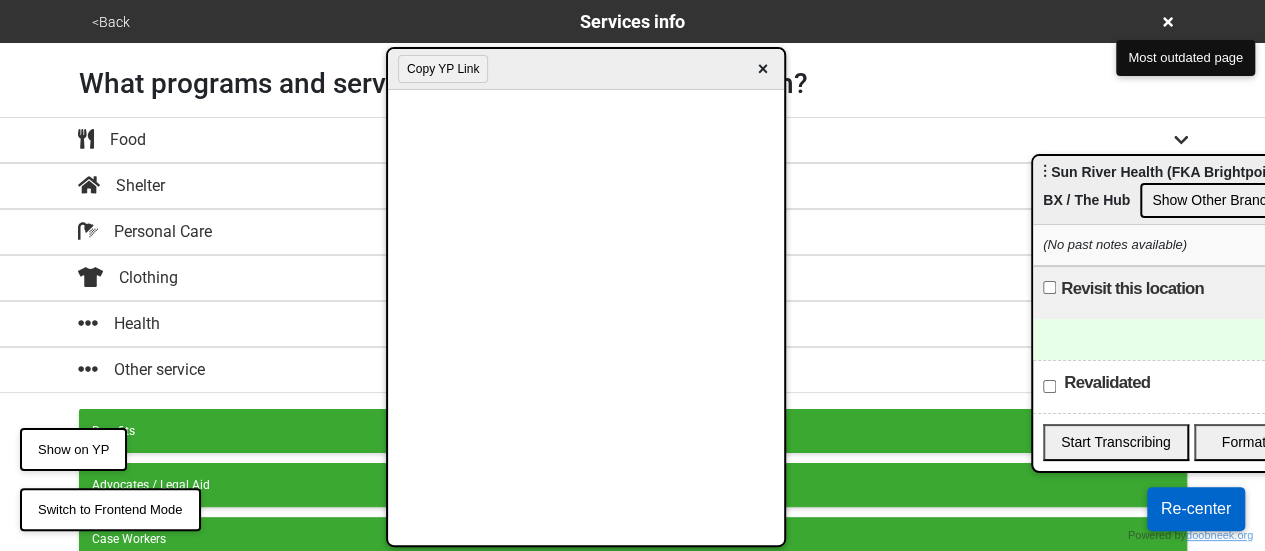 click on "Health" at bounding box center (633, 324) 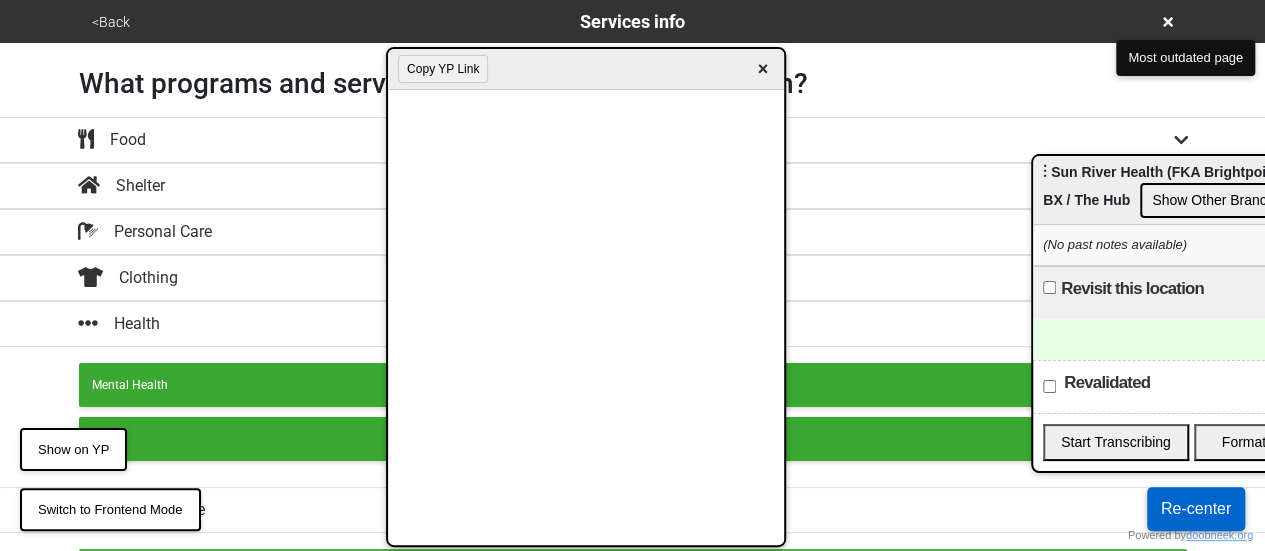 click on "Mental Health" at bounding box center (633, 385) 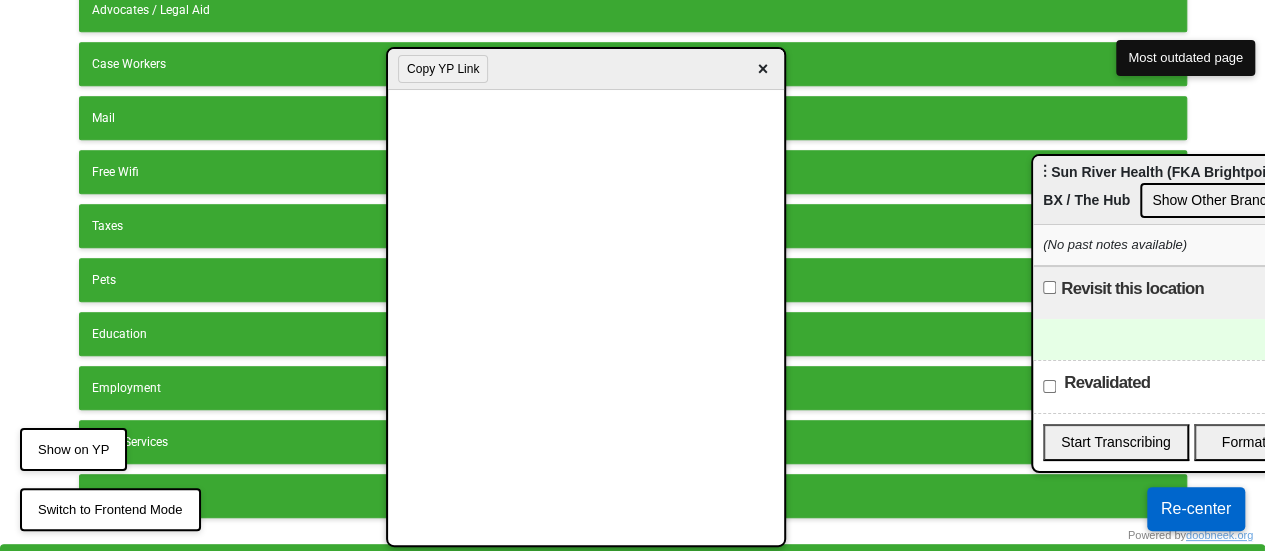scroll, scrollTop: 502, scrollLeft: 0, axis: vertical 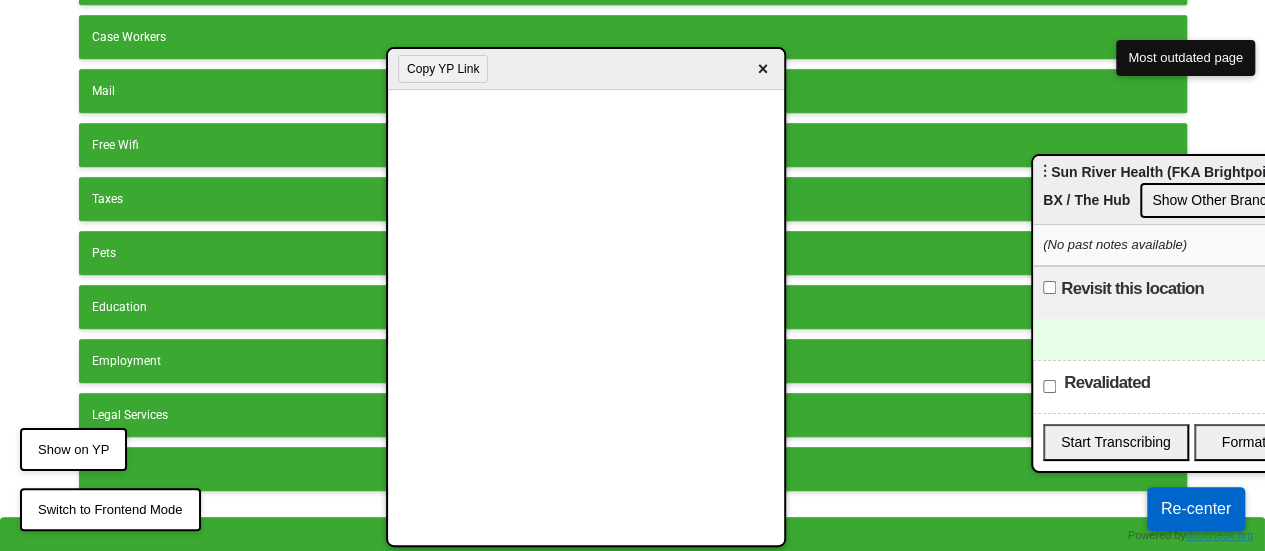 click on "Next" at bounding box center (632, 540) 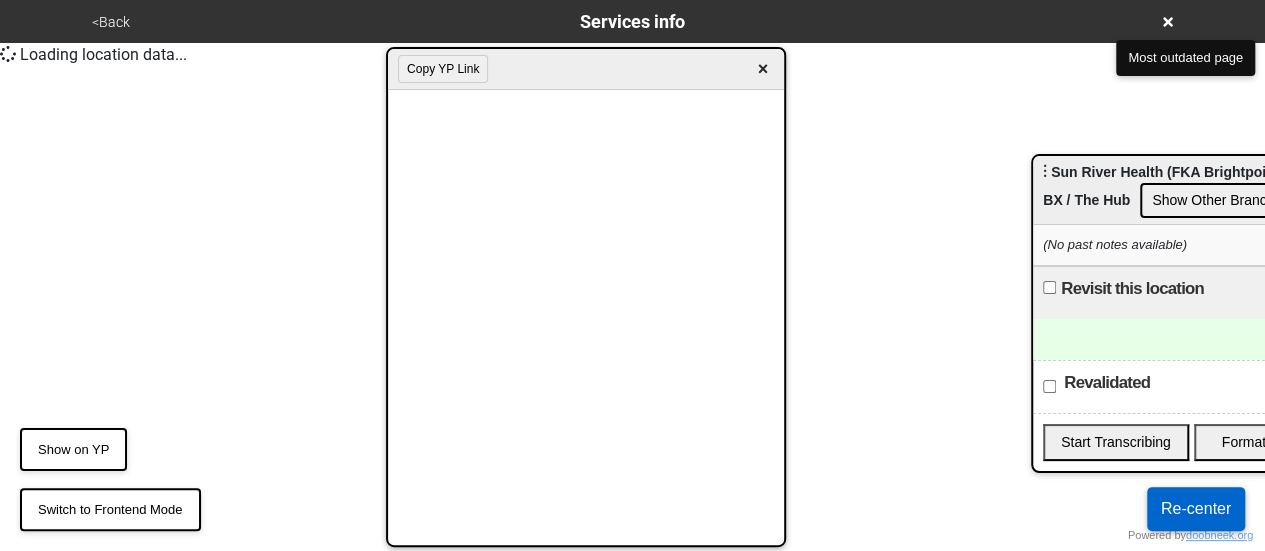 scroll, scrollTop: 0, scrollLeft: 0, axis: both 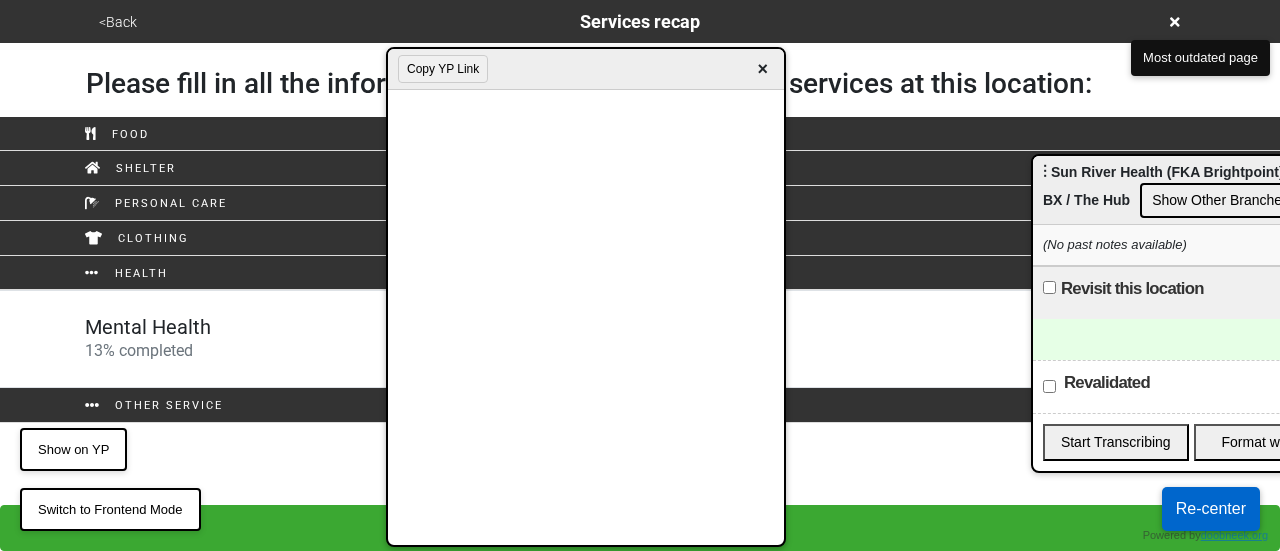 click on "Mental Health 13 % completed" at bounding box center (640, 339) 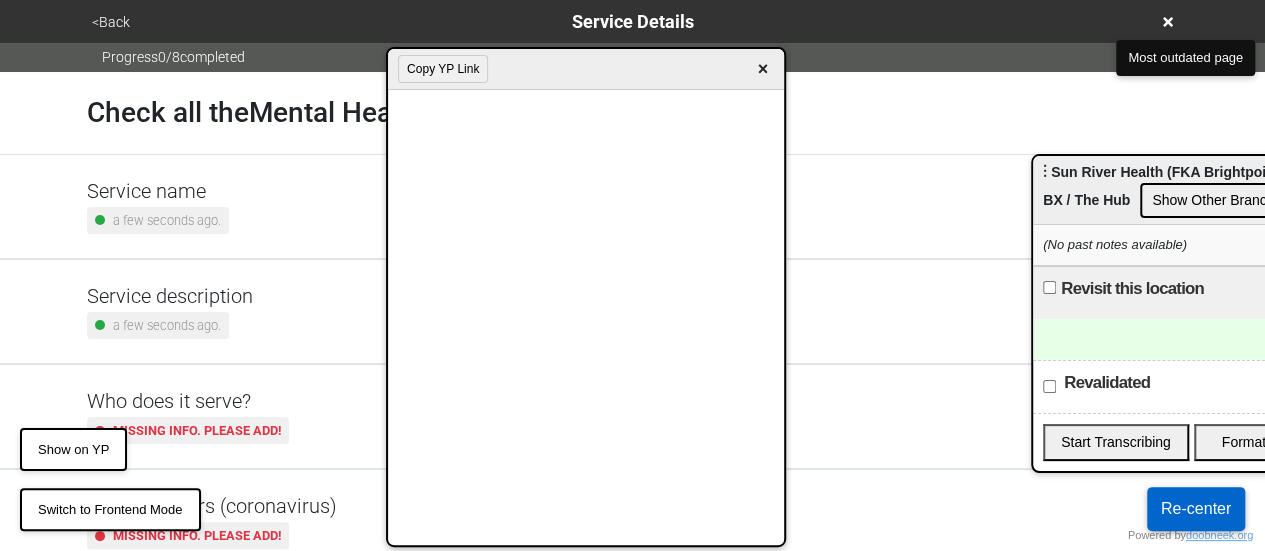 click on "Service name a few seconds ago." at bounding box center (158, 206) 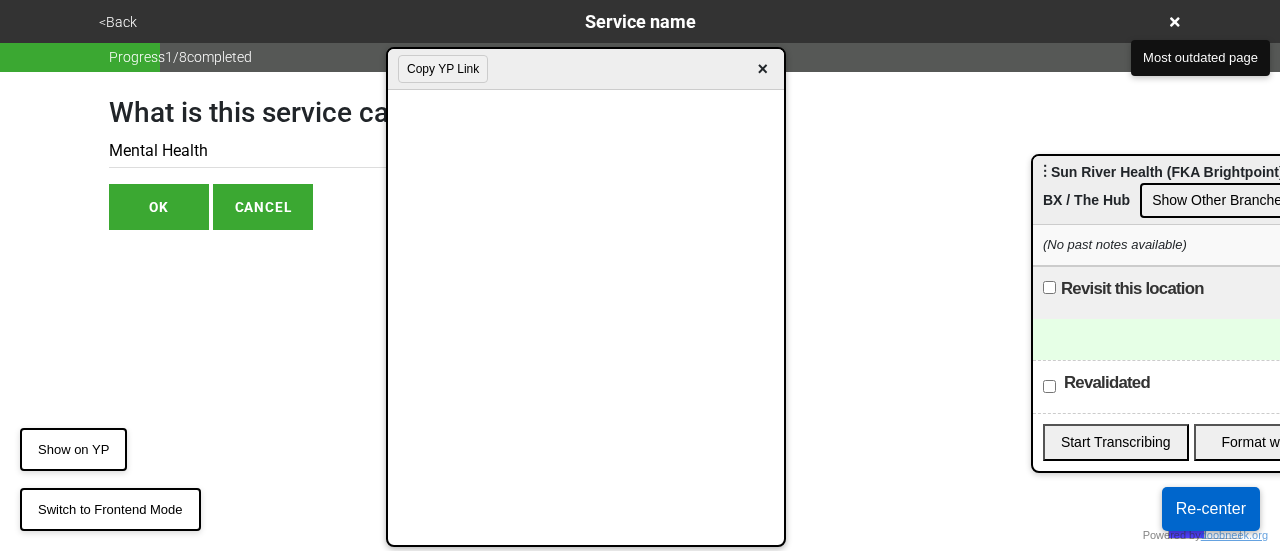 click on "What is this service called? Mental Health OK   CANCEL" at bounding box center [302, 151] 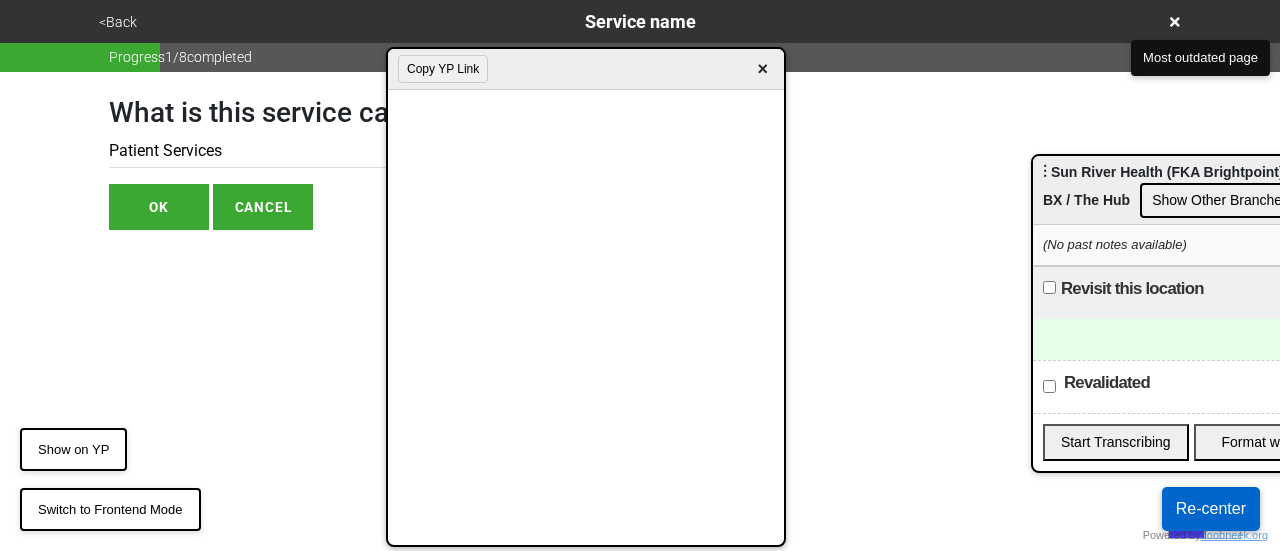 type on "Patient Services" 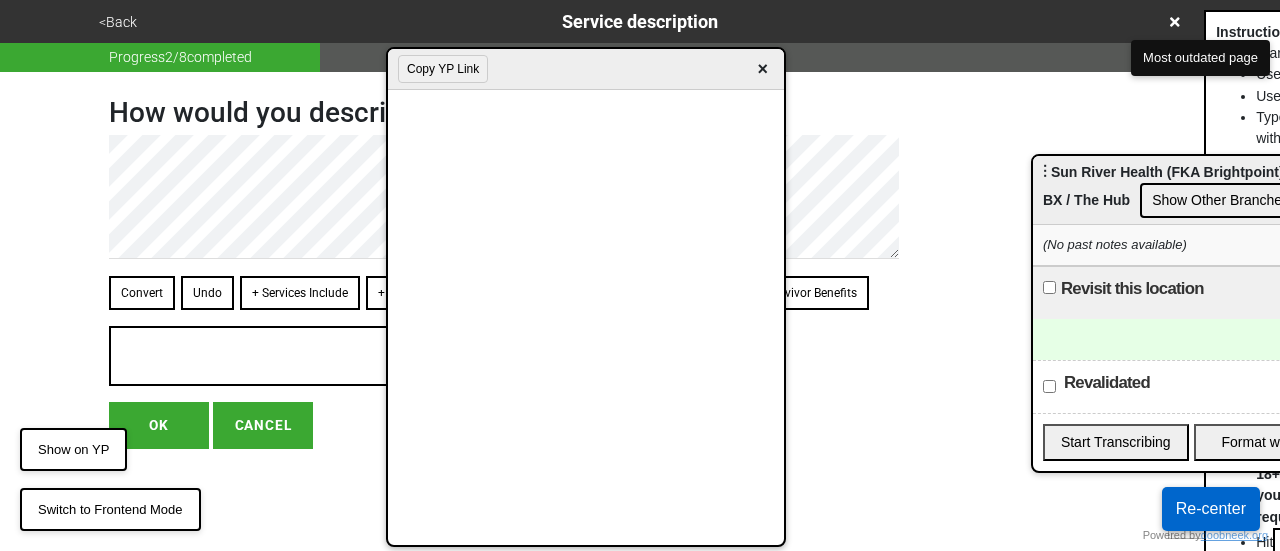 click on "<Back" at bounding box center (118, 22) 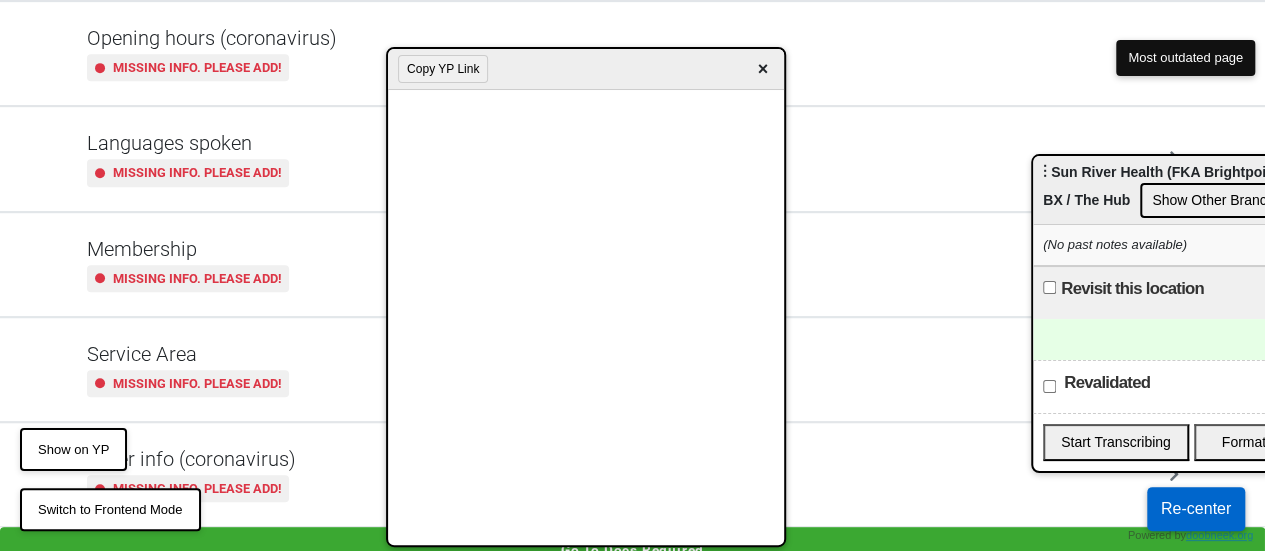 scroll, scrollTop: 484, scrollLeft: 0, axis: vertical 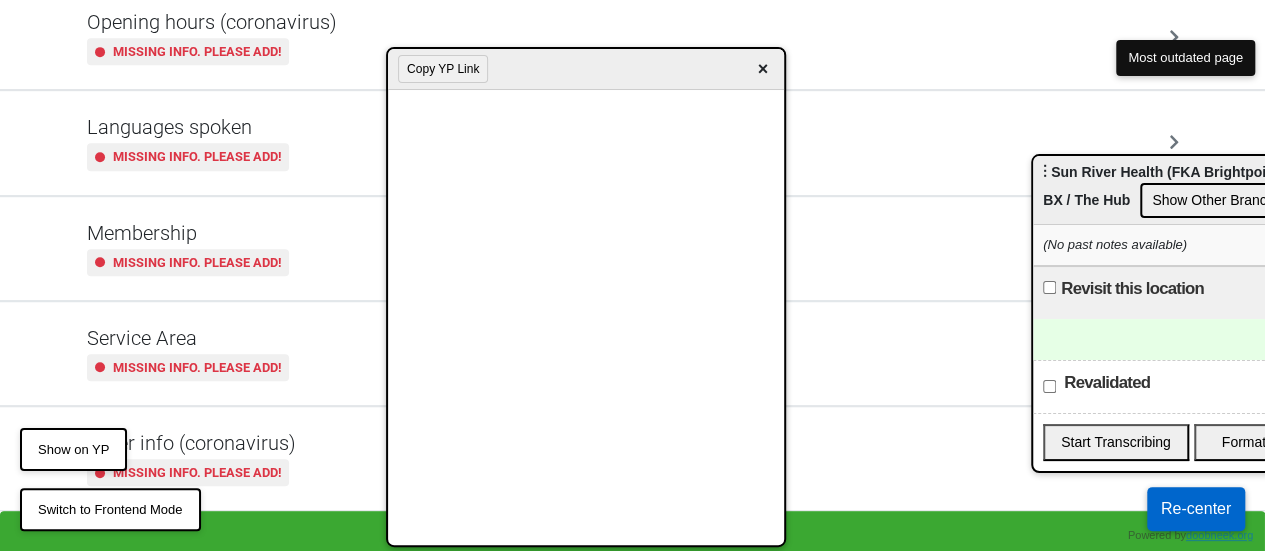 click on "Missing info. Please add!" at bounding box center (197, 51) 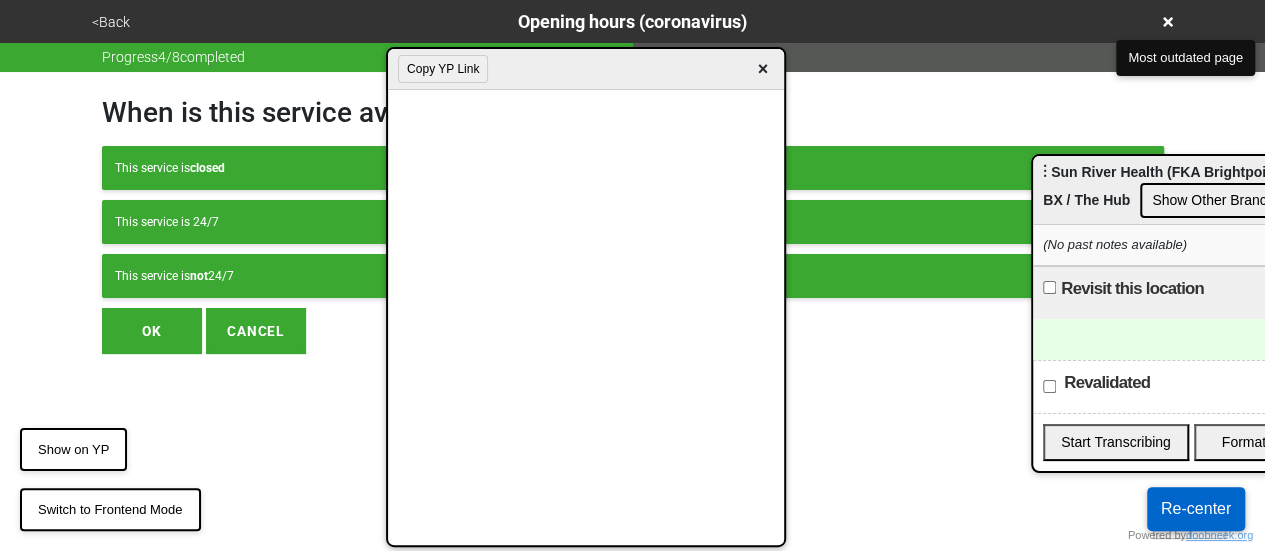 scroll, scrollTop: 0, scrollLeft: 0, axis: both 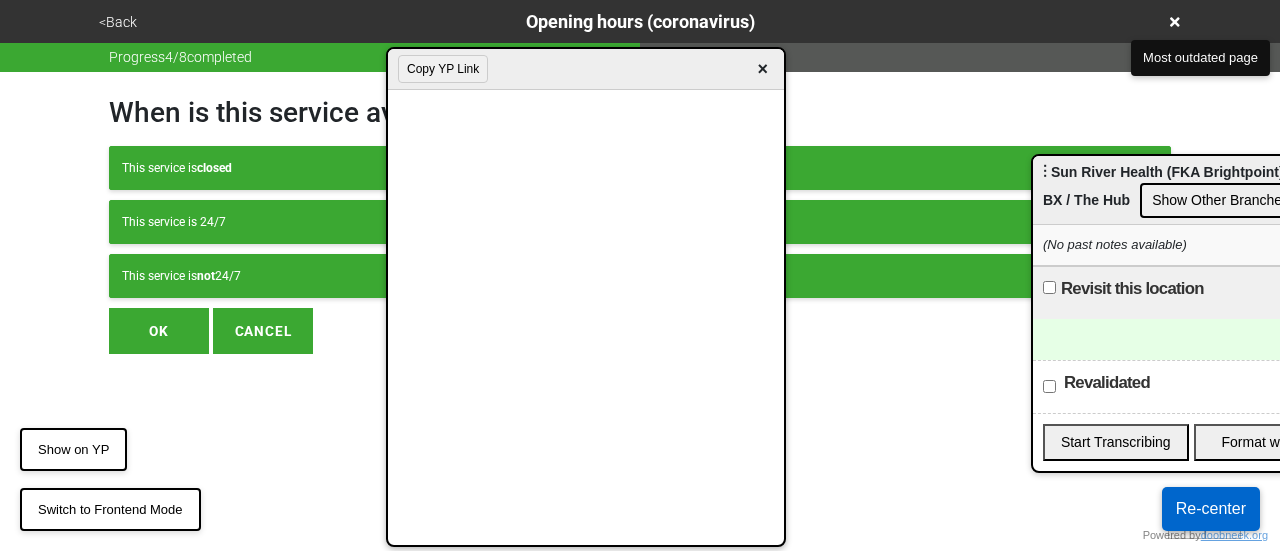 click on "This service is 24/7" at bounding box center (640, 222) 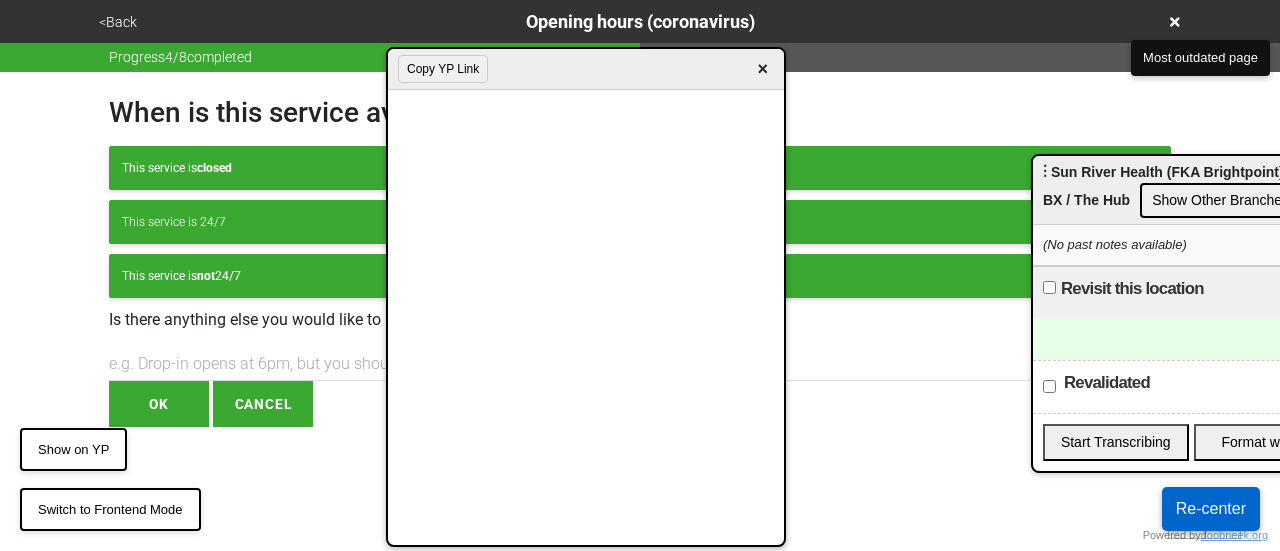 click on "OK" at bounding box center (159, 404) 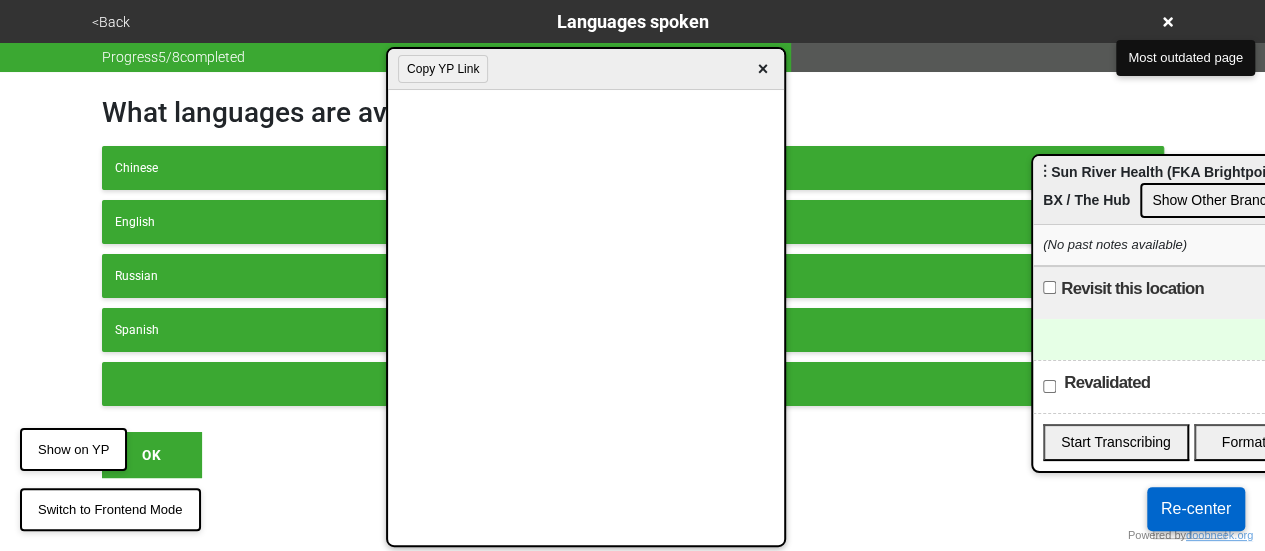 click on "<Back" at bounding box center (111, 22) 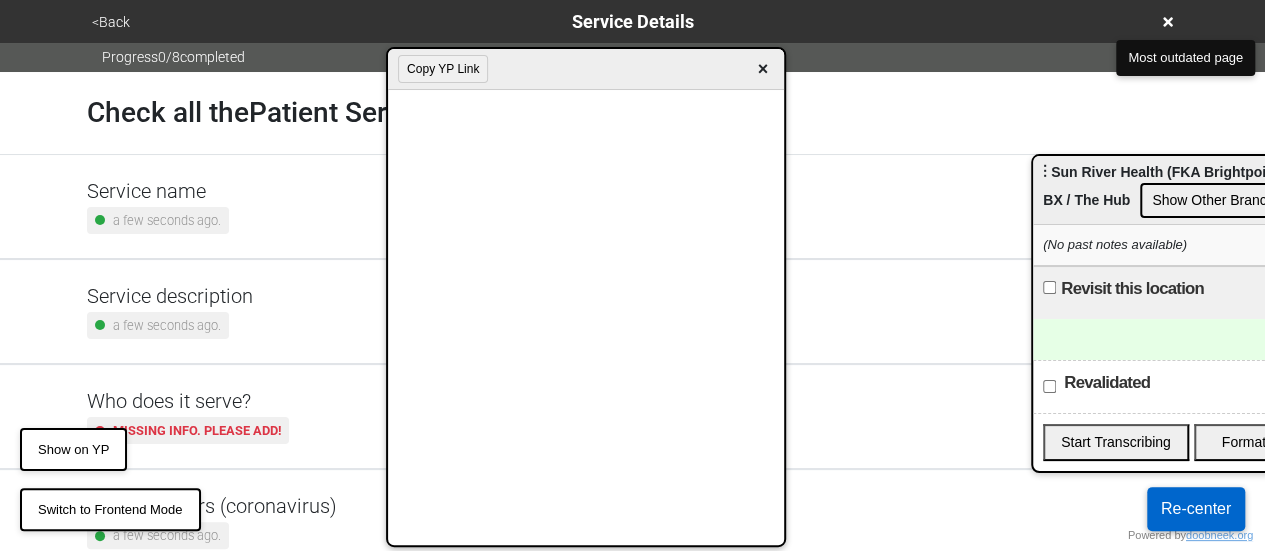 click on "×" at bounding box center (762, 69) 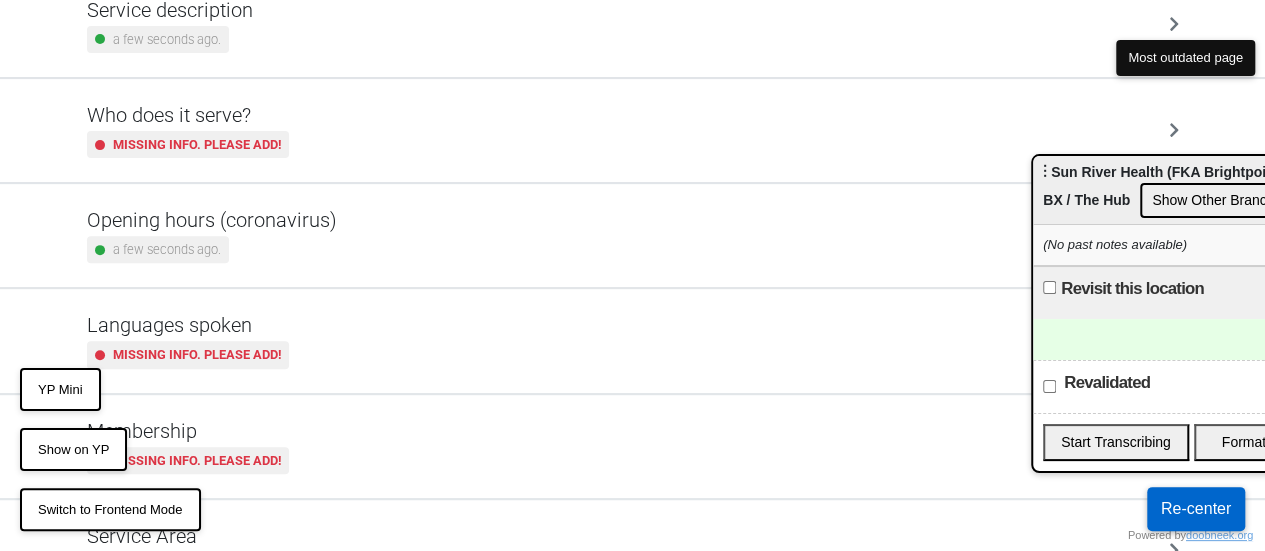 scroll, scrollTop: 284, scrollLeft: 0, axis: vertical 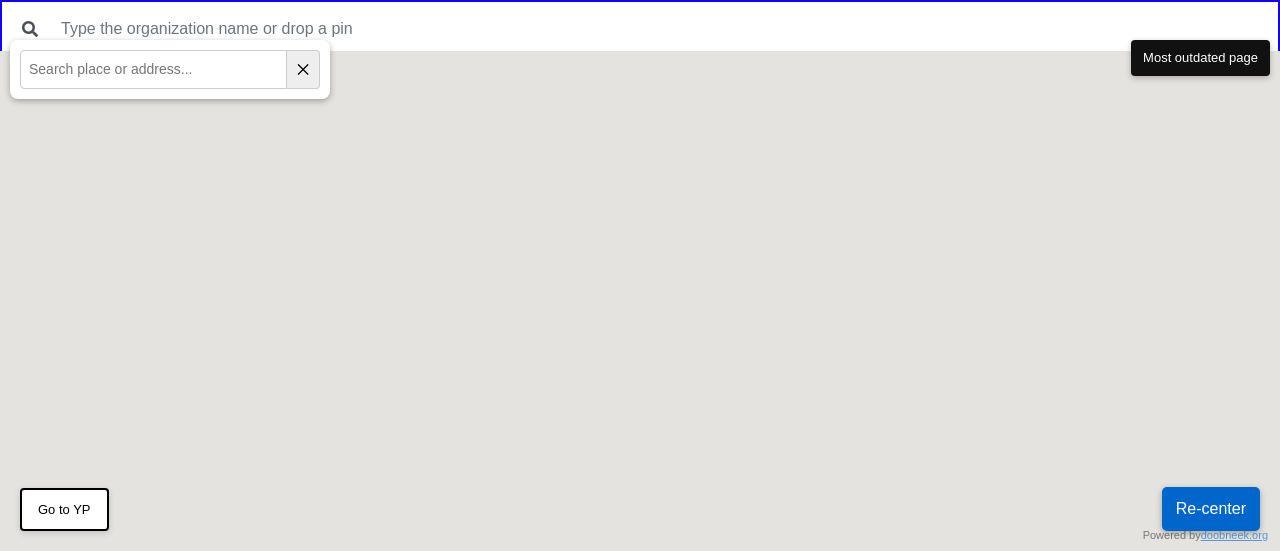 click at bounding box center [640, 301] 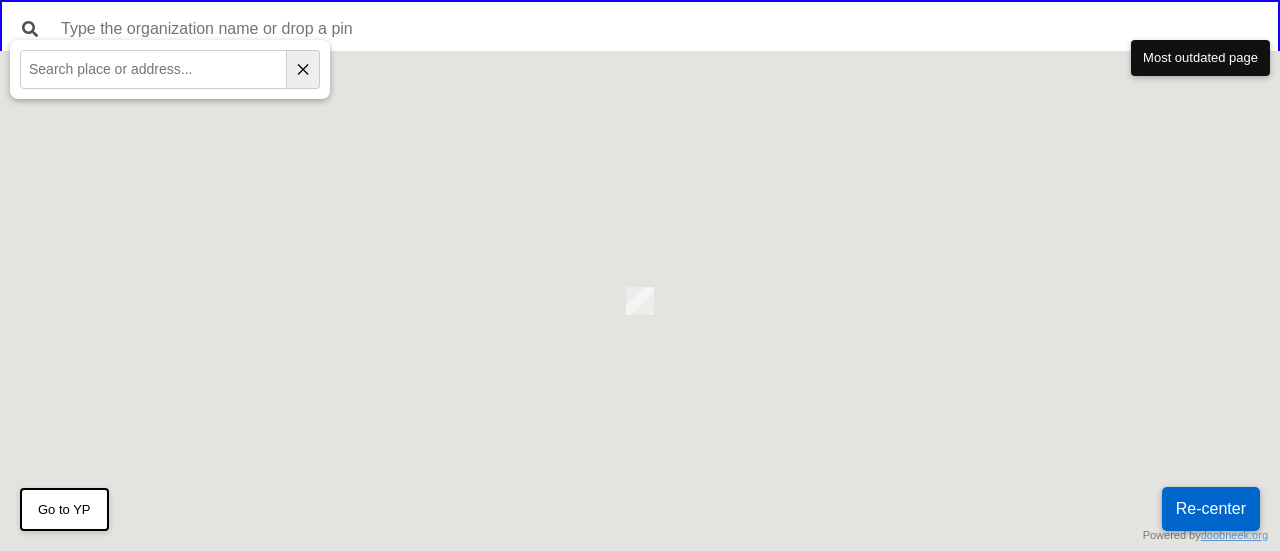 scroll, scrollTop: 0, scrollLeft: 0, axis: both 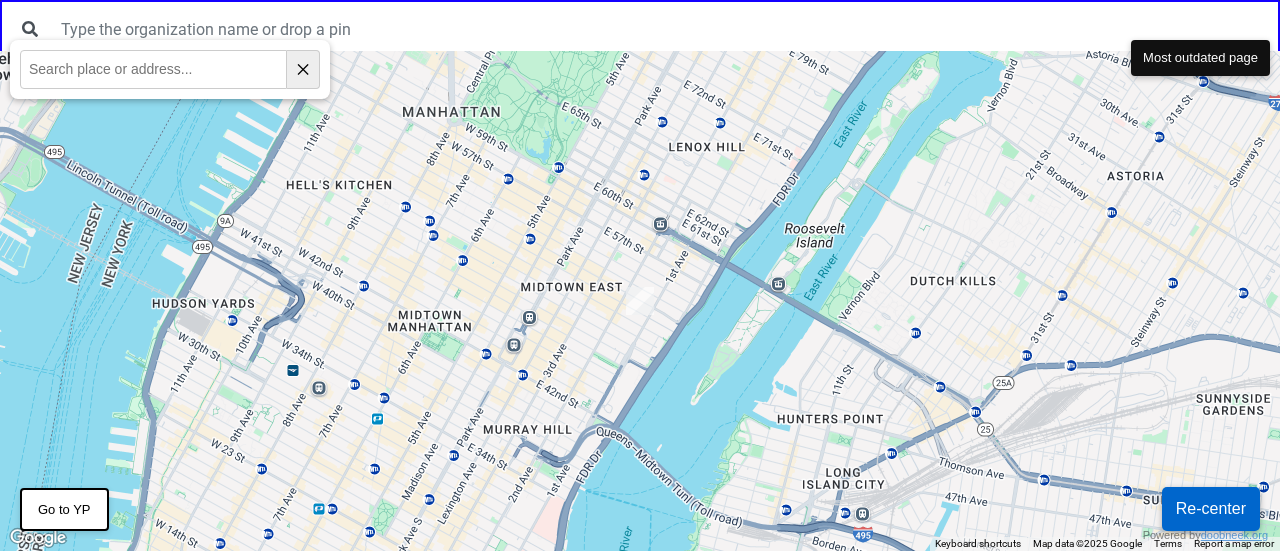 drag, startPoint x: 818, startPoint y: 250, endPoint x: 735, endPoint y: 527, distance: 289.1678 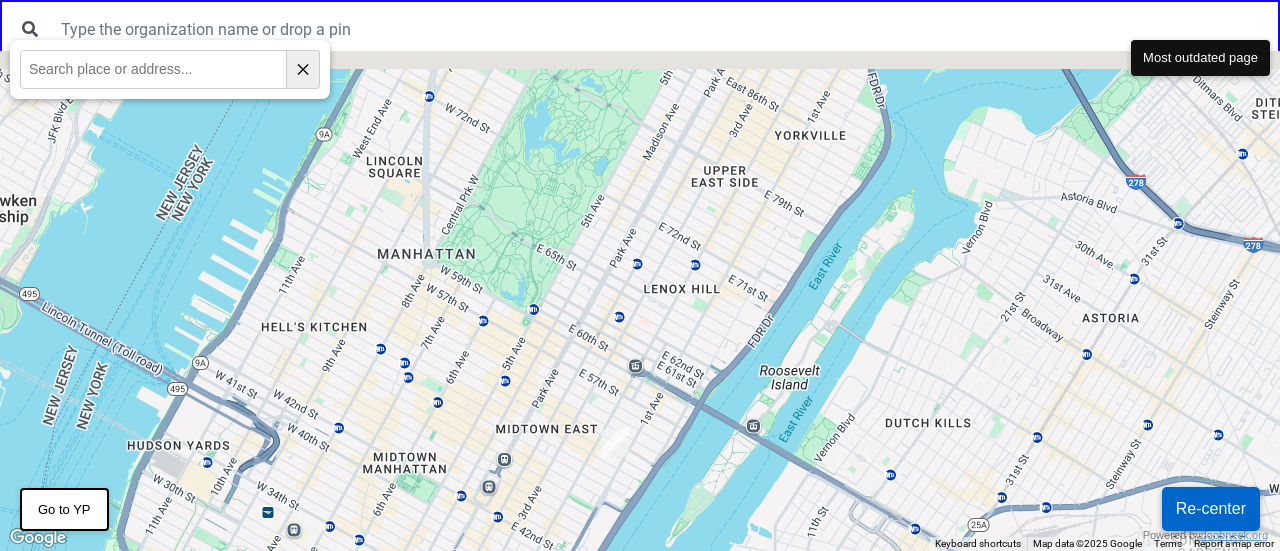 drag, startPoint x: 778, startPoint y: 129, endPoint x: 638, endPoint y: 529, distance: 423.7924 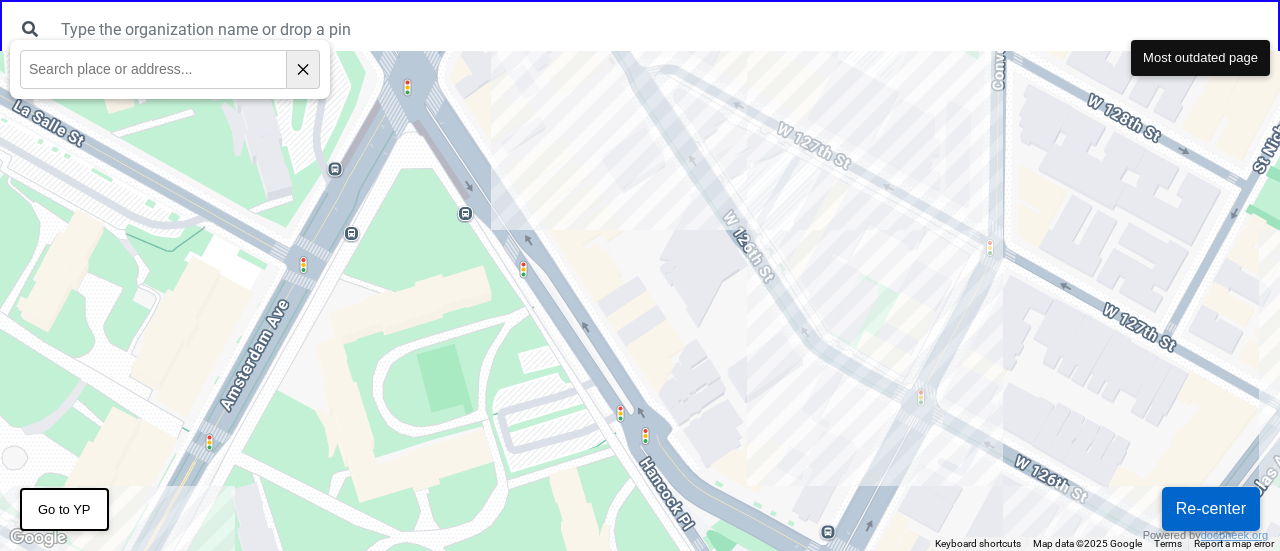 drag, startPoint x: 425, startPoint y: 311, endPoint x: 660, endPoint y: 598, distance: 370.93665 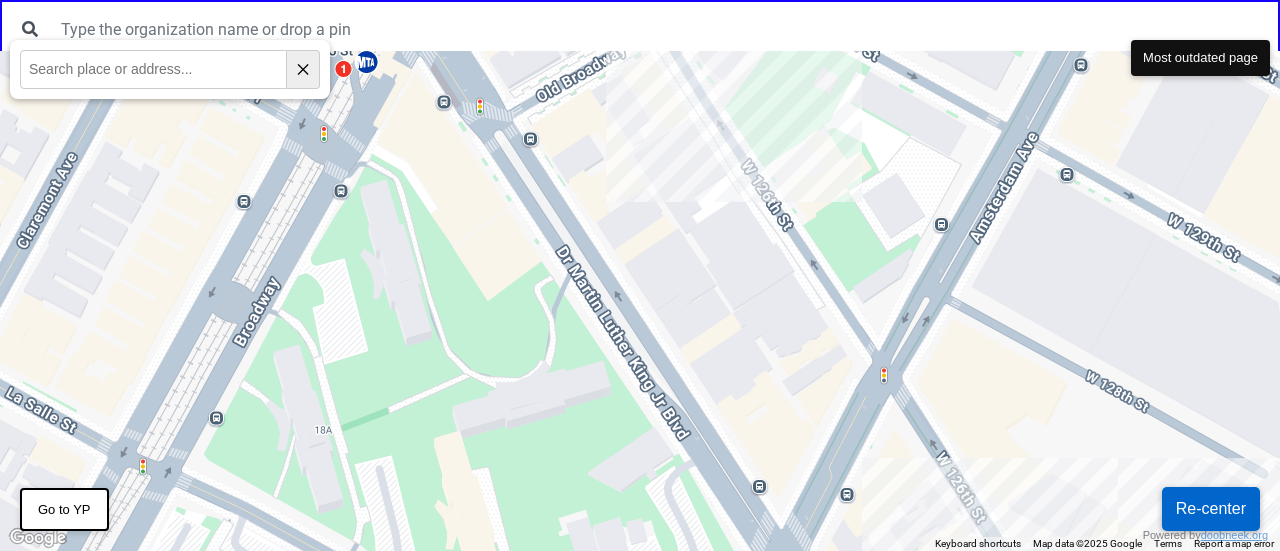 click at bounding box center [640, 301] 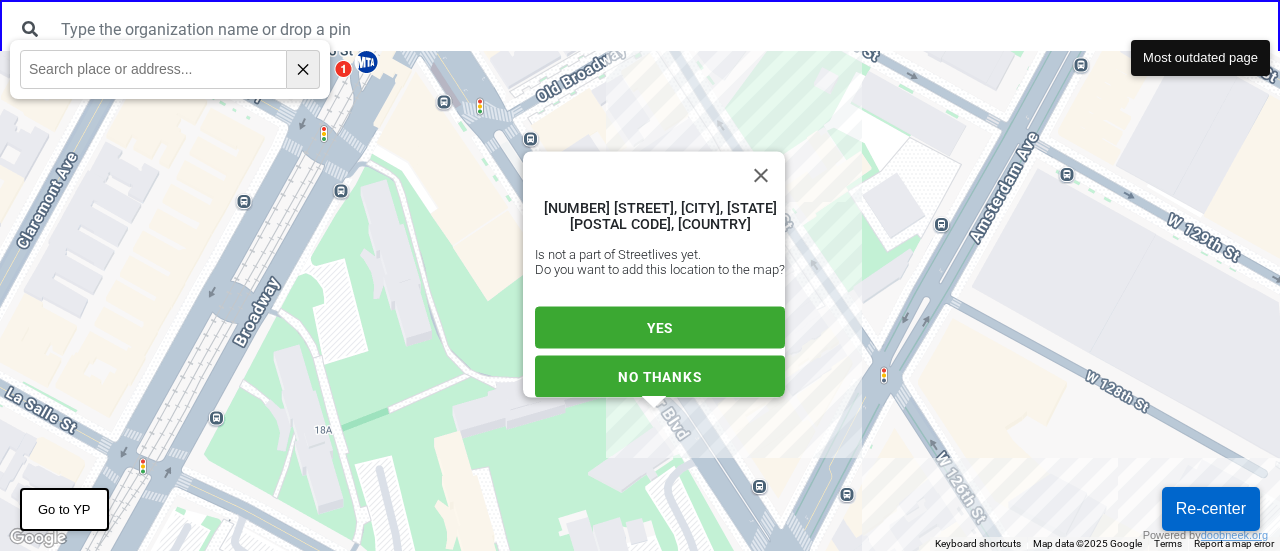 click on "YES" at bounding box center [660, 328] 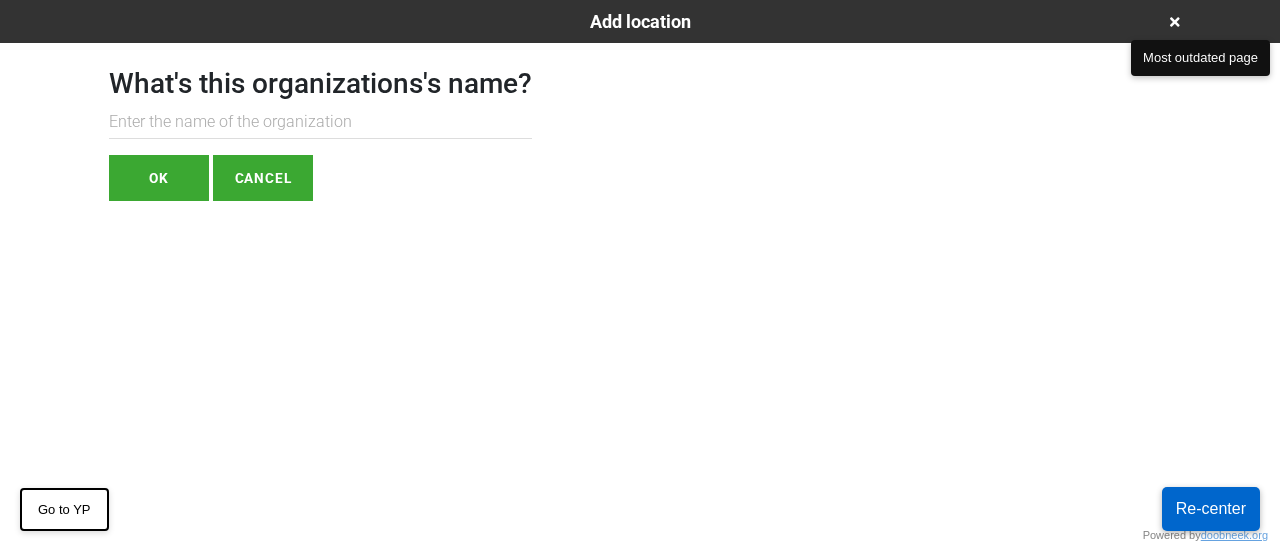 click at bounding box center [320, 122] 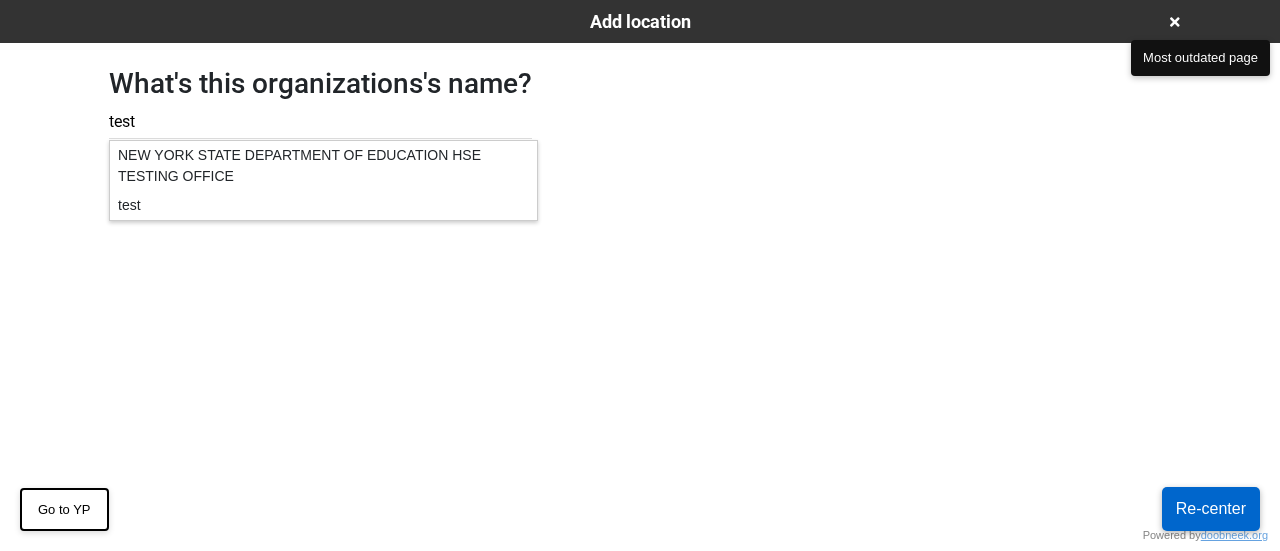 type on "test" 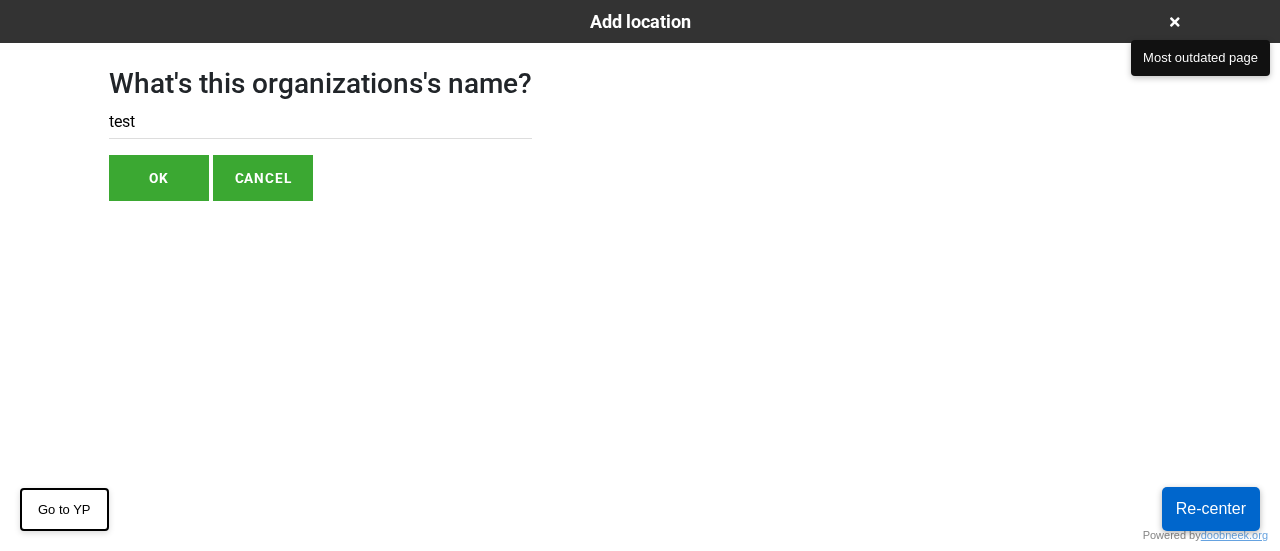 click on "OK" at bounding box center [159, 178] 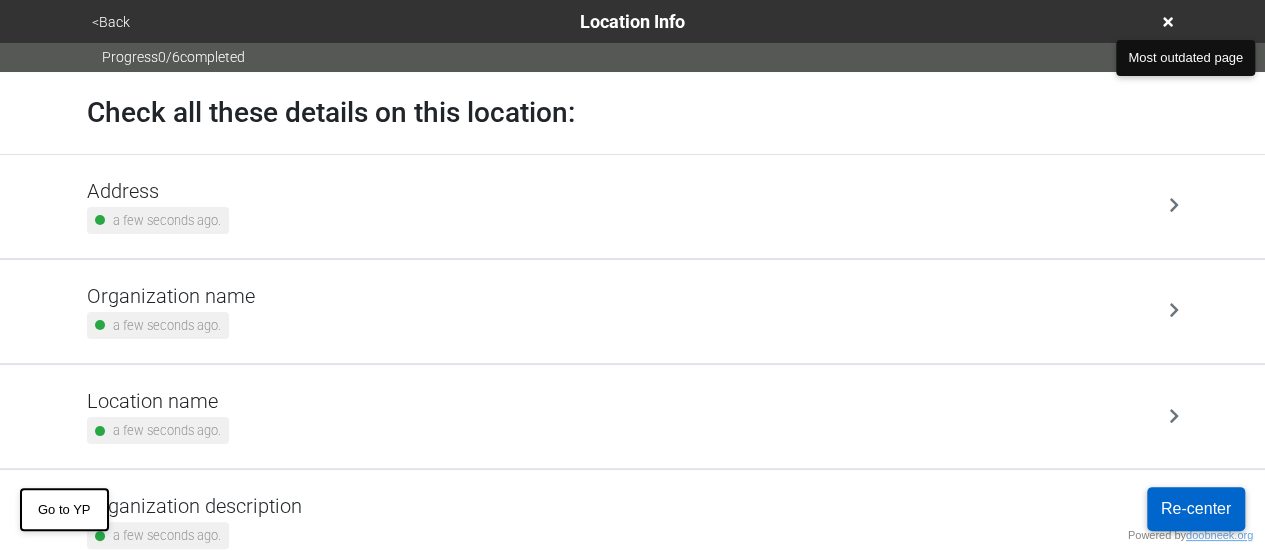 click 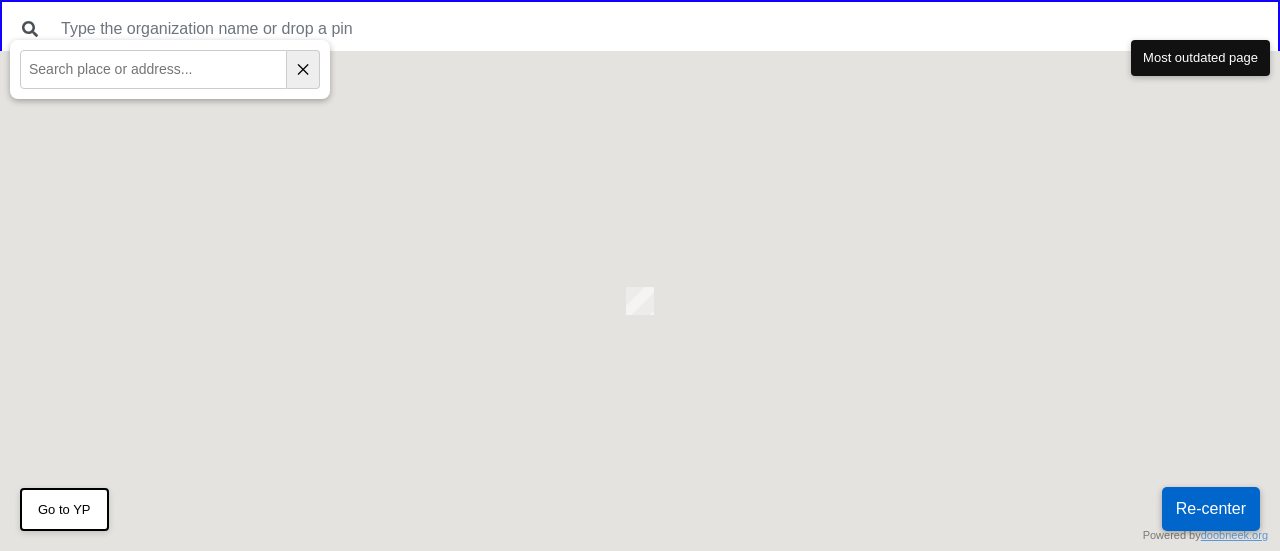 scroll, scrollTop: 0, scrollLeft: 0, axis: both 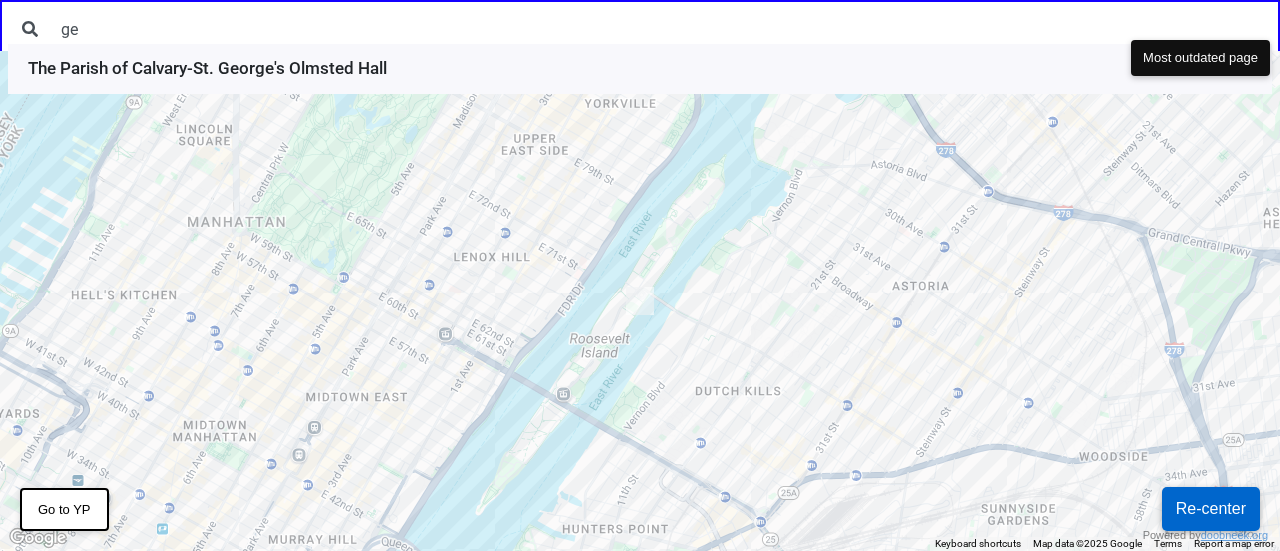 type on "g" 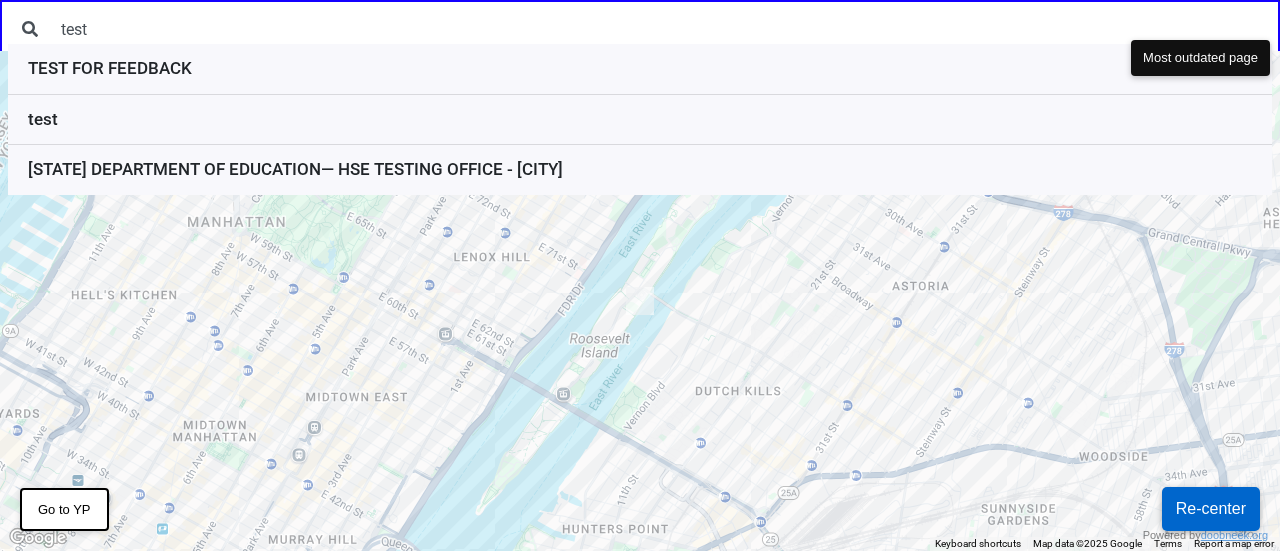 type on "test" 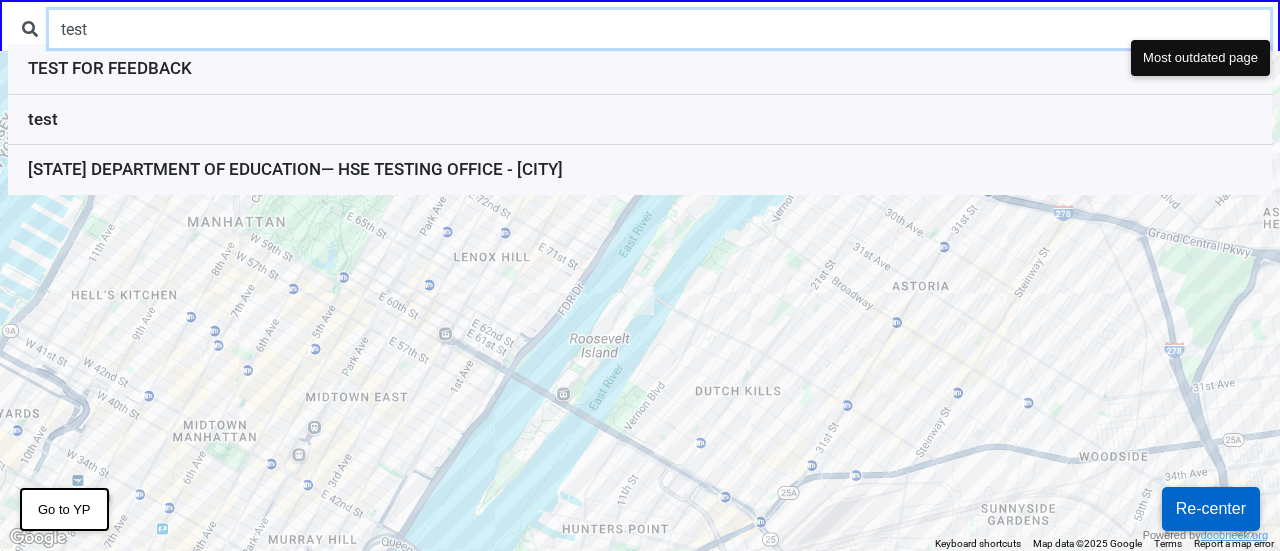 click on "test" at bounding box center [659, 29] 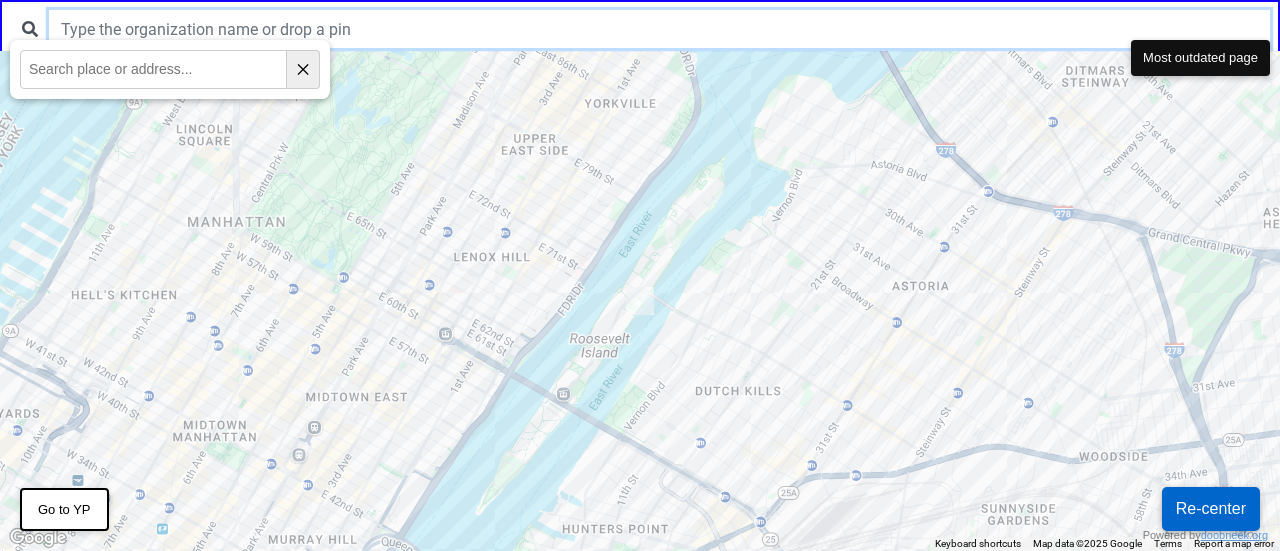 type 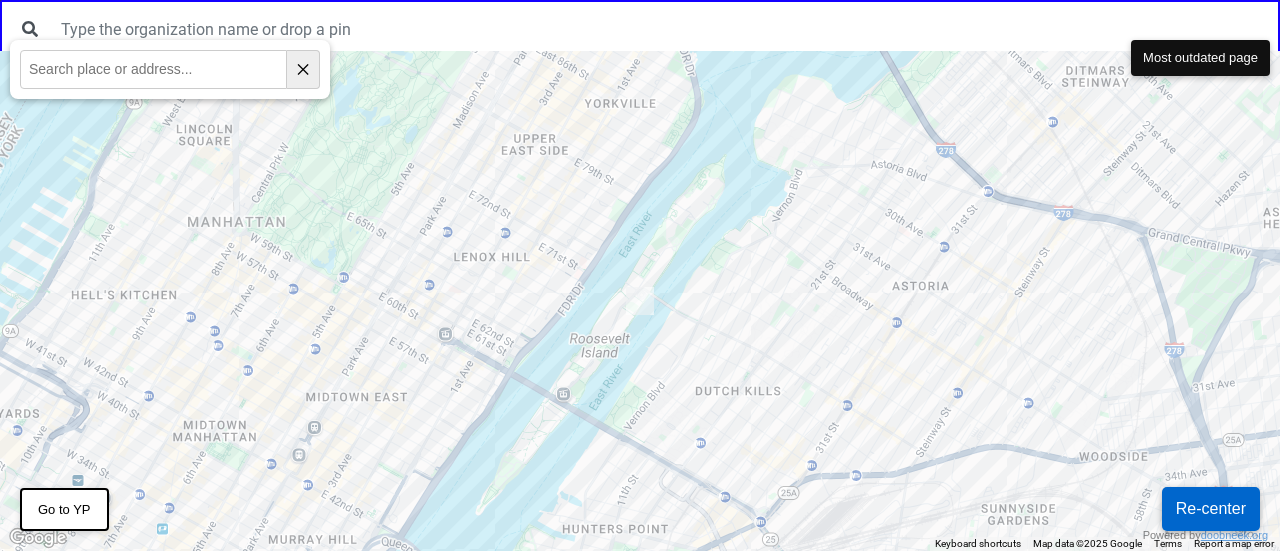 click at bounding box center [153, 69] 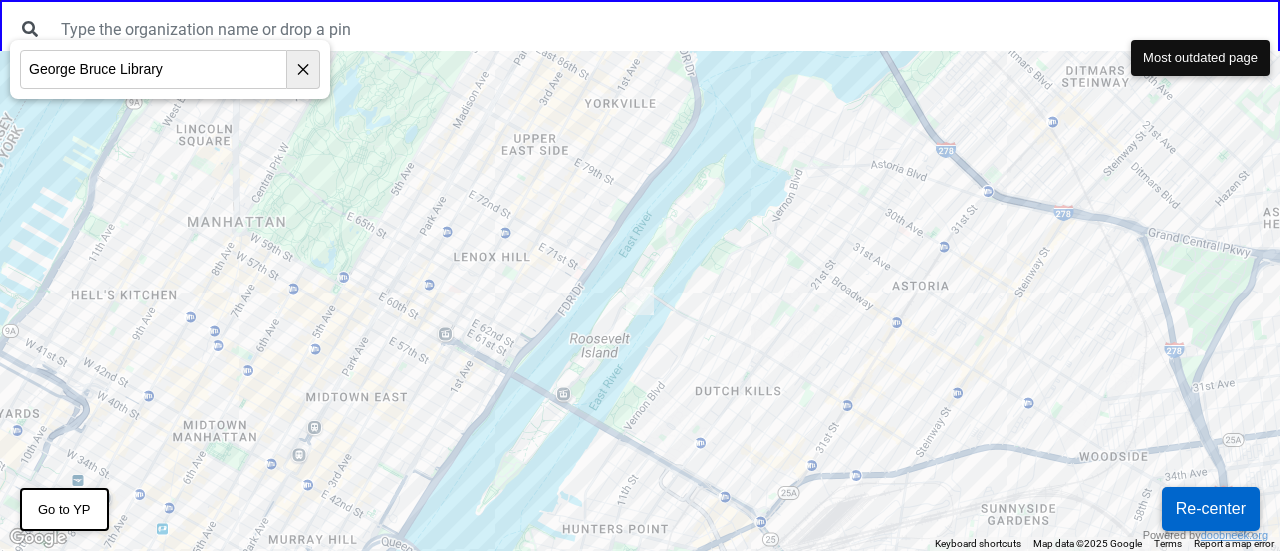 type on "George Bruce Library" 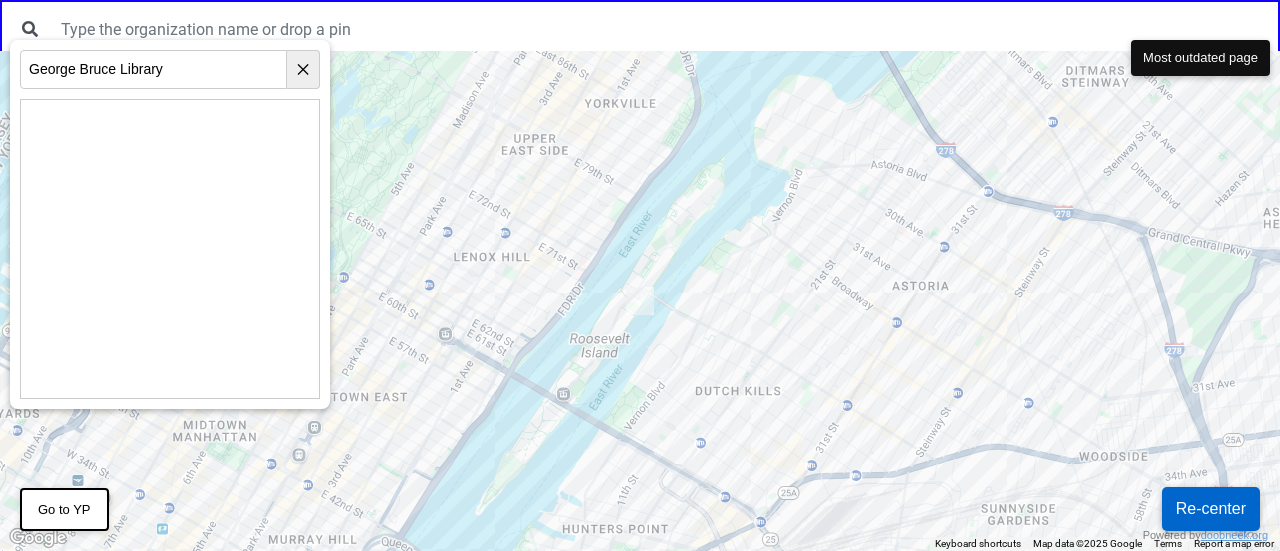 drag, startPoint x: 432, startPoint y: 217, endPoint x: 519, endPoint y: 503, distance: 298.9398 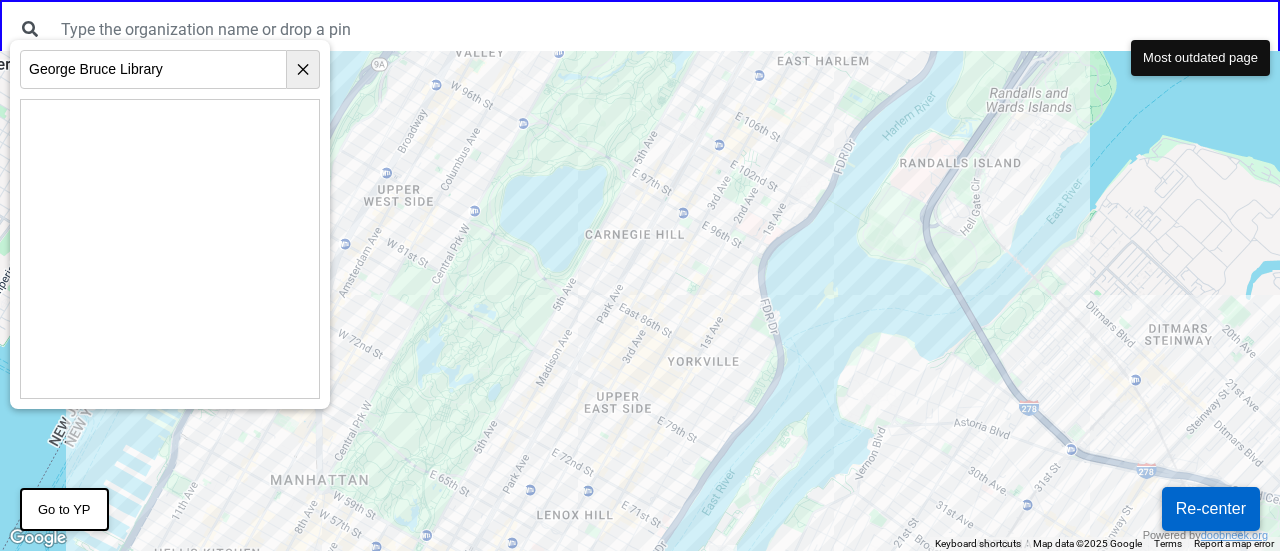 click at bounding box center [640, 301] 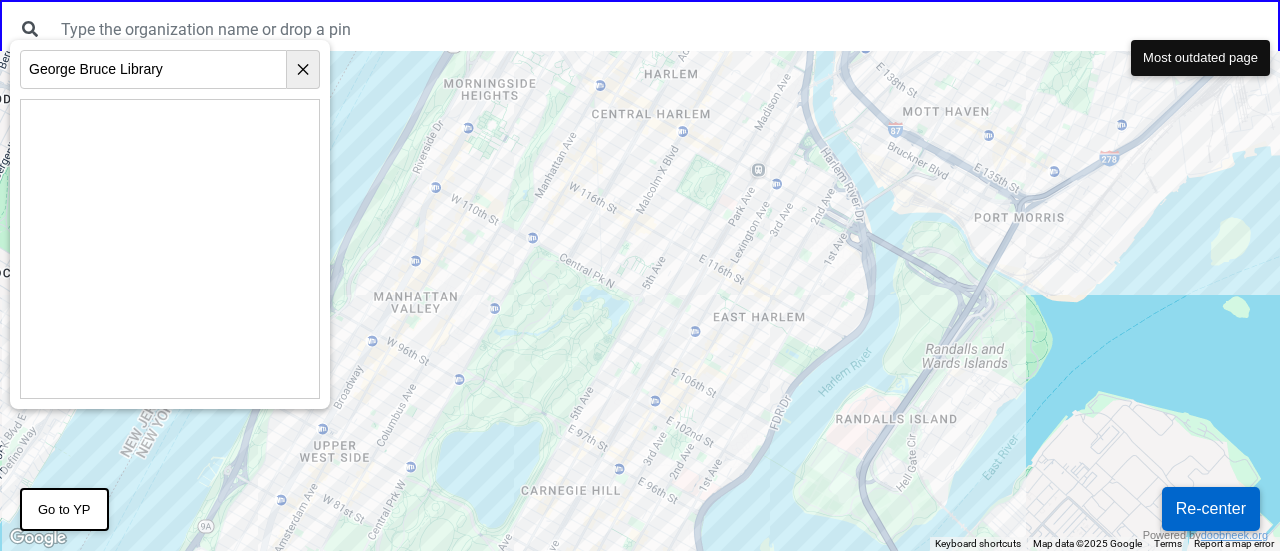click on "✕" at bounding box center [303, 69] 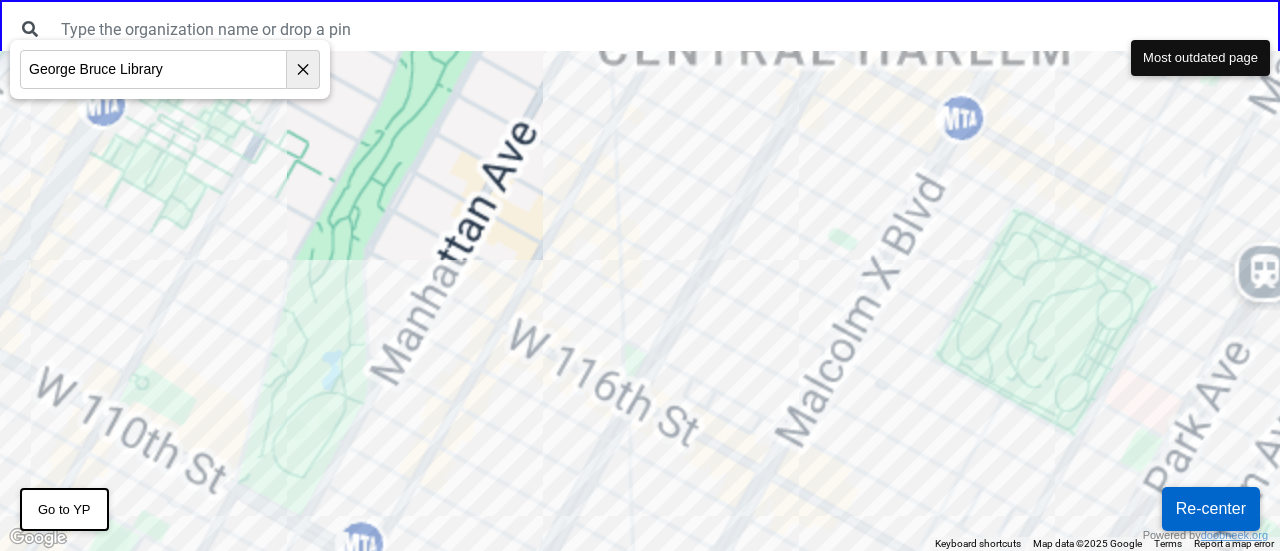 drag, startPoint x: 661, startPoint y: 120, endPoint x: 640, endPoint y: 245, distance: 126.751724 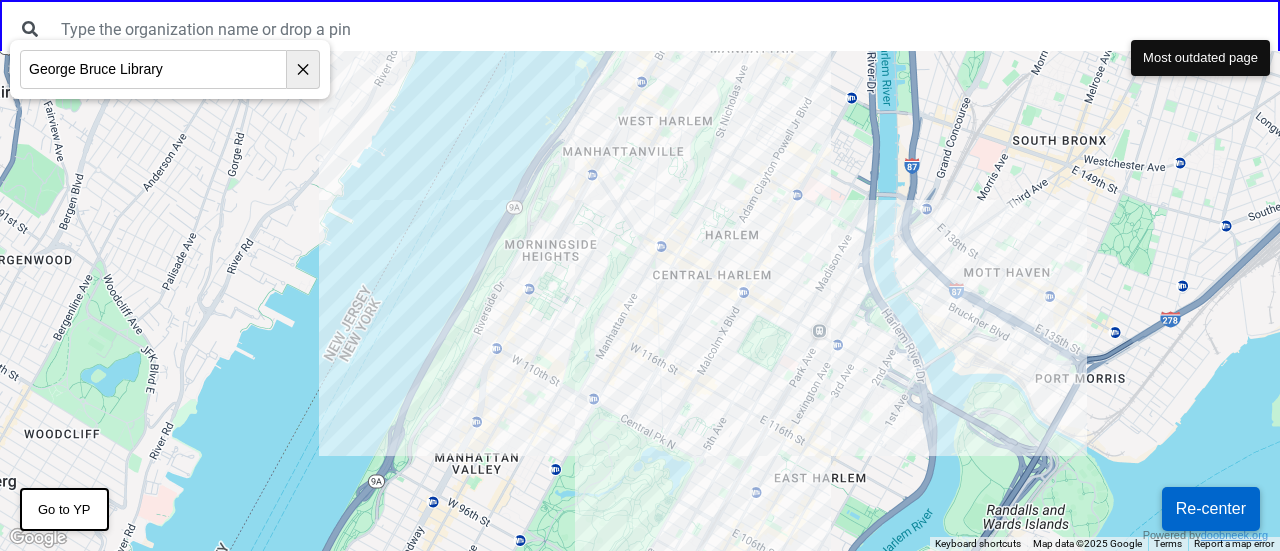 drag, startPoint x: 692, startPoint y: 141, endPoint x: 732, endPoint y: 284, distance: 148.48906 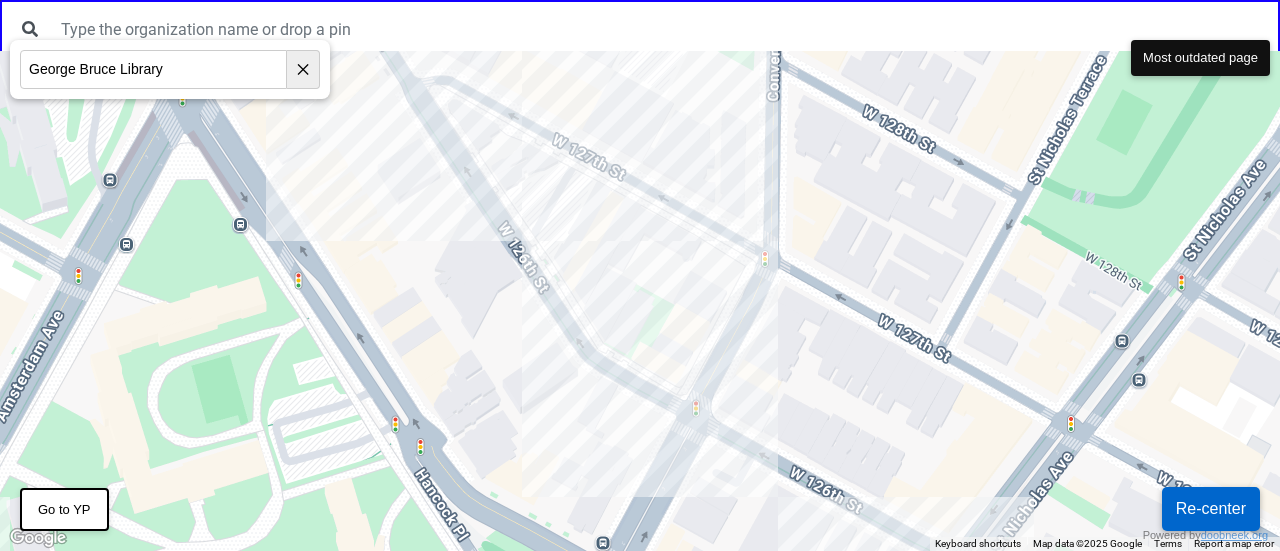 drag, startPoint x: 824, startPoint y: 278, endPoint x: 524, endPoint y: 330, distance: 304.47333 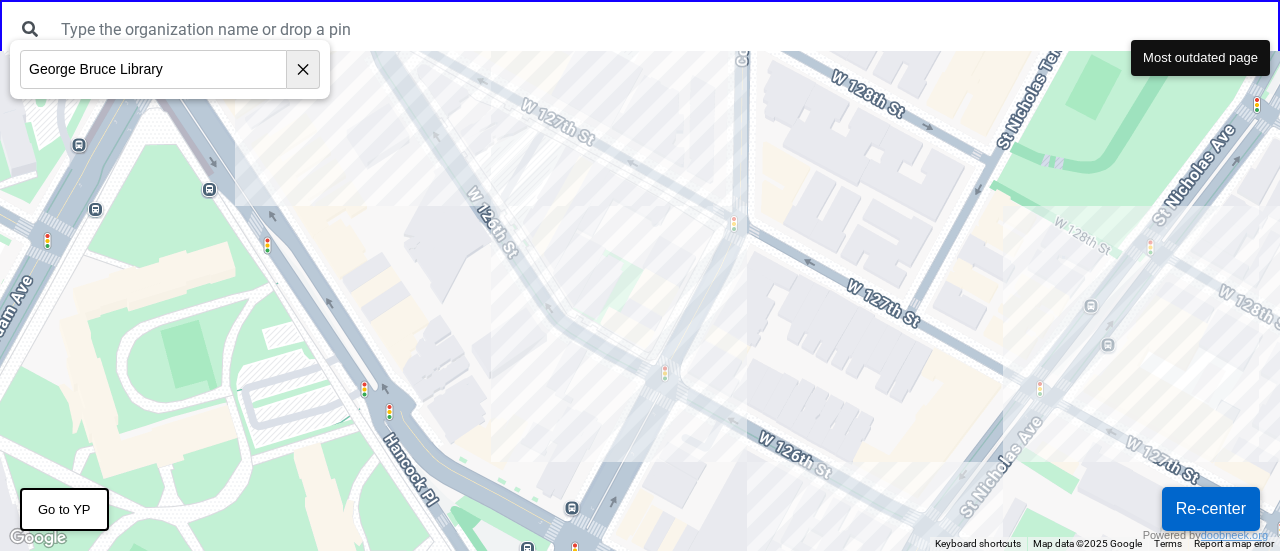 click on "George Bruce Library" at bounding box center (153, 69) 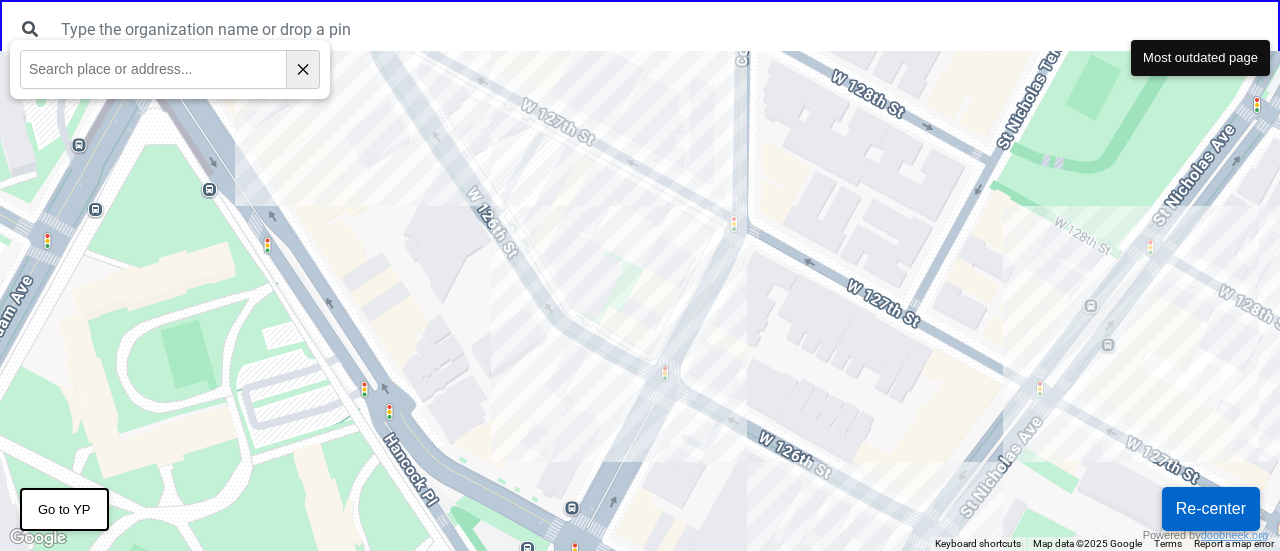 paste on "setTimeout(refreshBttn, 300);" 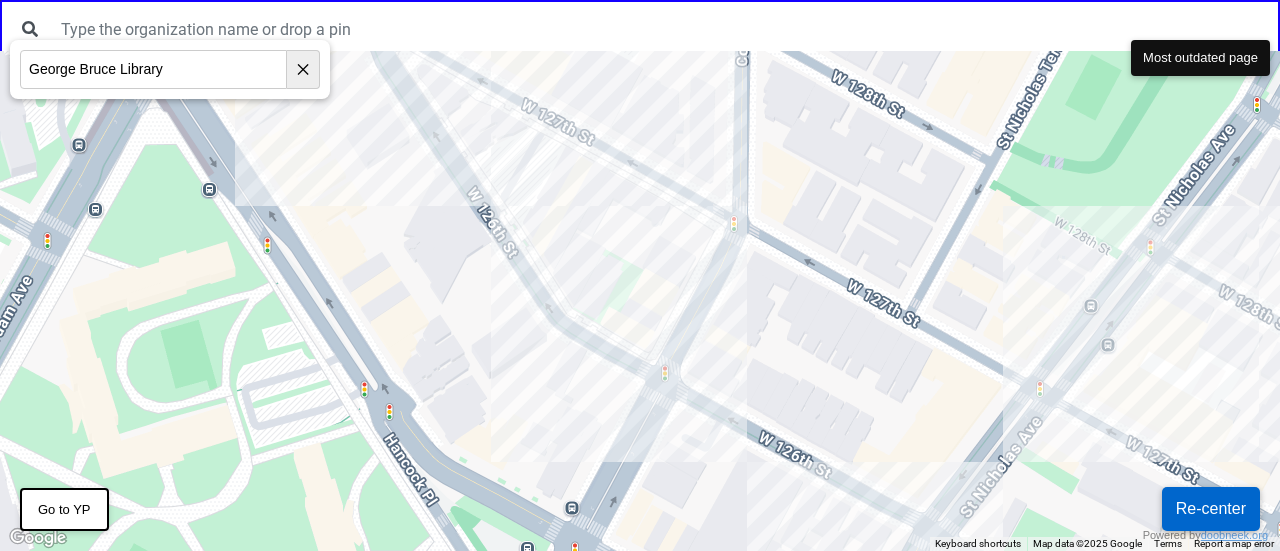 click on "George Bruce Library" at bounding box center (153, 69) 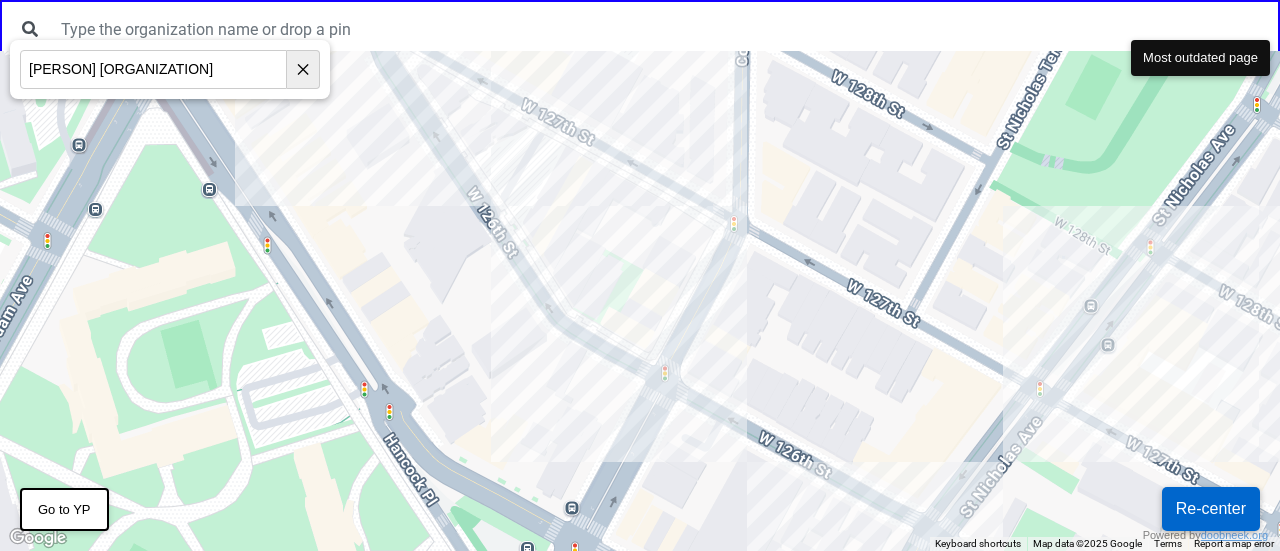 type on "George Bruce Librar" 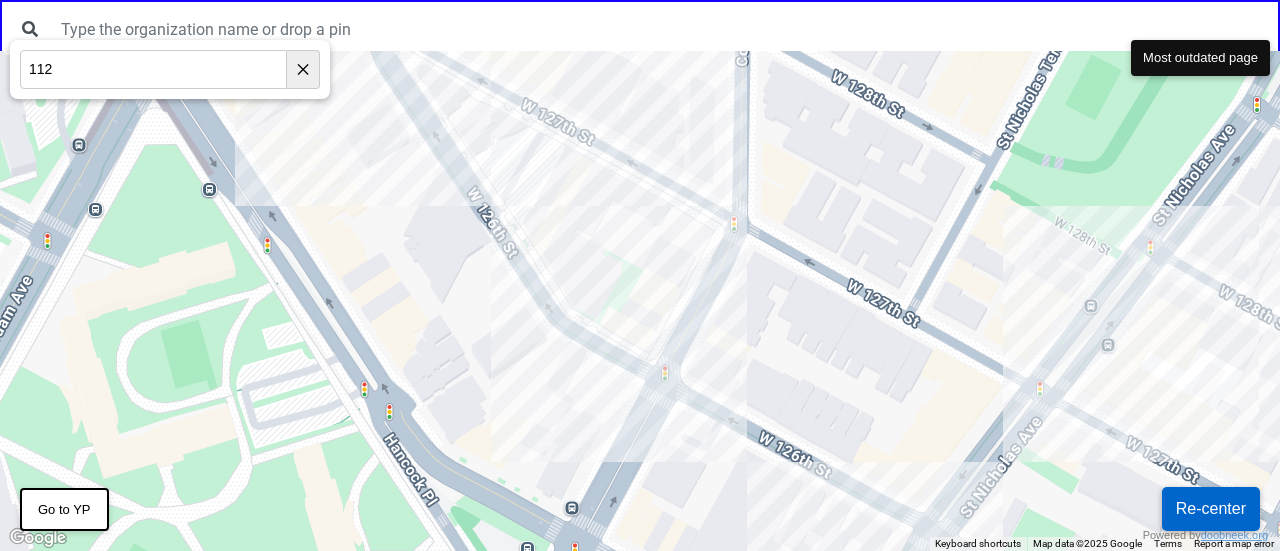 type on "112" 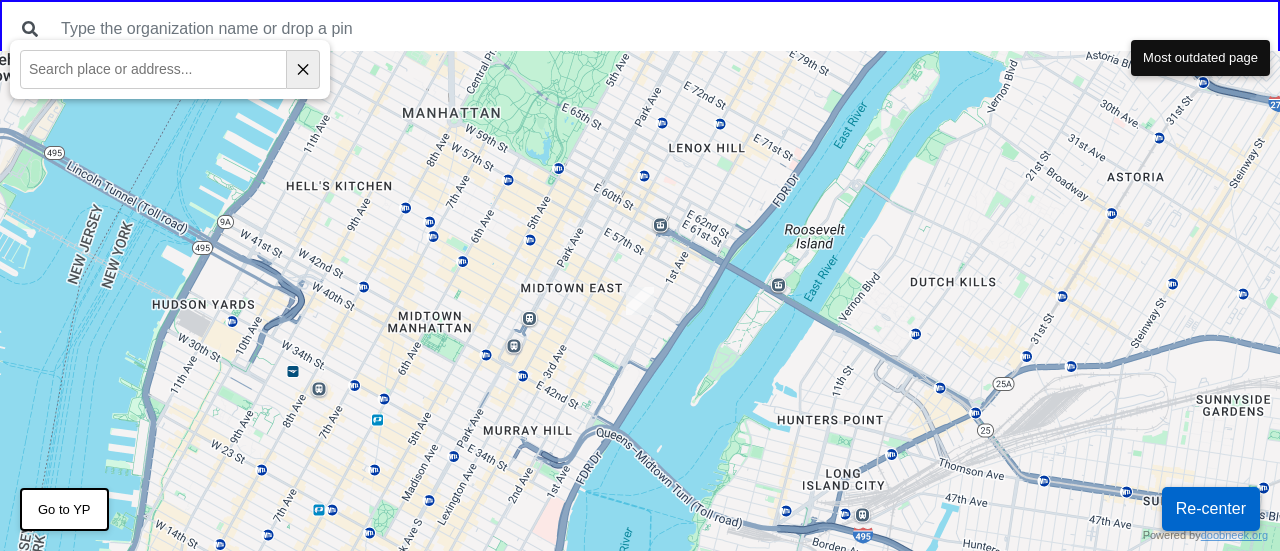 scroll, scrollTop: 0, scrollLeft: 0, axis: both 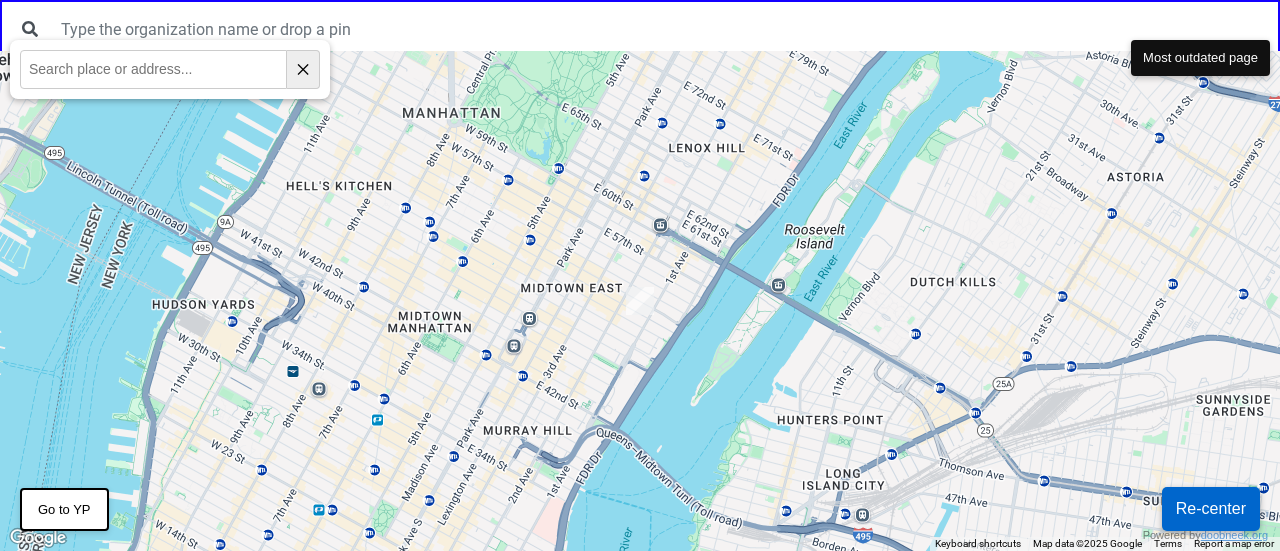 paste on "George Bruce Library" 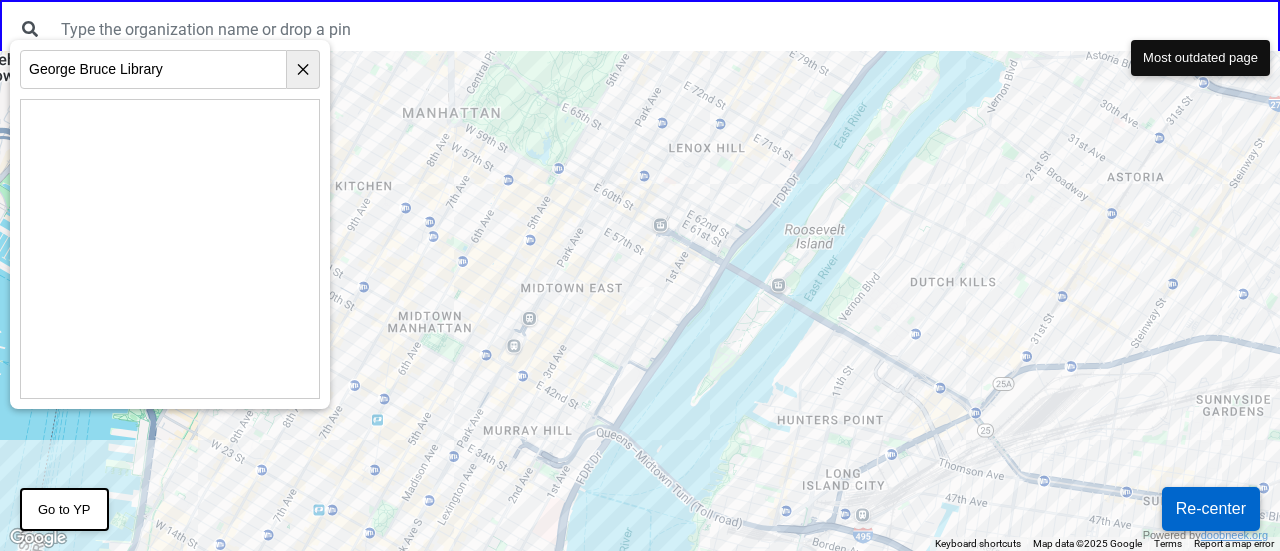 click on "✕" at bounding box center [303, 69] 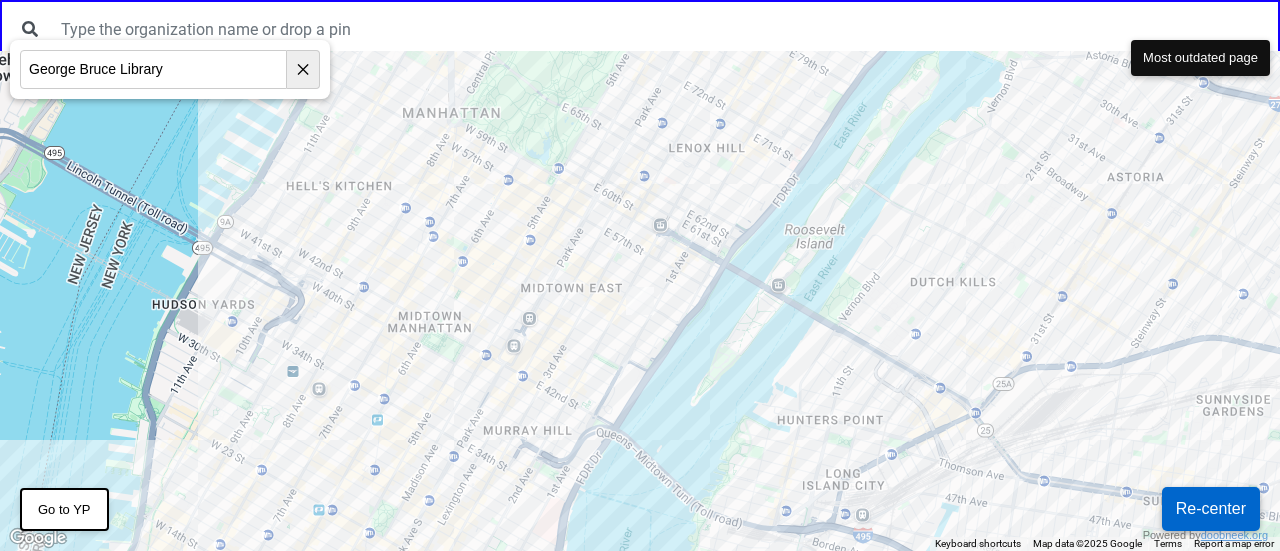 paste 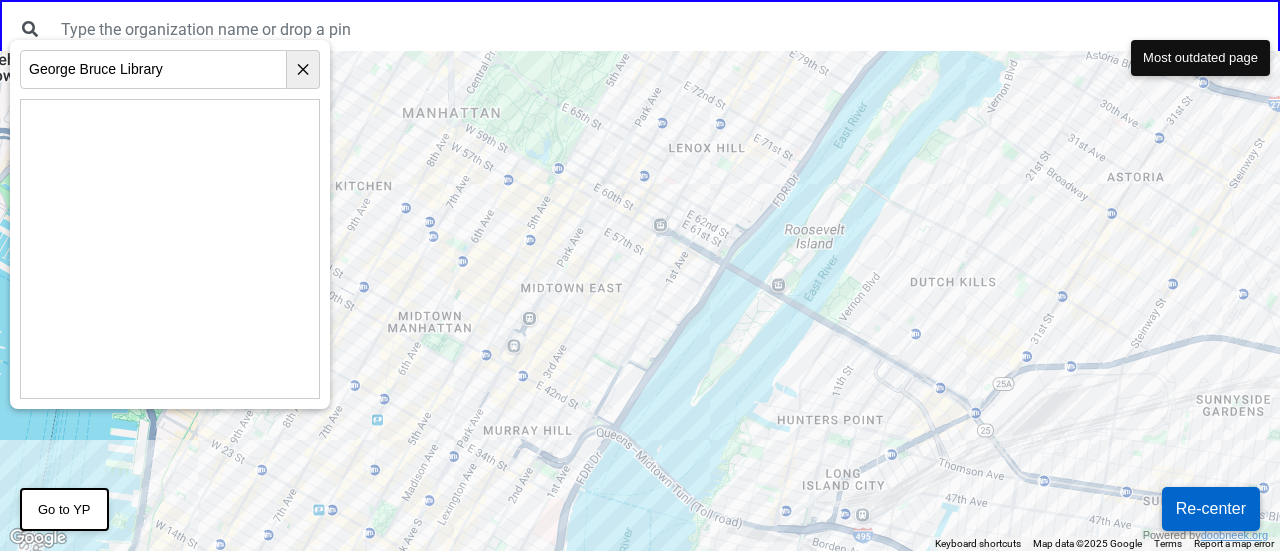 click on "[NAME] Library ✕" at bounding box center [170, 224] 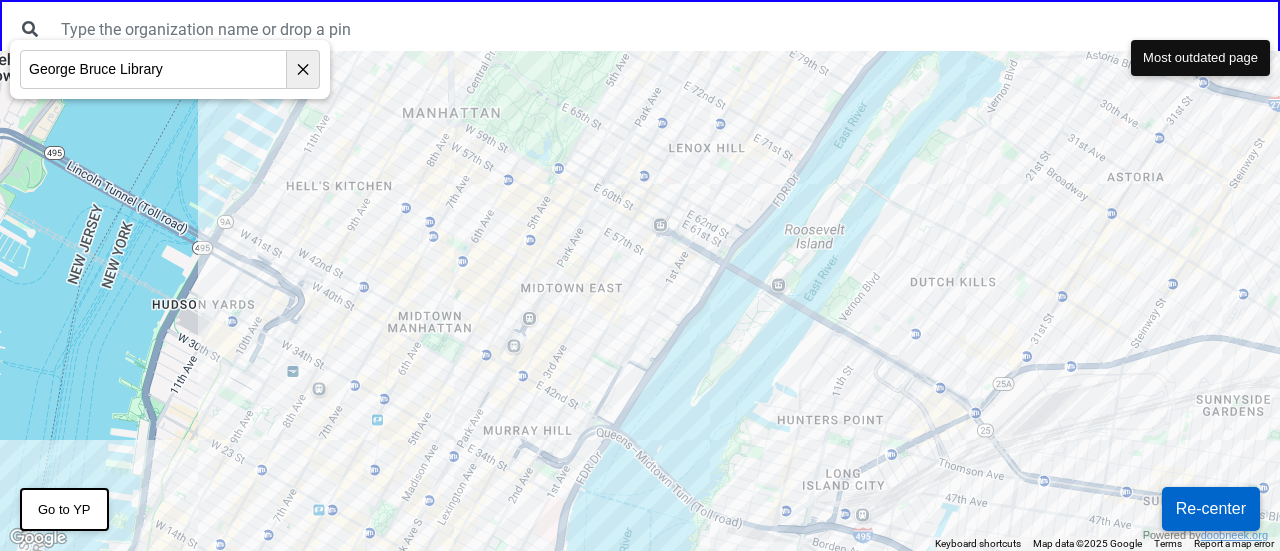 click on "George Bruce Library" at bounding box center (153, 69) 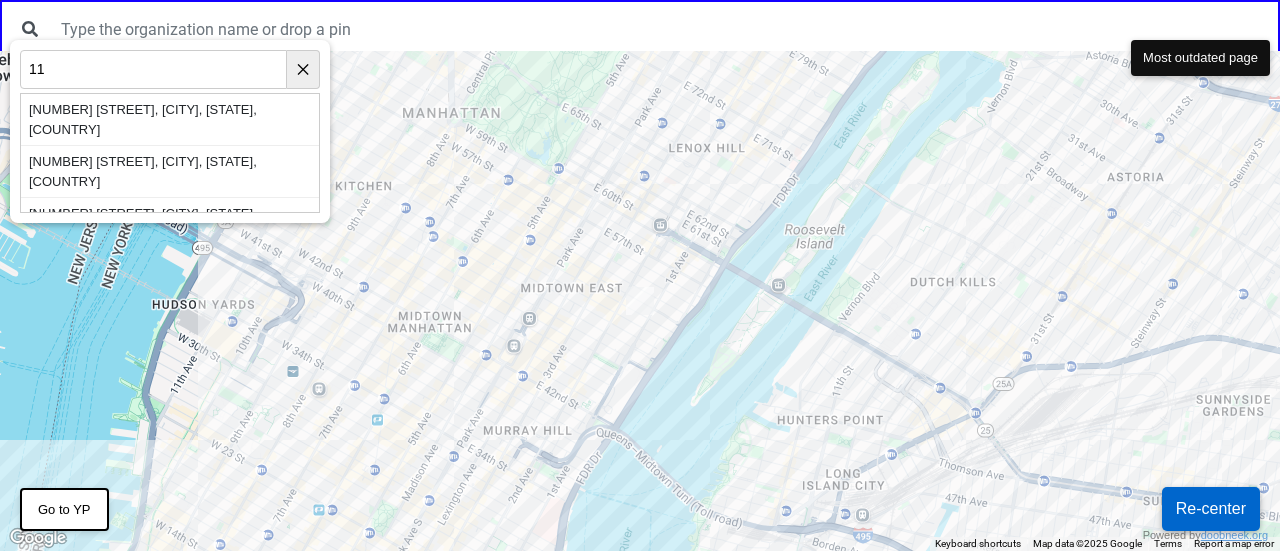 drag, startPoint x: 848, startPoint y: 170, endPoint x: 740, endPoint y: 546, distance: 391.20328 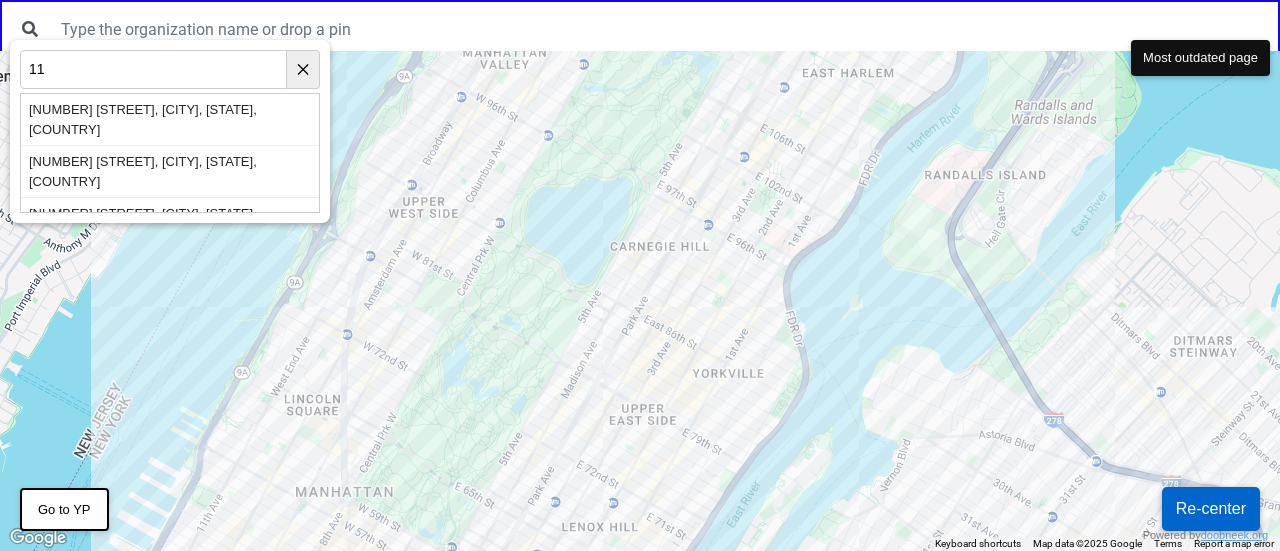 click on "✕" at bounding box center [303, 69] 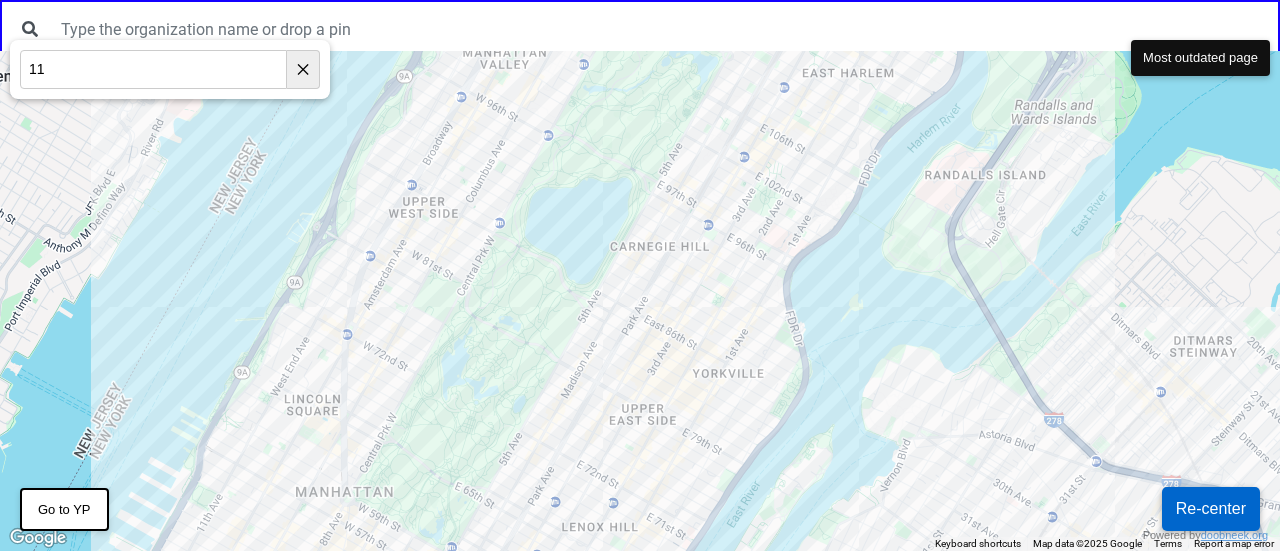 paste on "George Bruce Library" 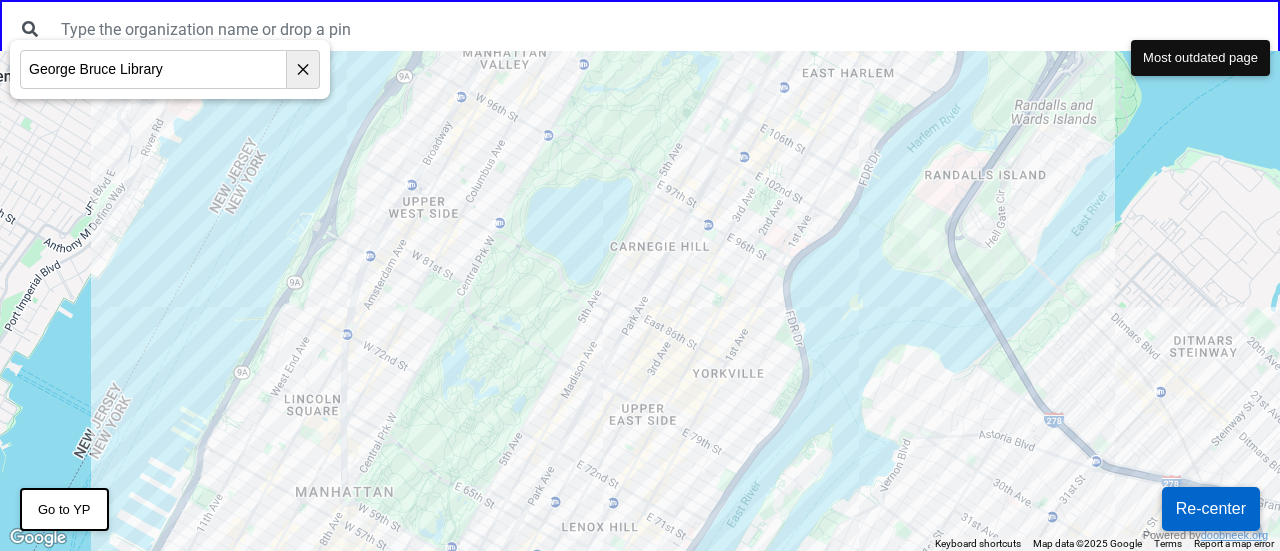 type on "George Bruce Library" 